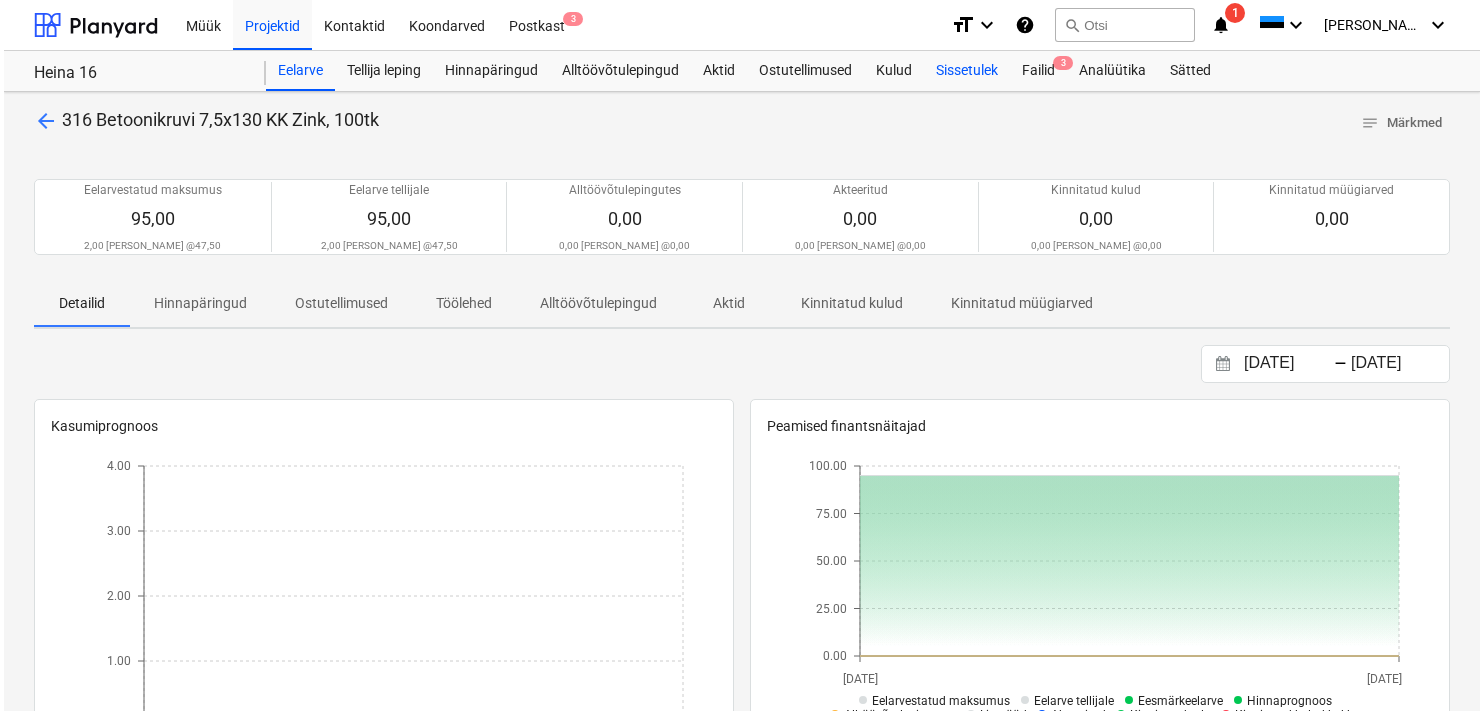 scroll, scrollTop: 0, scrollLeft: 0, axis: both 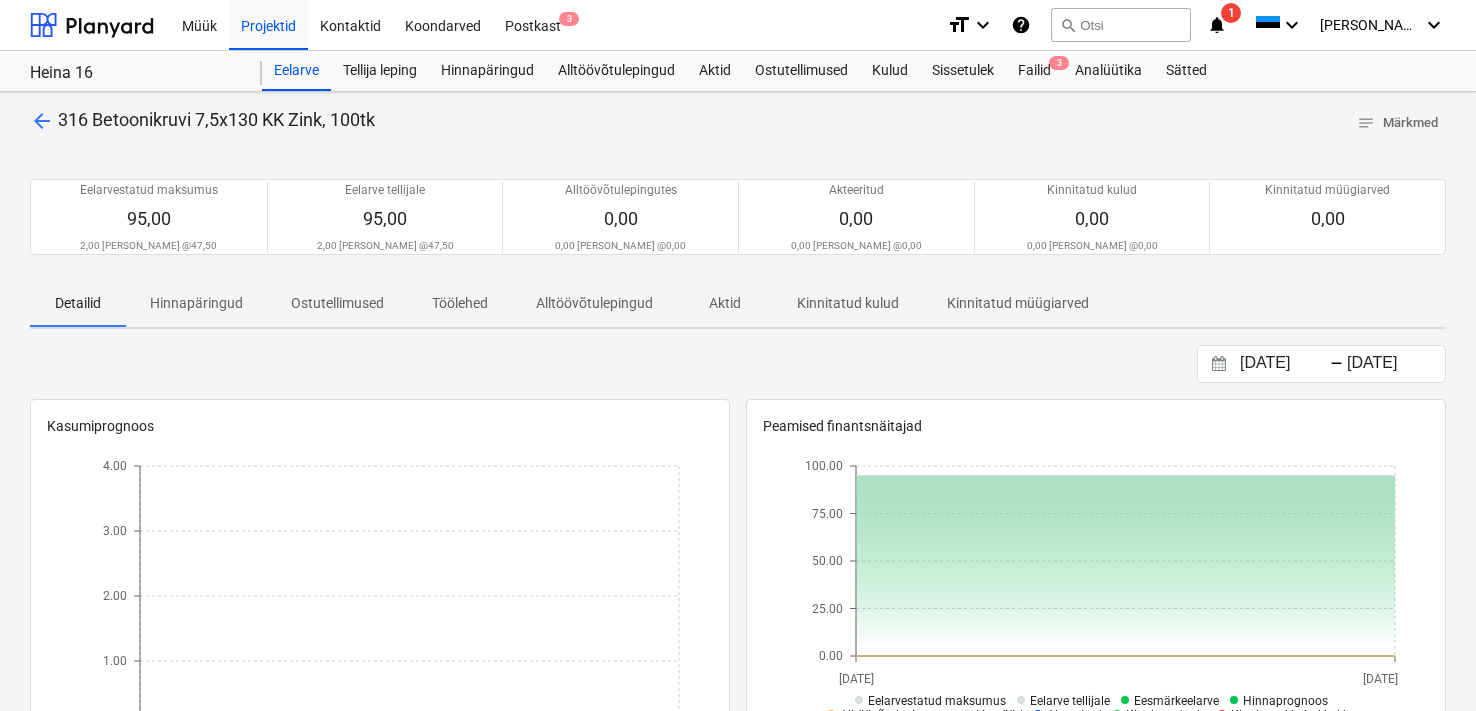 click on "arrow_back" at bounding box center (42, 121) 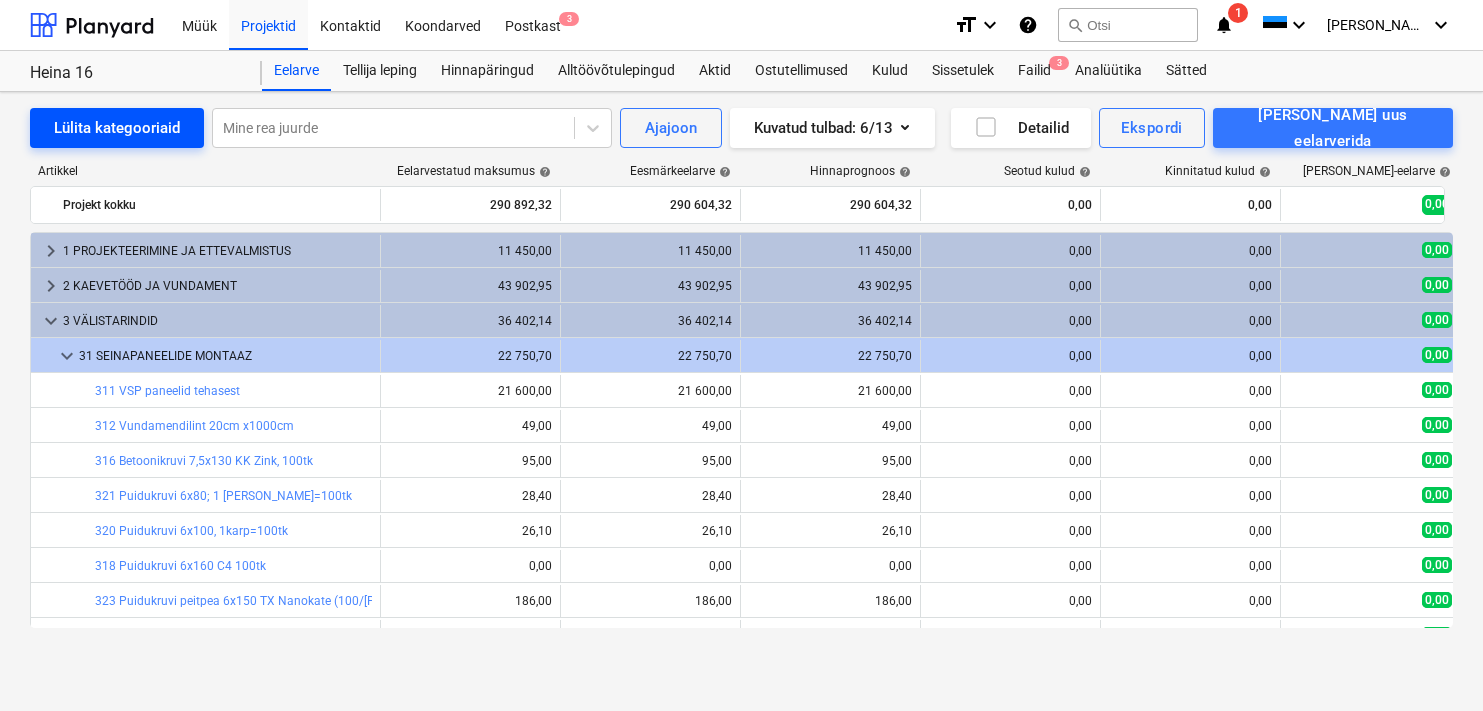 scroll, scrollTop: 96, scrollLeft: 0, axis: vertical 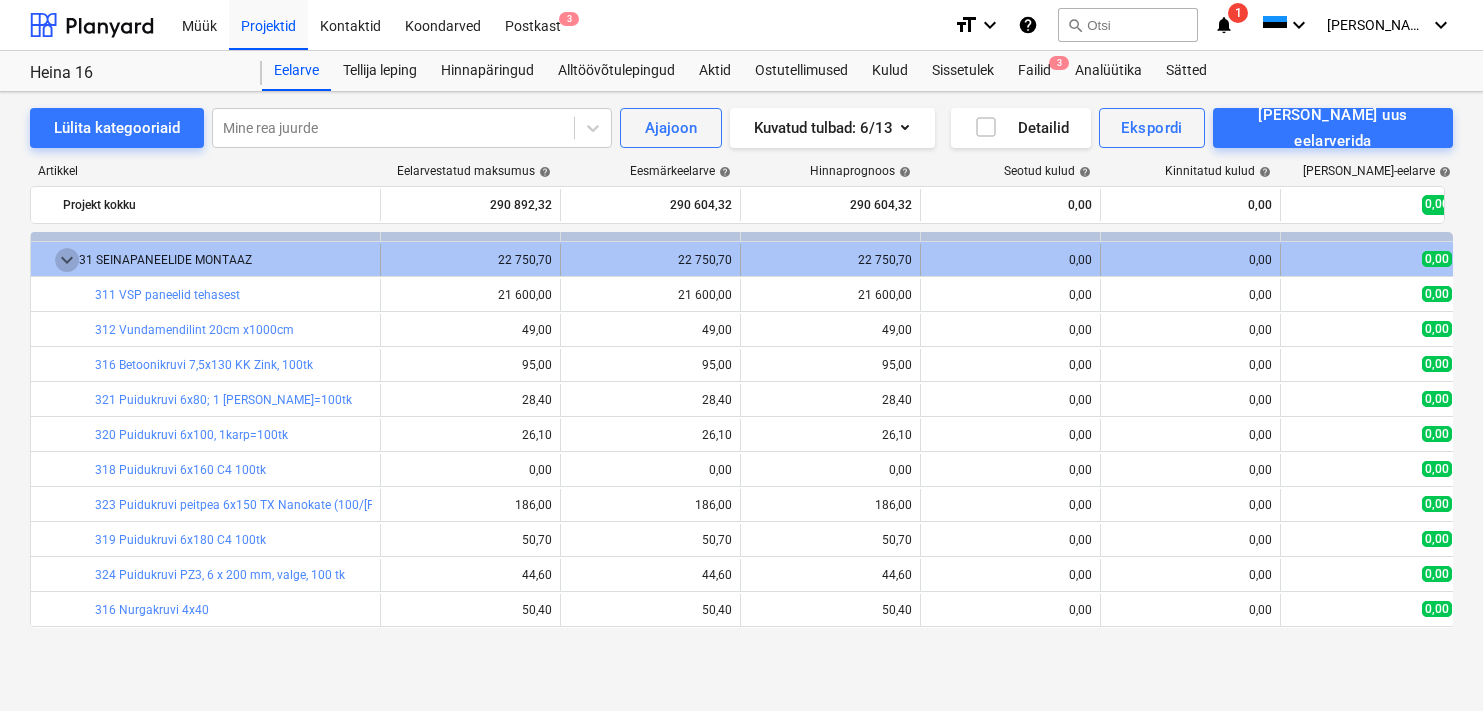 click on "keyboard_arrow_down" at bounding box center [67, 260] 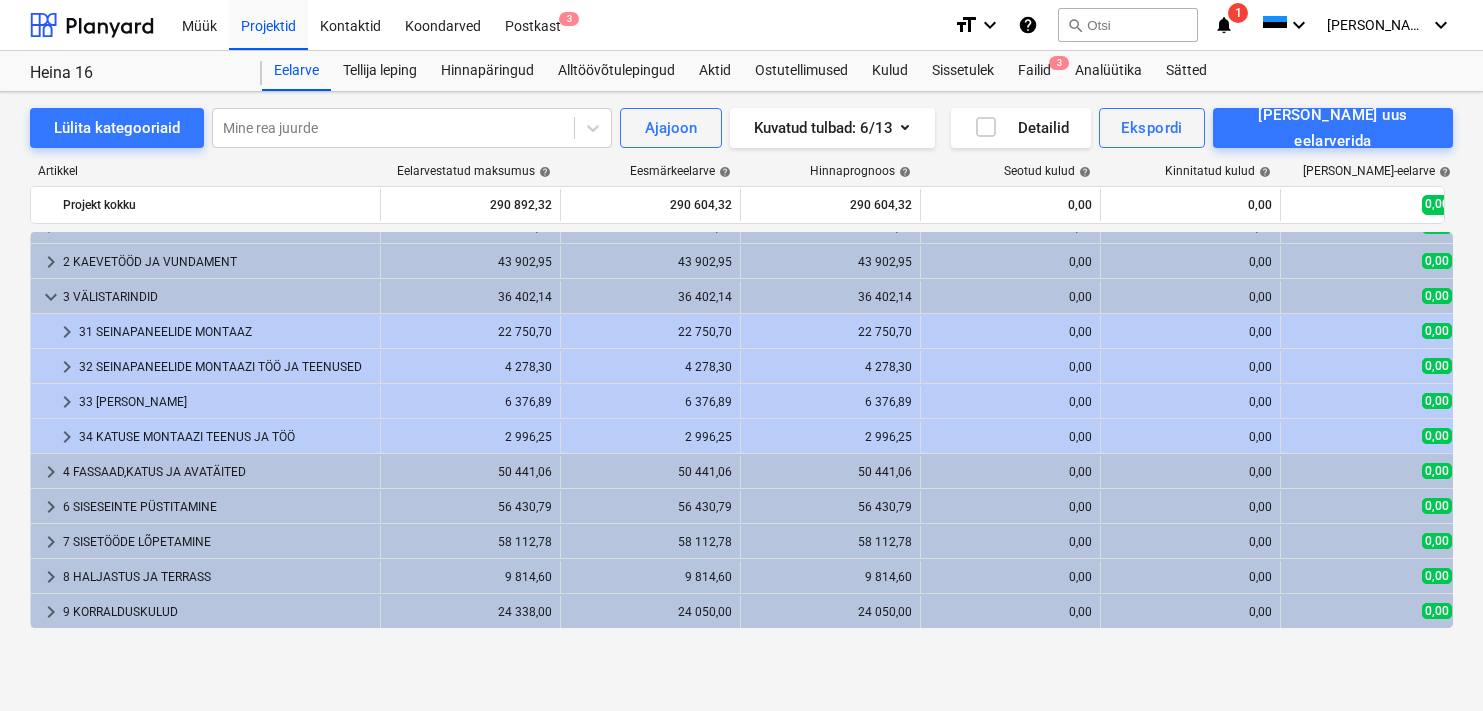 scroll, scrollTop: 0, scrollLeft: 0, axis: both 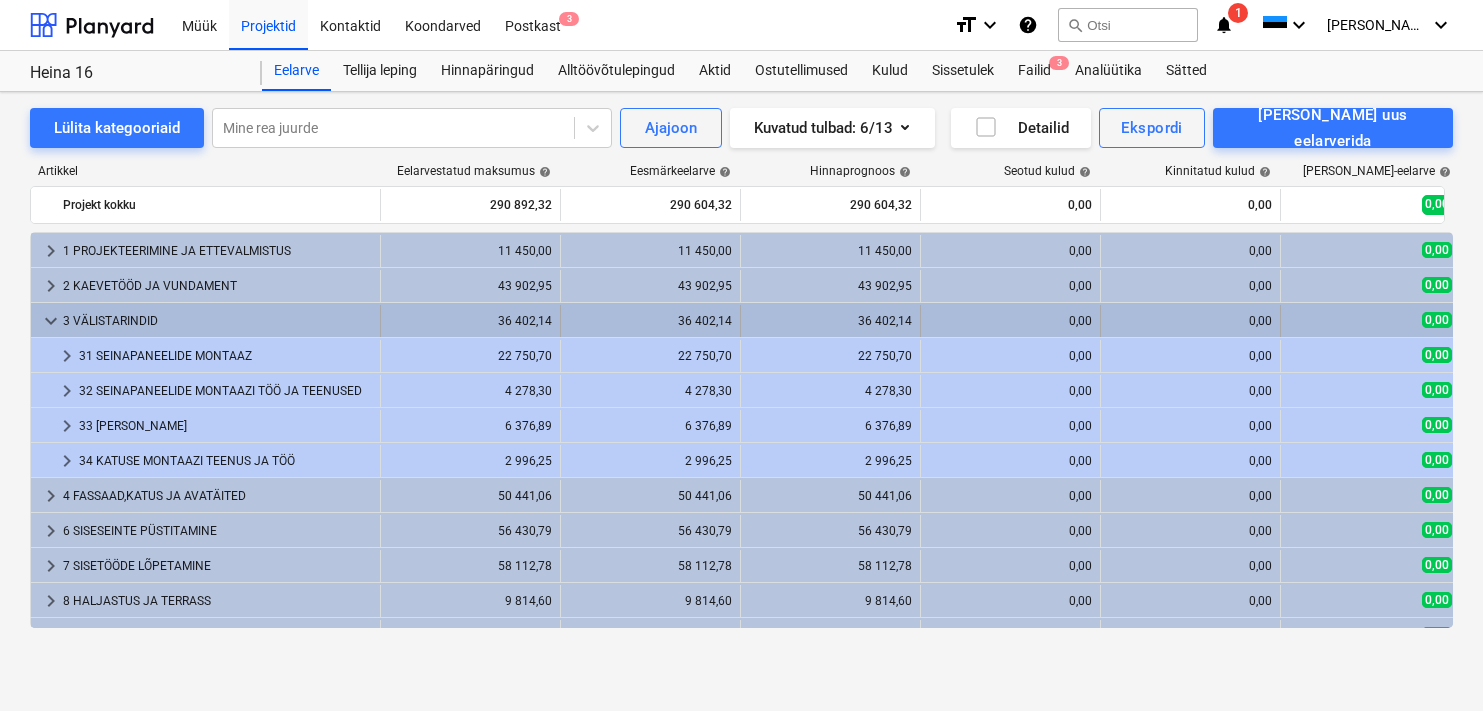 click on "keyboard_arrow_down" at bounding box center [51, 321] 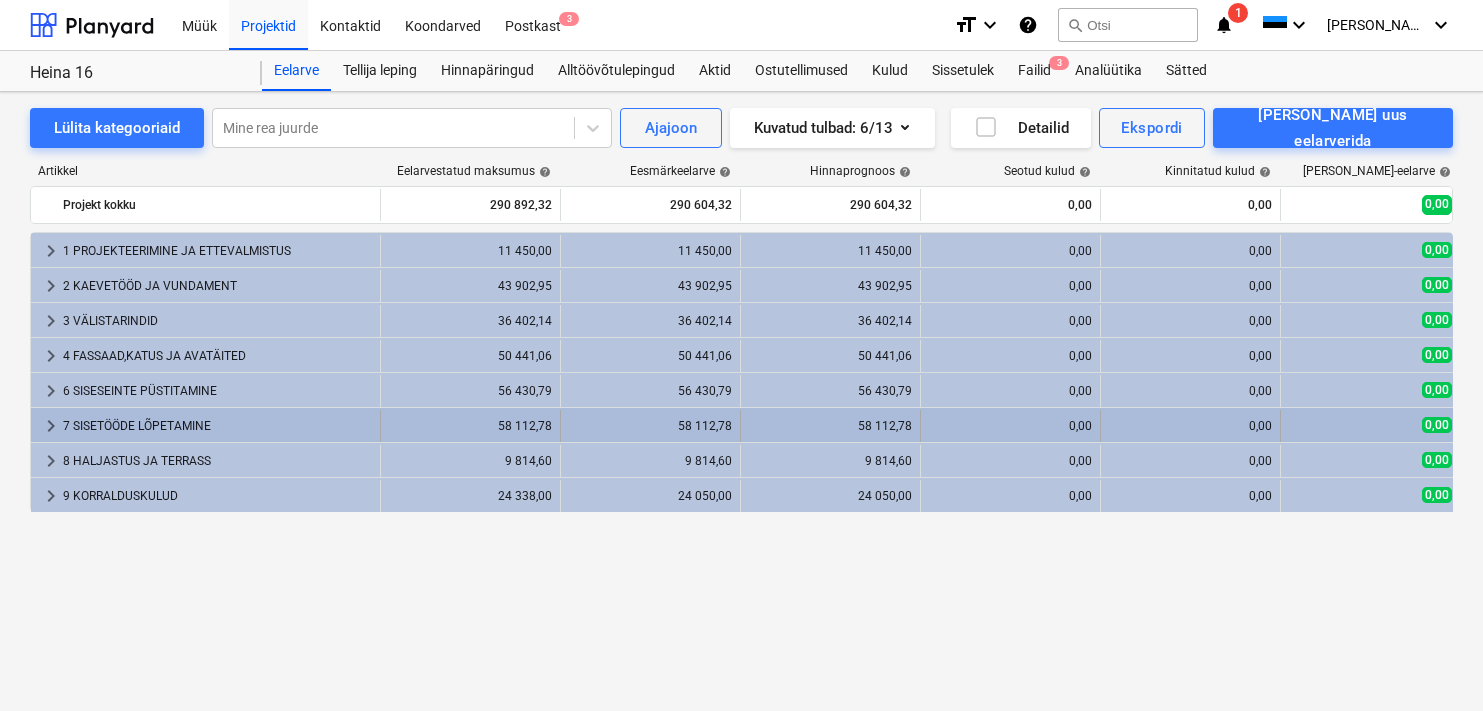 click on "7 SISETÖÖDE LÕPETAMINE" at bounding box center [217, 426] 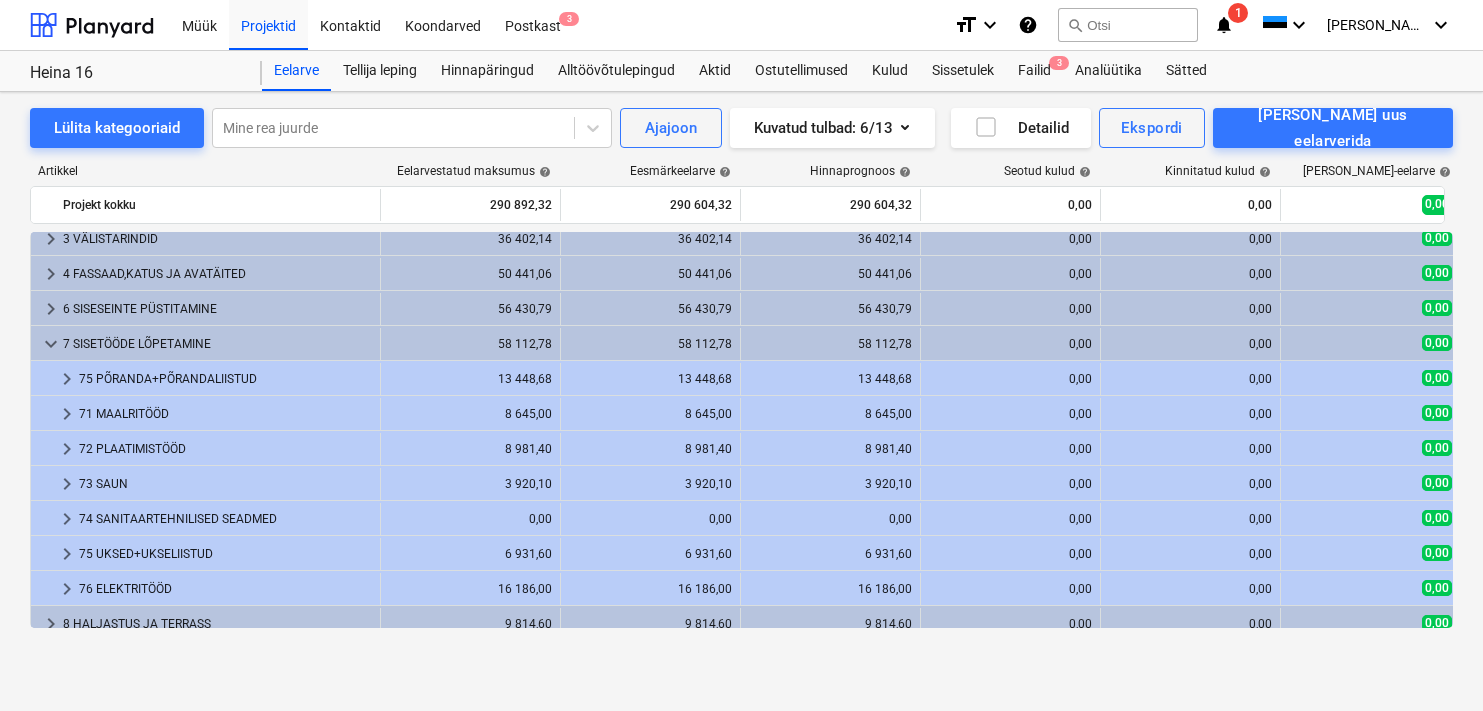 scroll, scrollTop: 129, scrollLeft: 0, axis: vertical 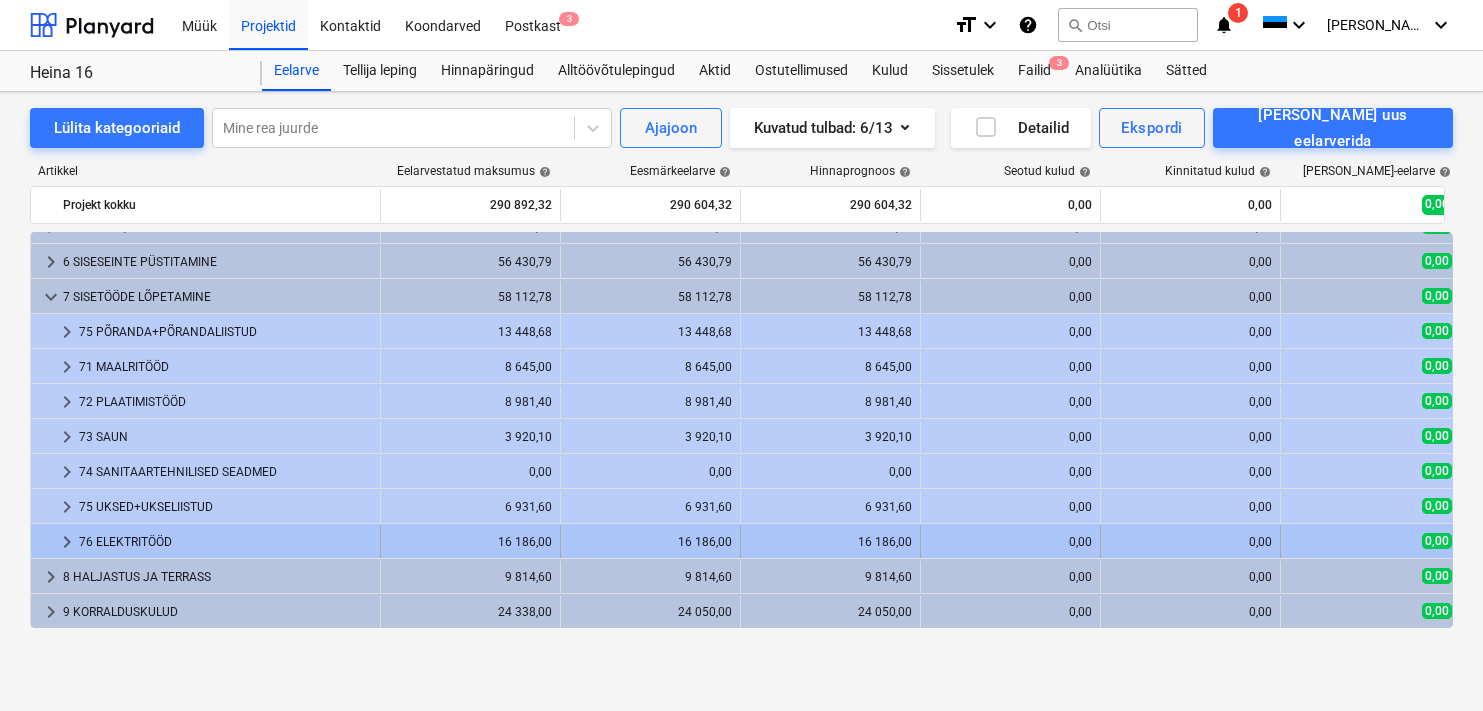 click on "76 ELEKTRITÖÖD" at bounding box center (225, 542) 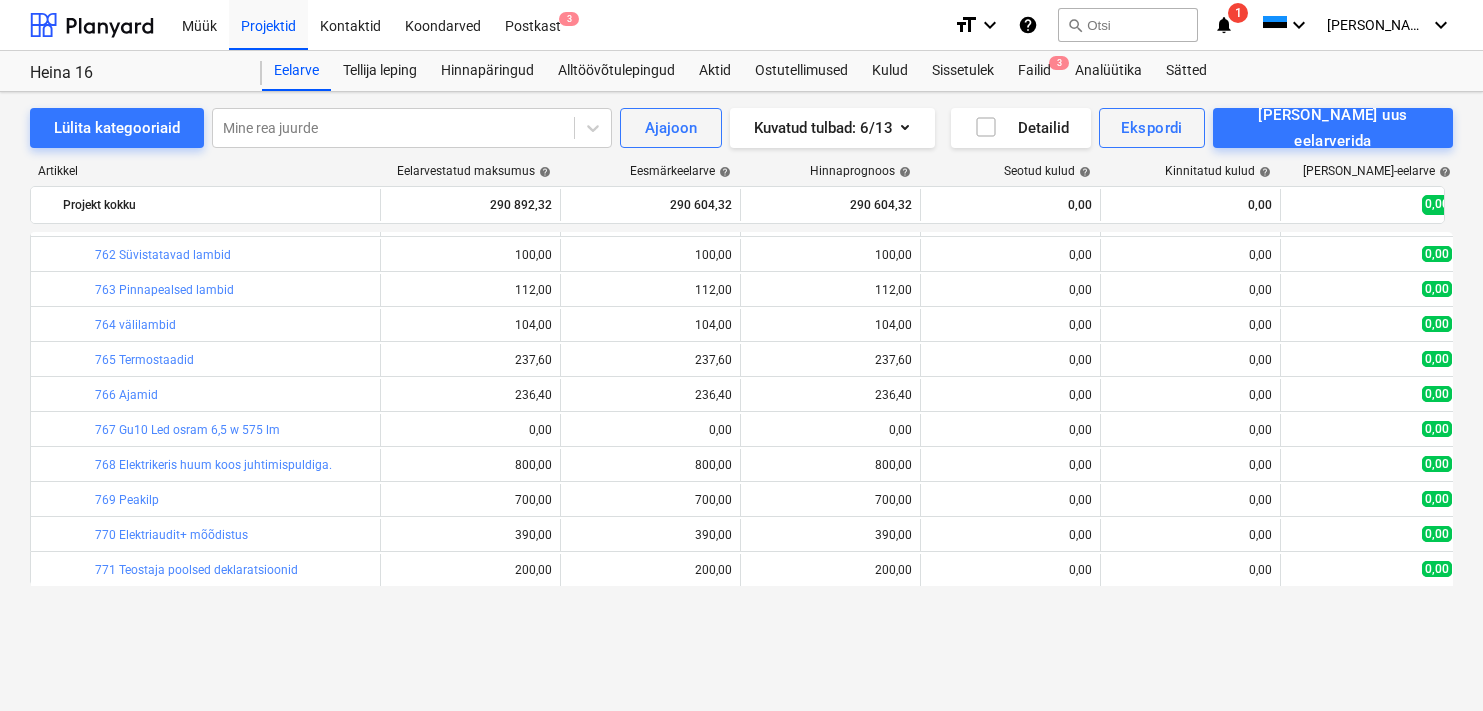scroll, scrollTop: 378, scrollLeft: 0, axis: vertical 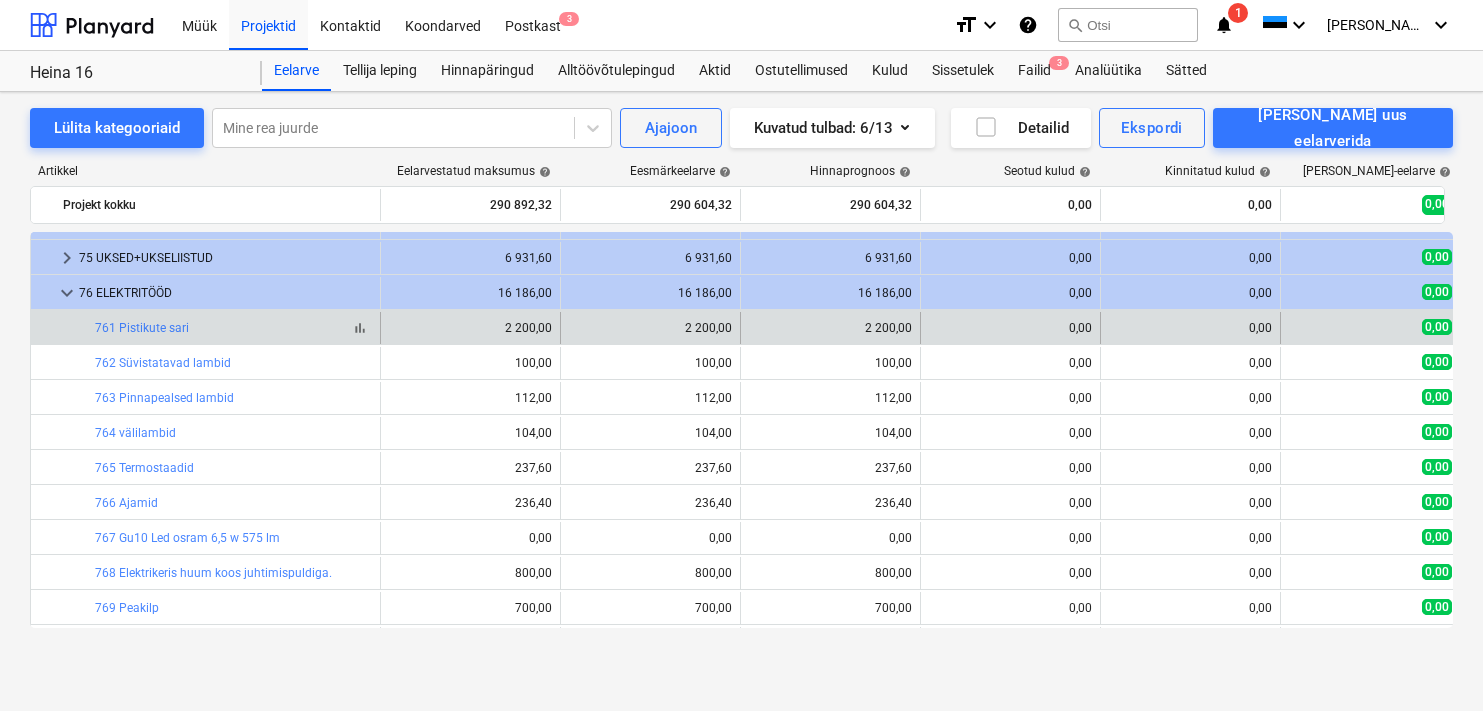 click on "bar_chart 761 Pistikute sari" at bounding box center (233, 328) 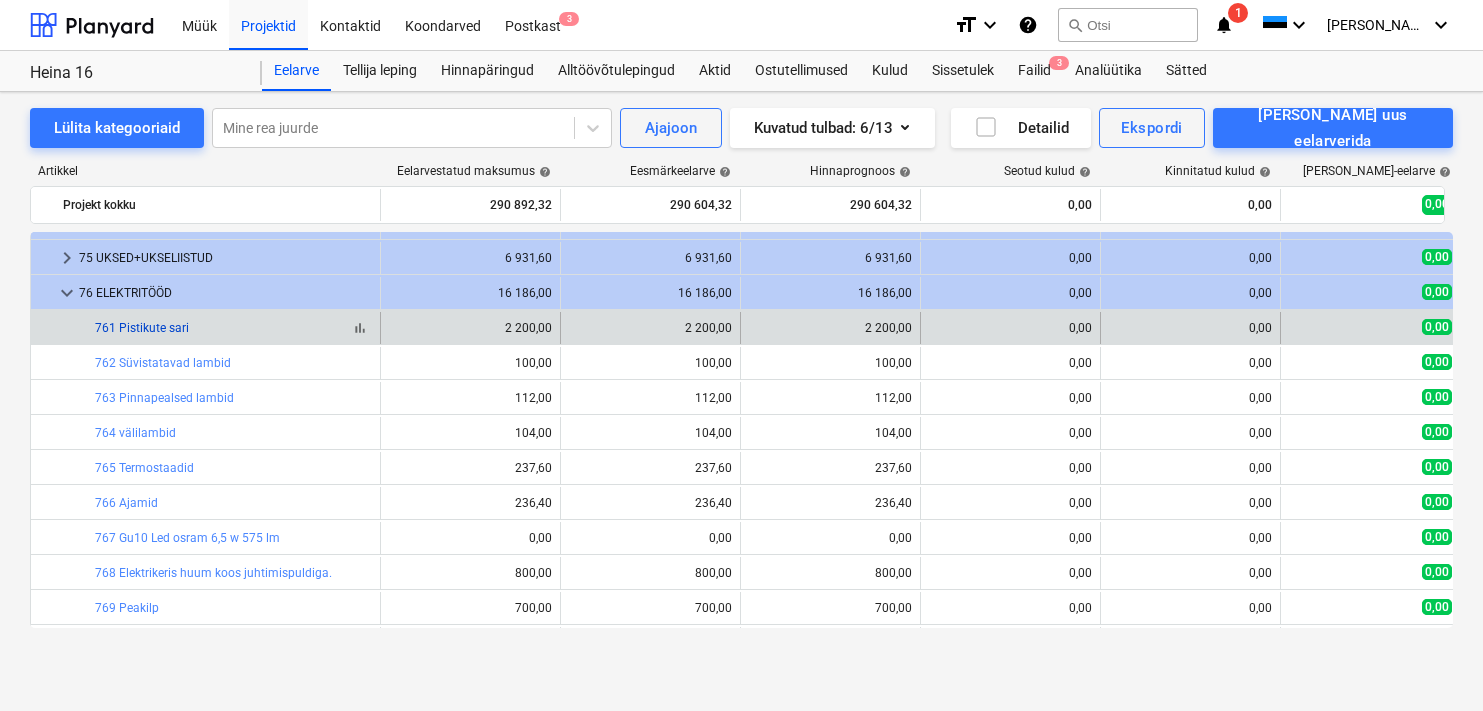 click on "761 Pistikute sari" at bounding box center [142, 328] 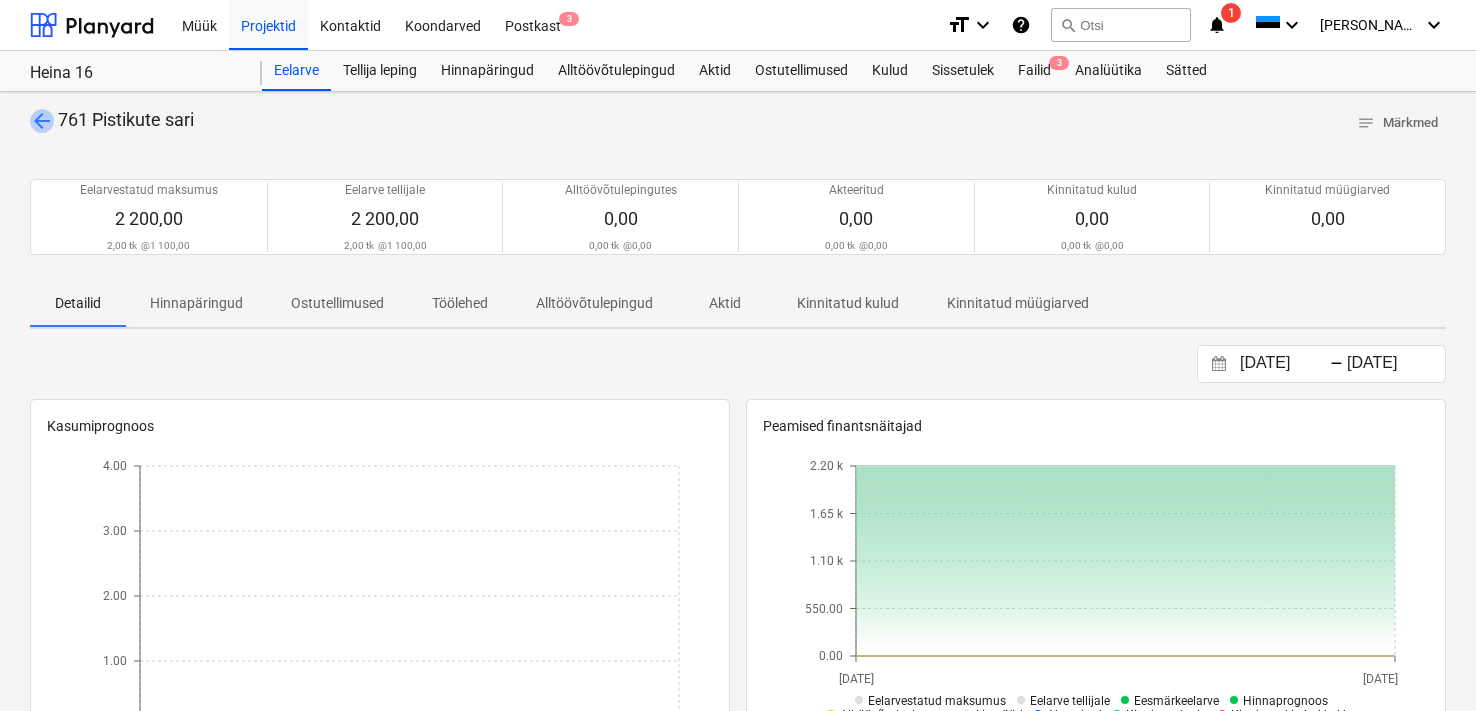 click on "arrow_back" at bounding box center [42, 121] 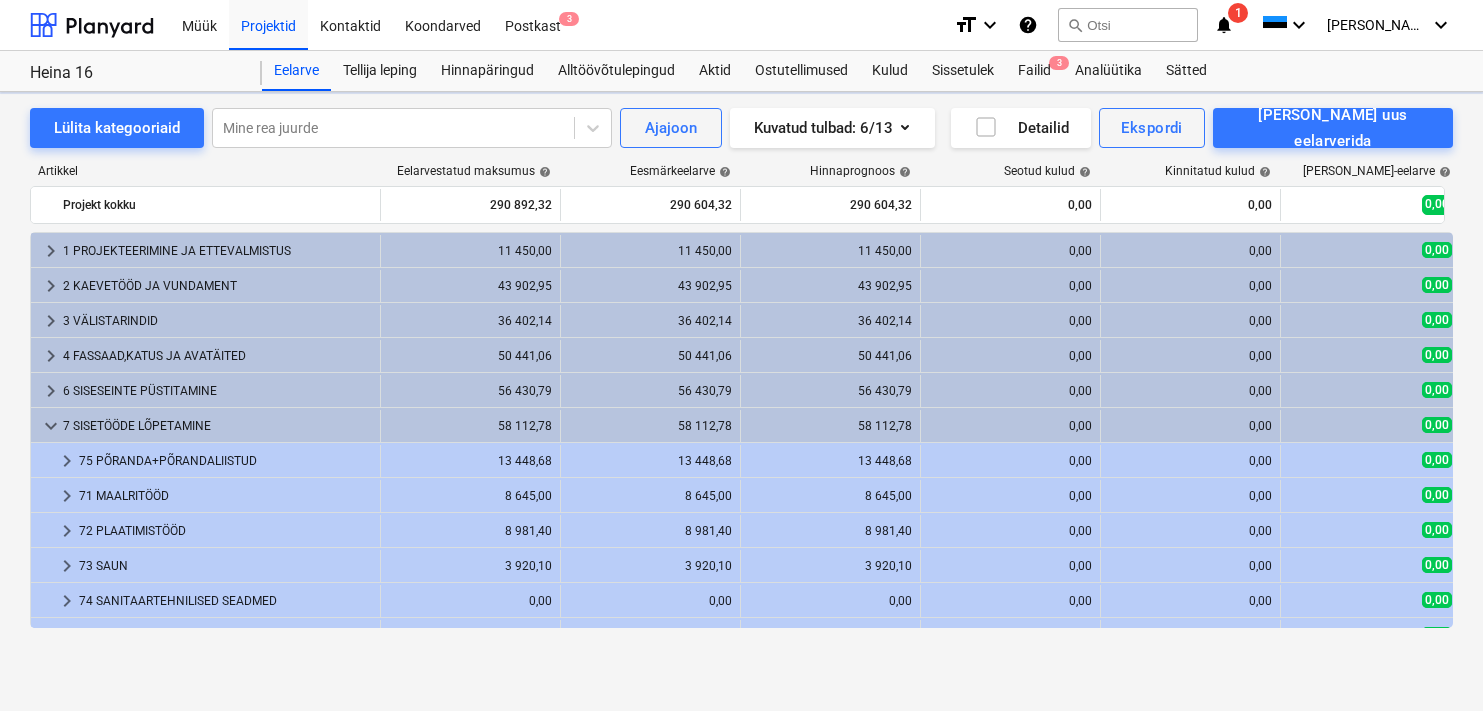 scroll, scrollTop: 378, scrollLeft: 0, axis: vertical 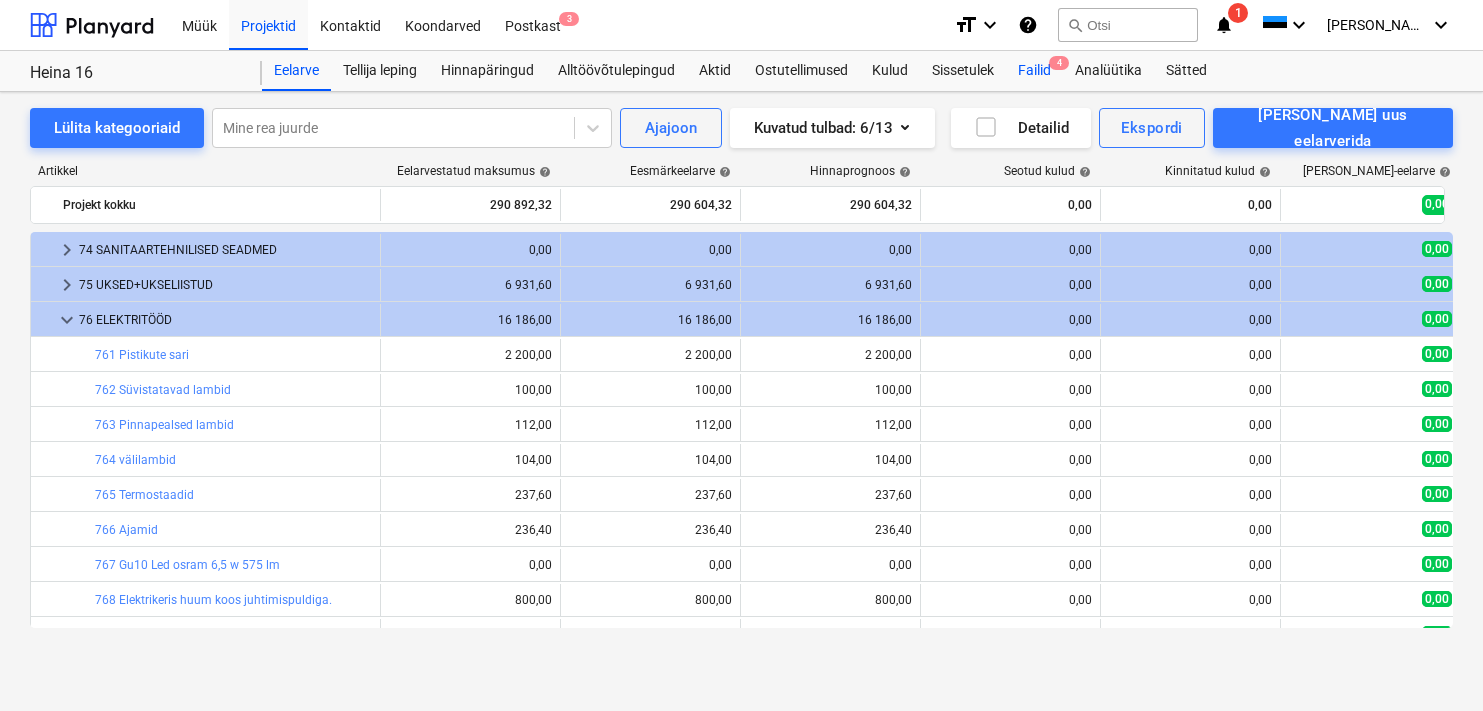 click on "Failid 4" at bounding box center [1034, 71] 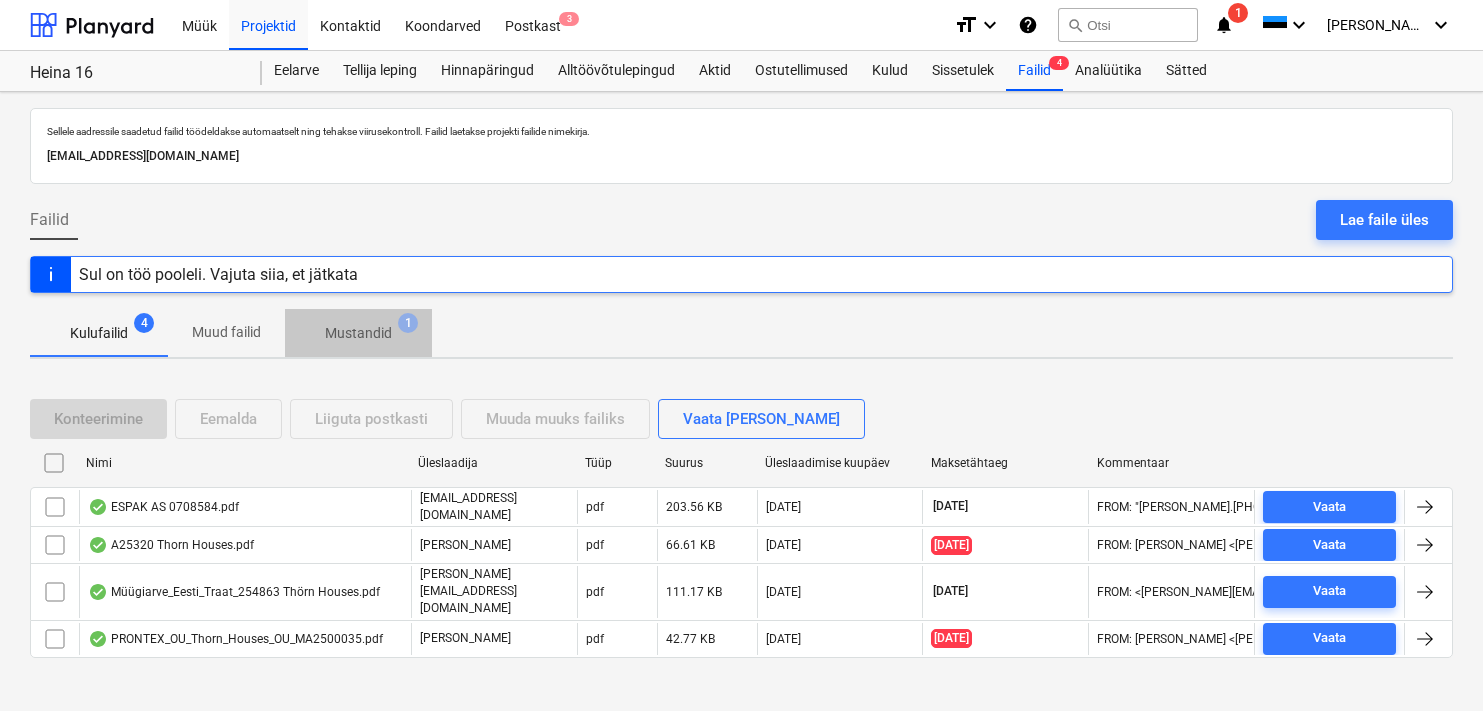 click on "Mustandid" at bounding box center (358, 333) 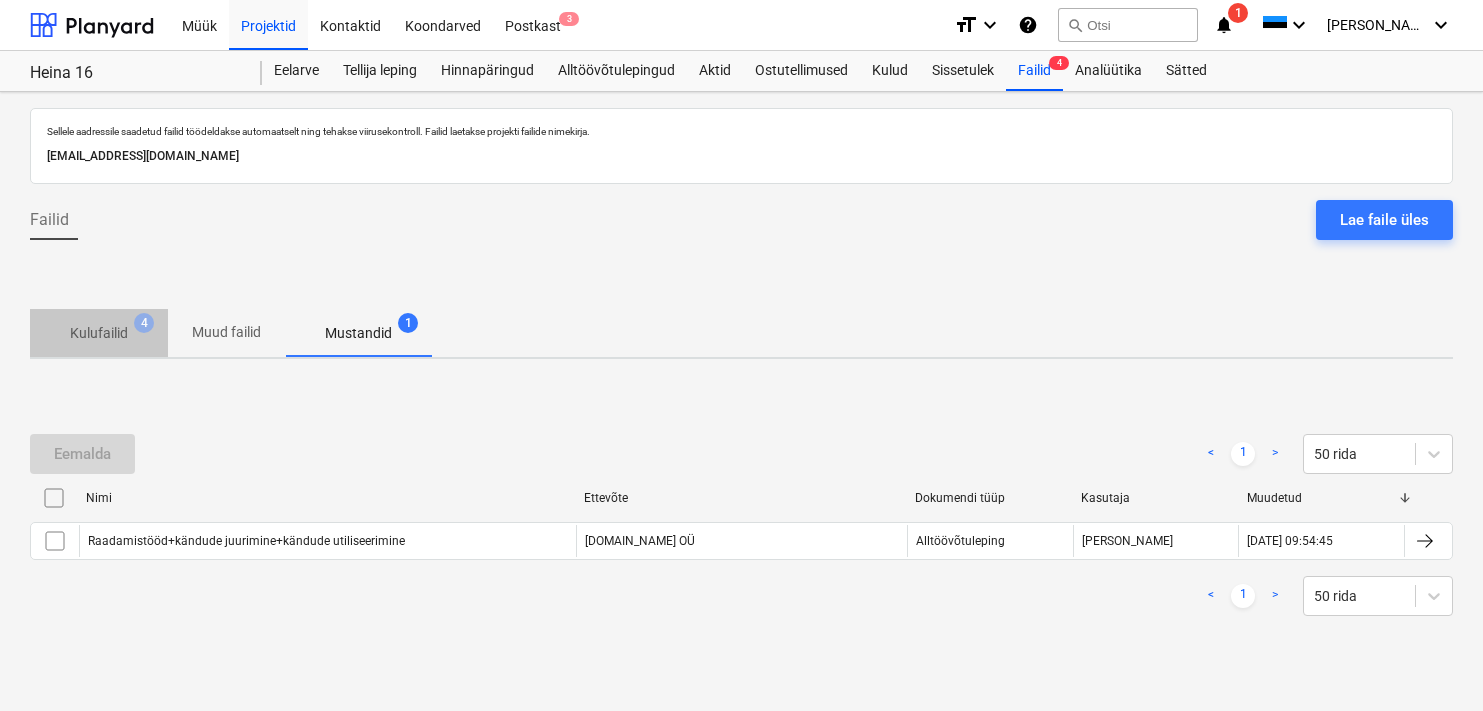 click on "Kulufailid 4" at bounding box center (99, 333) 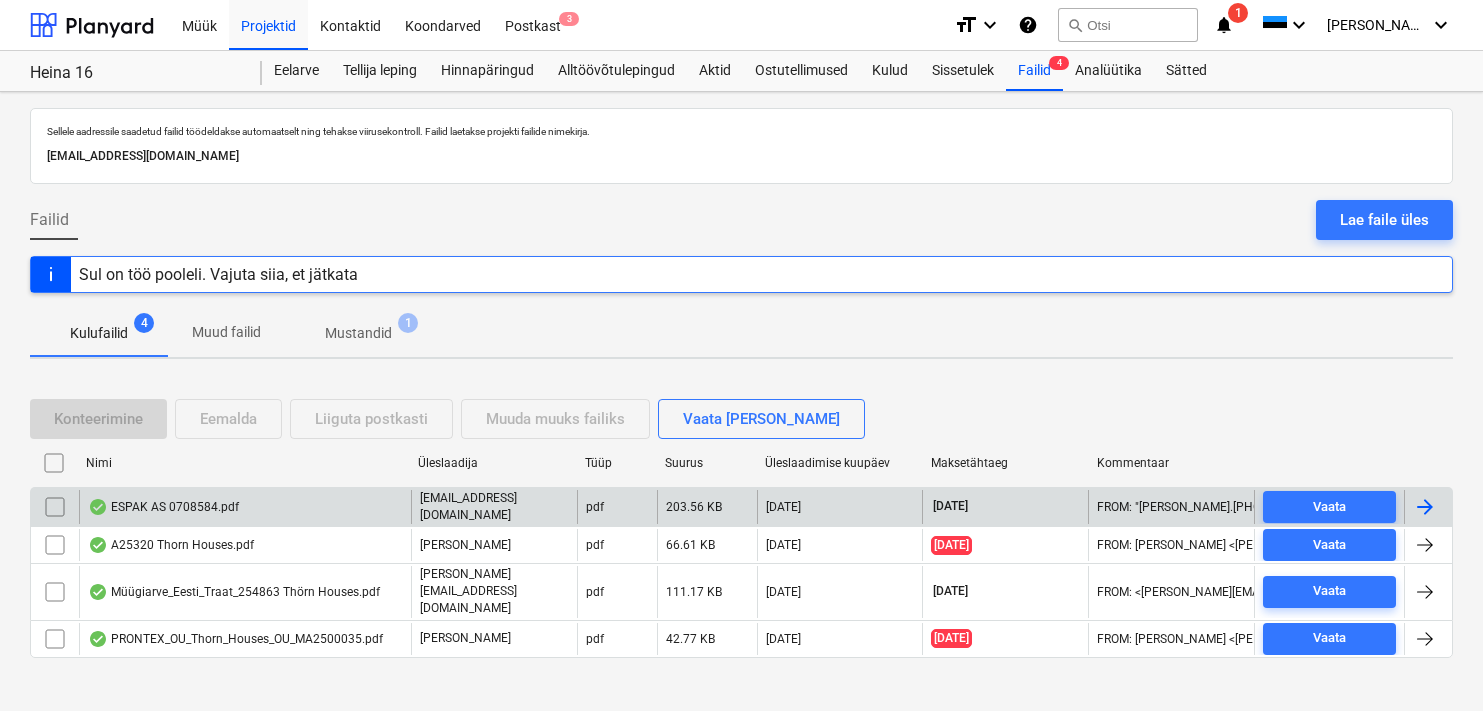 click on "ESPAK AS 0708584.pdf" at bounding box center [245, 507] 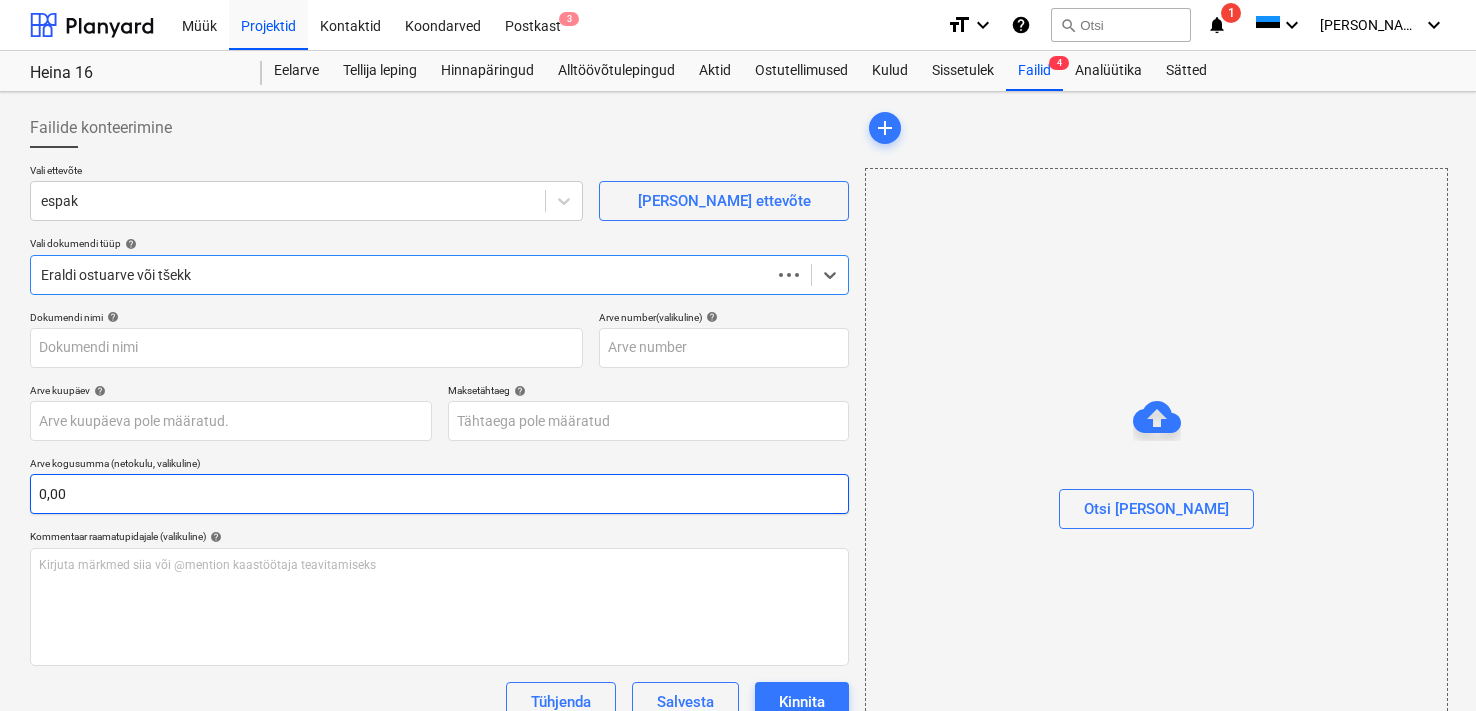 type on "0708584" 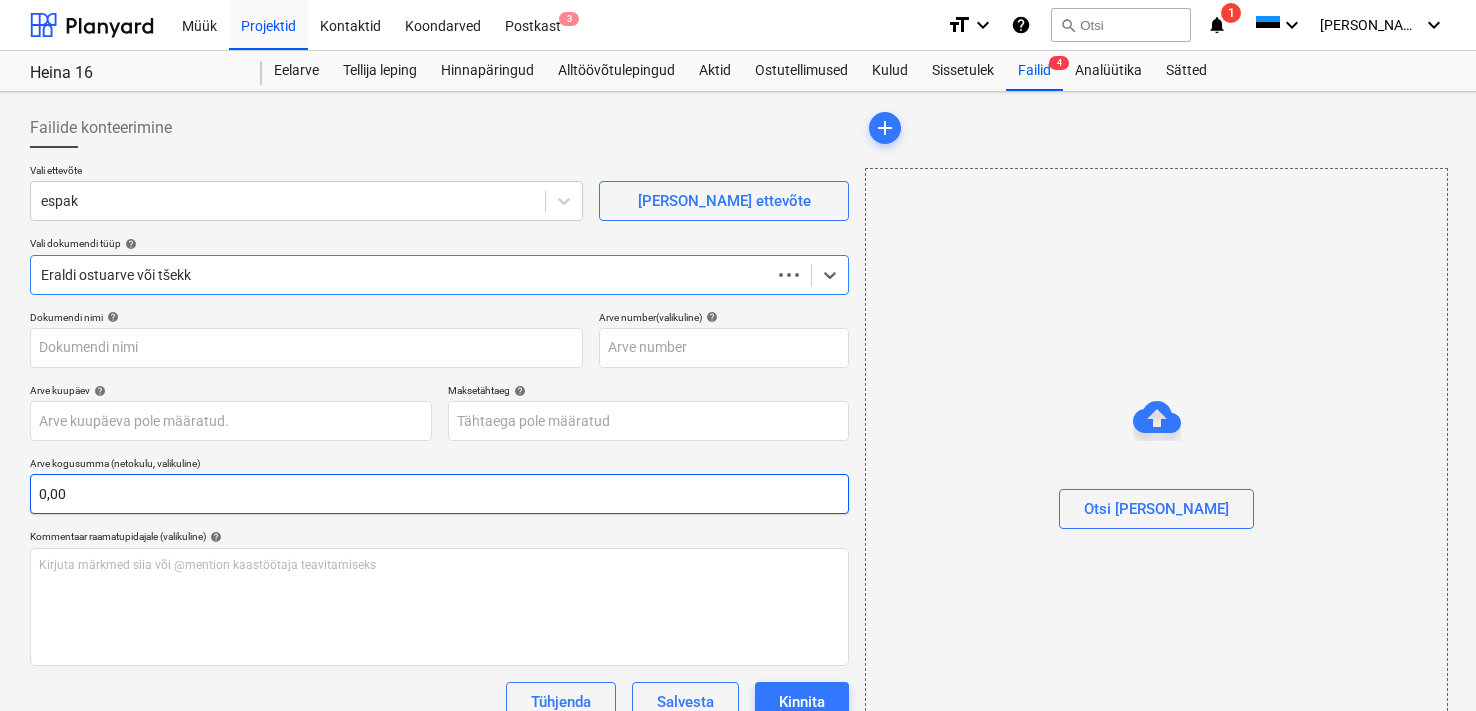 type on "0708584" 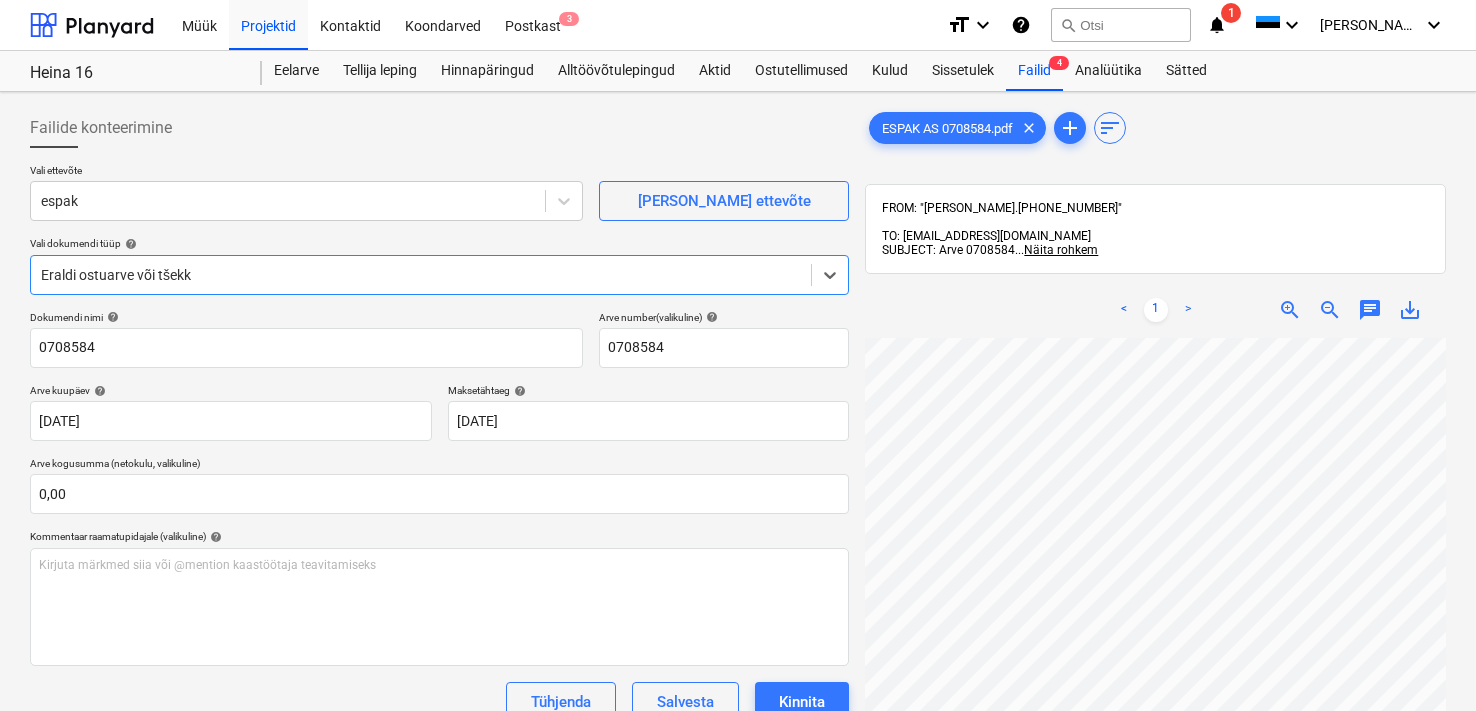 scroll, scrollTop: 175, scrollLeft: 0, axis: vertical 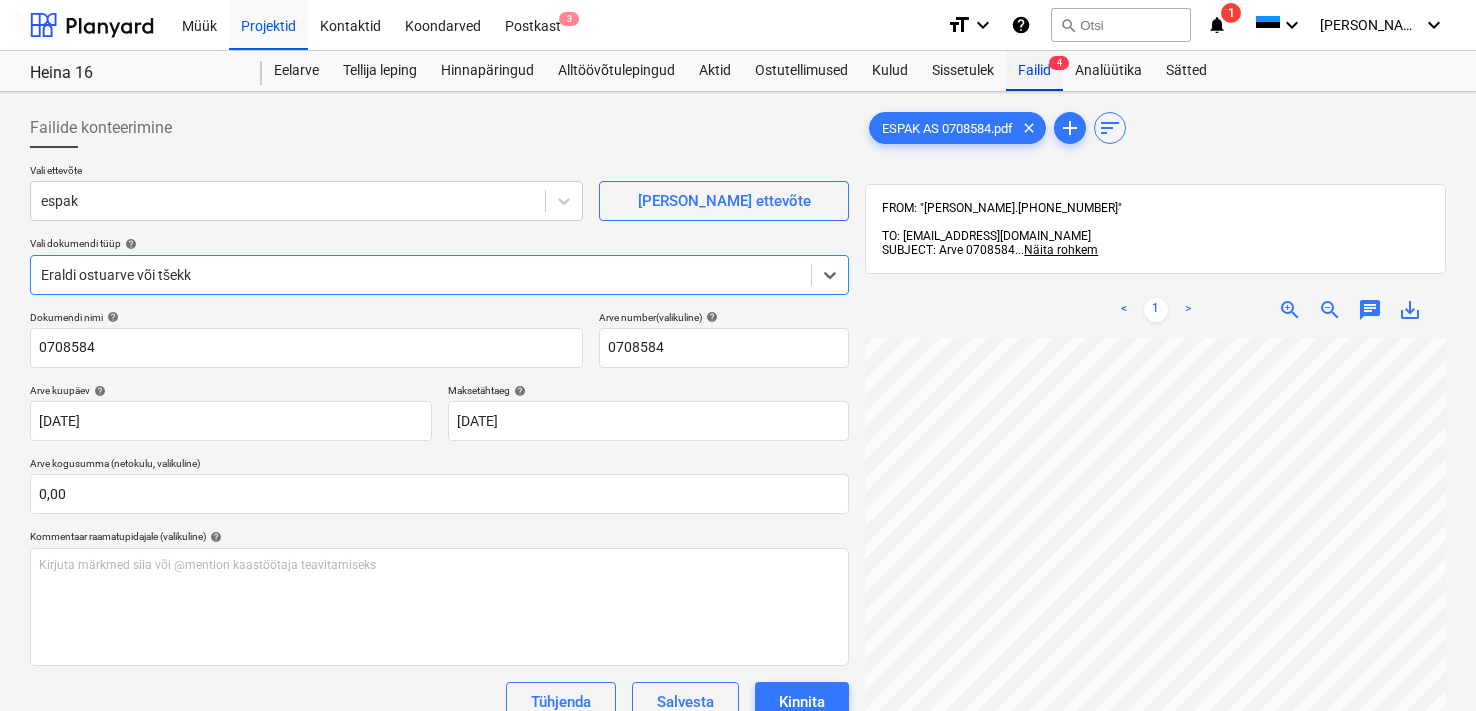 click on "Failid 4" at bounding box center [1034, 71] 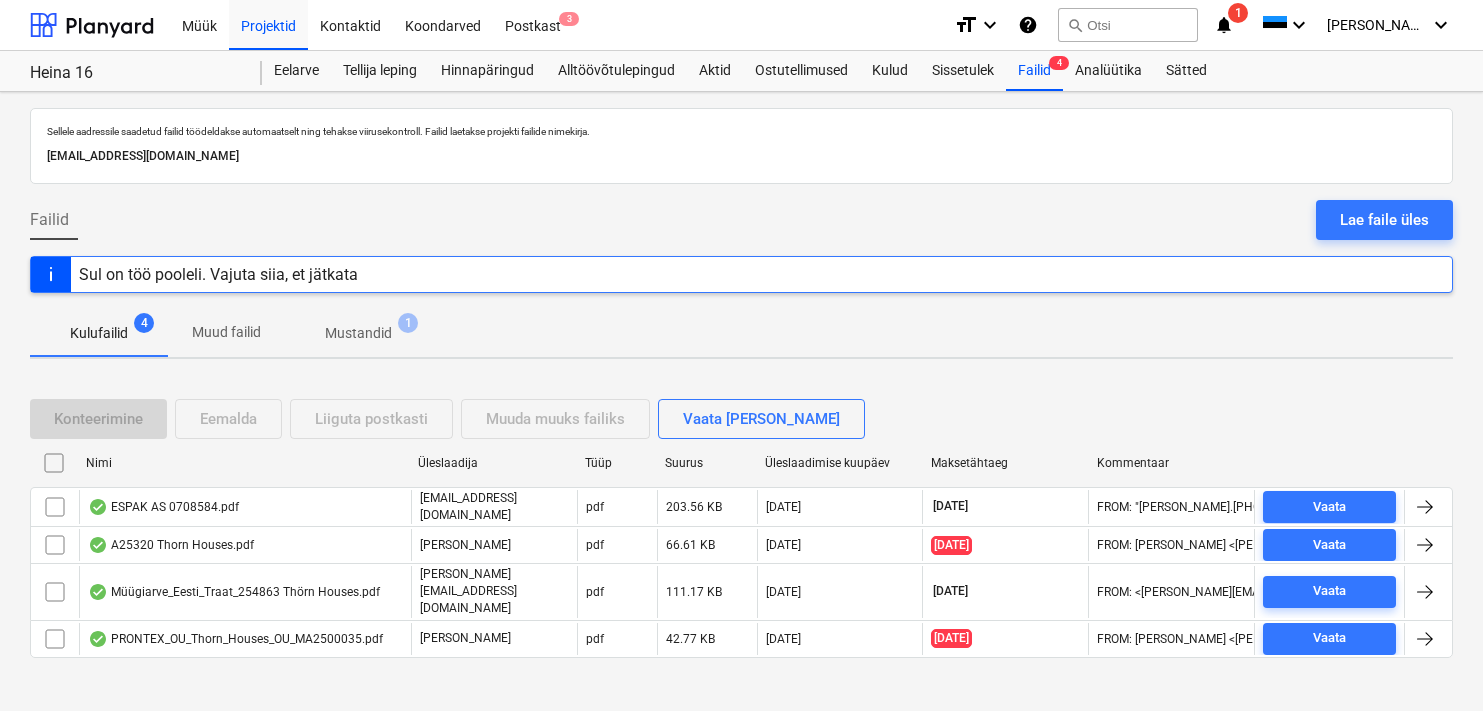 click on "Sul on töö pooleli. Vajuta siia, et jätkata" at bounding box center [218, 274] 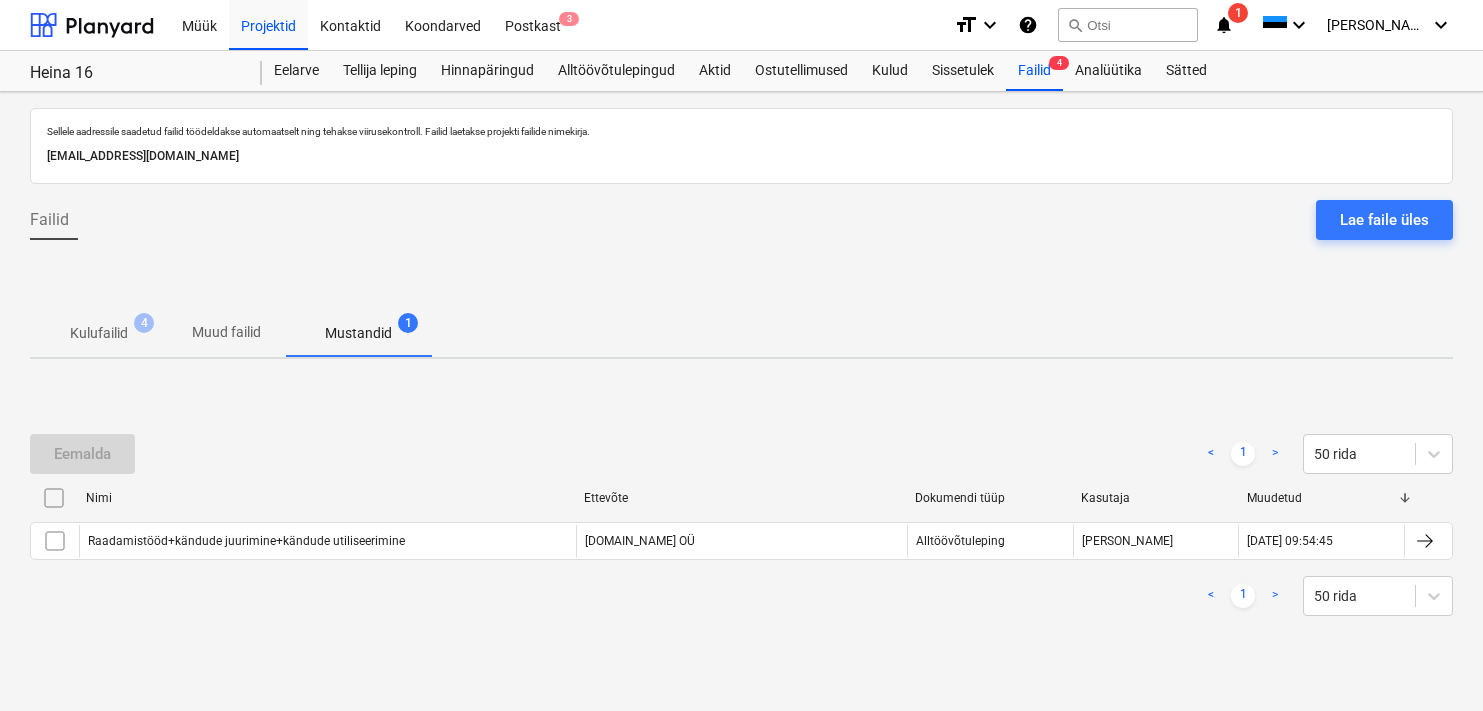 click on "Kulufailid" at bounding box center [99, 333] 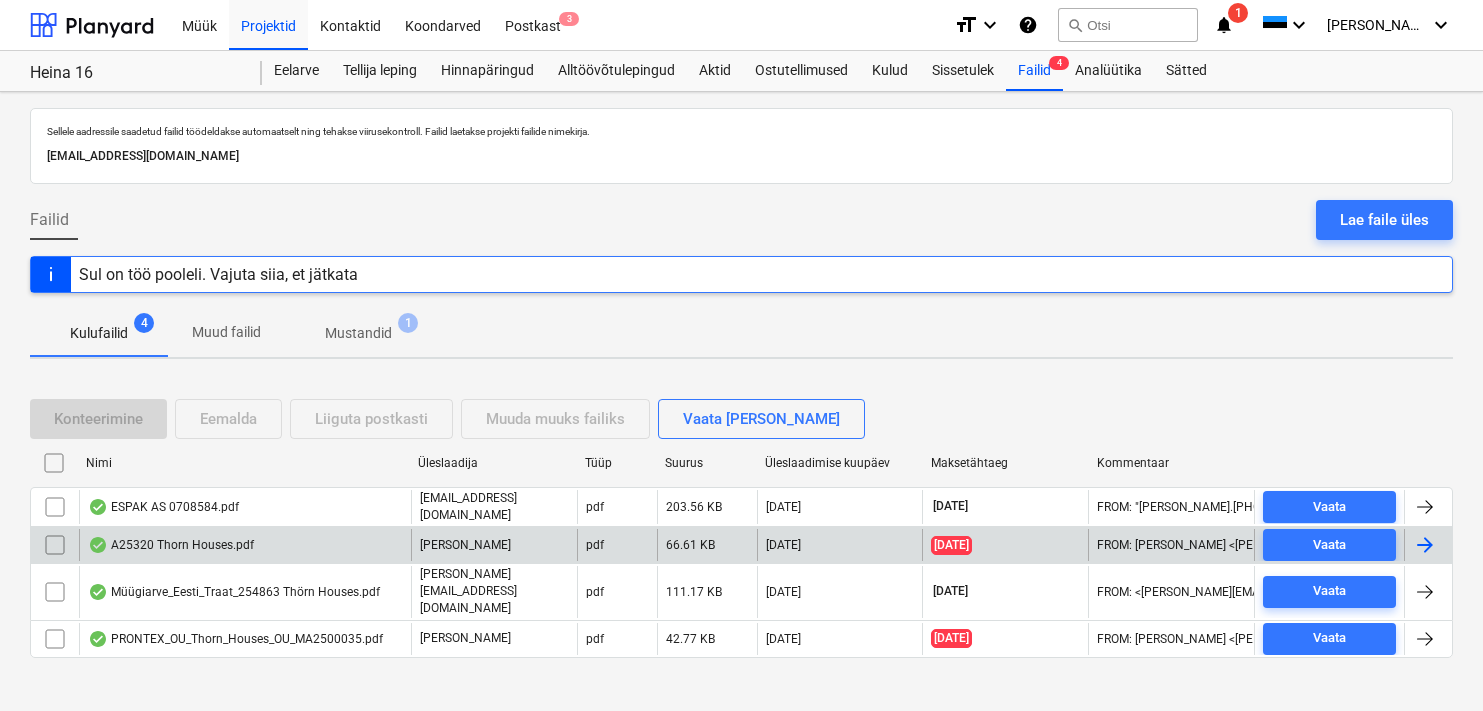 click on "A25320 Thorn Houses.pdf" at bounding box center (171, 545) 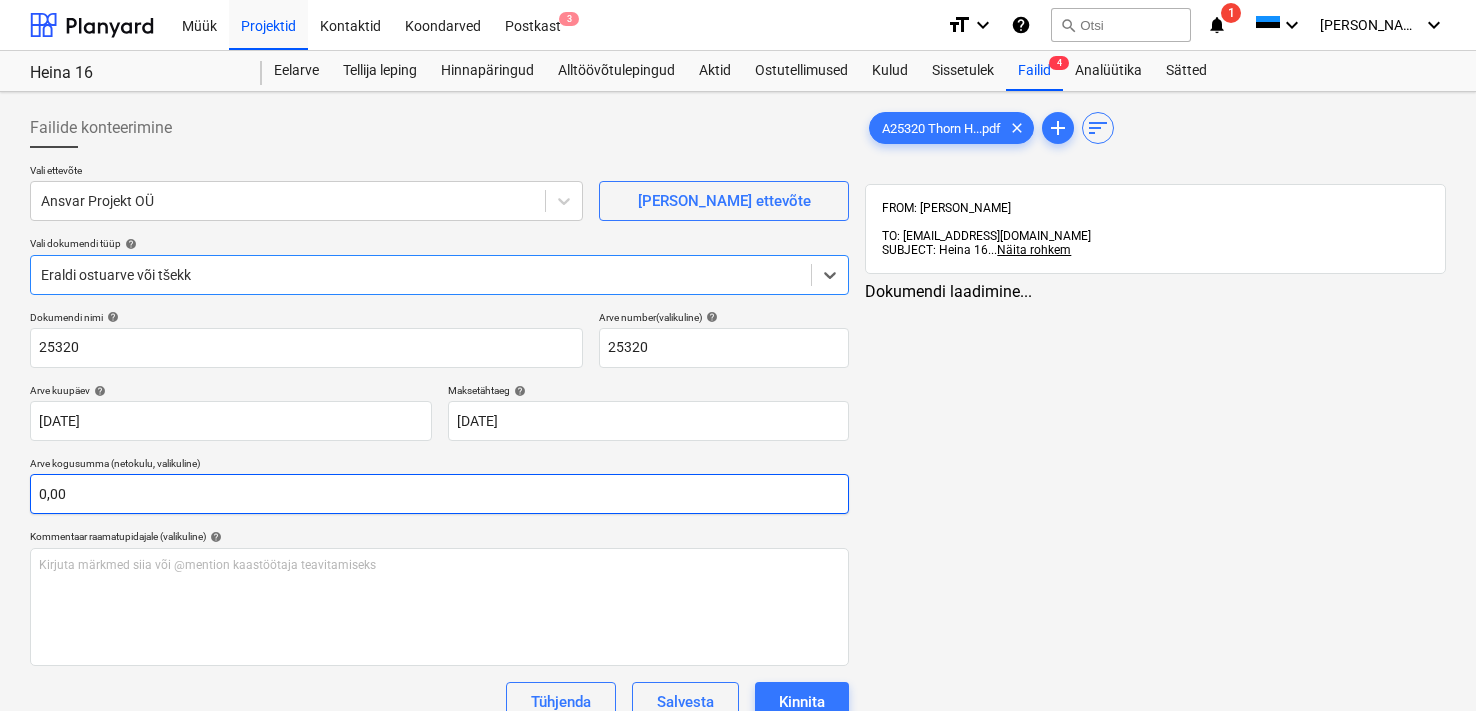 type on "25320" 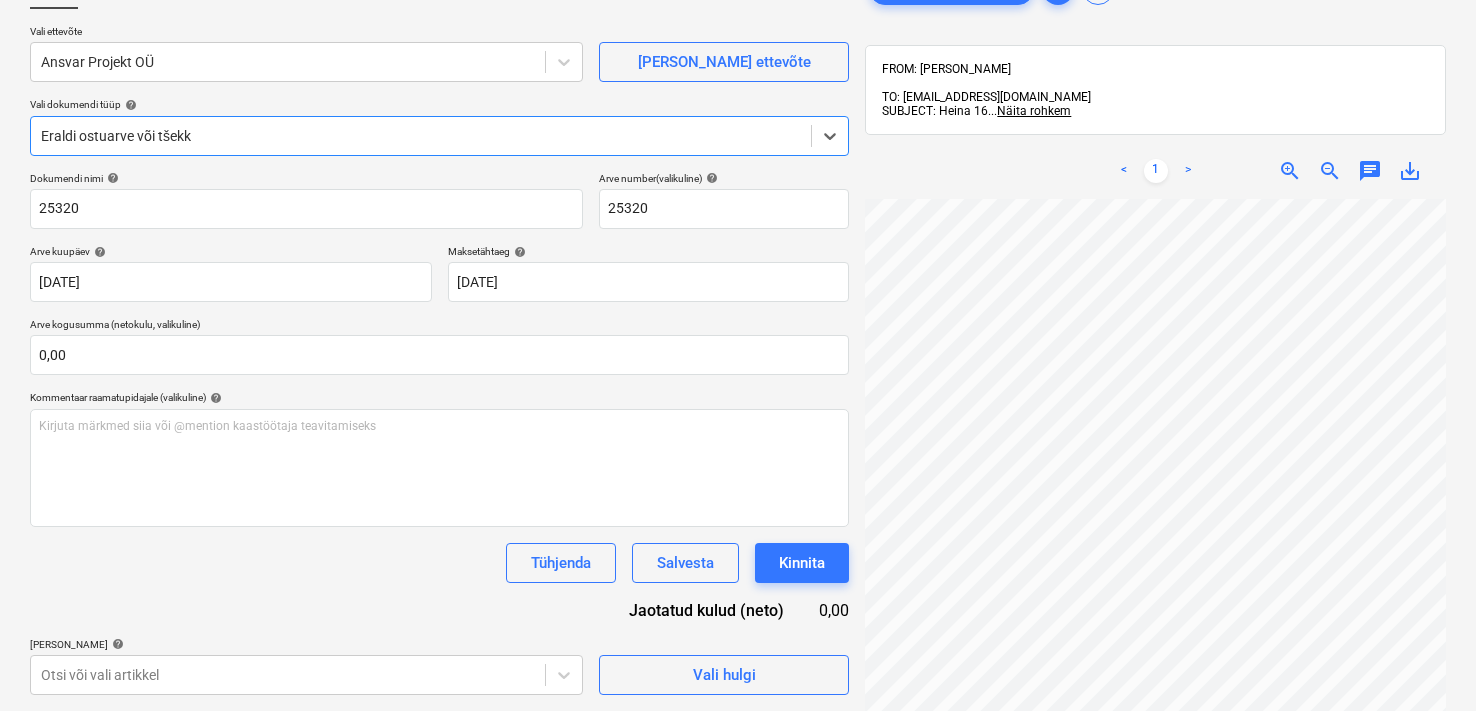 scroll, scrollTop: 135, scrollLeft: 0, axis: vertical 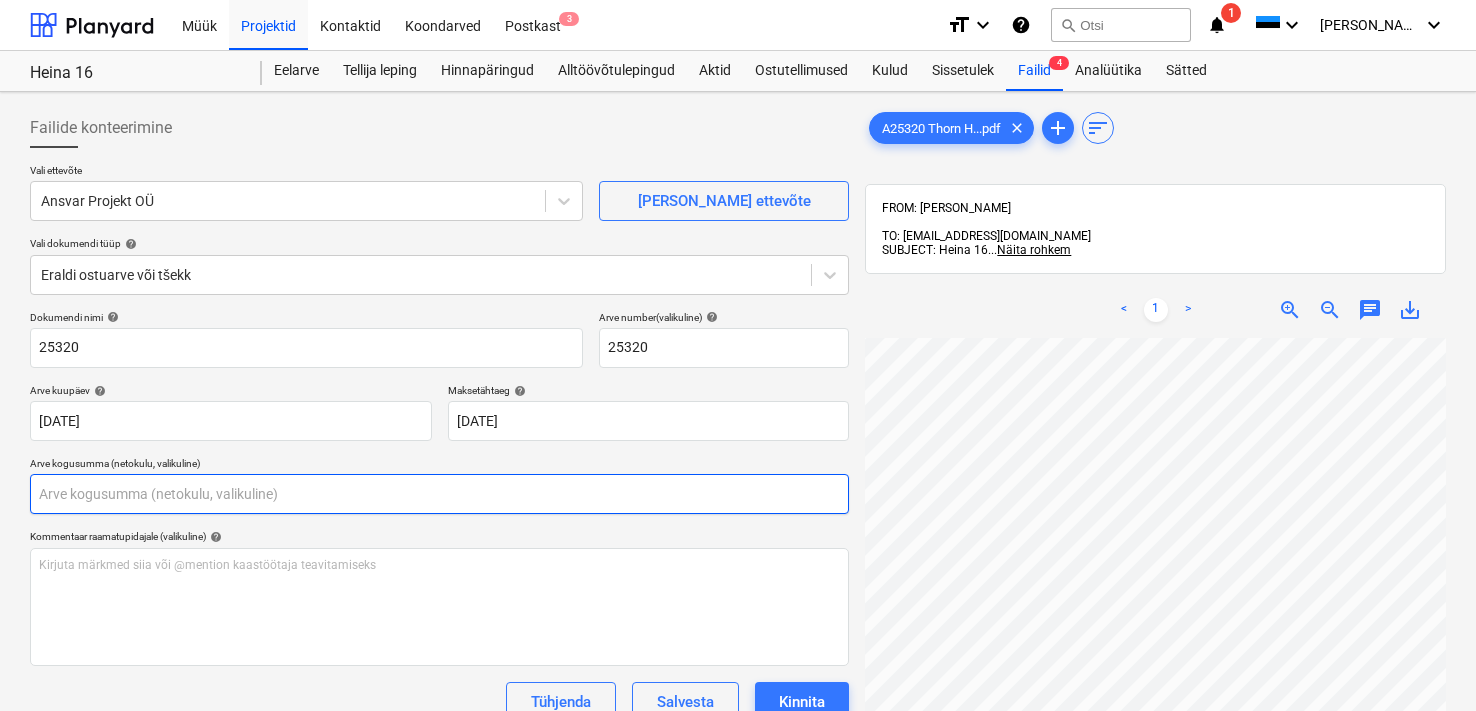 click at bounding box center (439, 494) 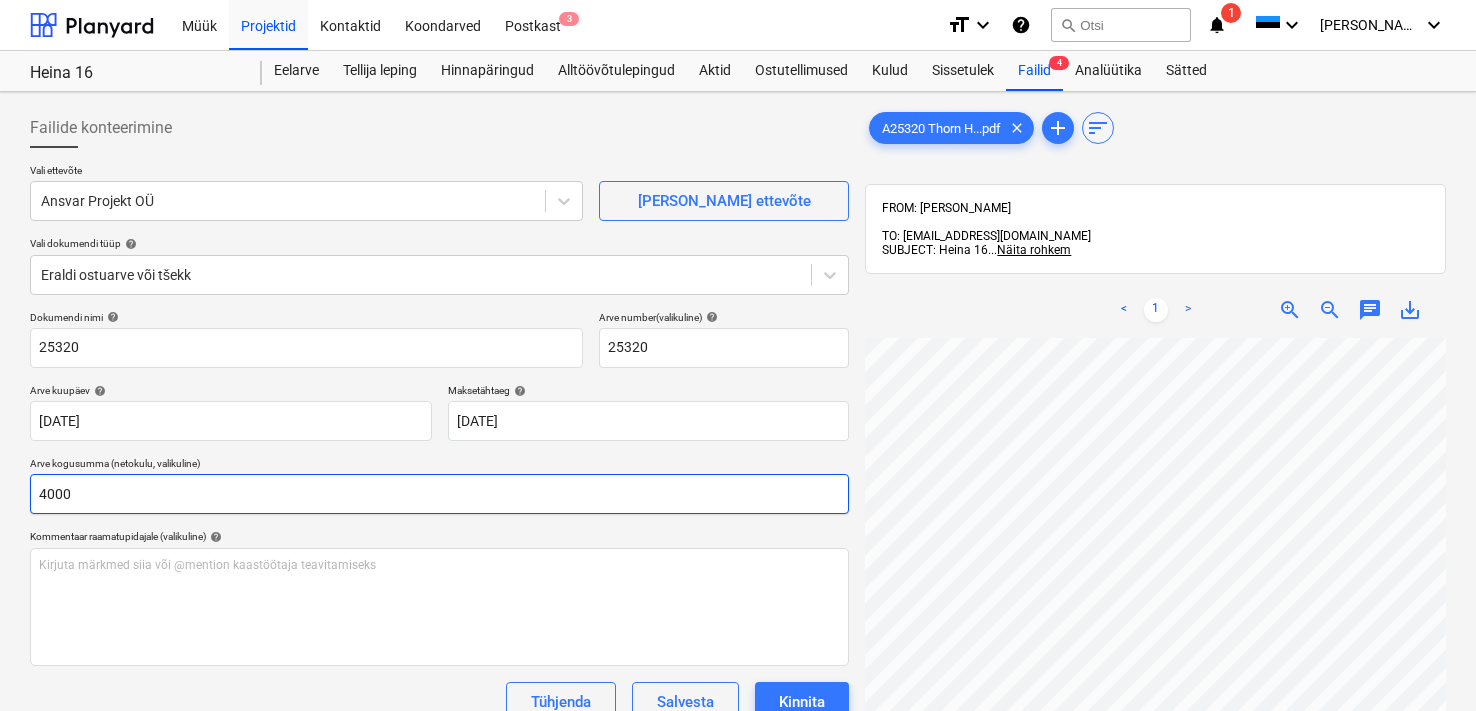 type on "4000" 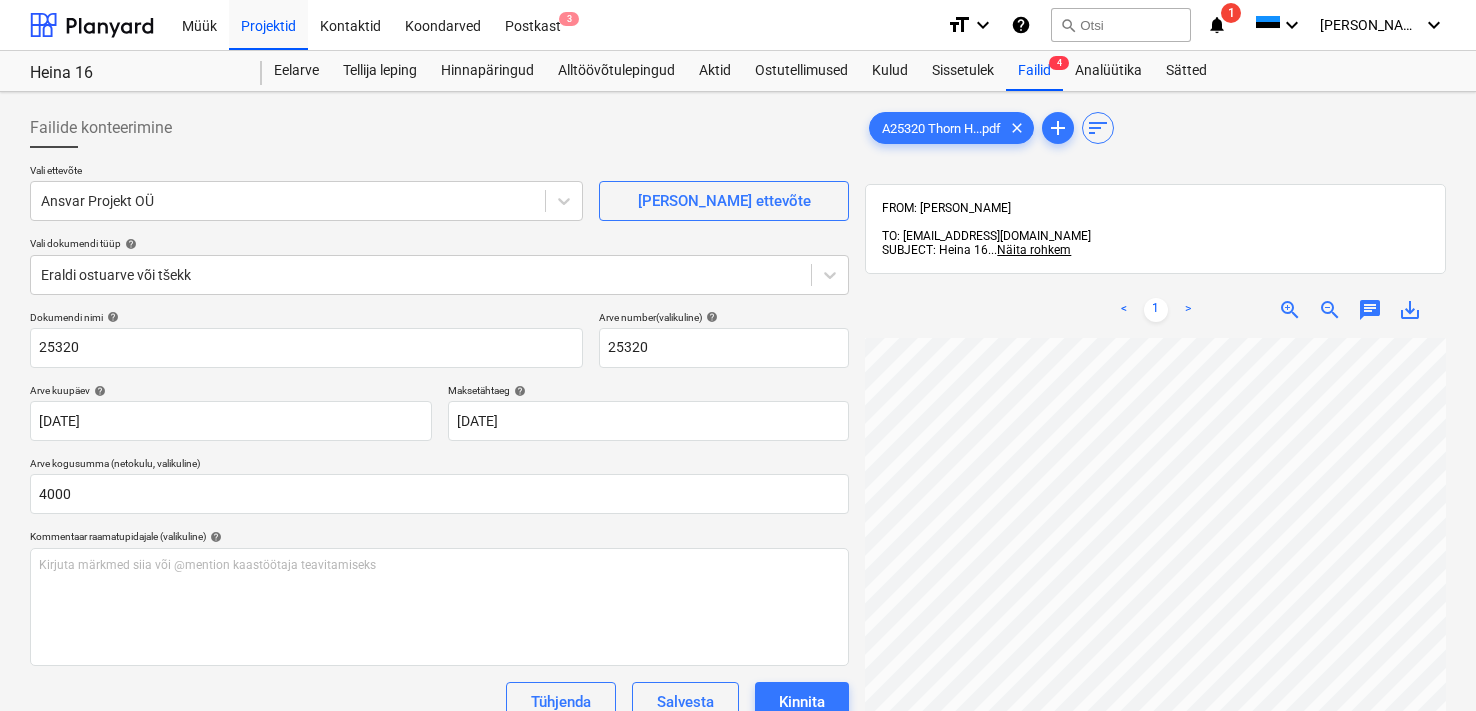 click on "Dokumendi nimi help 25320 Arve number  (valikuline) help 25320 Arve kuupäev help [DATE] 03.06.2025 Press the down arrow key to interact with the calendar and
select a date. Press the question mark key to get the keyboard shortcuts for changing dates. Maksetähtaeg help [DATE] [DATE] Press the down arrow key to interact with the calendar and
select a date. Press the question mark key to get the keyboard shortcuts for changing dates. Arve kogusumma (netokulu, valikuline) 4000 Kommentaar raamatupidajale (valikuline) help Kirjuta märkmed siia või @mention kaastöötaja teavitamiseks ﻿ Tühjenda Salvesta Kinnita Jaotatud kulud (neto) 0,00 Jaotamata kulud 4 000,00 Kokku 4 000,00 [PERSON_NAME] artiklid help Otsi või vali artikkel Vali hulgi" at bounding box center (439, 597) 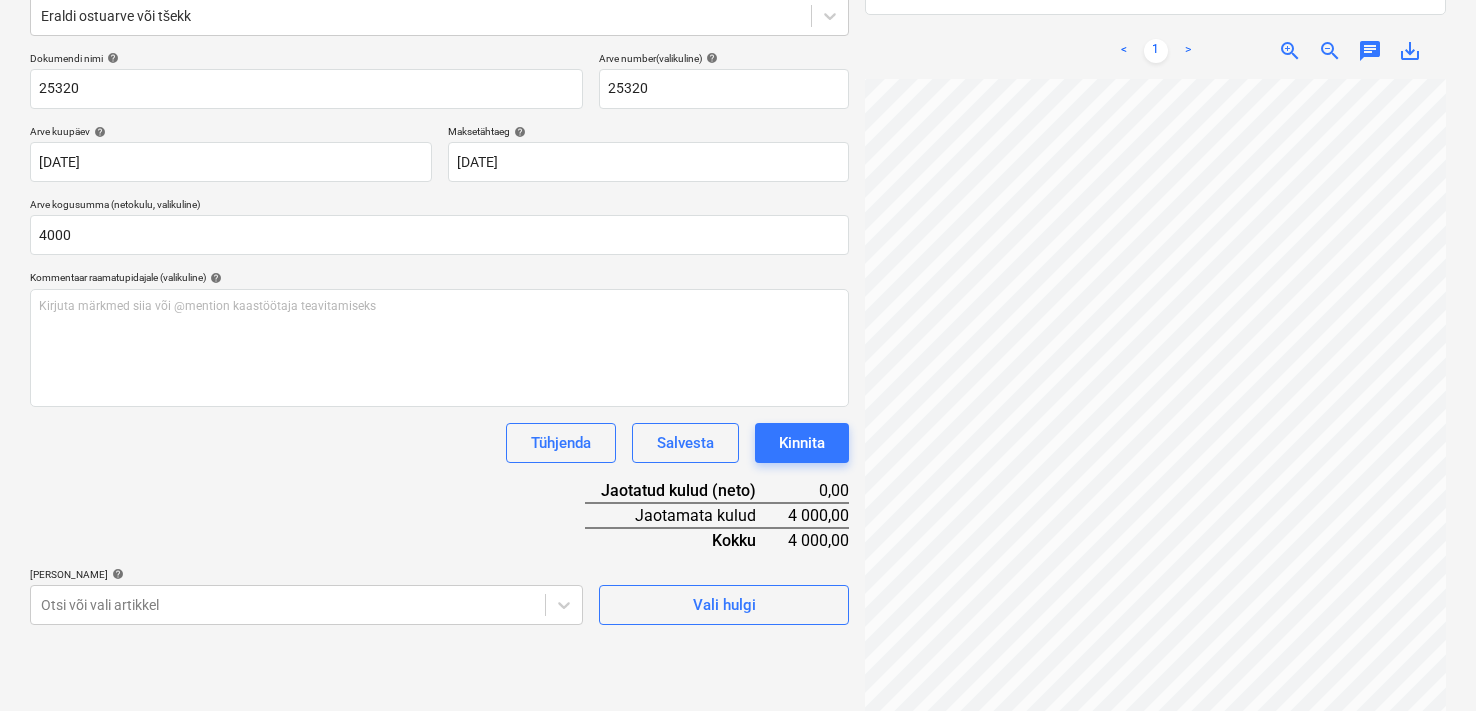 scroll, scrollTop: 262, scrollLeft: 0, axis: vertical 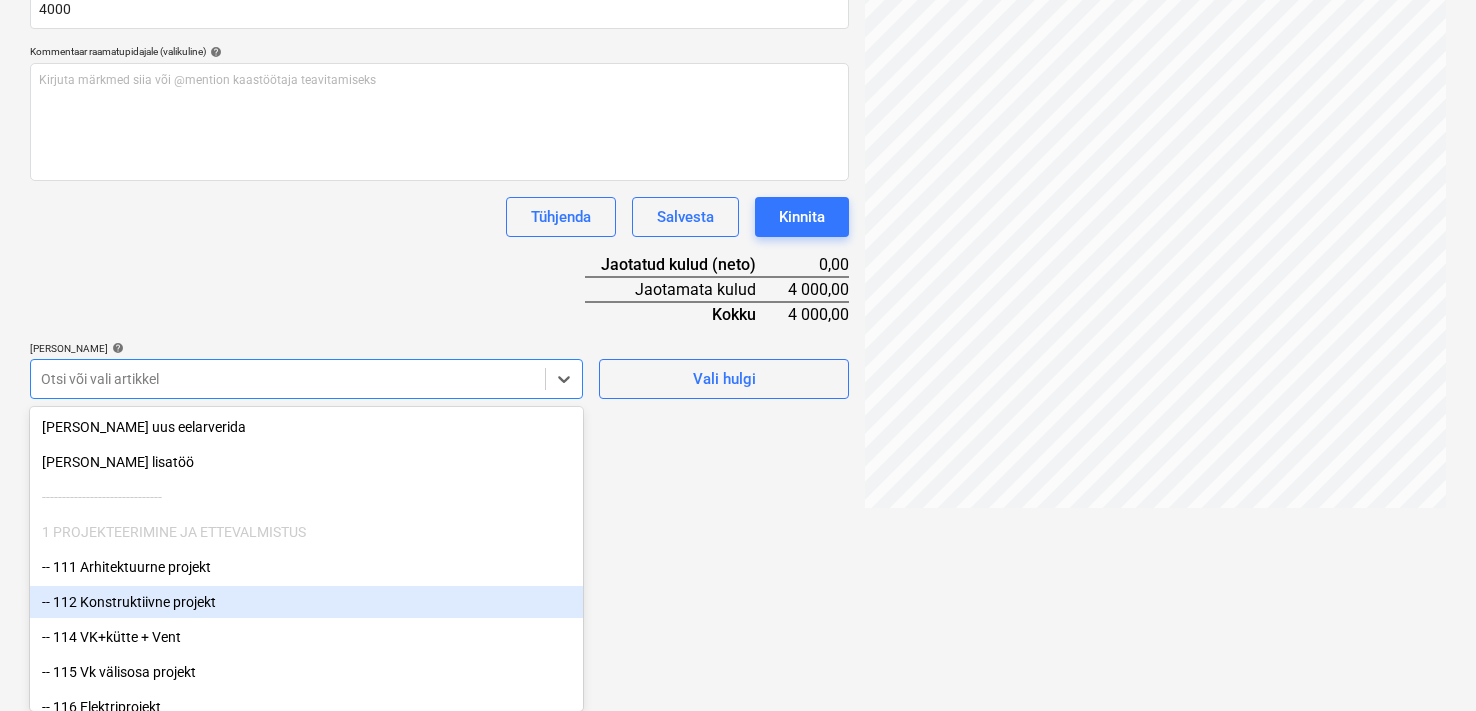 click on "Müük Projektid Kontaktid Koondarved Postkast 3 format_size keyboard_arrow_down help search Otsi notifications 1 keyboard_arrow_down [PERSON_NAME] keyboard_arrow_down Heina 16 Heina 16 Eelarve Tellija leping Hinnapäringud Alltöövõtulepingud Aktid Ostutellimused Kulud Sissetulek Failid 4 Analüütika Sätted Failide konteerimine Vali ettevõte Ansvar Projekt OÜ    [PERSON_NAME] uus ettevõte Vali dokumendi tüüp help Eraldi ostuarve või tšekk Dokumendi nimi help 25320 Arve number  (valikuline) help 25320 Arve kuupäev help [DATE] 03.06.2025 Press the down arrow key to interact with the calendar and
select a date. Press the question mark key to get the keyboard shortcuts for changing dates. Maksetähtaeg help [DATE] [DATE] Press the down arrow key to interact with the calendar and
select a date. Press the question mark key to get the keyboard shortcuts for changing dates. Arve kogusumma (netokulu, valikuline) 4000 Kommentaar raamatupidajale (valikuline) help ﻿ Tühjenda Salvesta Kinnita add" at bounding box center (738, -130) 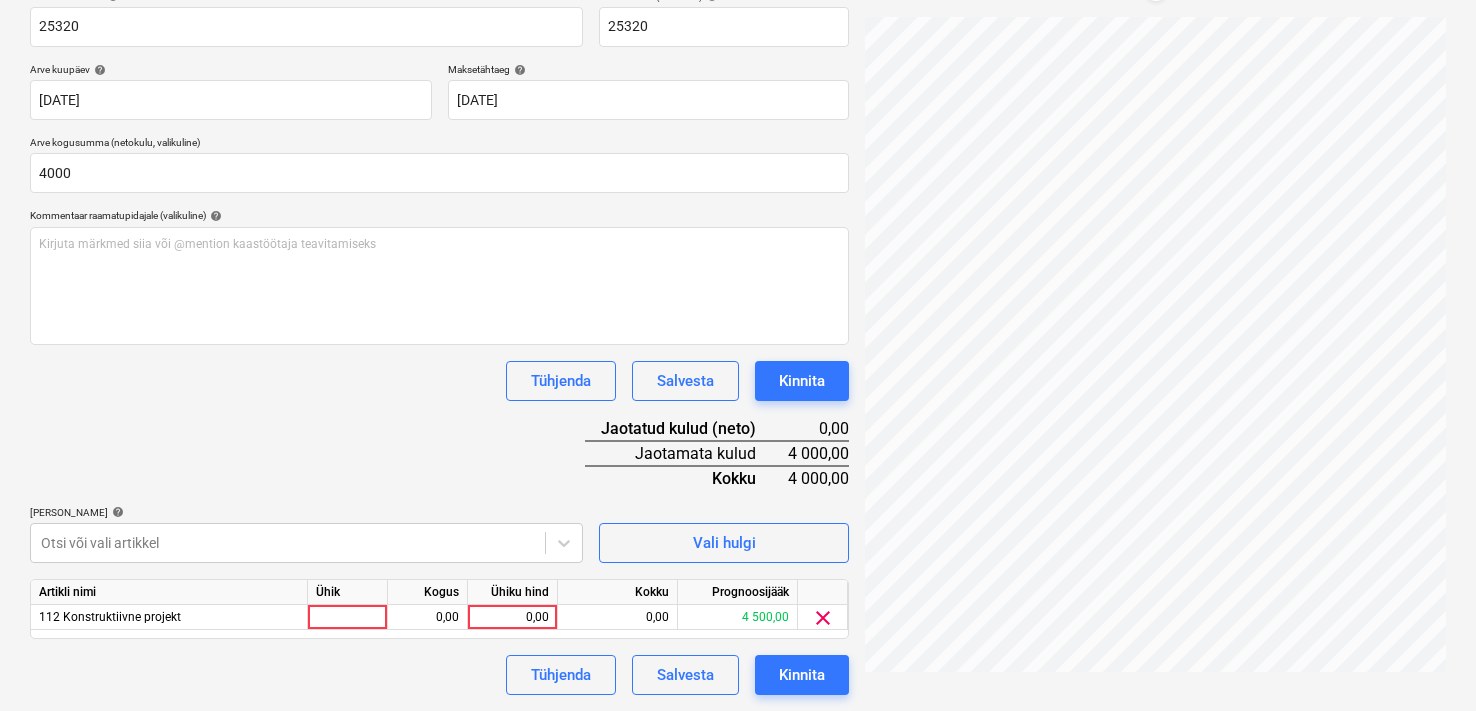 click on "Müük Projektid Kontaktid Koondarved Postkast 3 format_size keyboard_arrow_down help search Otsi notifications 1 keyboard_arrow_down [PERSON_NAME] keyboard_arrow_down Heina 16 Heina 16 Eelarve Tellija leping Hinnapäringud Alltöövõtulepingud Aktid Ostutellimused Kulud Sissetulek Failid 4 Analüütika Sätted Failide konteerimine Vali ettevõte Ansvar Projekt OÜ    [PERSON_NAME] uus ettevõte Vali dokumendi tüüp help Eraldi ostuarve või tšekk Dokumendi nimi help 25320 Arve number  (valikuline) help 25320 Arve kuupäev help [DATE] 03.06.2025 Press the down arrow key to interact with the calendar and
select a date. Press the question mark key to get the keyboard shortcuts for changing dates. Maksetähtaeg help [DATE] [DATE] Press the down arrow key to interact with the calendar and
select a date. Press the question mark key to get the keyboard shortcuts for changing dates. Arve kogusumma (netokulu, valikuline) 4000 Kommentaar raamatupidajale (valikuline) help ﻿ Tühjenda Salvesta 0,00 <" at bounding box center [738, 34] 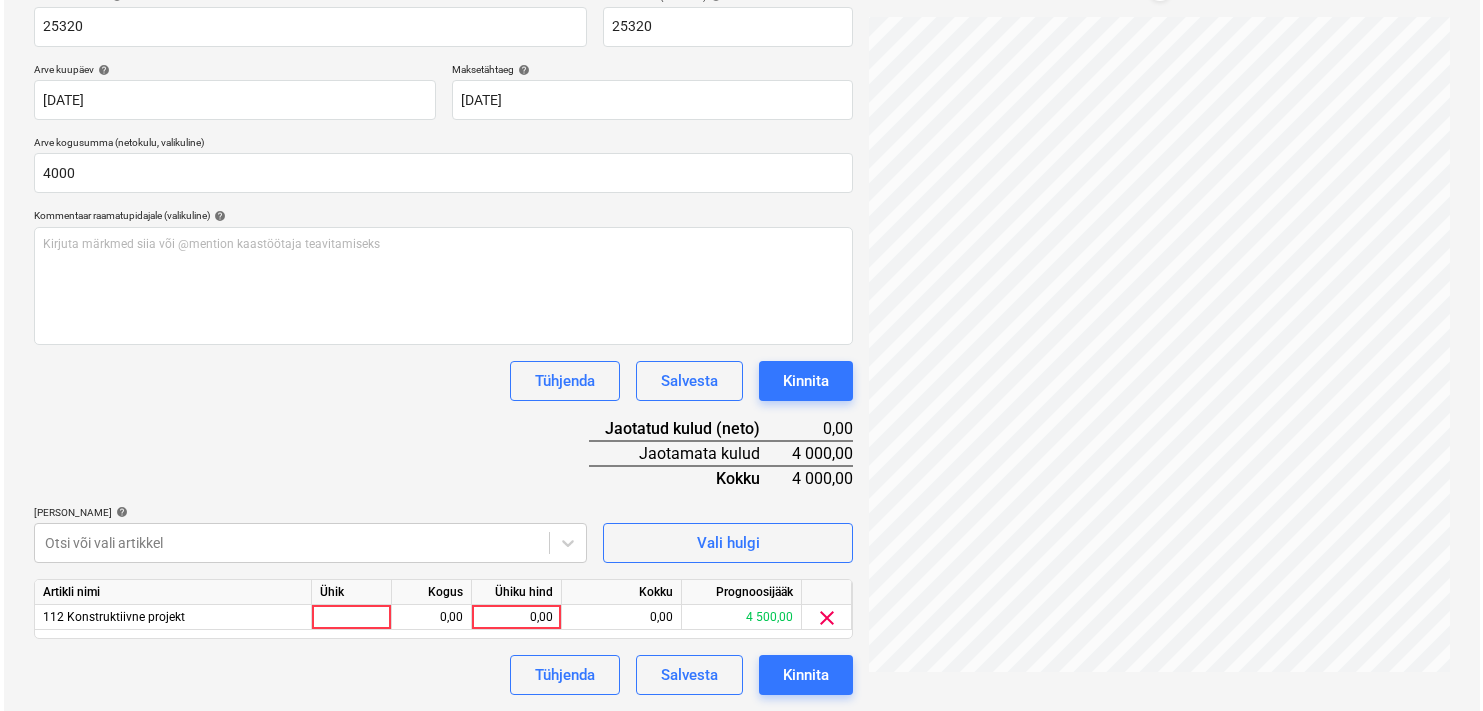 scroll, scrollTop: 321, scrollLeft: 0, axis: vertical 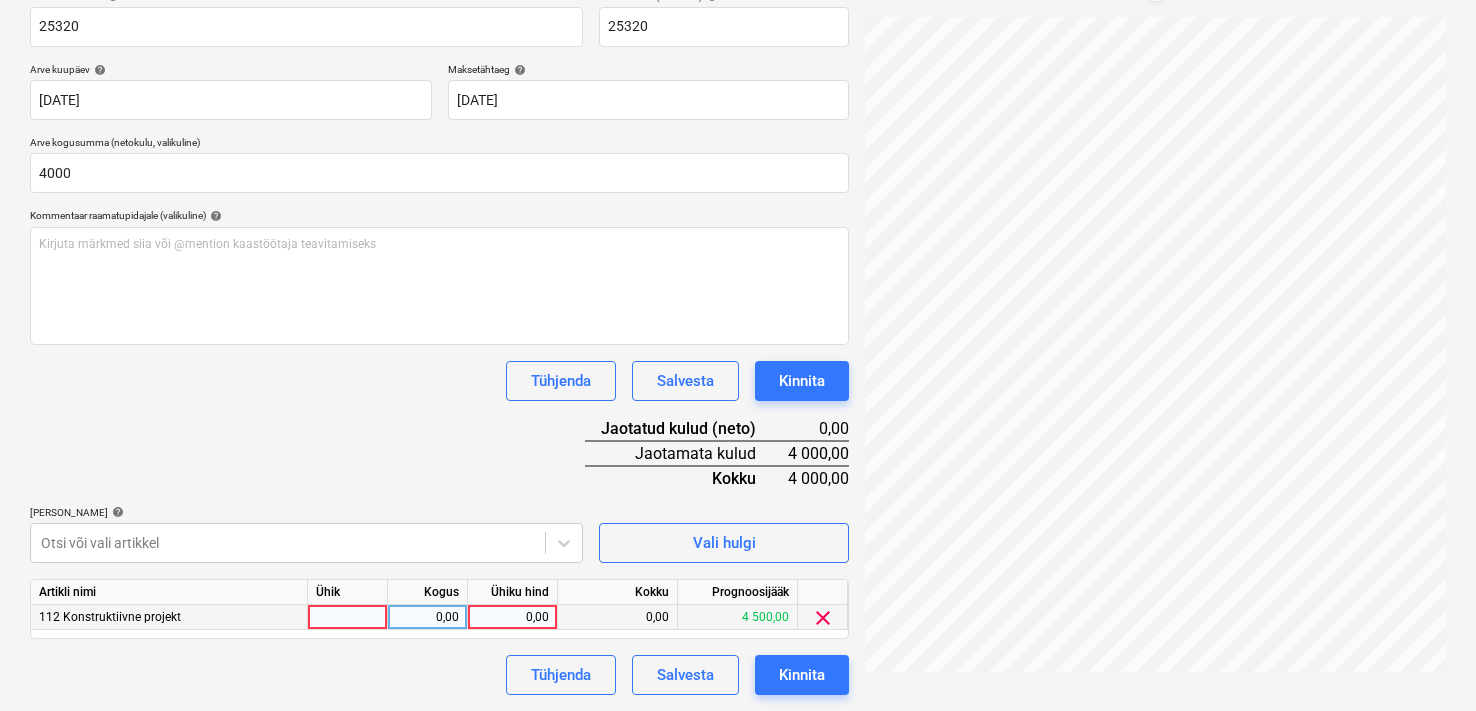click on "0,00" at bounding box center [512, 617] 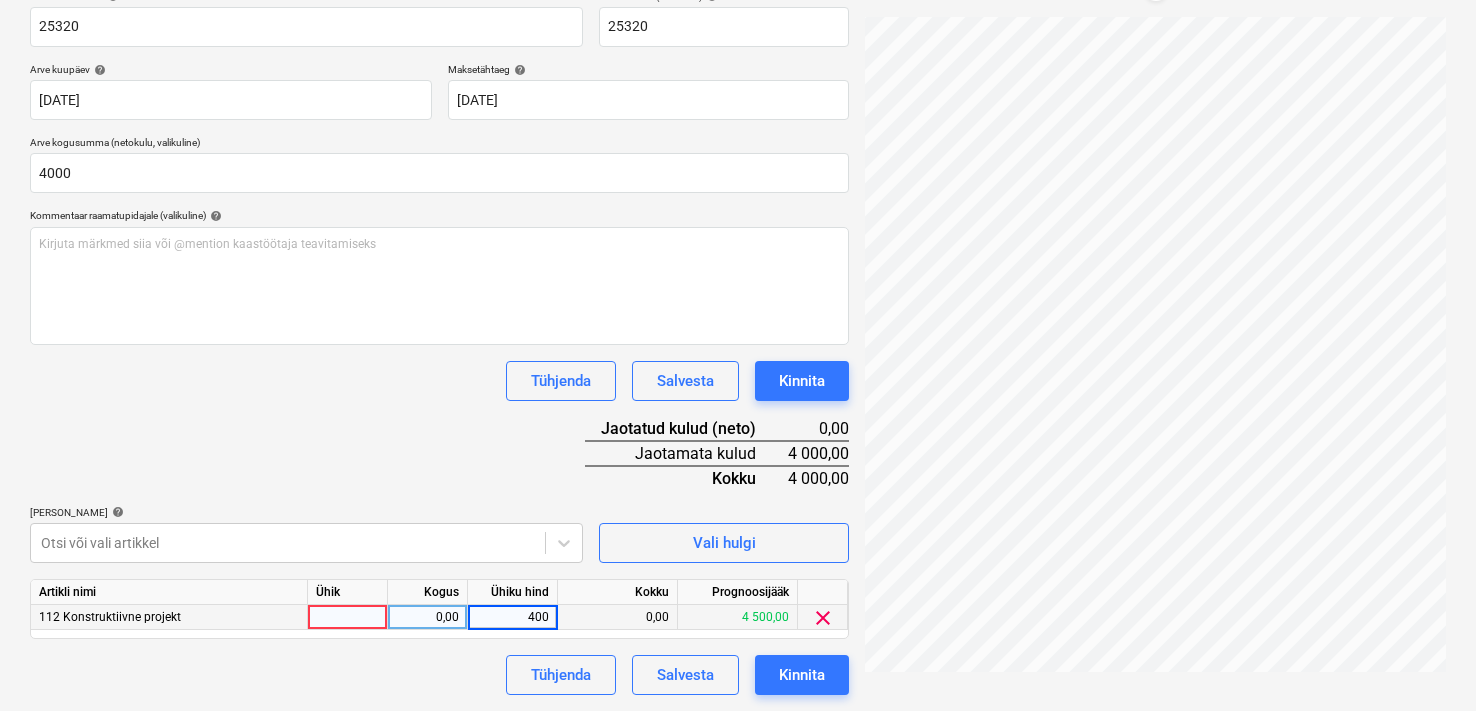 type on "4000" 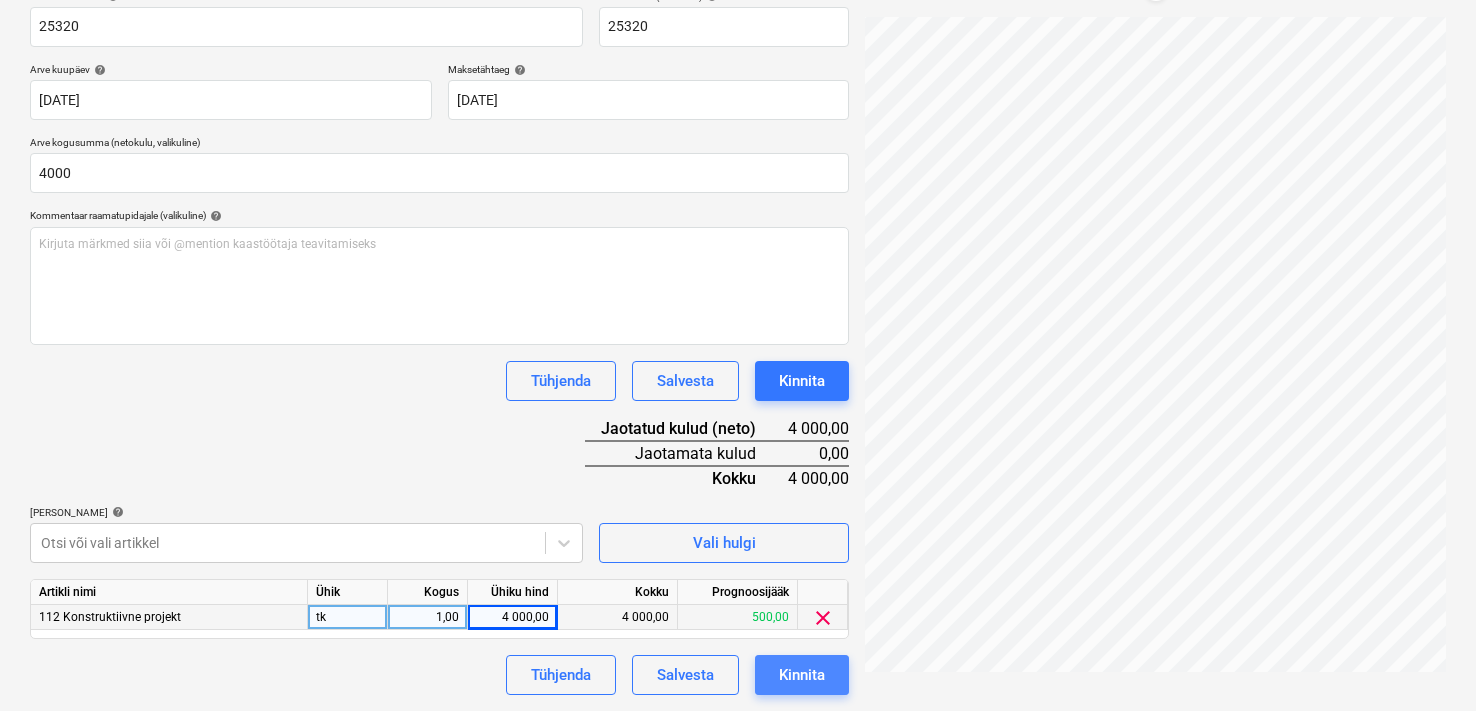 click on "Kinnita" at bounding box center [802, 675] 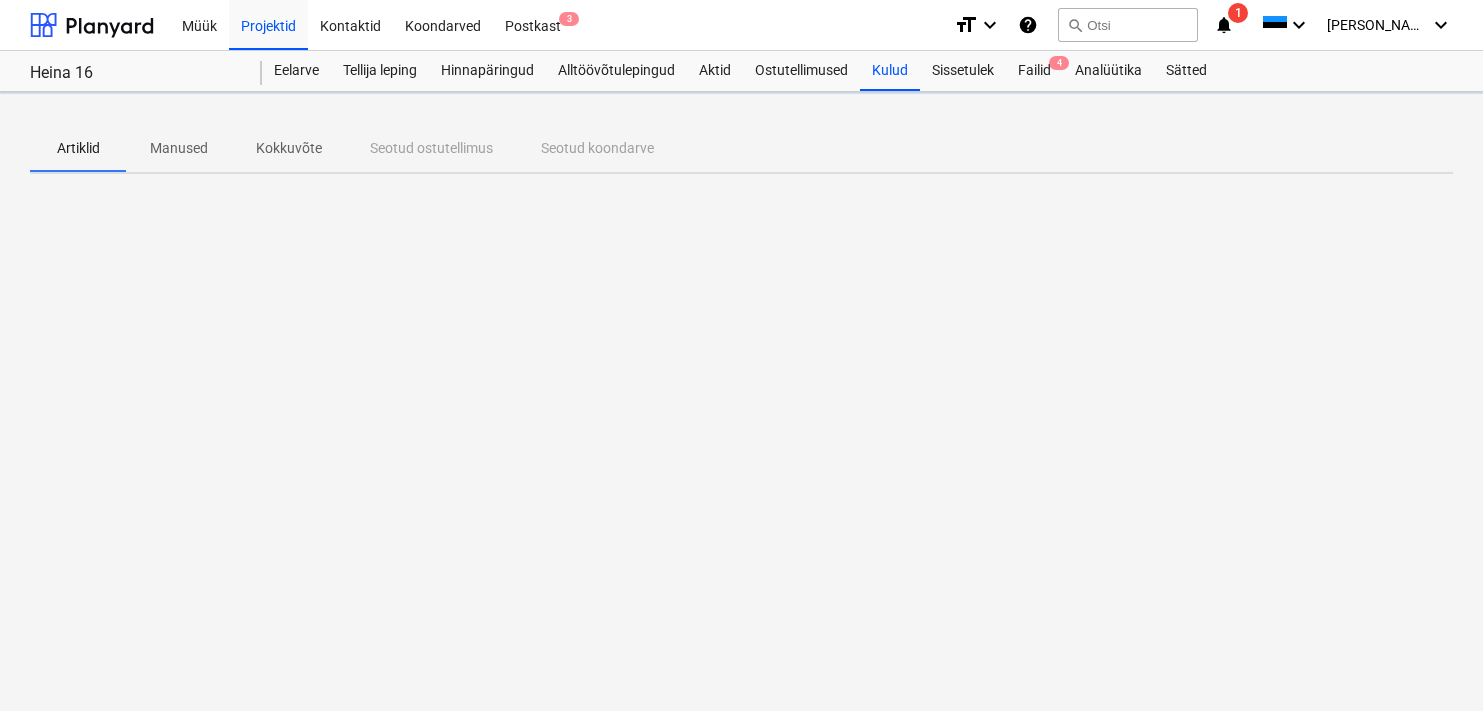 scroll, scrollTop: 0, scrollLeft: 0, axis: both 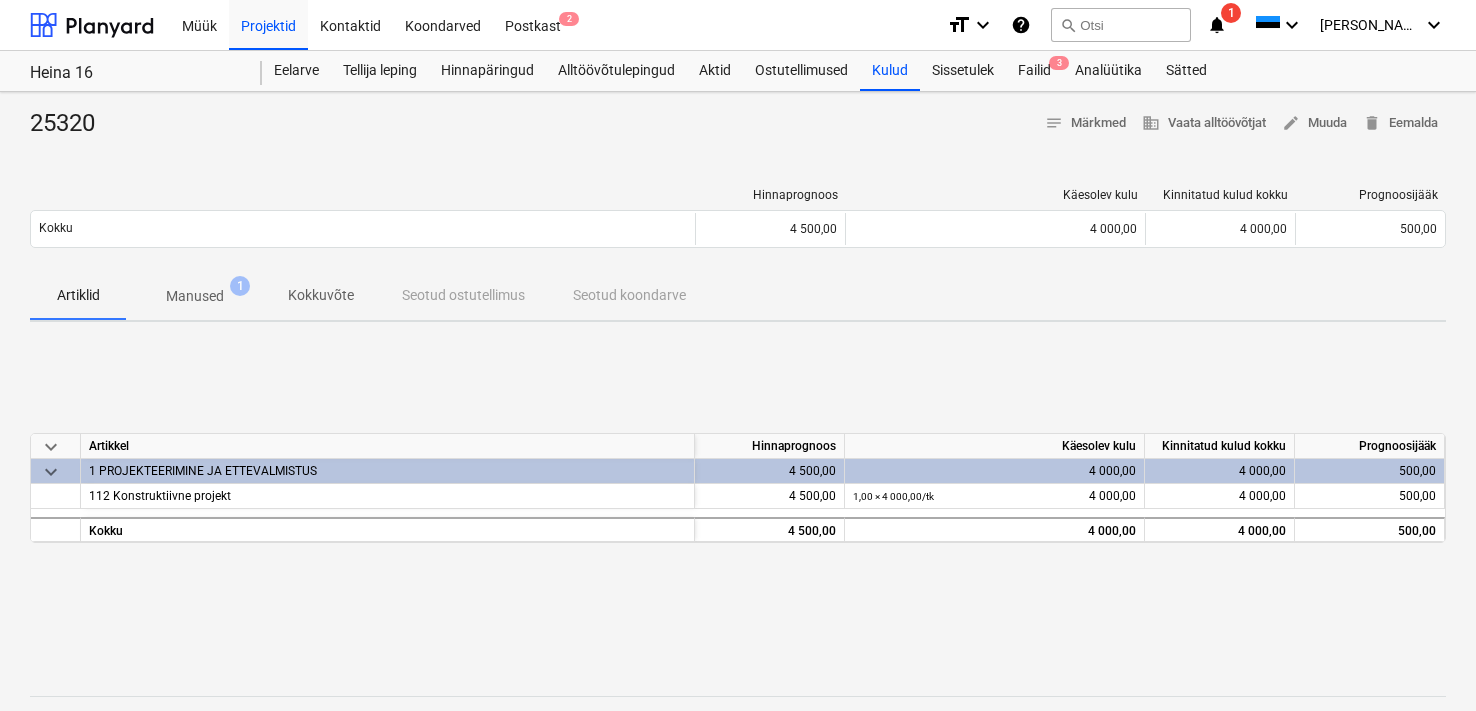 click on "Manused" at bounding box center [195, 296] 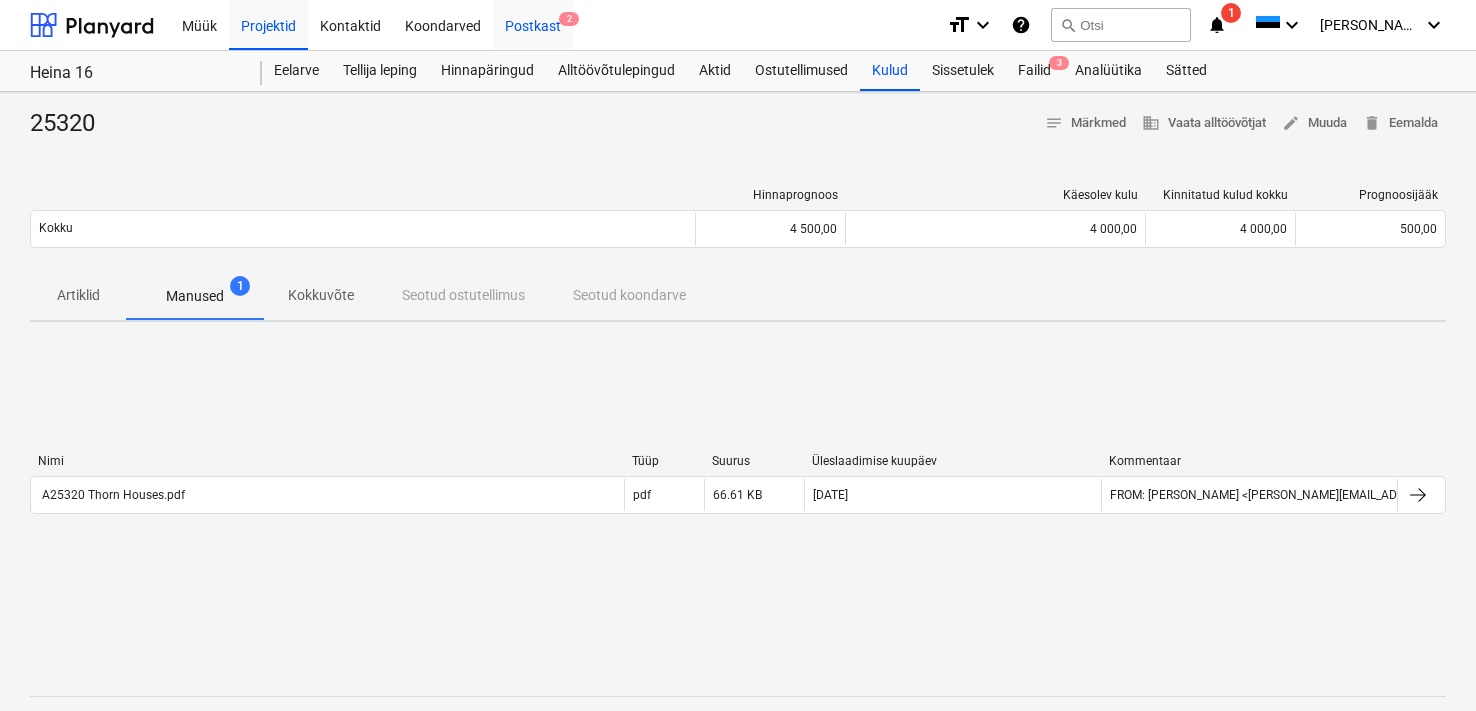 click on "Postkast 2" at bounding box center (533, 24) 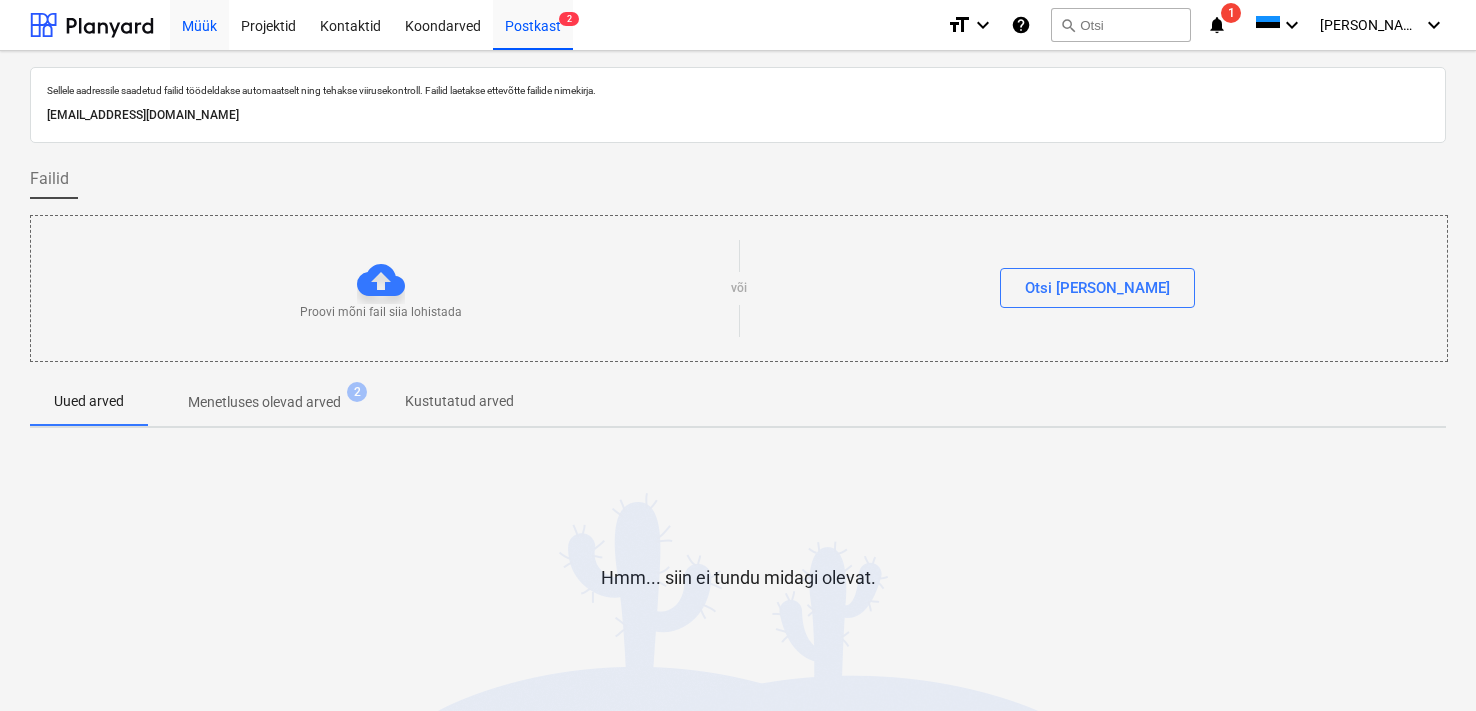 click on "Müük" at bounding box center [199, 24] 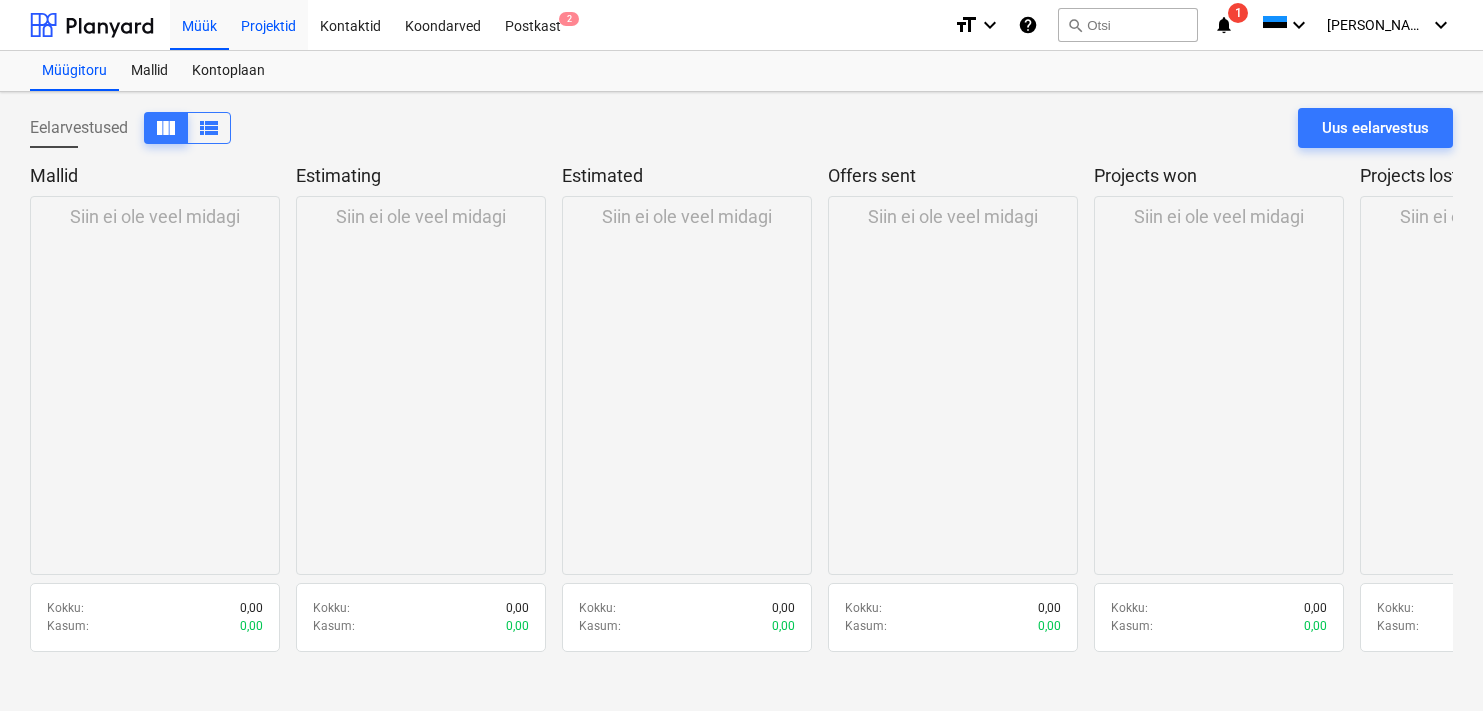 click on "Projektid" at bounding box center [268, 24] 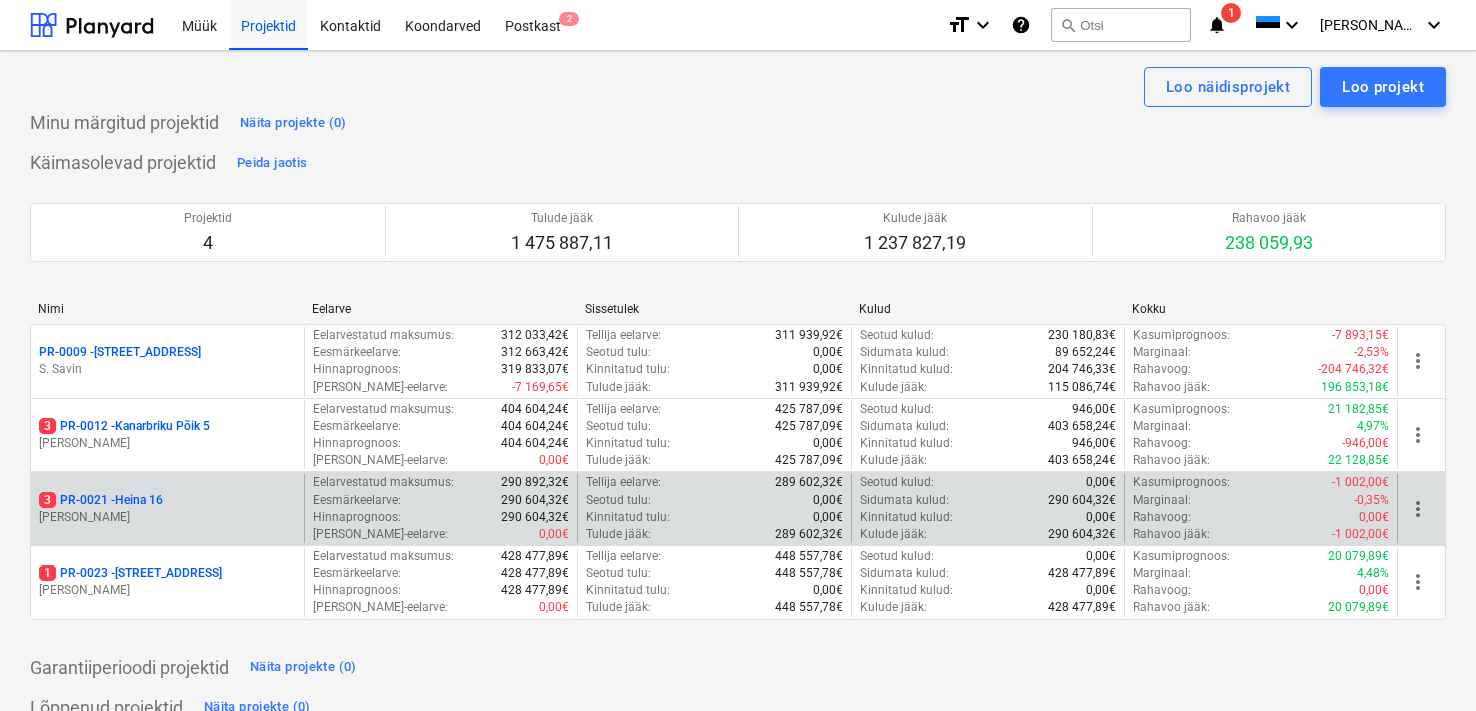 click on "3  PR-0021 -  Heina 16" at bounding box center [101, 500] 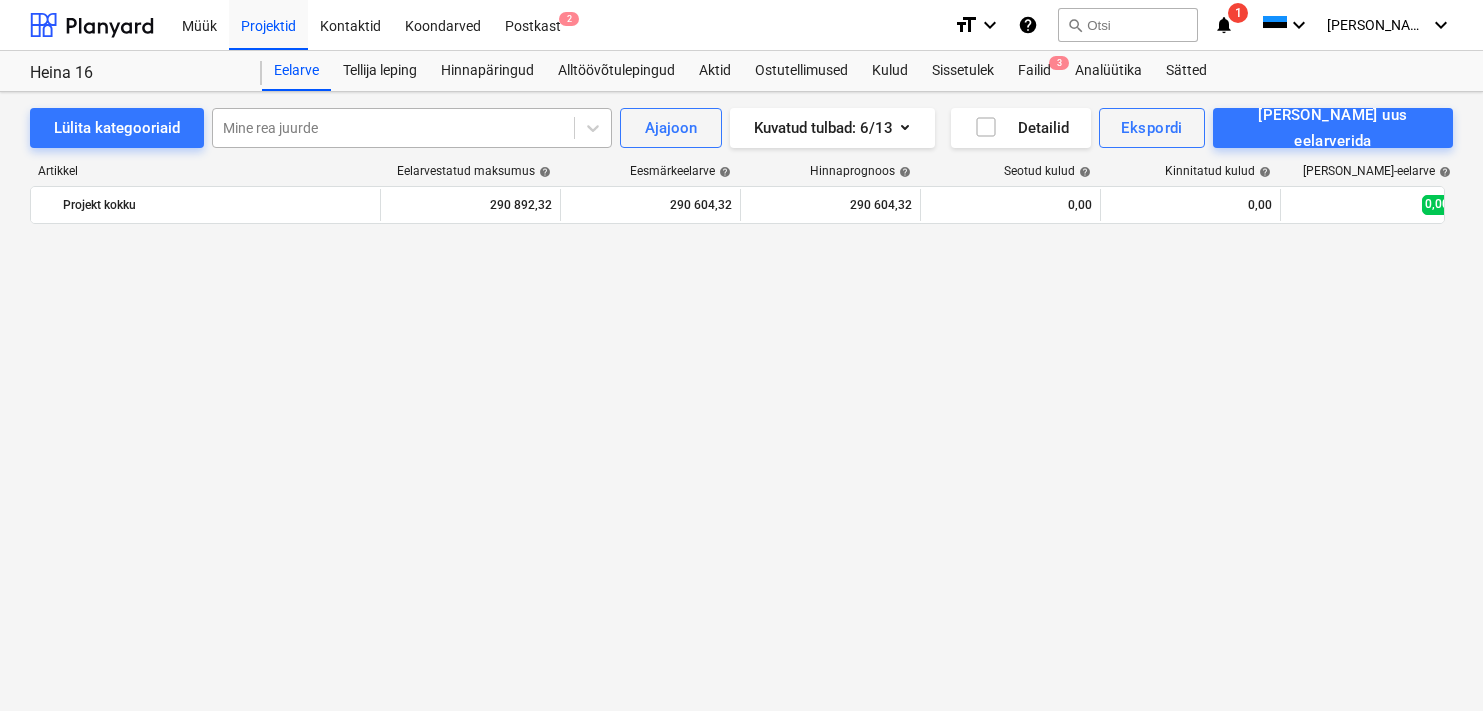 scroll, scrollTop: 560, scrollLeft: 0, axis: vertical 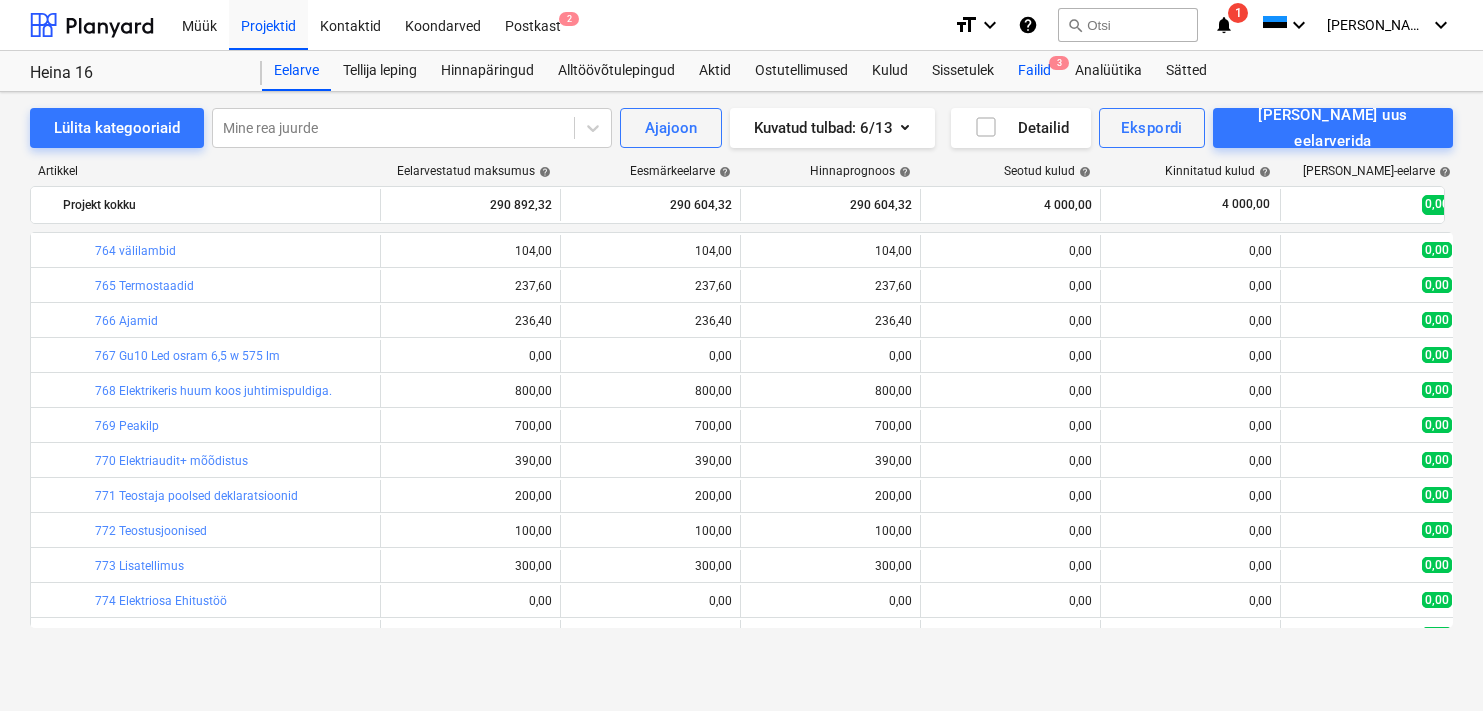 click on "Failid 3" at bounding box center (1034, 71) 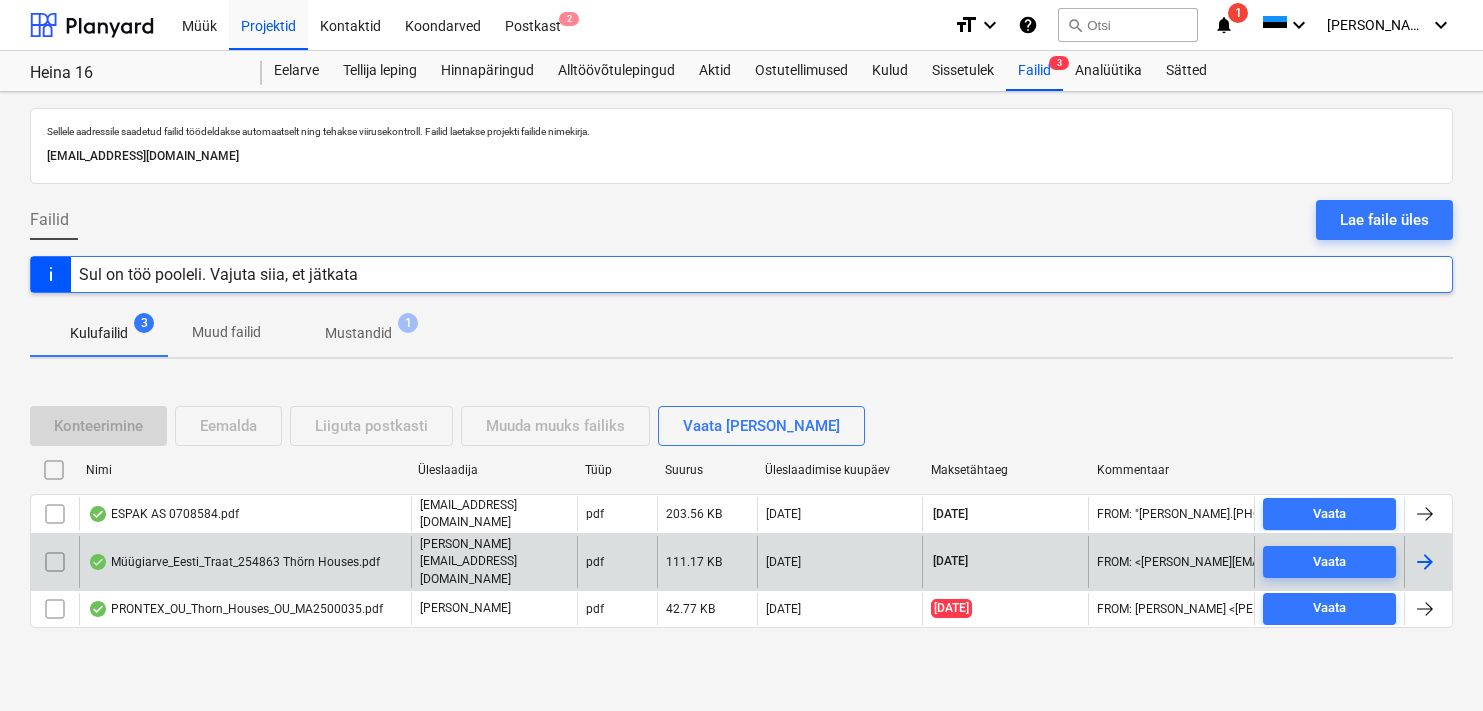 click on "Müügiarve_Eesti_Traat_254863 Thörn Houses.pdf" at bounding box center (234, 562) 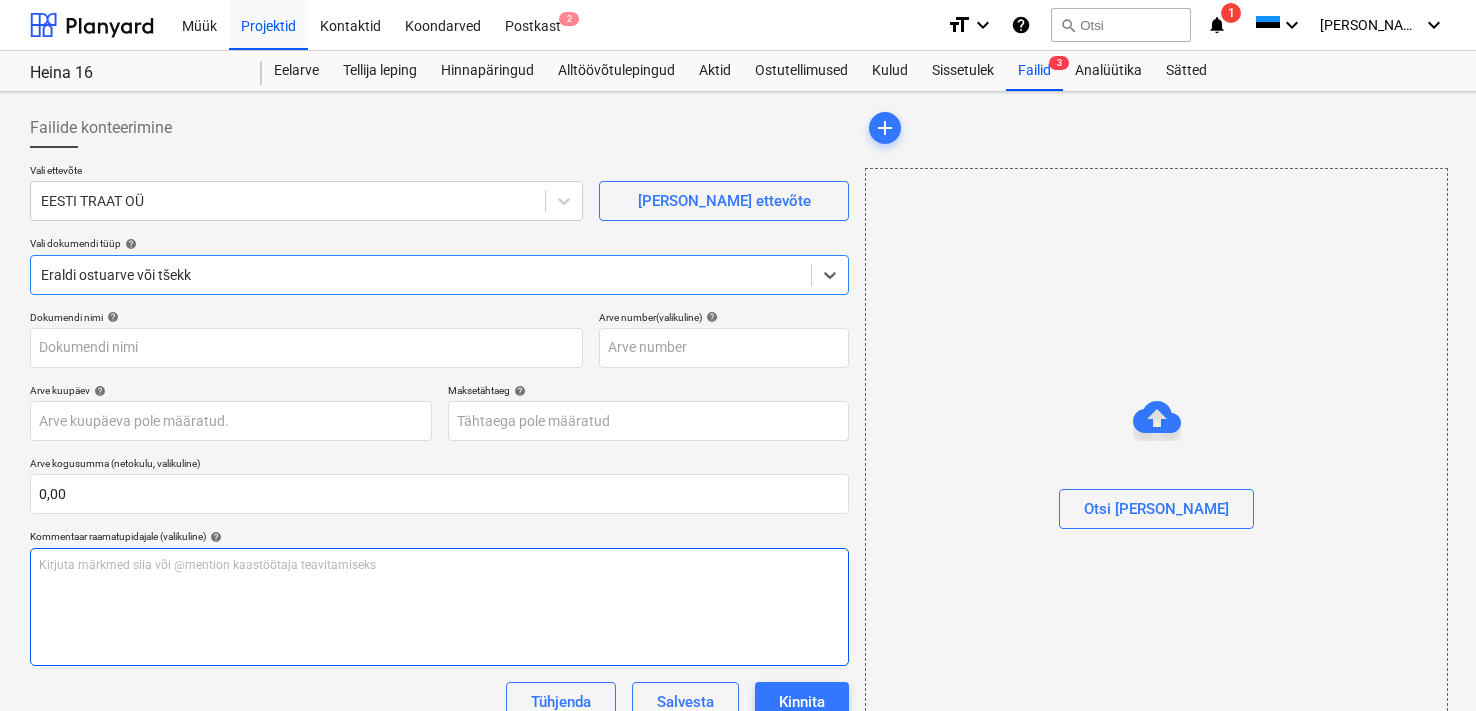 type on "254863" 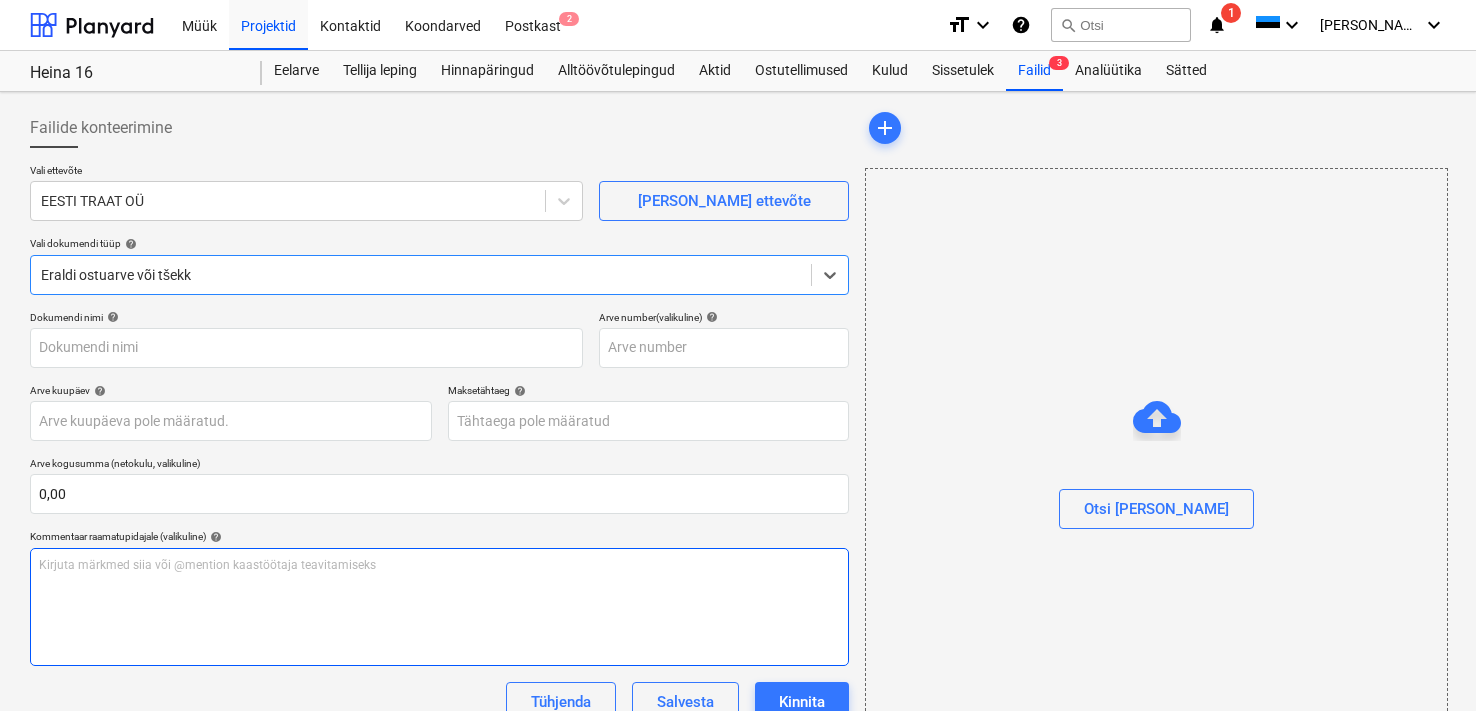 type on "254863" 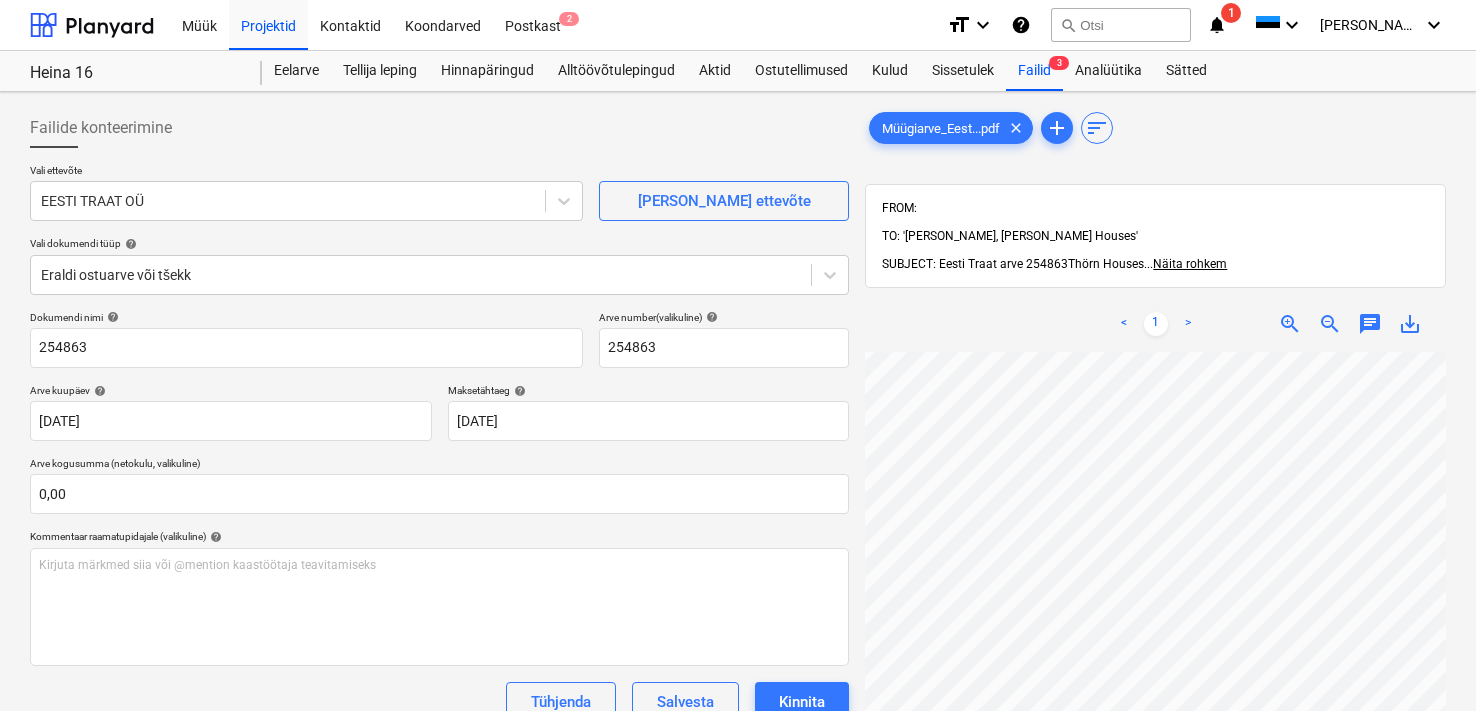 scroll, scrollTop: 475, scrollLeft: 257, axis: both 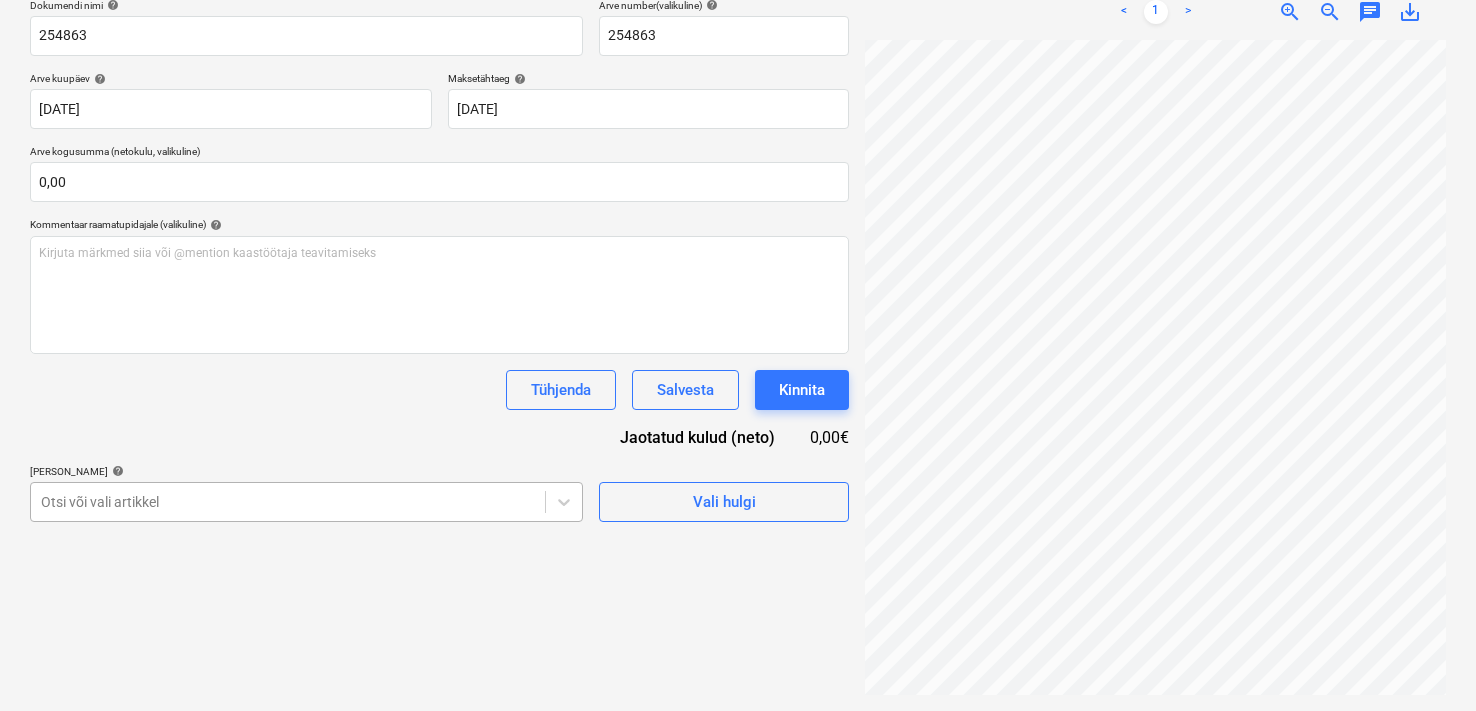 click on "Müük Projektid Kontaktid Koondarved Postkast 2 format_size keyboard_arrow_down help search Otsi notifications 1 keyboard_arrow_down [PERSON_NAME] keyboard_arrow_down Heina 16 Eelarve Tellija leping Hinnapäringud Alltöövõtulepingud Aktid Ostutellimused Kulud Sissetulek Failid 3 Analüütika Sätted Failide konteerimine Vali ettevõte EESTI TRAAT OÜ   [PERSON_NAME] uus ettevõte Vali dokumendi tüüp help Eraldi ostuarve või tšekk Dokumendi nimi help 254863 Arve number  (valikuline) help 254863 Arve kuupäev help [DATE] 17.07.2025 Press the down arrow key to interact with the calendar and
select a date. Press the question mark key to get the keyboard shortcuts for changing dates. Maksetähtaeg help [DATE] 16.08.2025 Press the down arrow key to interact with the calendar and
select a date. Press the question mark key to get the keyboard shortcuts for changing dates. Arve kogusumma (netokulu, valikuline) 0,00 Kommentaar raamatupidajale (valikuline) help ﻿ Tühjenda Salvesta Kinnita 0,00€ help <" at bounding box center [738, 43] 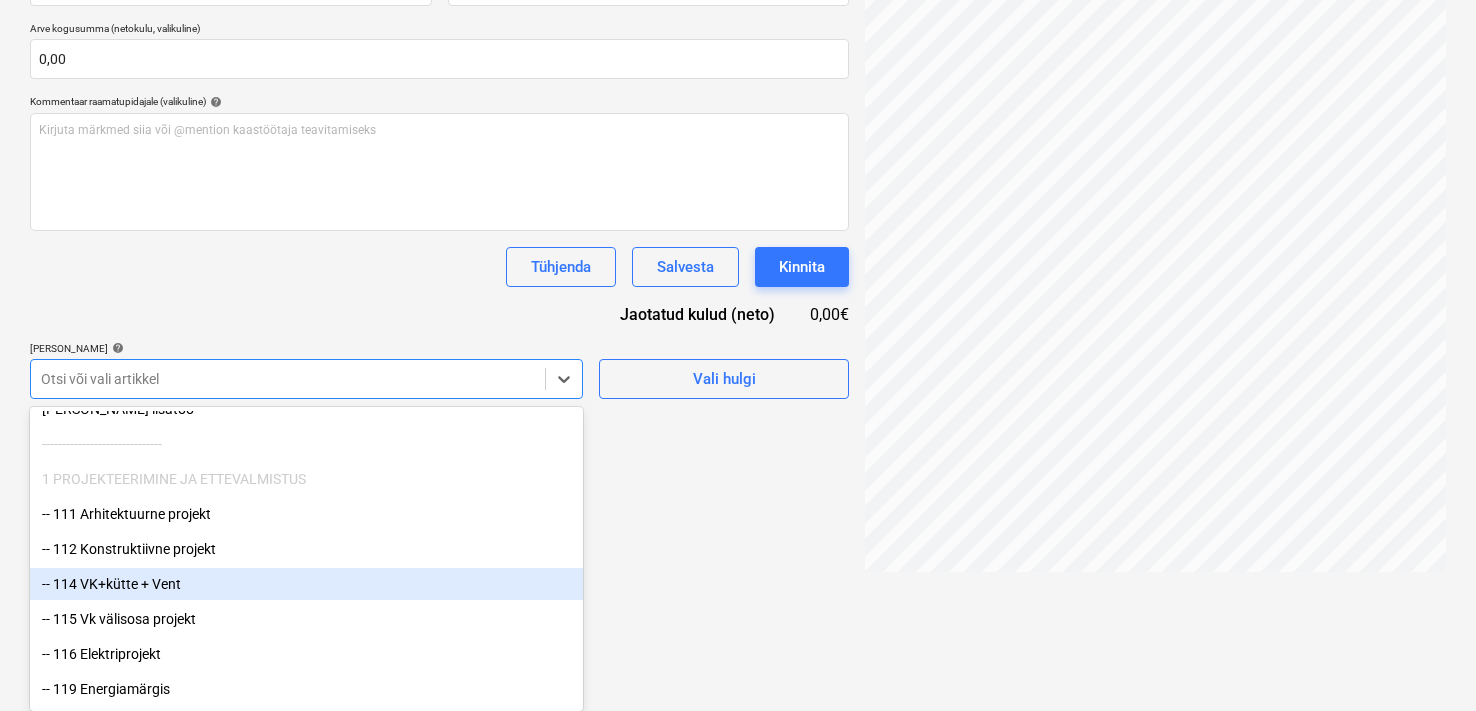 scroll, scrollTop: 0, scrollLeft: 0, axis: both 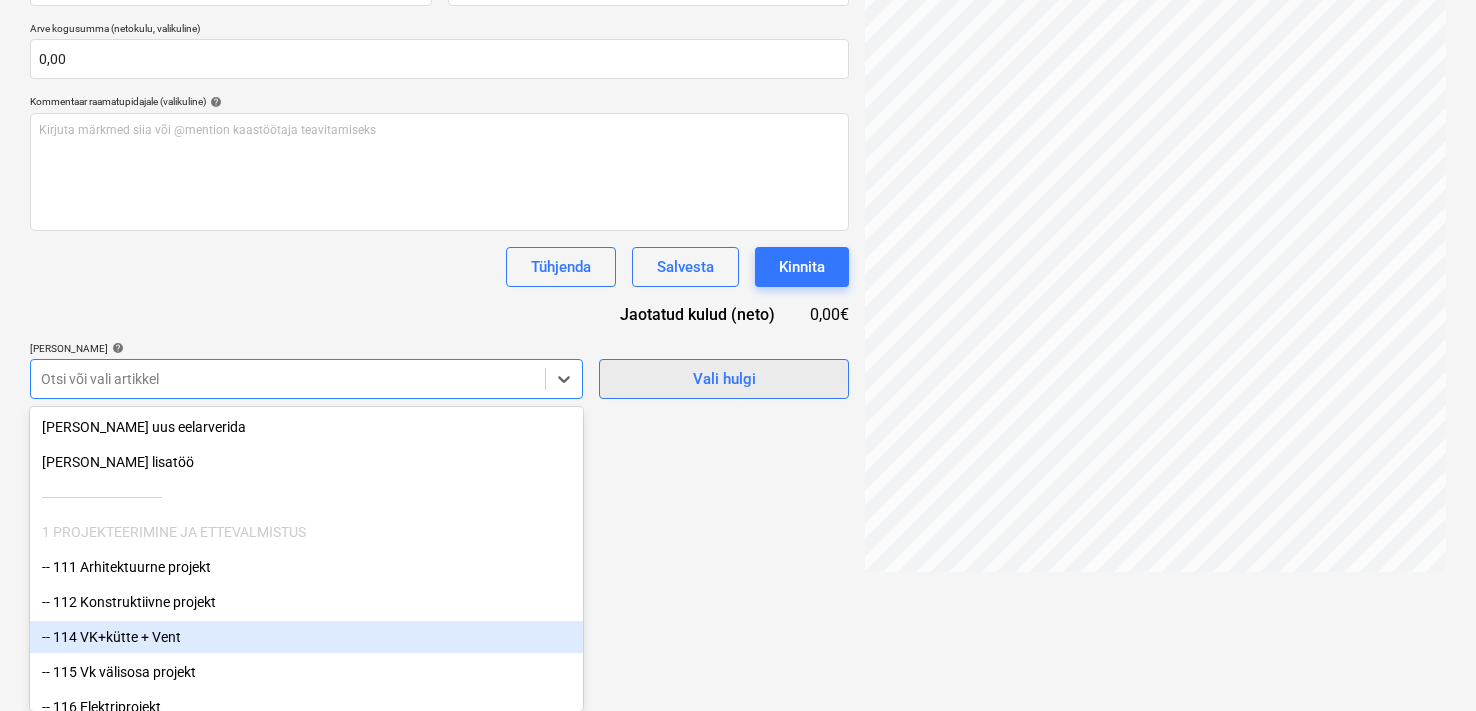 click on "Failide konteerimine Vali ettevõte EESTI TRAAT OÜ   [PERSON_NAME] uus ettevõte Vali dokumendi tüüp help Eraldi ostuarve või tšekk Dokumendi nimi help 254863 Arve number  (valikuline) help 254863 Arve kuupäev help [DATE] 17.07.2025 Press the down arrow key to interact with the calendar and
select a date. Press the question mark key to get the keyboard shortcuts for changing dates. Maksetähtaeg help [DATE] 16.08.2025 Press the down arrow key to interact with the calendar and
select a date. Press the question mark key to get the keyboard shortcuts for changing dates. Arve kogusumma (netokulu, valikuline) 0,00 Kommentaar raamatupidajale (valikuline) help [PERSON_NAME] märkmed siia või @mention kaastöötaja teavitamiseks ﻿ Tühjenda Salvesta Kinnita Jaotatud kulud (neto) 0,00€ [PERSON_NAME] artiklid help Otsi või vali artikkel Vali hulgi" at bounding box center (439, 122) 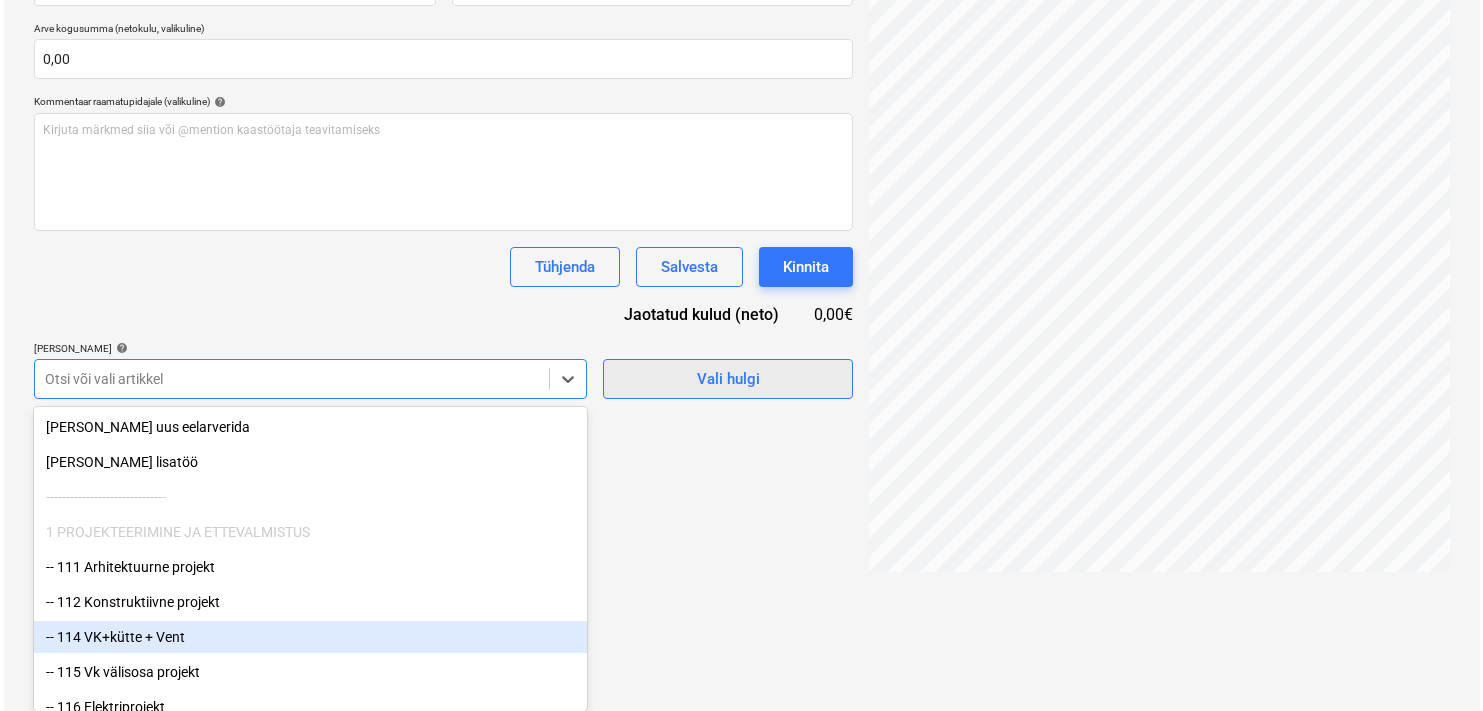 scroll, scrollTop: 284, scrollLeft: 0, axis: vertical 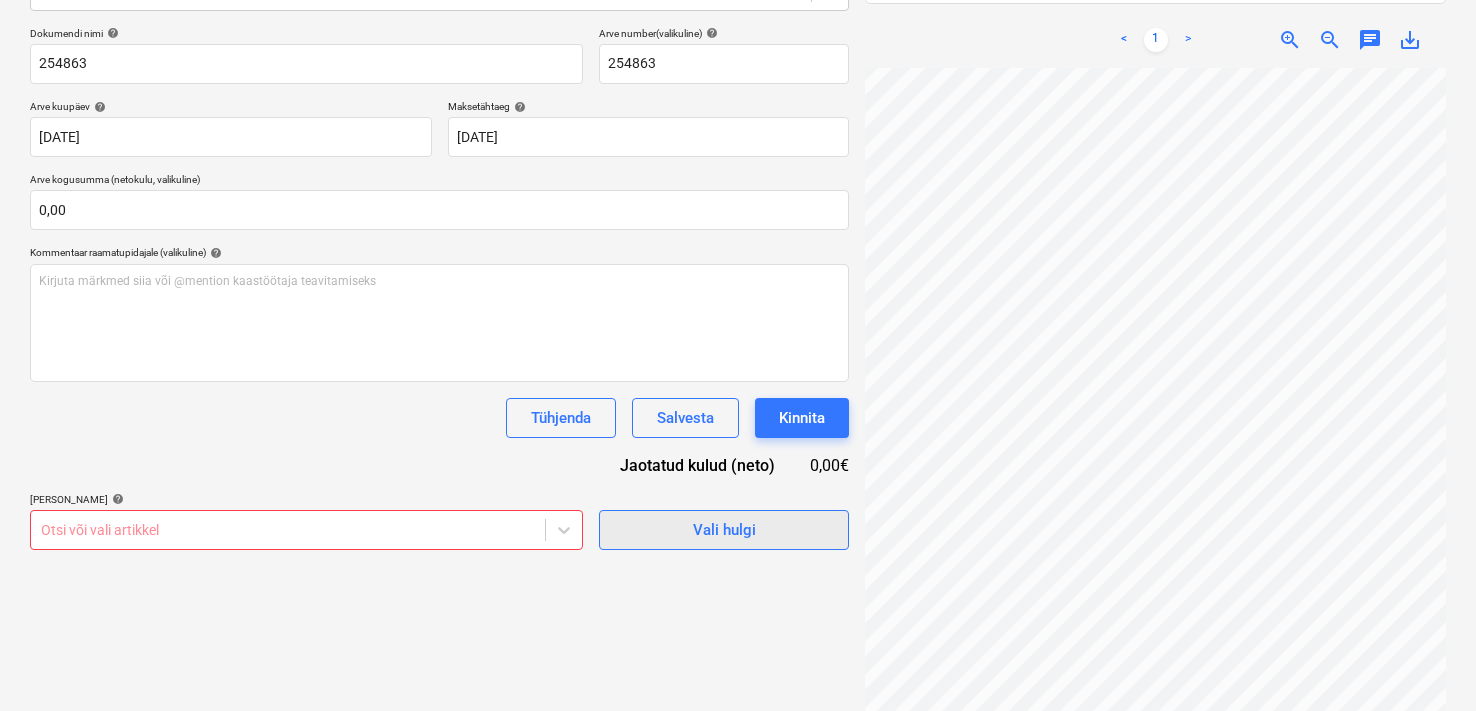 click on "Vali hulgi" at bounding box center (724, 530) 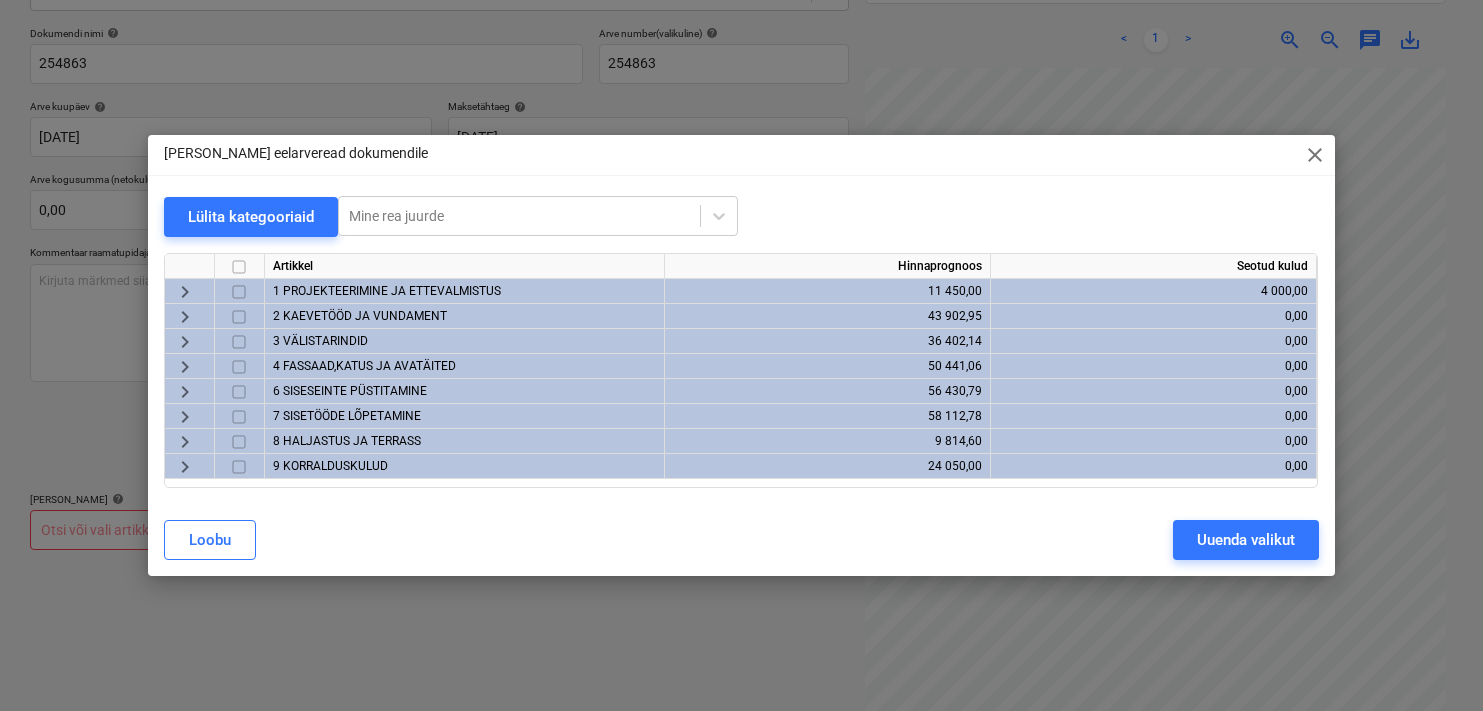 click on "2 KAEVETÖÖD JA VUNDAMENT" at bounding box center [360, 316] 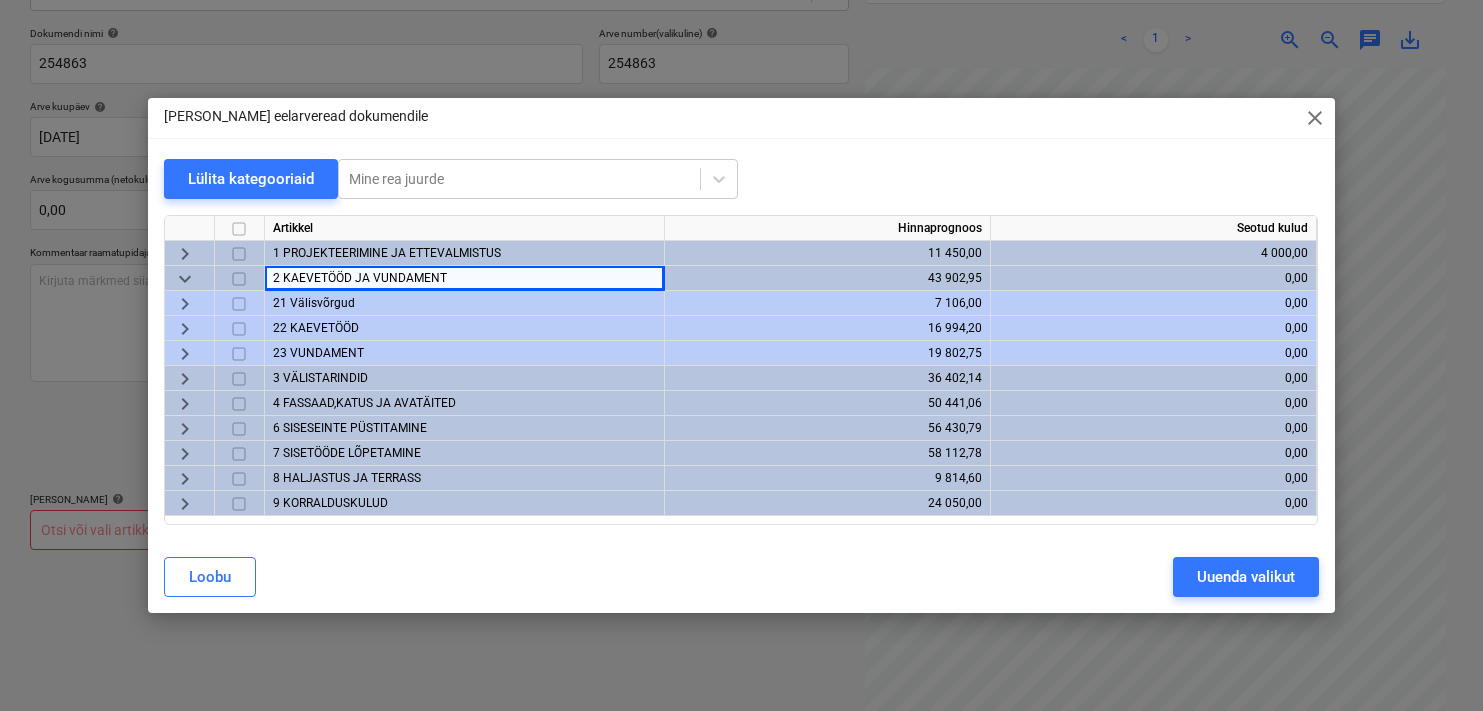 click on "23 VUNDAMENT" at bounding box center [318, 353] 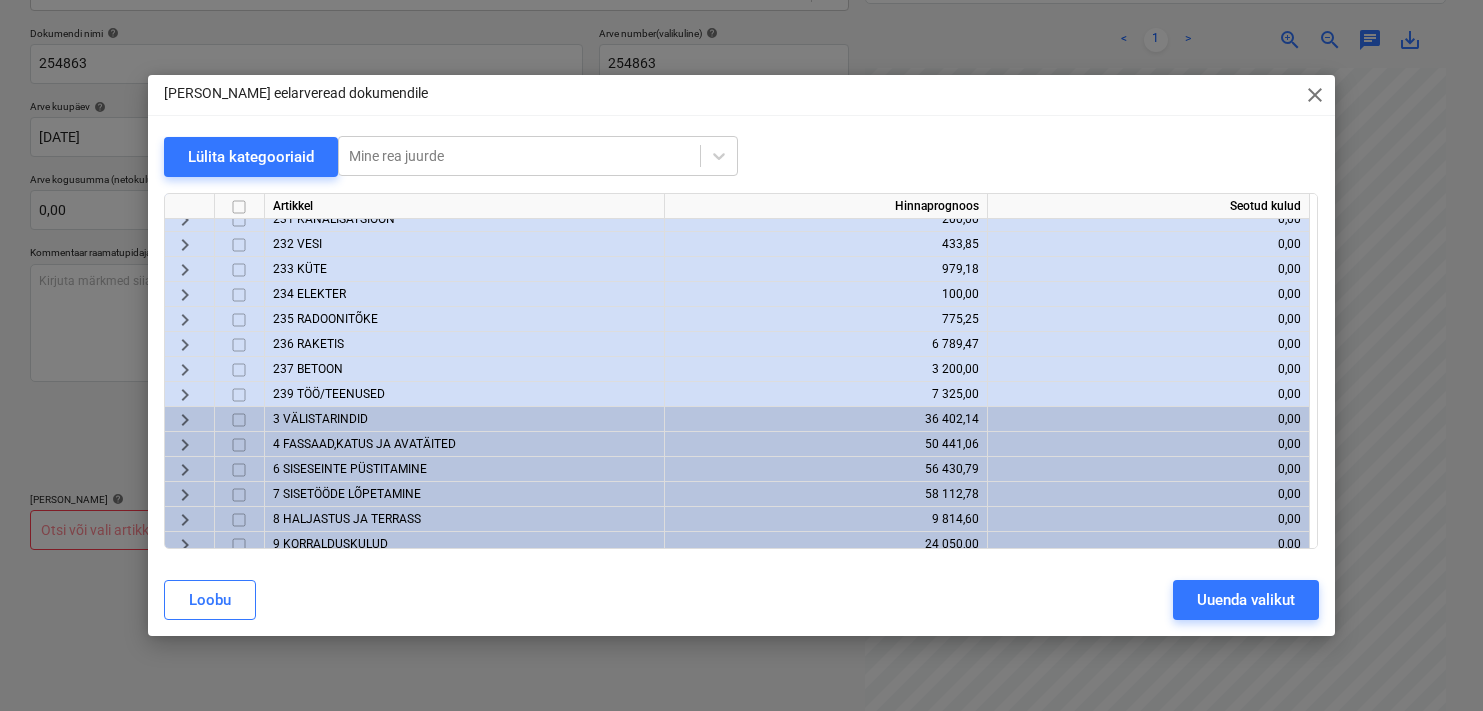 scroll, scrollTop: 117, scrollLeft: 0, axis: vertical 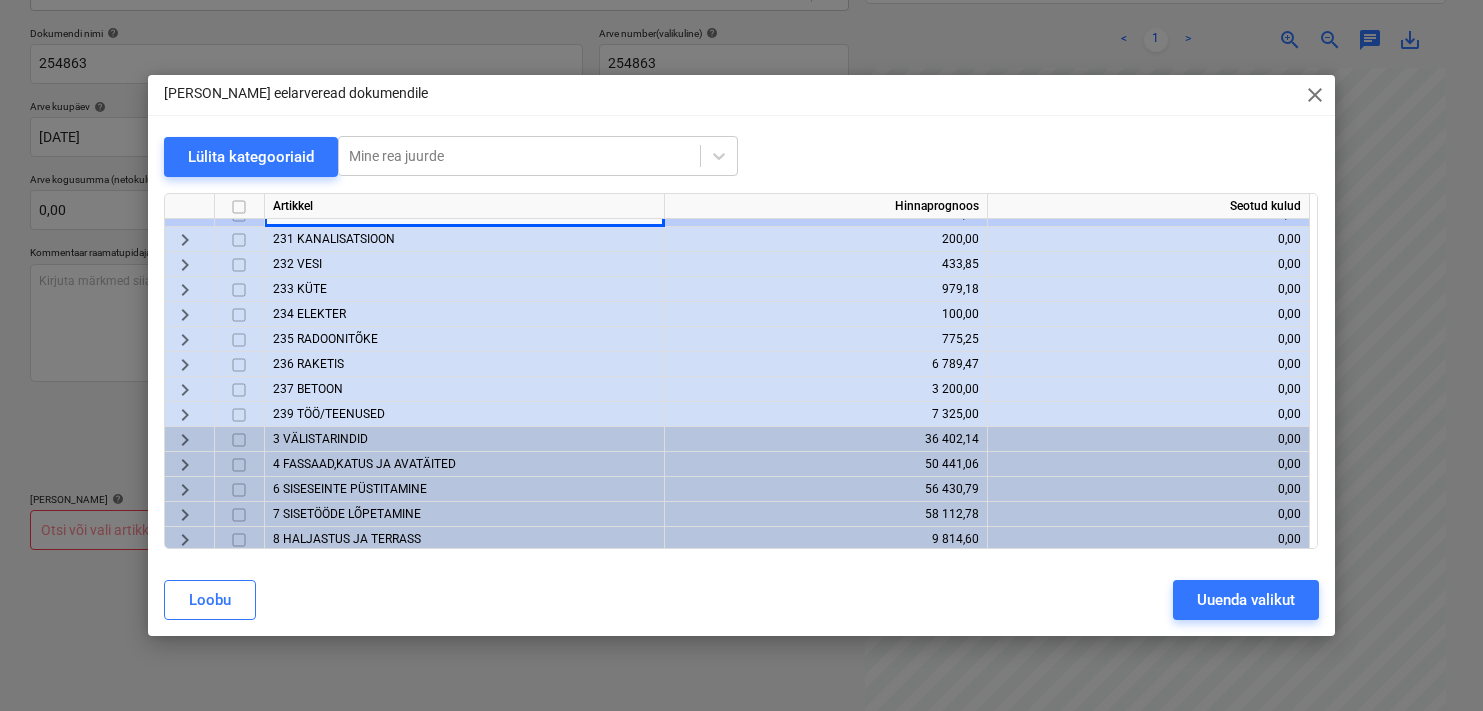 click on "237 BETOON" at bounding box center [308, 389] 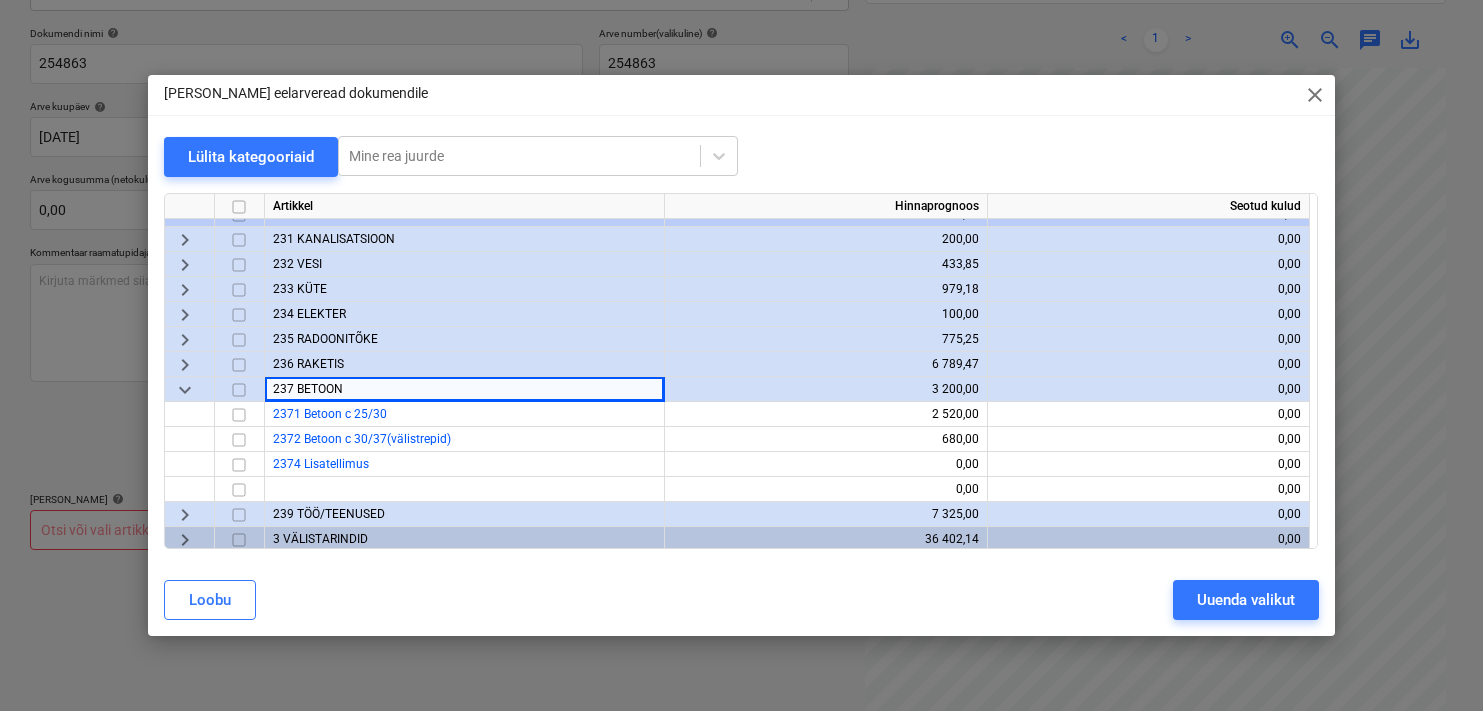 click on "keyboard_arrow_down" at bounding box center [185, 389] 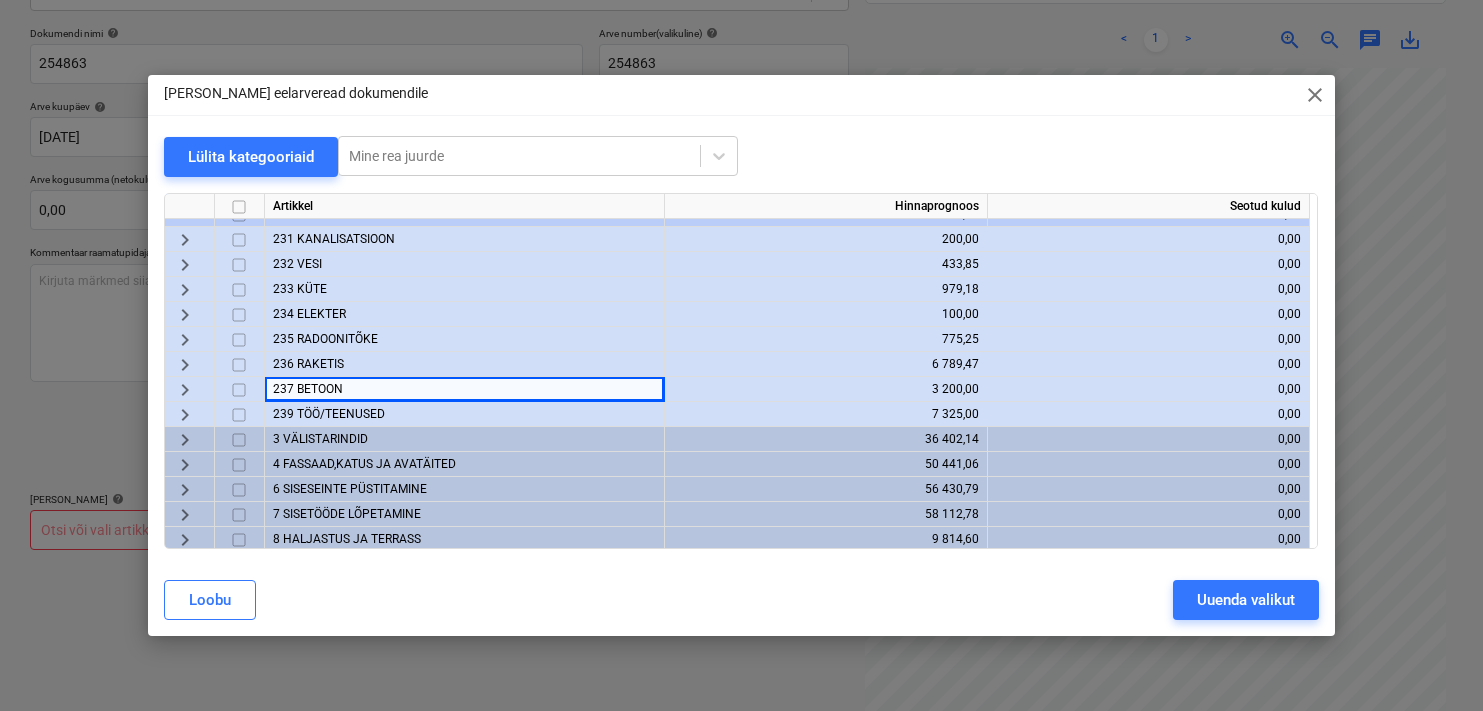 click on "236 RAKETIS" at bounding box center [308, 364] 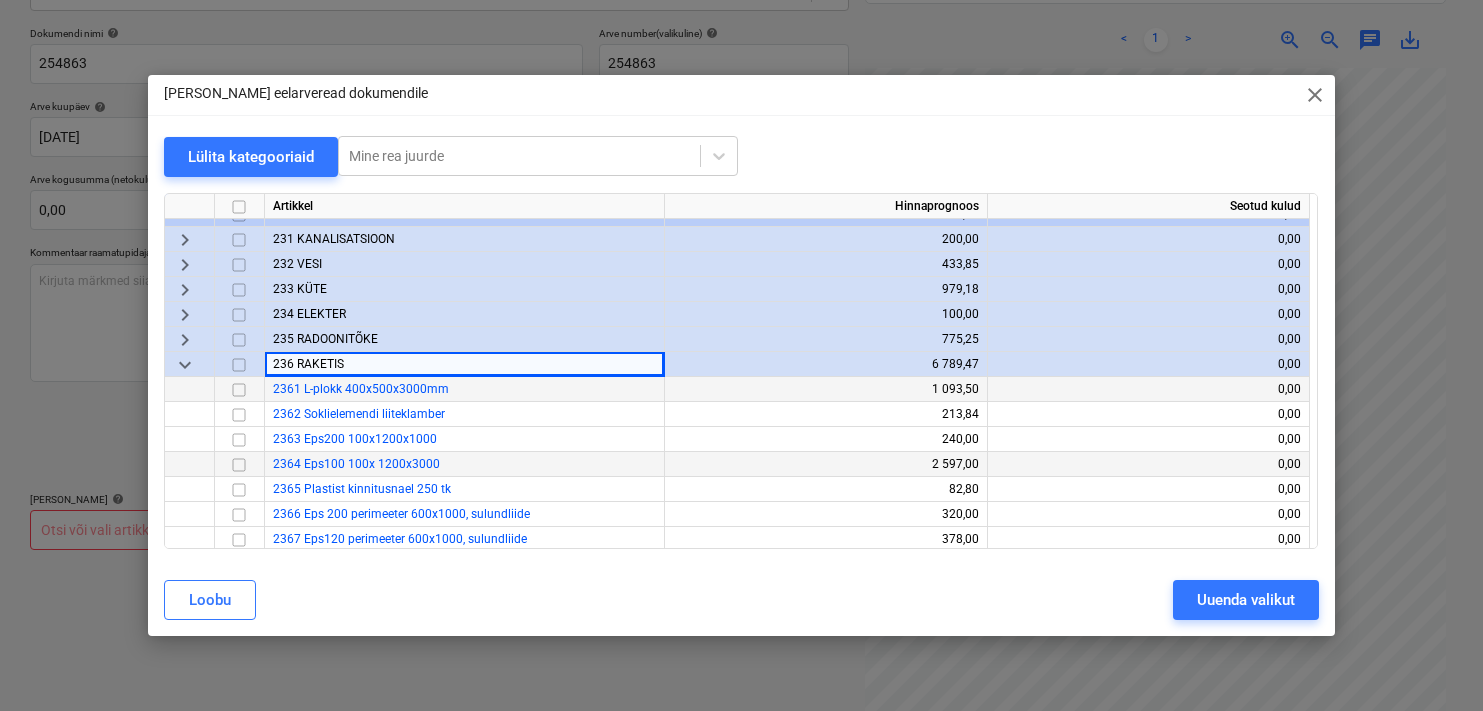 scroll, scrollTop: 419, scrollLeft: 0, axis: vertical 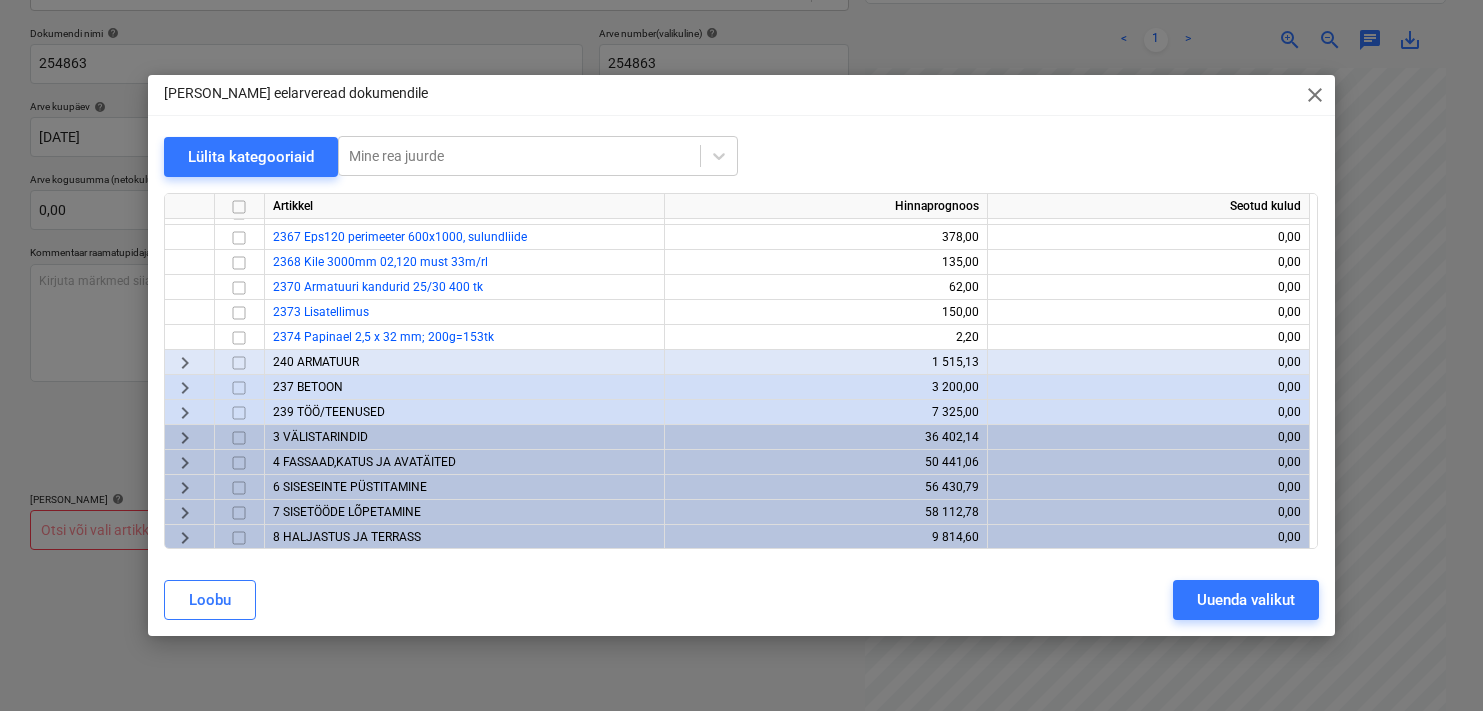 click on "240 ARMATUUR" at bounding box center (316, 362) 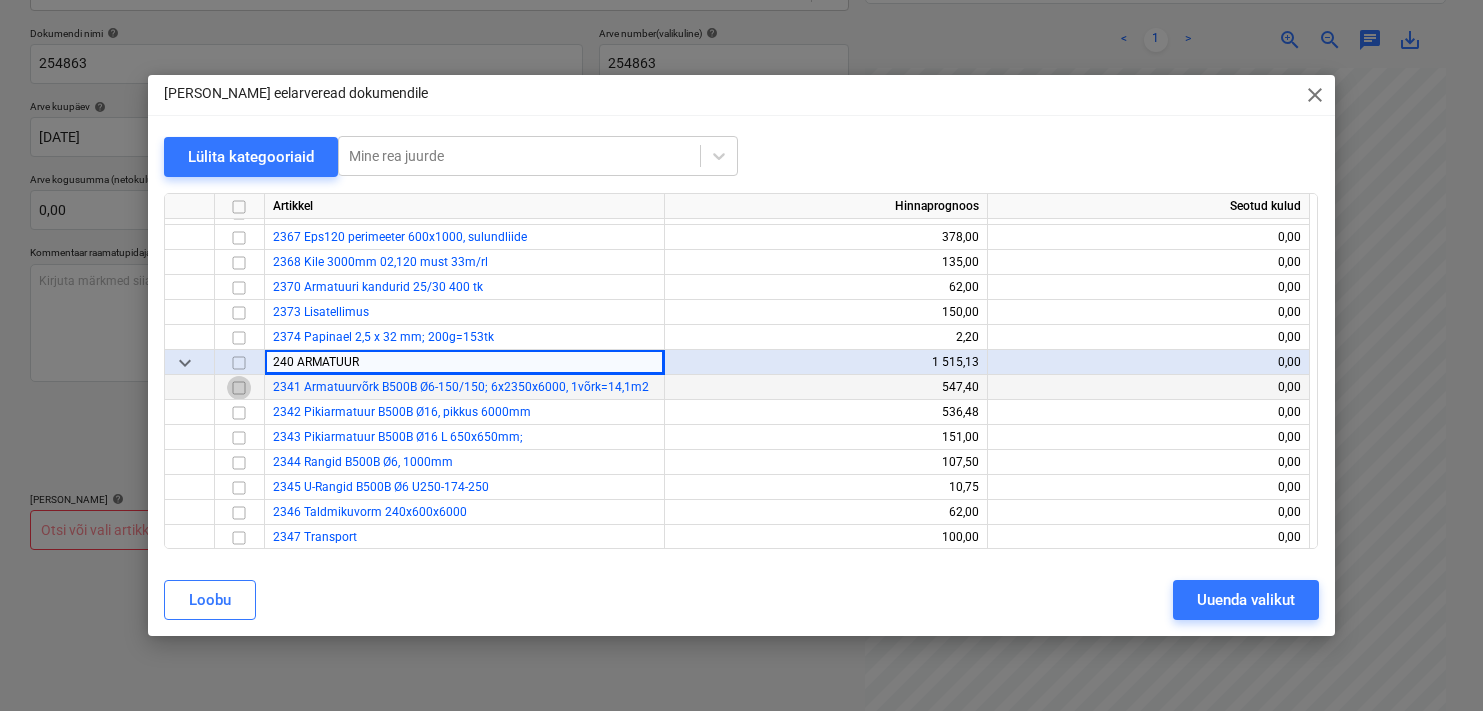 click at bounding box center [239, 387] 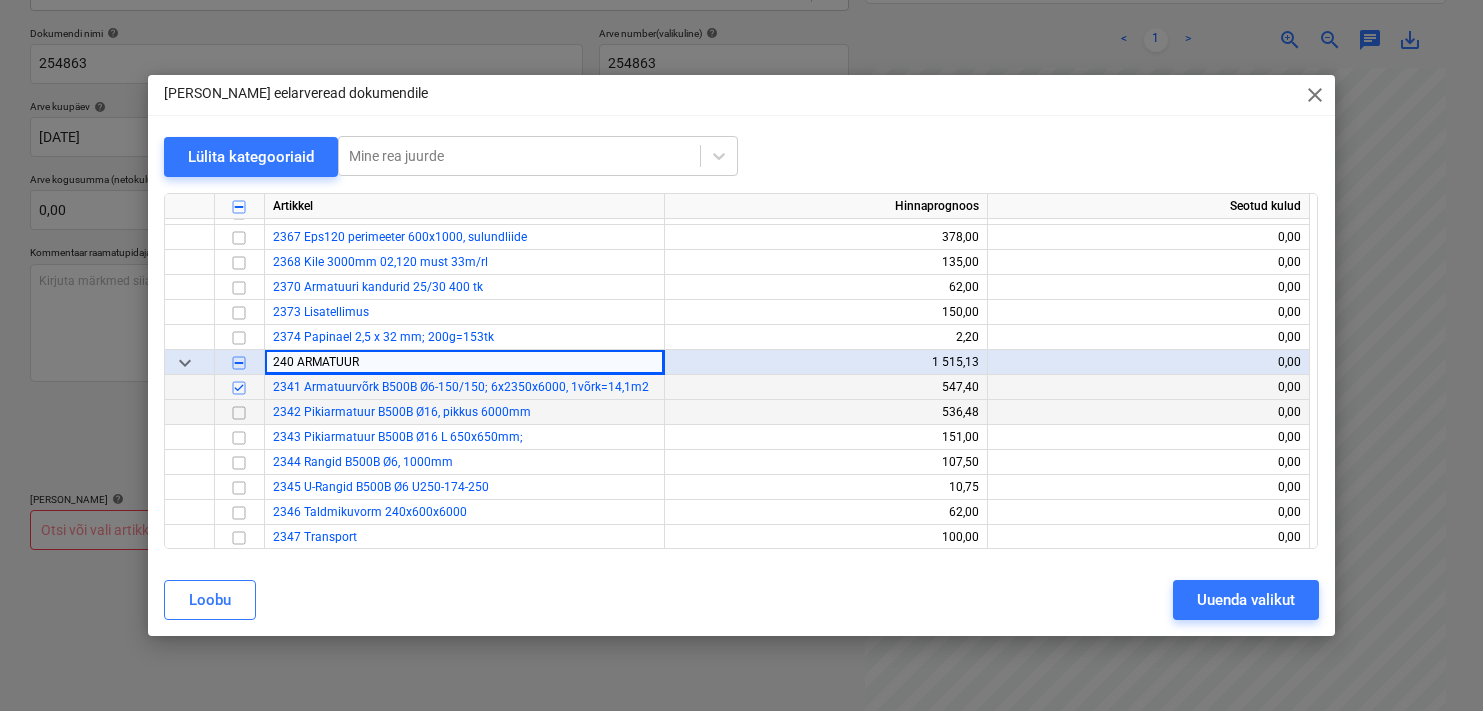 click at bounding box center (239, 412) 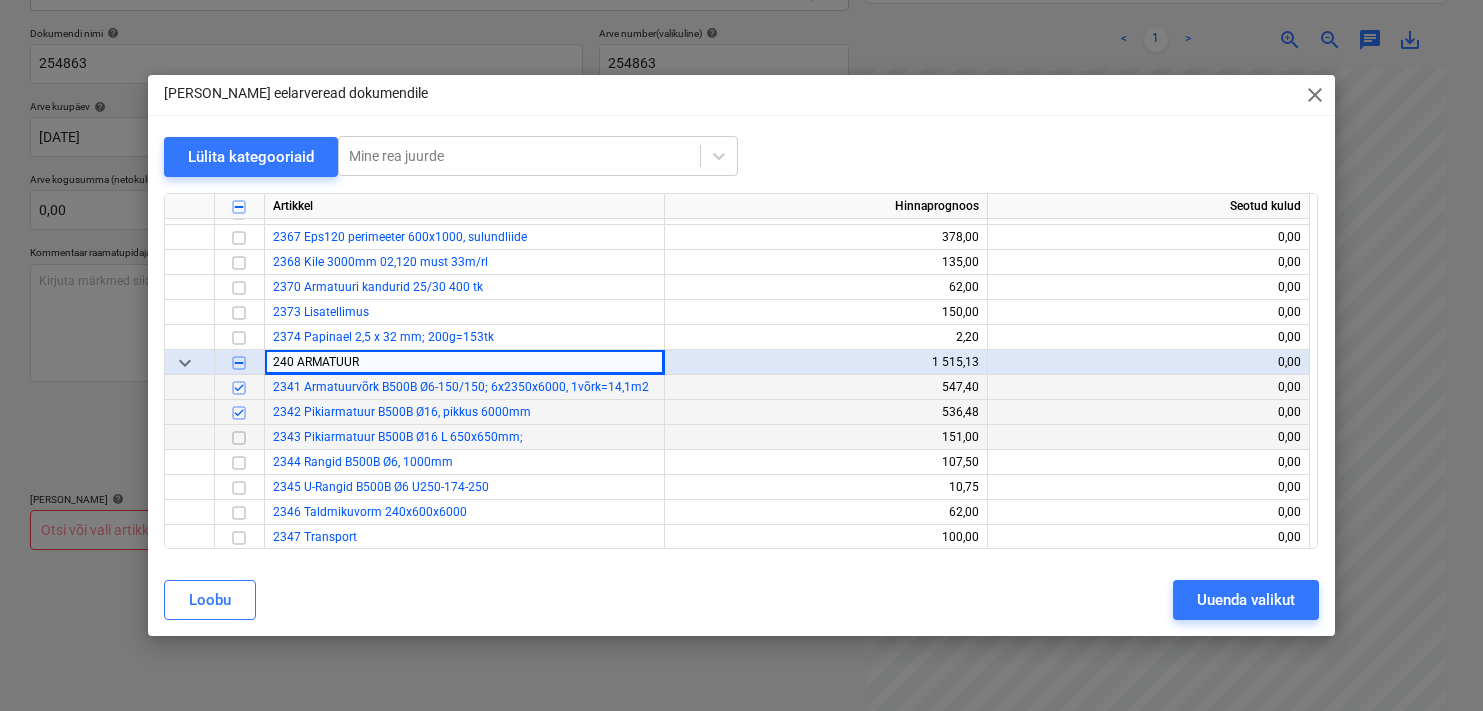 click at bounding box center [239, 437] 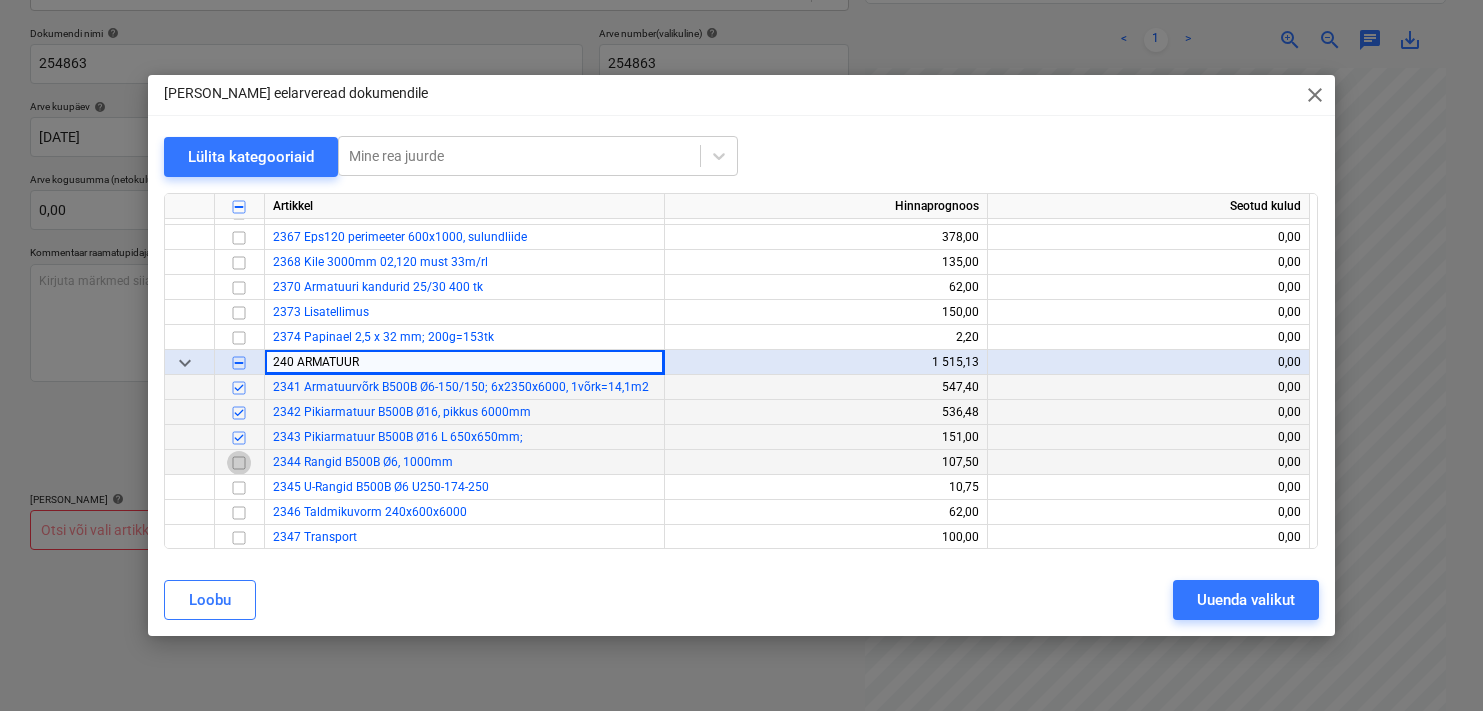 click at bounding box center (239, 462) 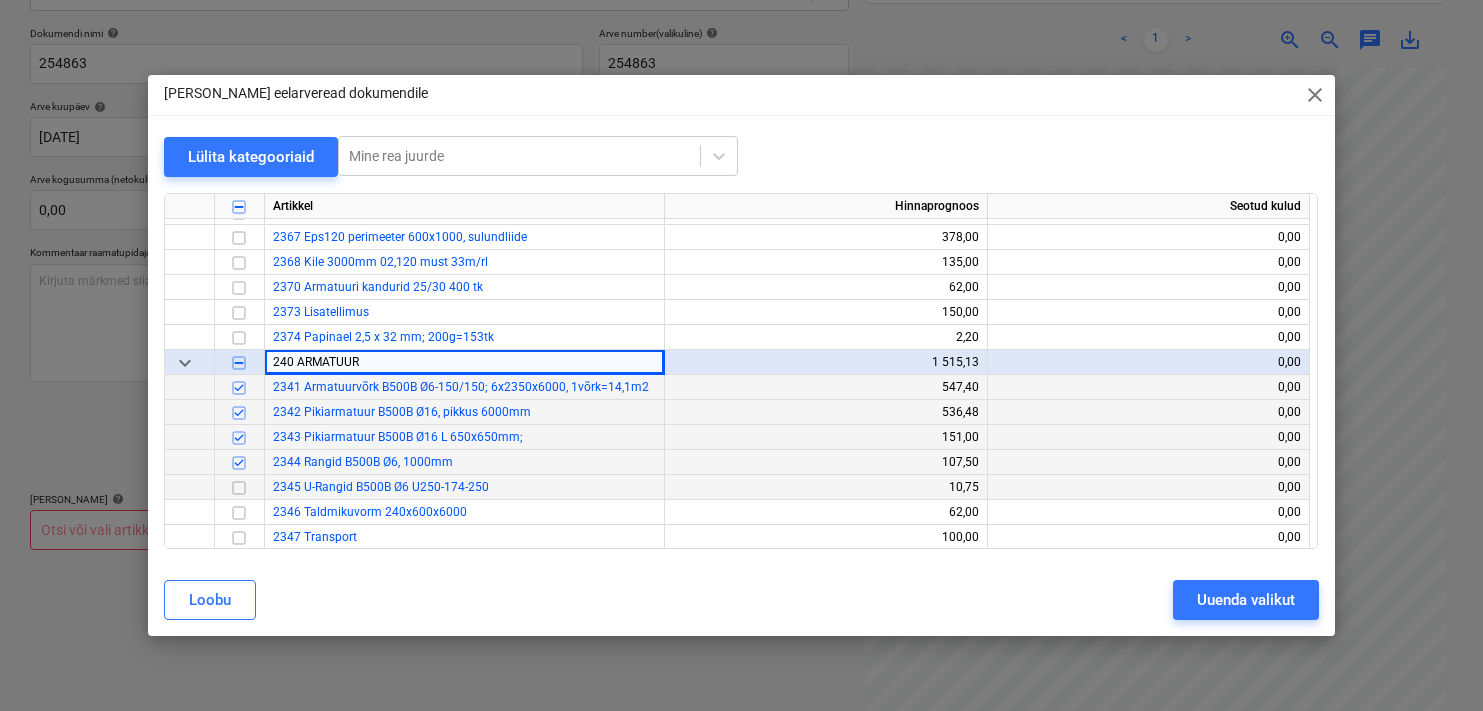 click at bounding box center [239, 487] 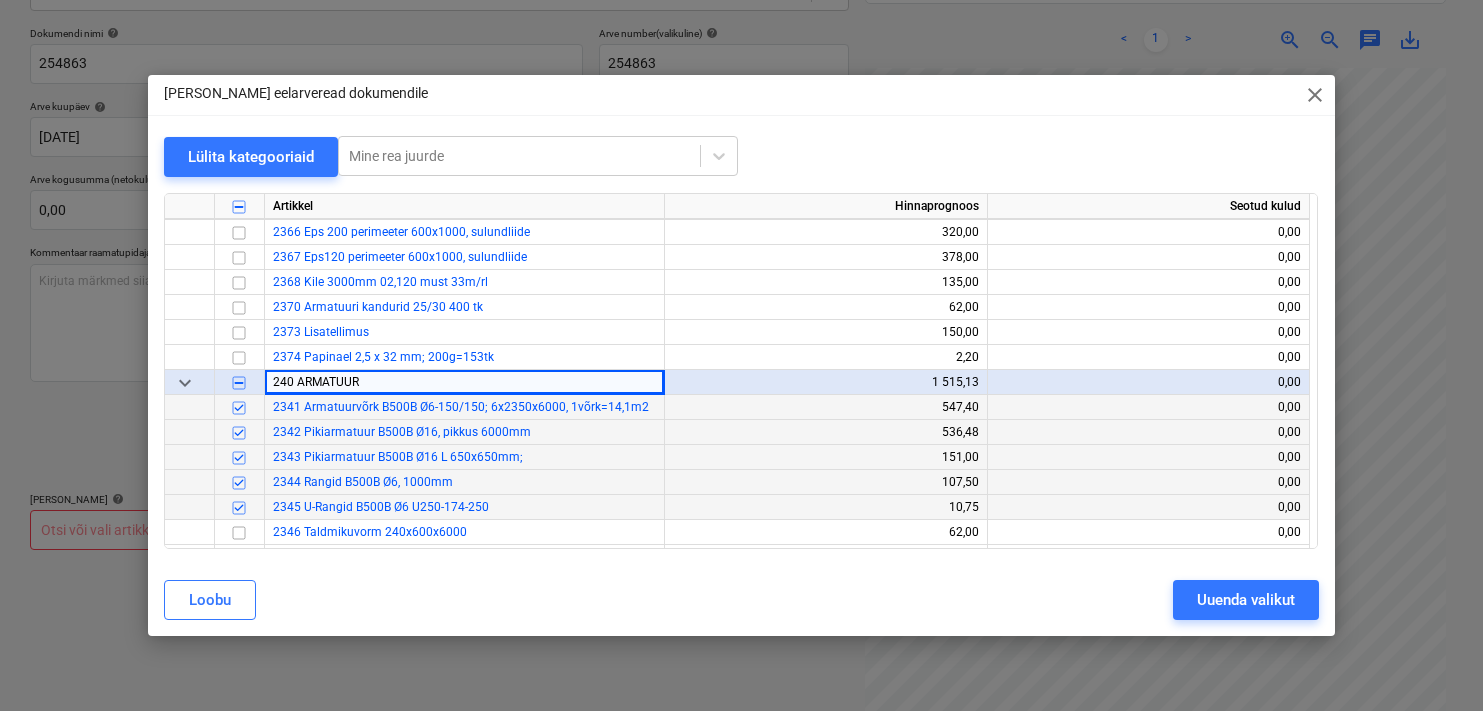 scroll, scrollTop: 358, scrollLeft: 0, axis: vertical 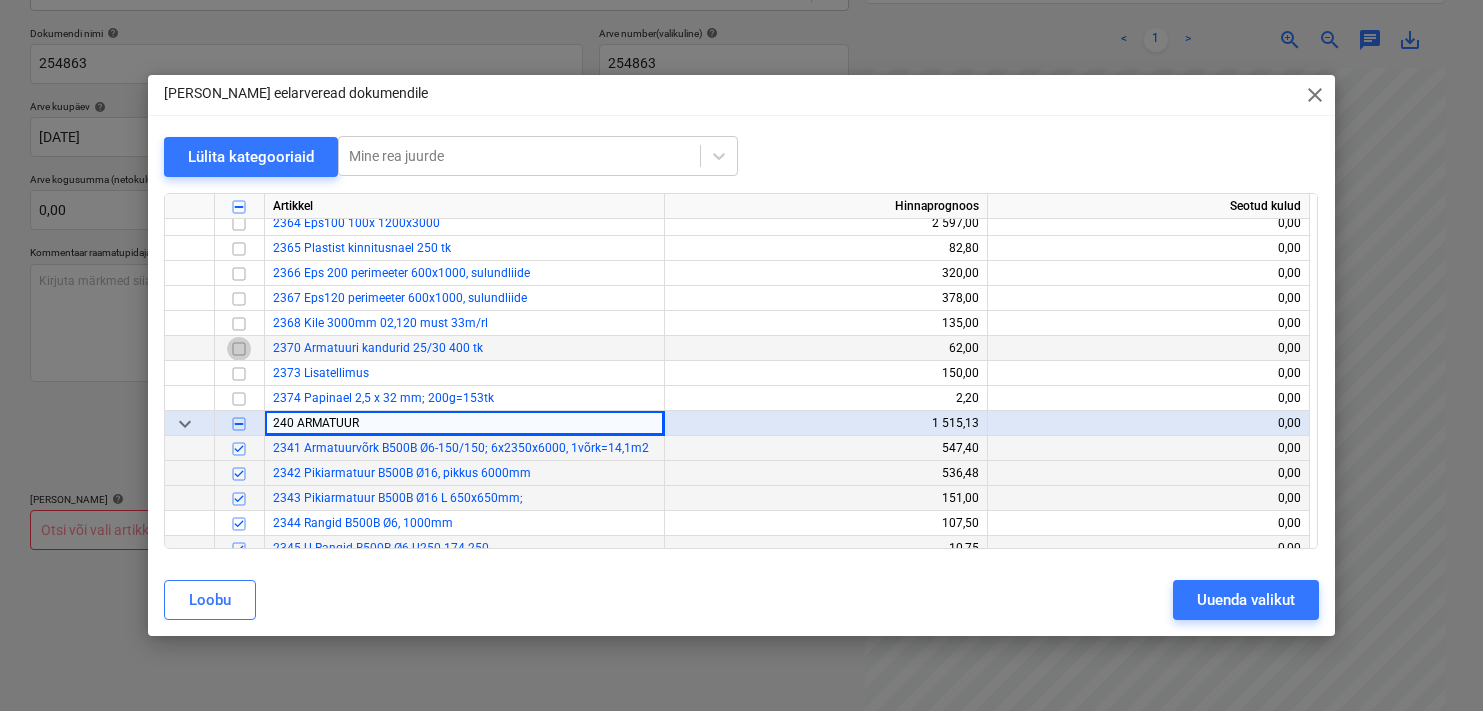 click at bounding box center (239, 348) 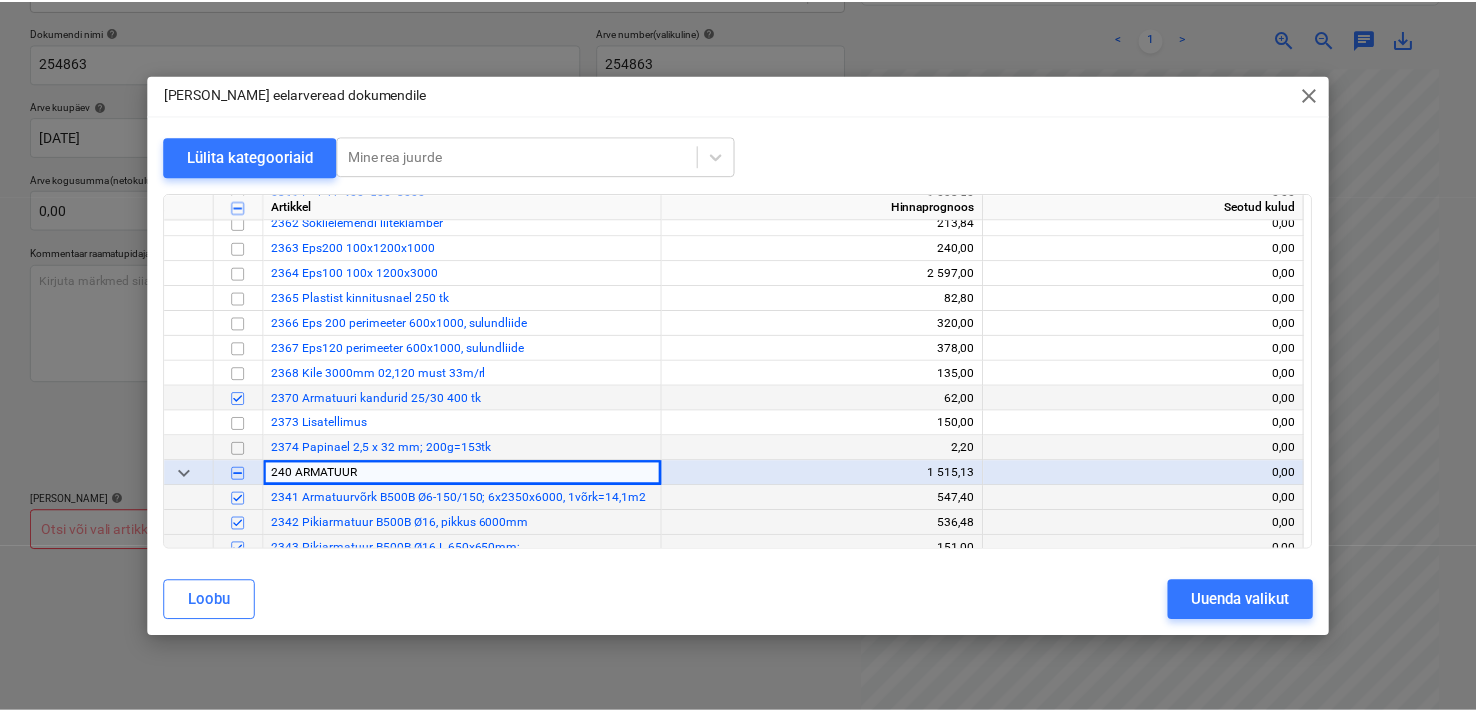 scroll, scrollTop: 357, scrollLeft: 0, axis: vertical 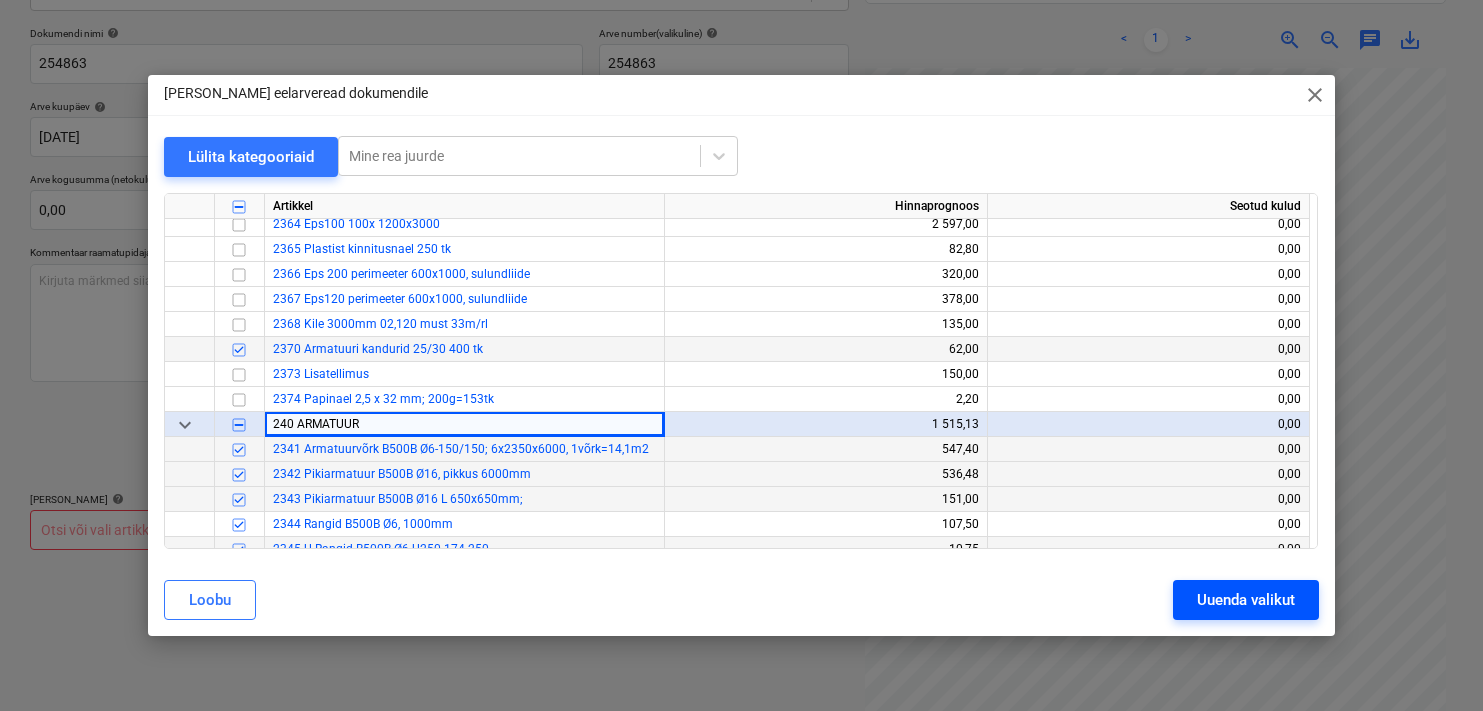 click on "Uuenda valikut" at bounding box center [1246, 600] 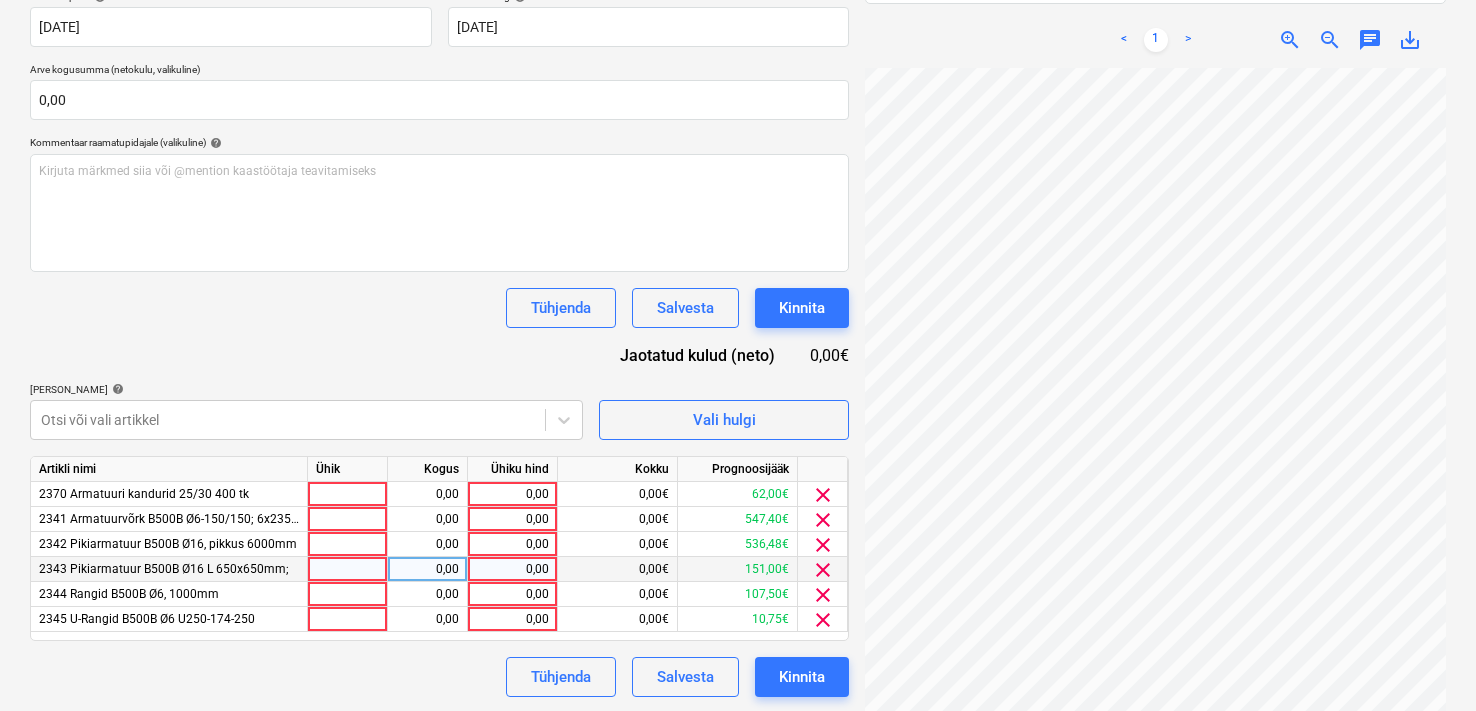 scroll, scrollTop: 395, scrollLeft: 0, axis: vertical 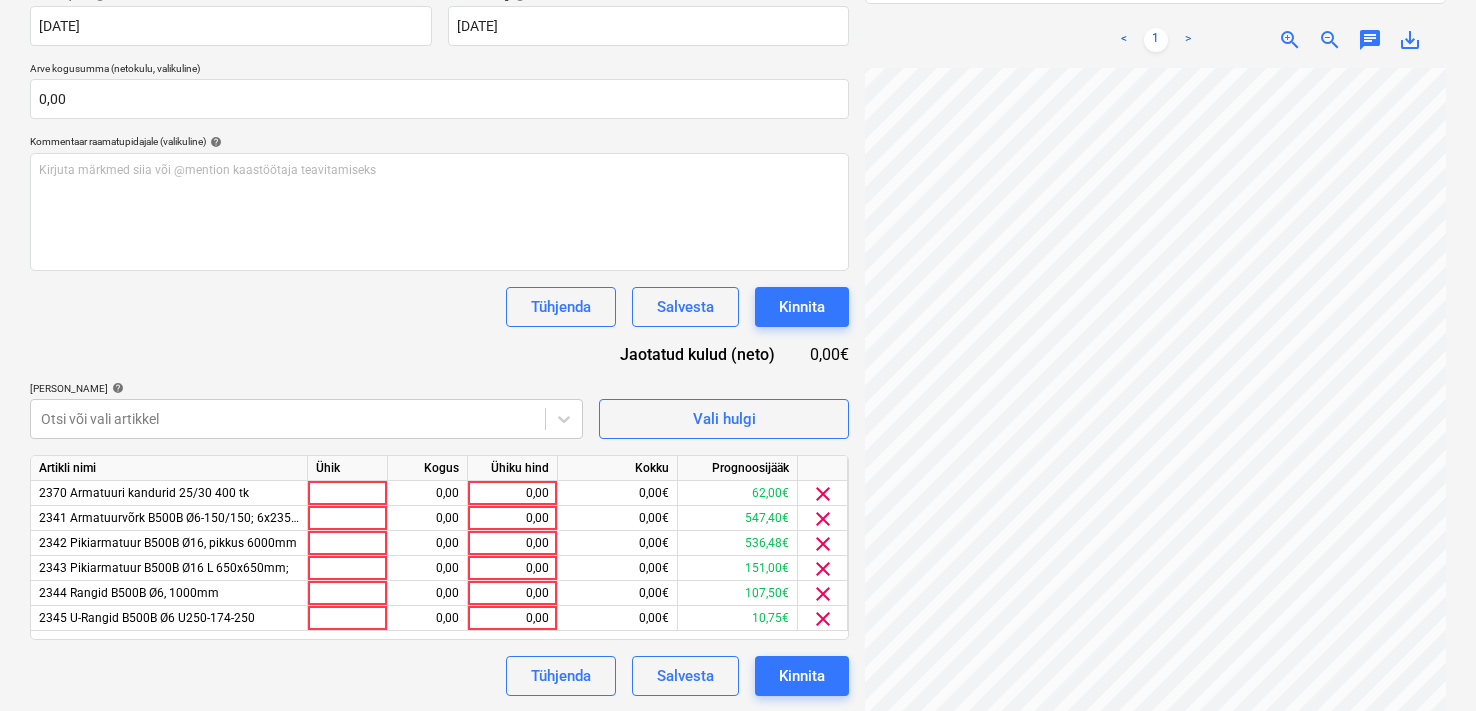 click on "Projekti ületoomine ebaõnnestus" at bounding box center [1196, 21] 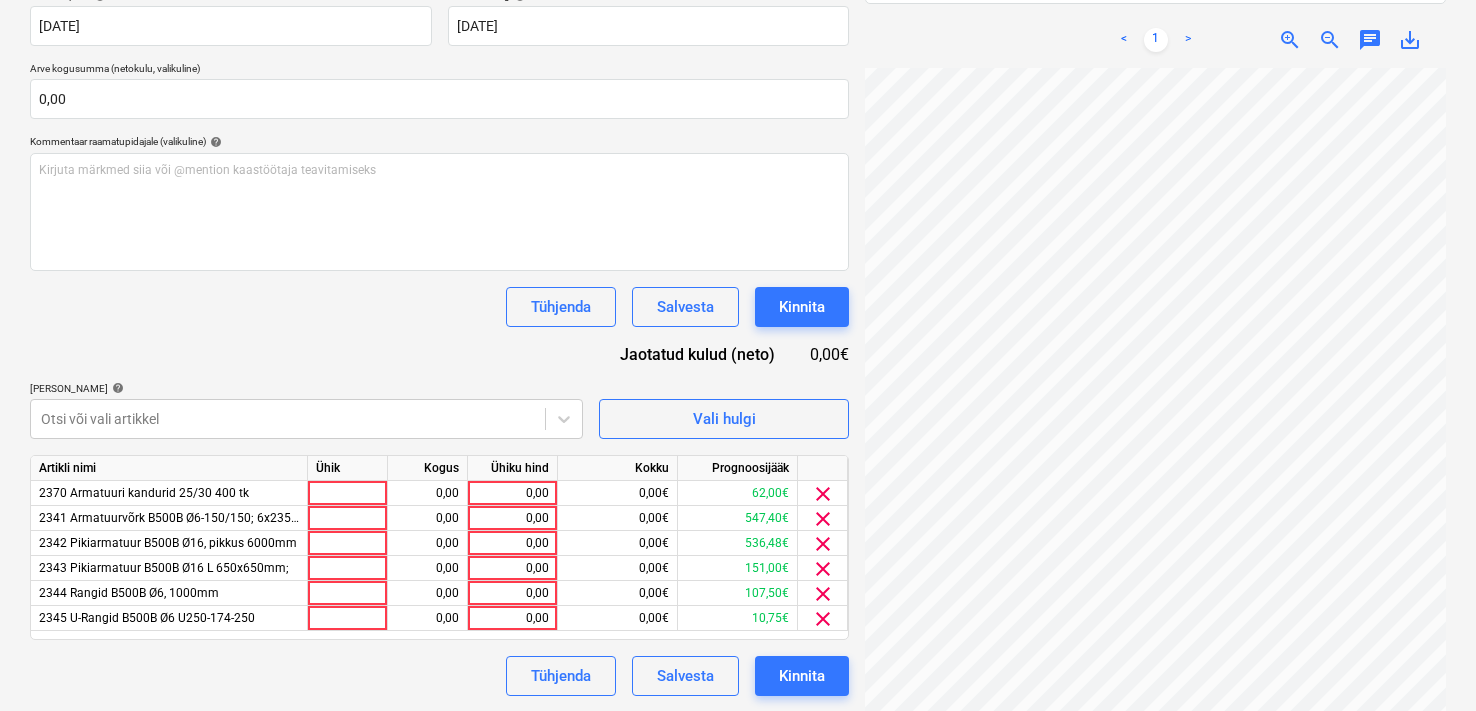 scroll, scrollTop: 190, scrollLeft: 63, axis: both 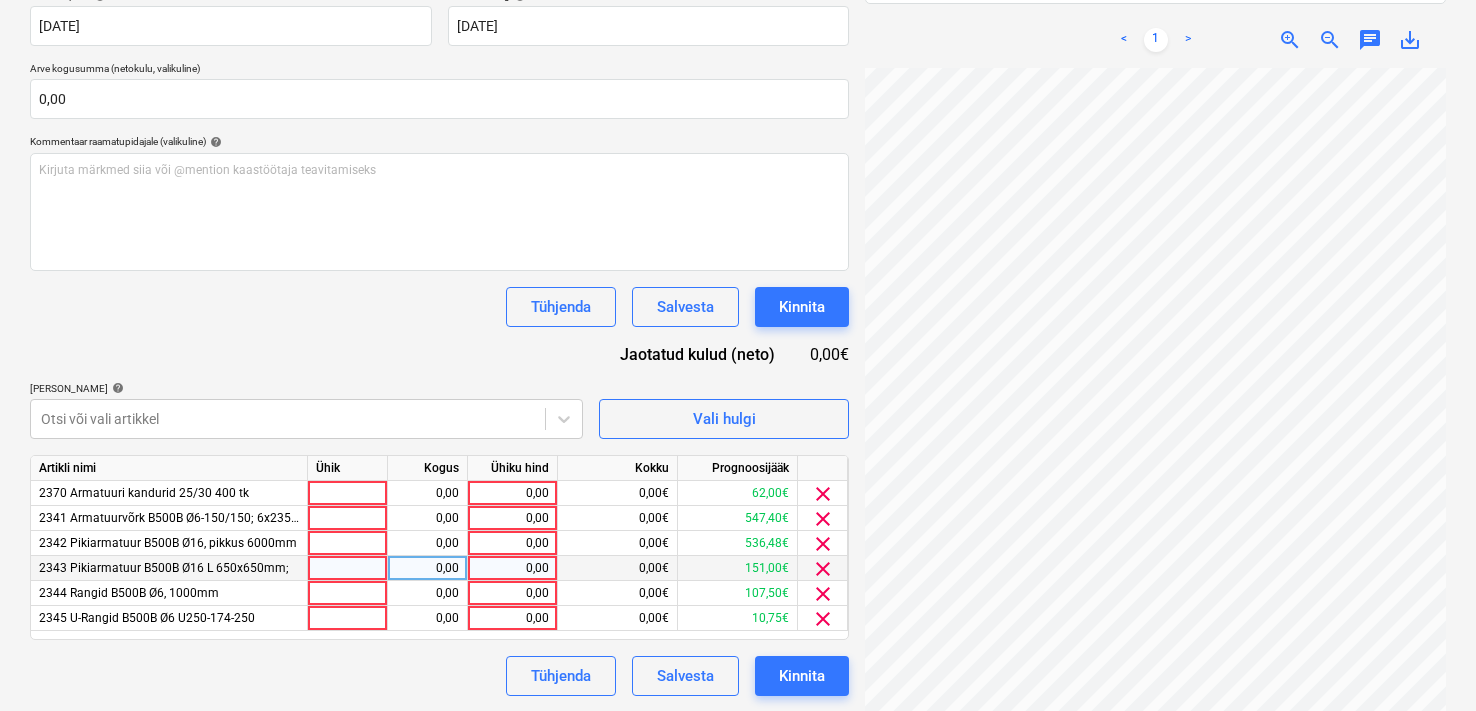 click at bounding box center (348, 568) 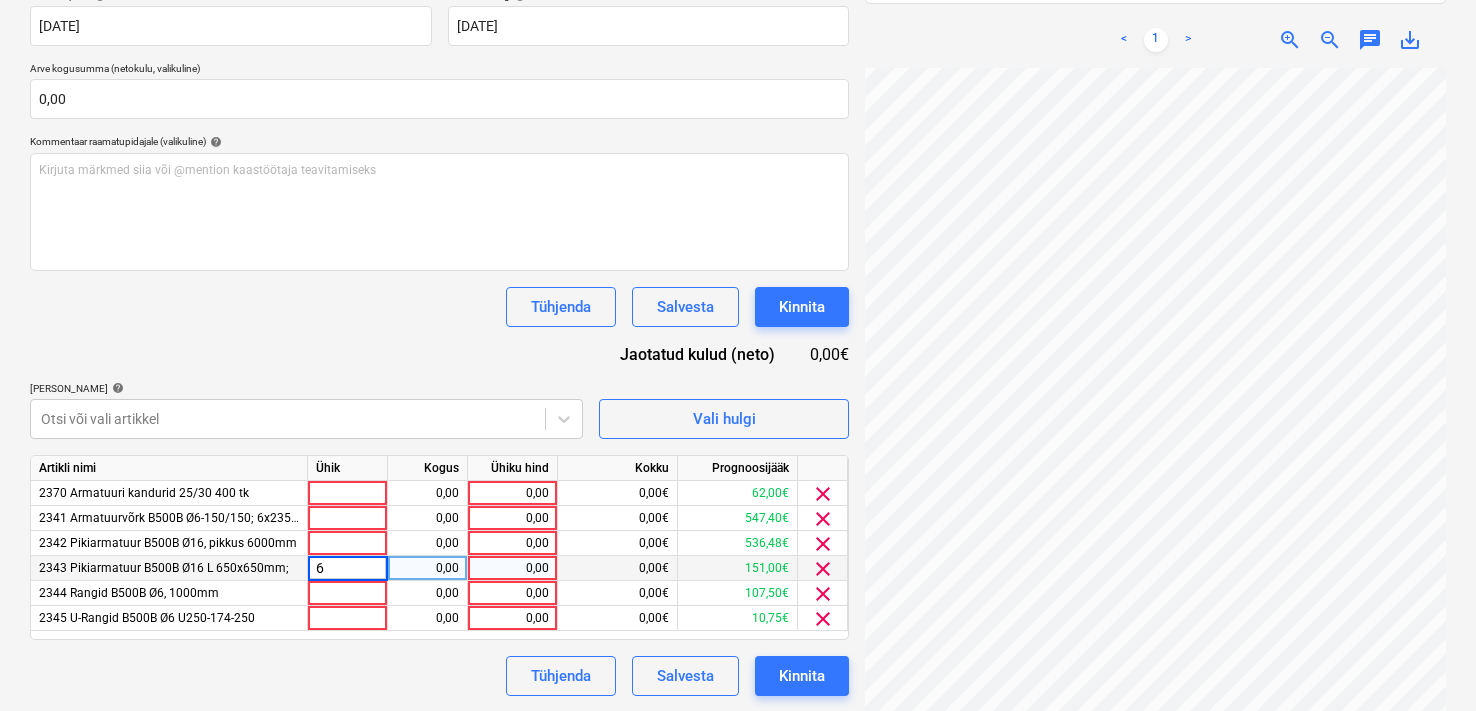 type on "64" 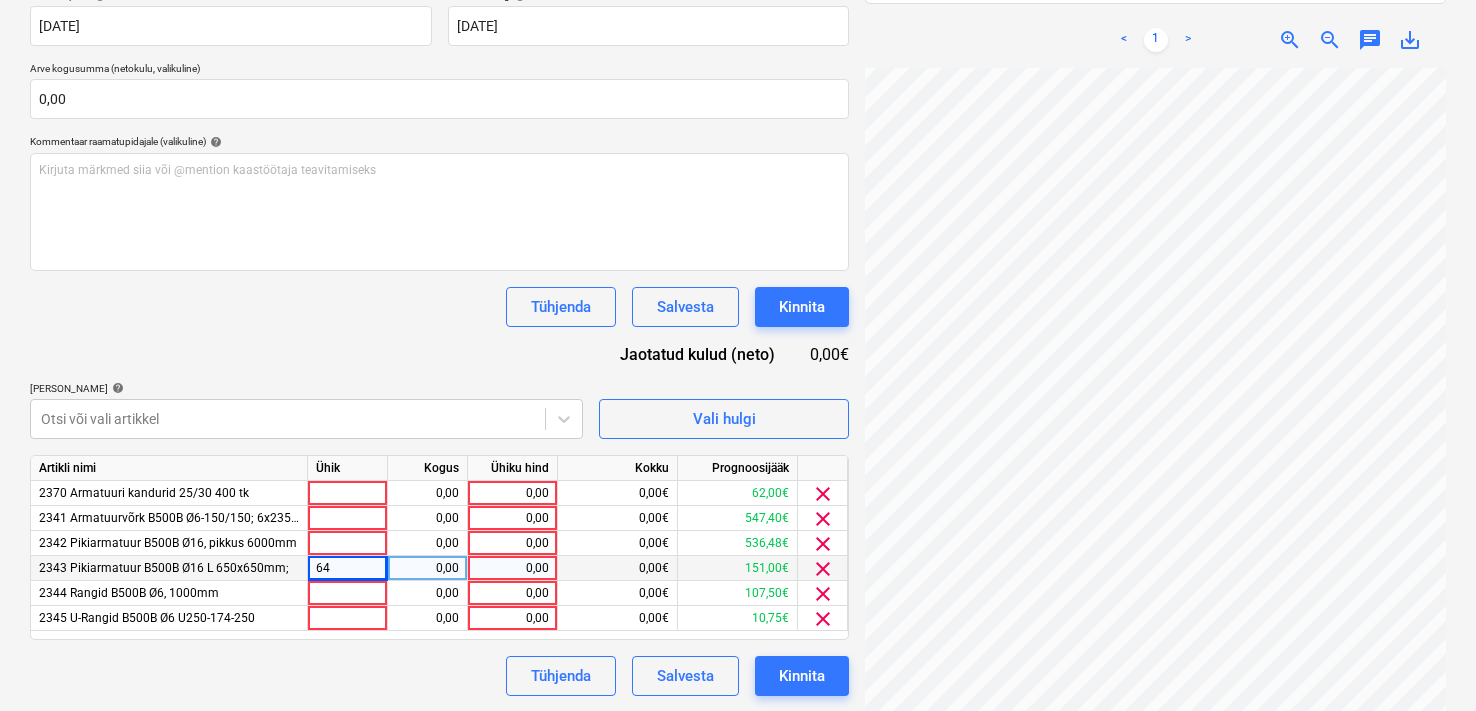 click on "0,00" at bounding box center (512, 568) 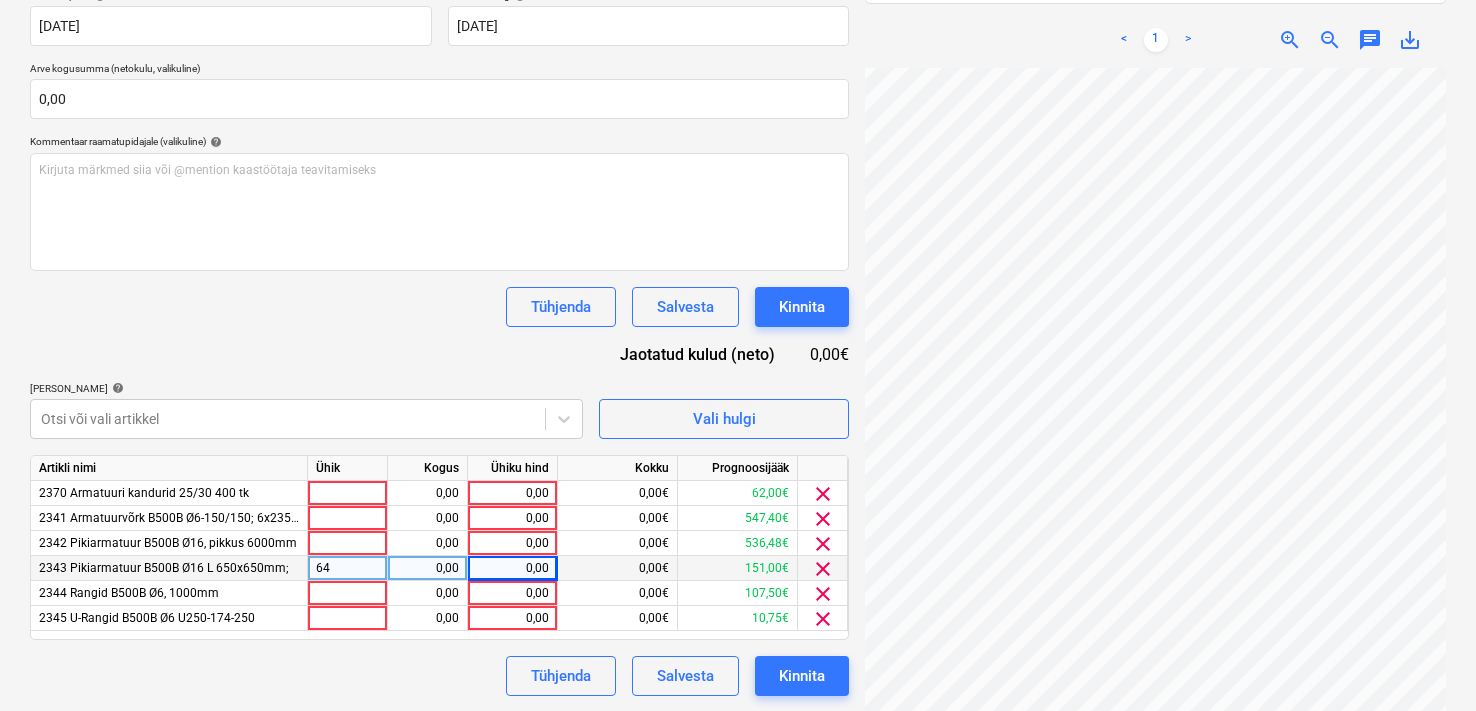 drag, startPoint x: 345, startPoint y: 576, endPoint x: 314, endPoint y: 572, distance: 31.257 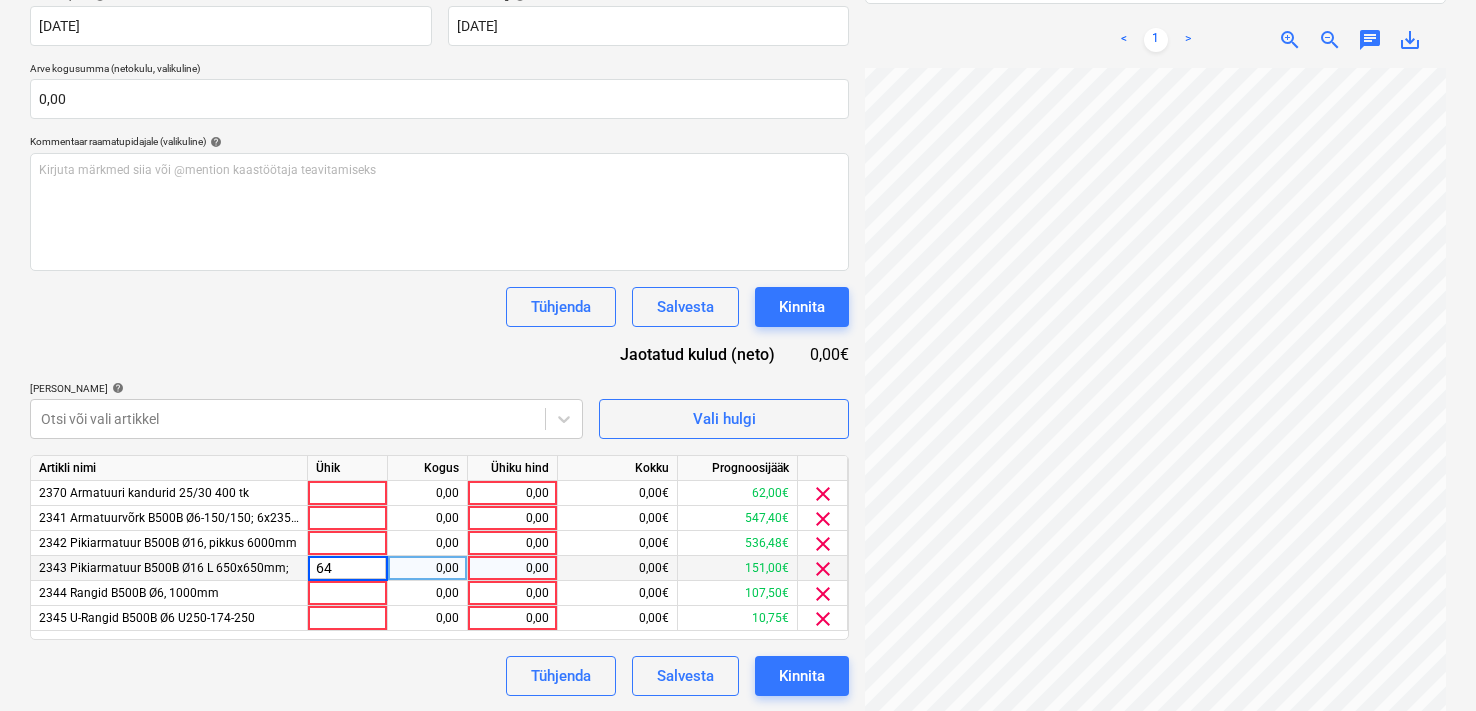 type 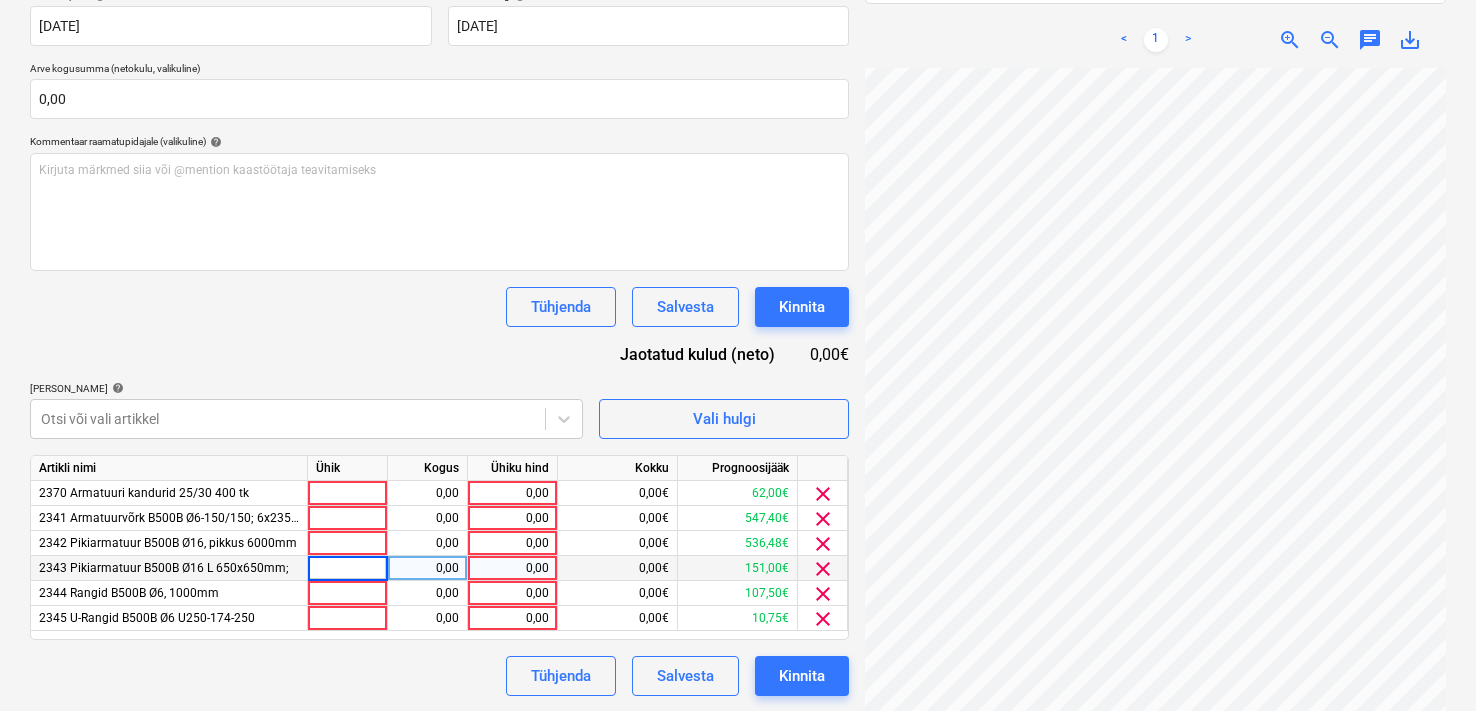 scroll, scrollTop: 396, scrollLeft: 0, axis: vertical 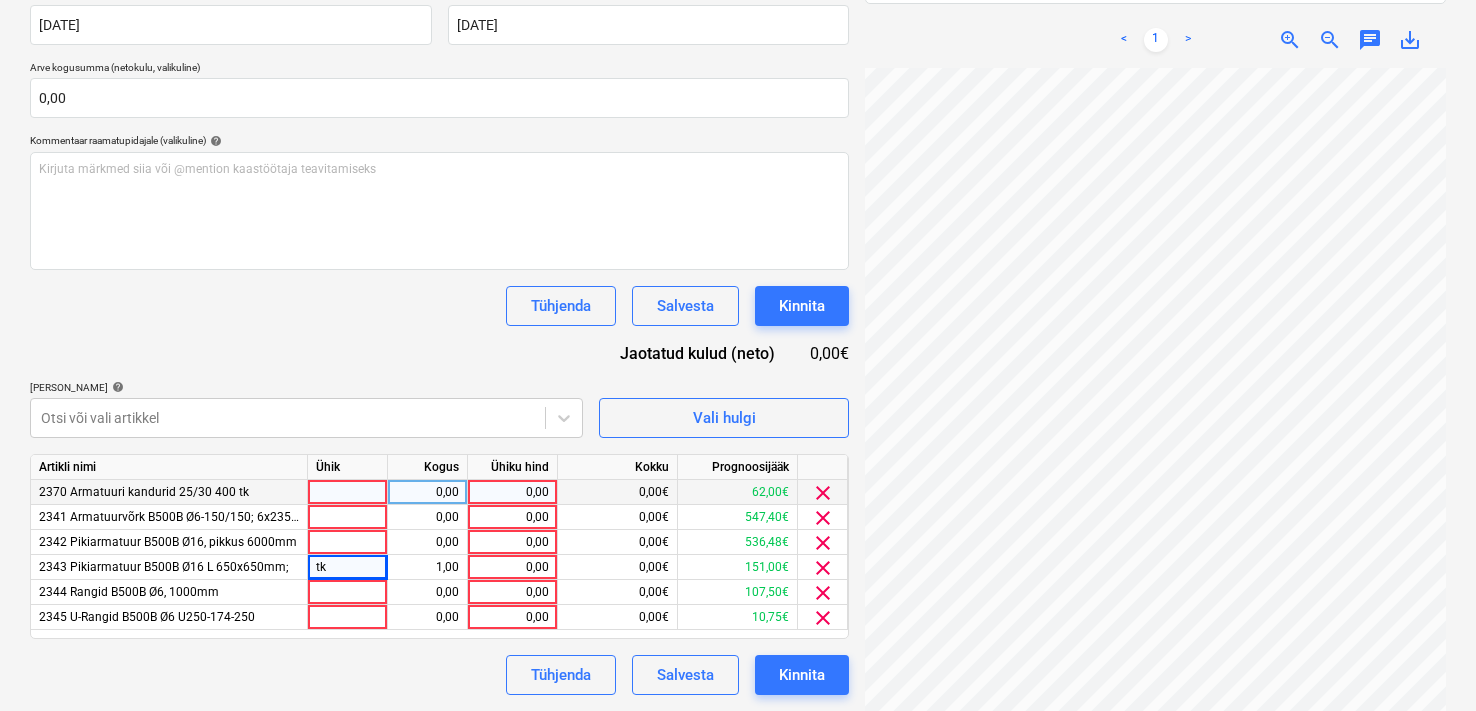 click at bounding box center [348, 492] 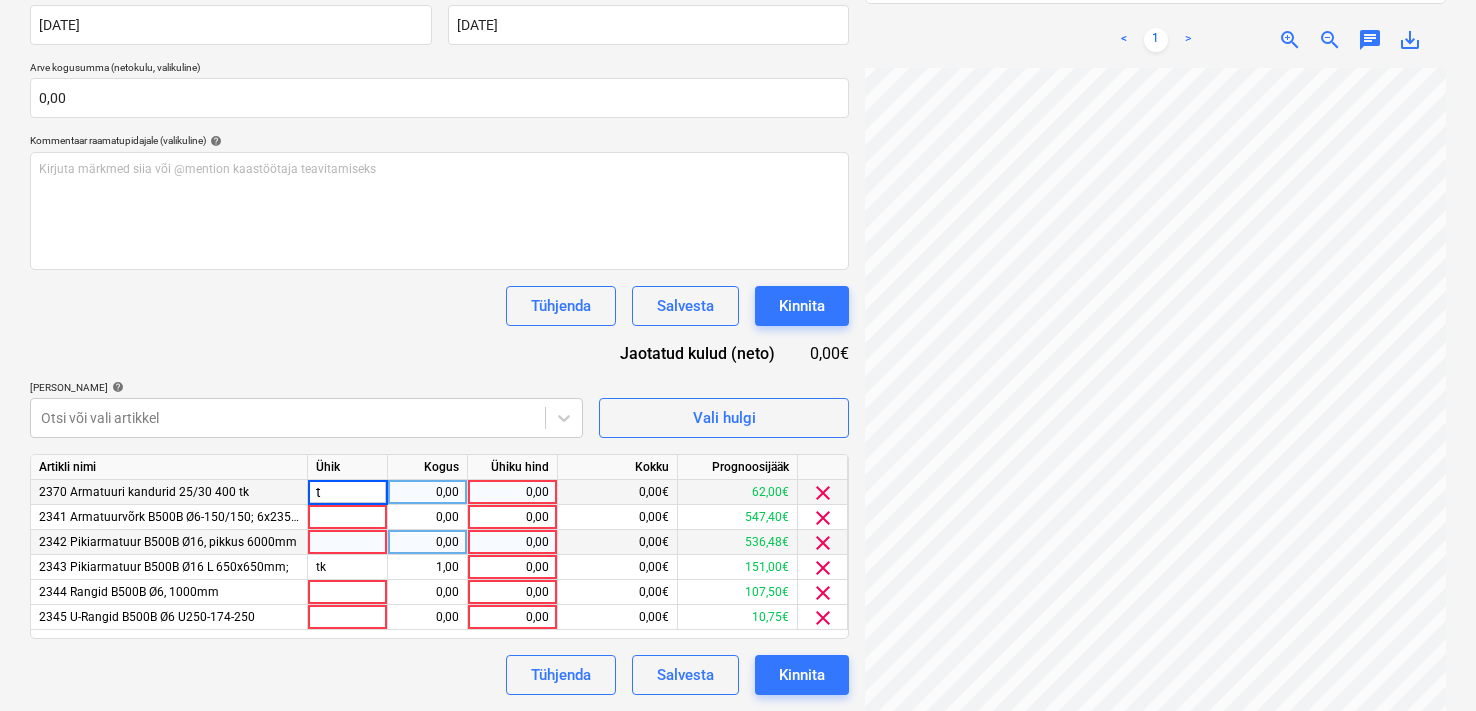 type on "tk" 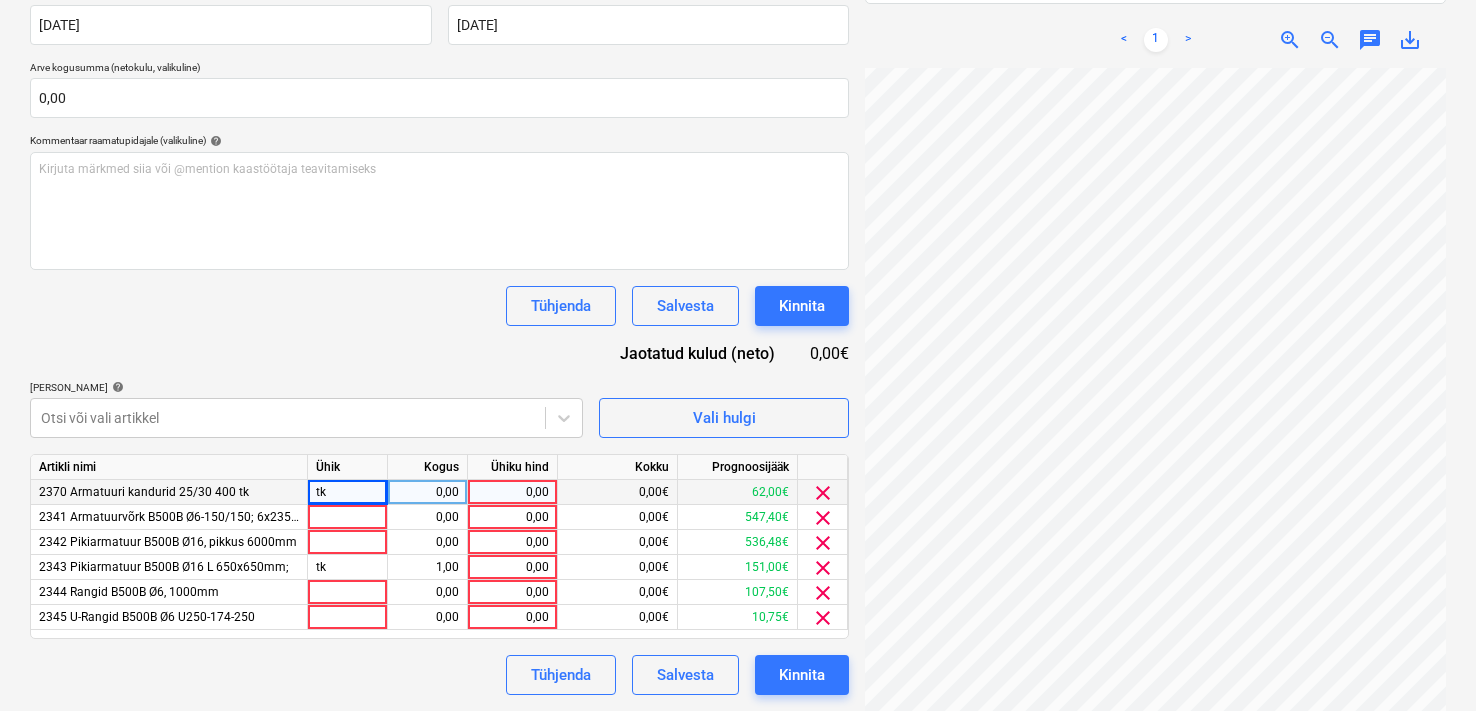 click on "0,00" at bounding box center [427, 492] 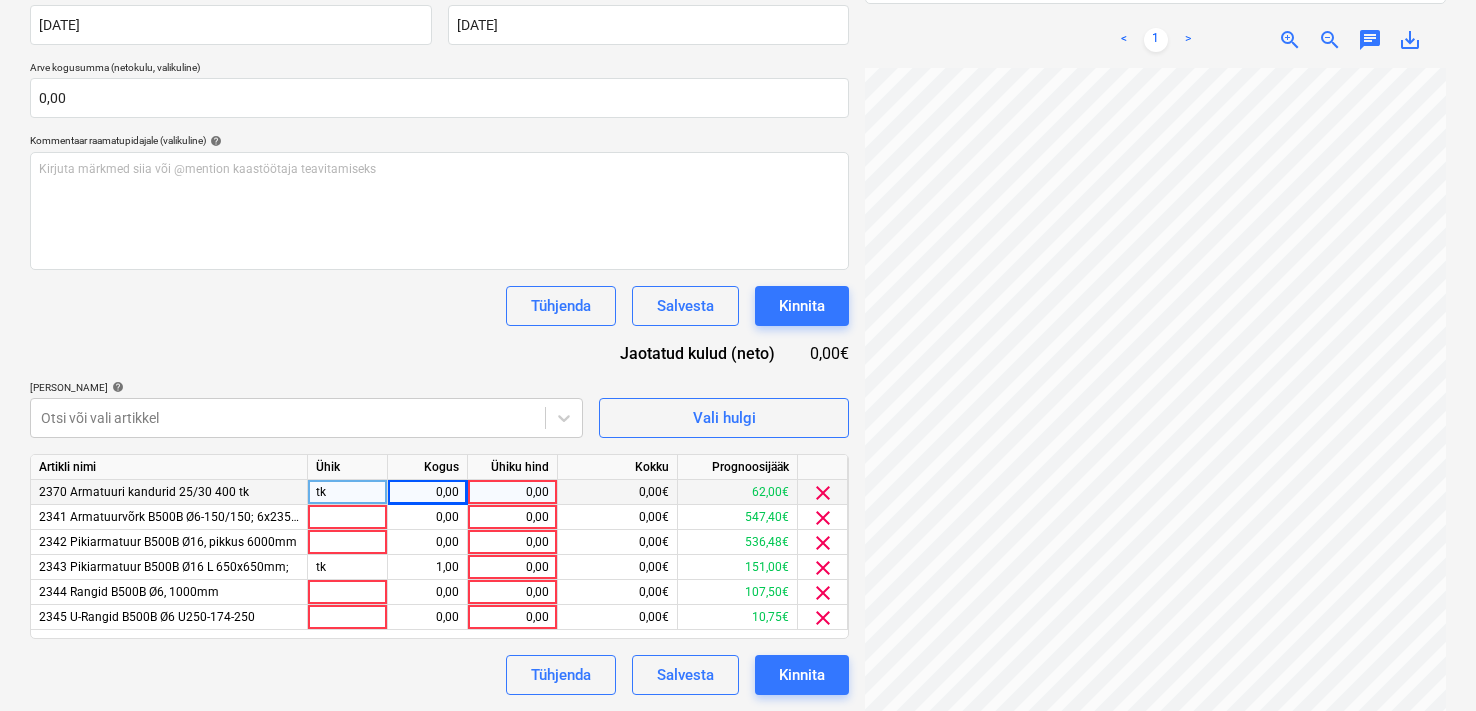scroll, scrollTop: 211, scrollLeft: 171, axis: both 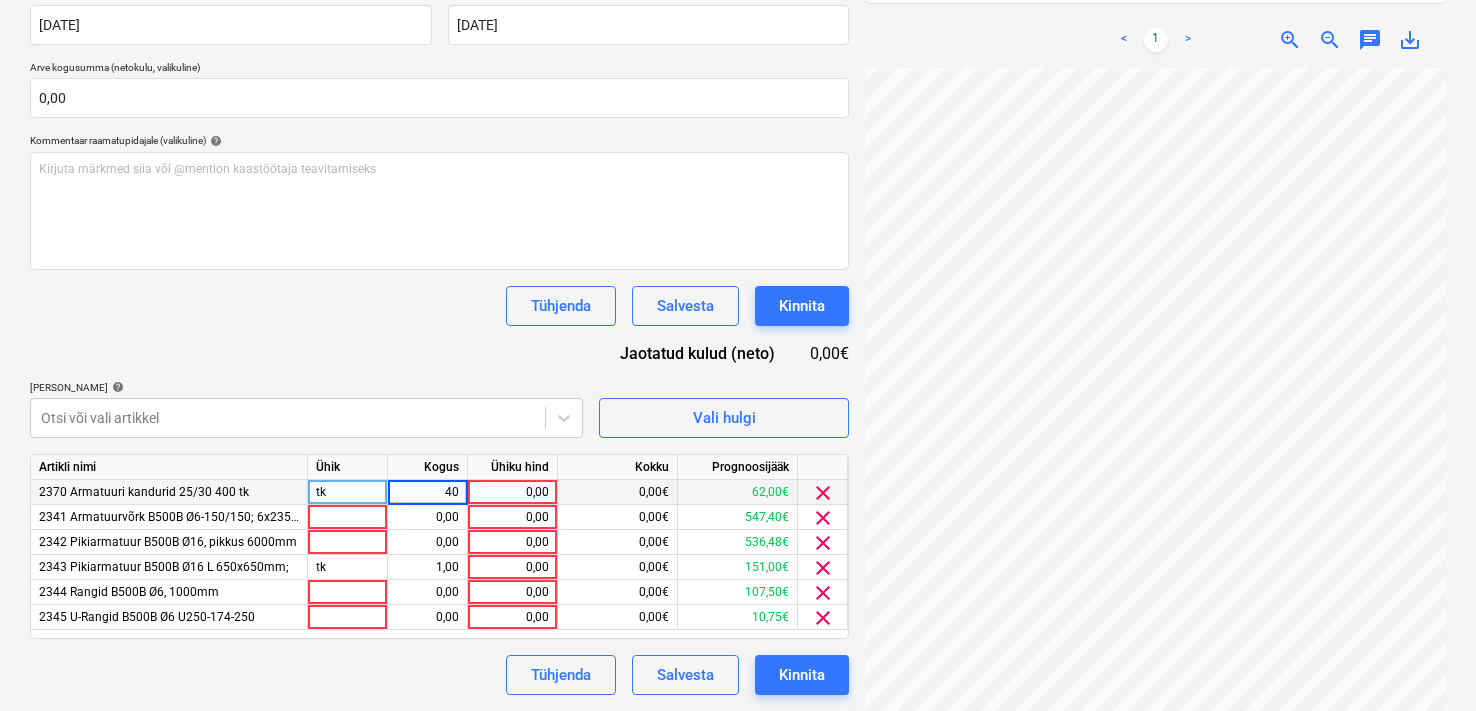 type on "400" 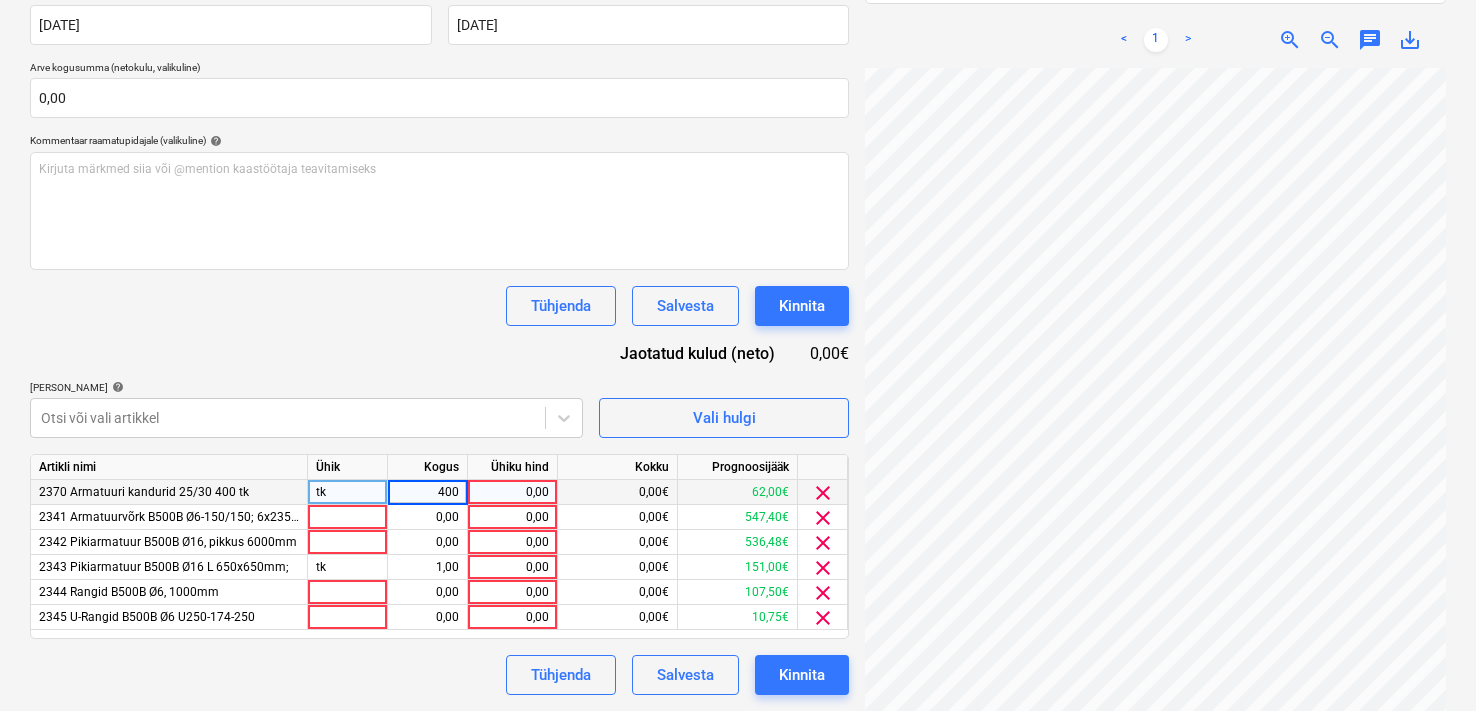 click on "0,00" at bounding box center [512, 492] 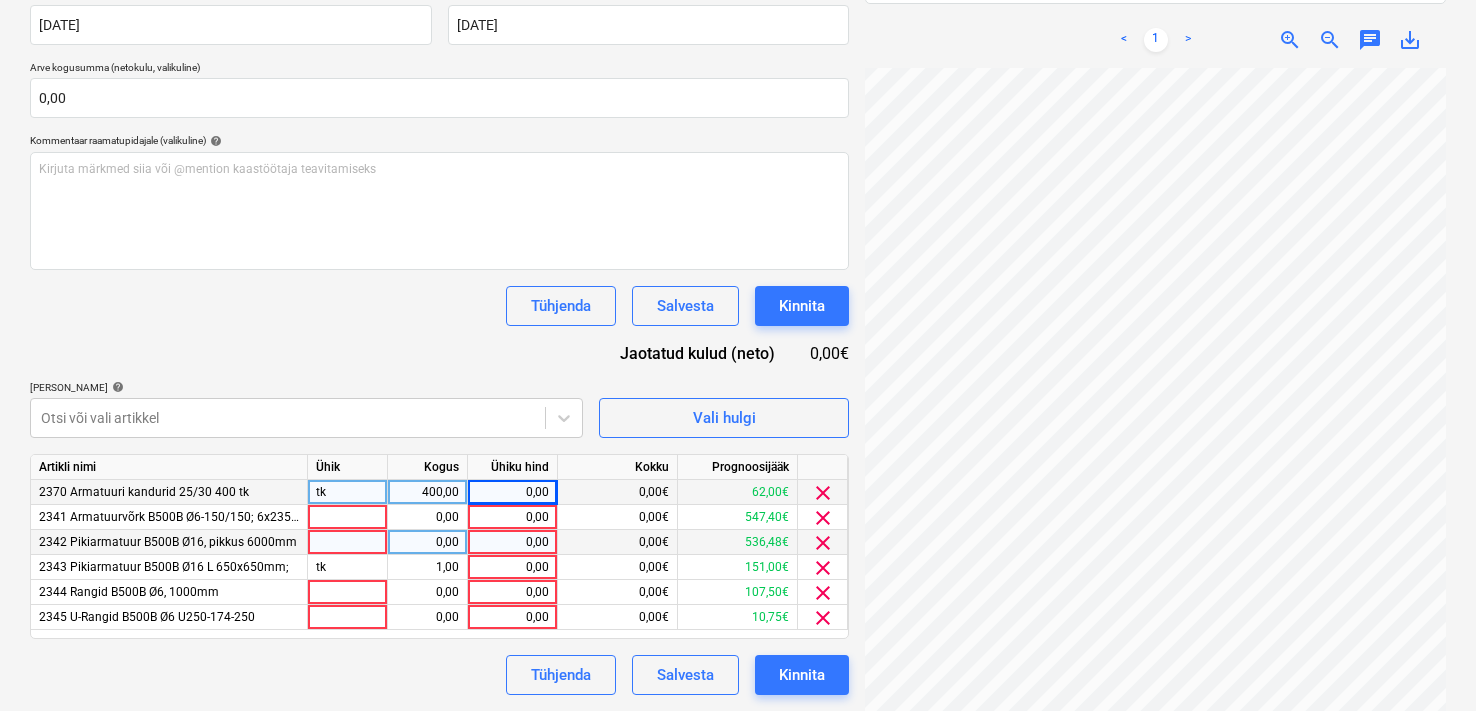 scroll, scrollTop: 286, scrollLeft: 143, axis: both 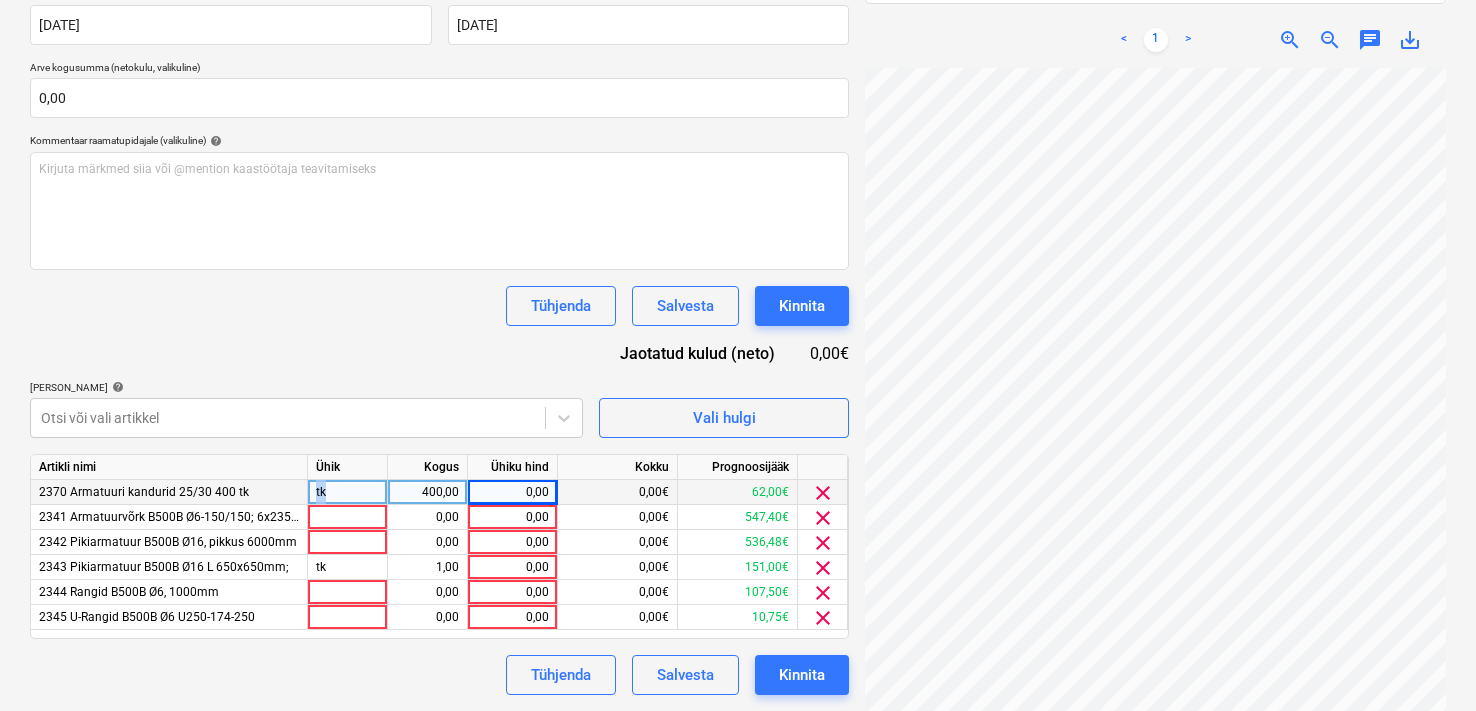 drag, startPoint x: 346, startPoint y: 490, endPoint x: 272, endPoint y: 492, distance: 74.02702 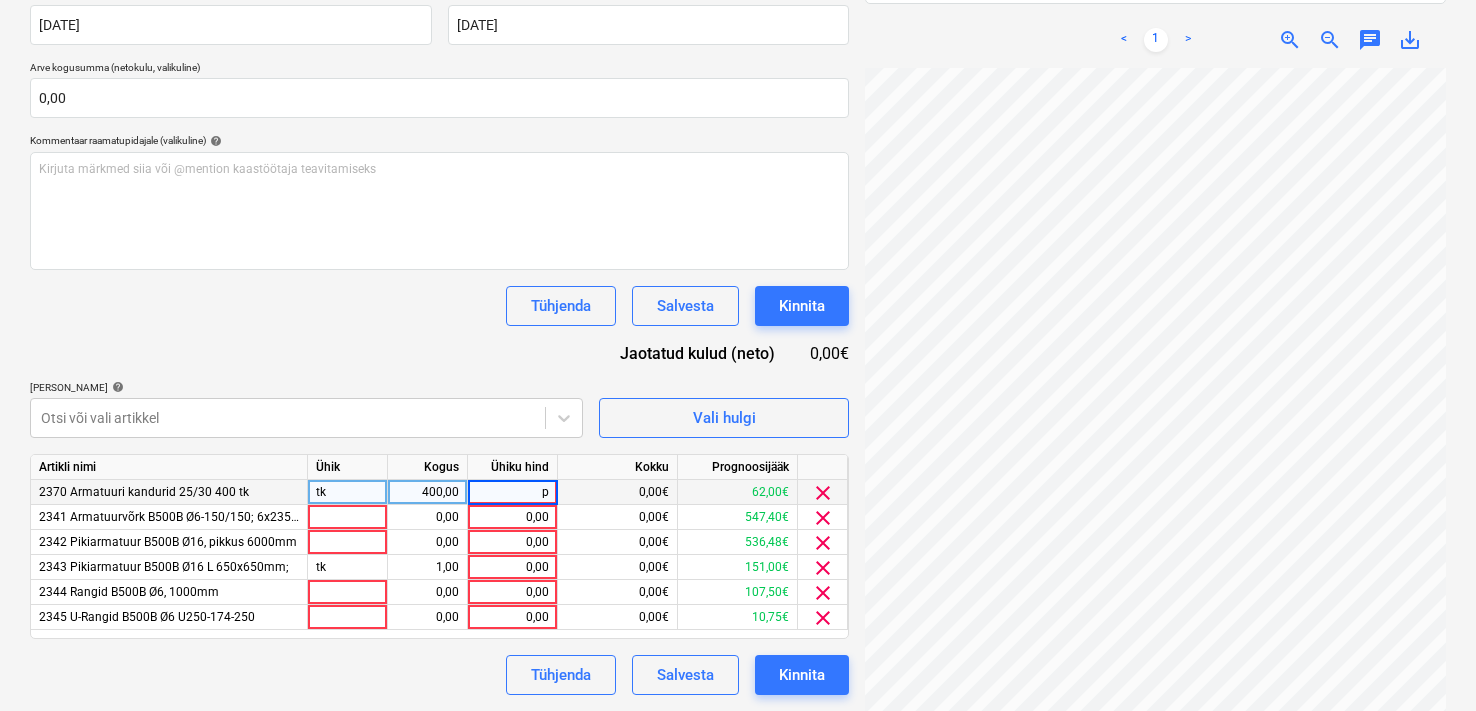 type on "pk" 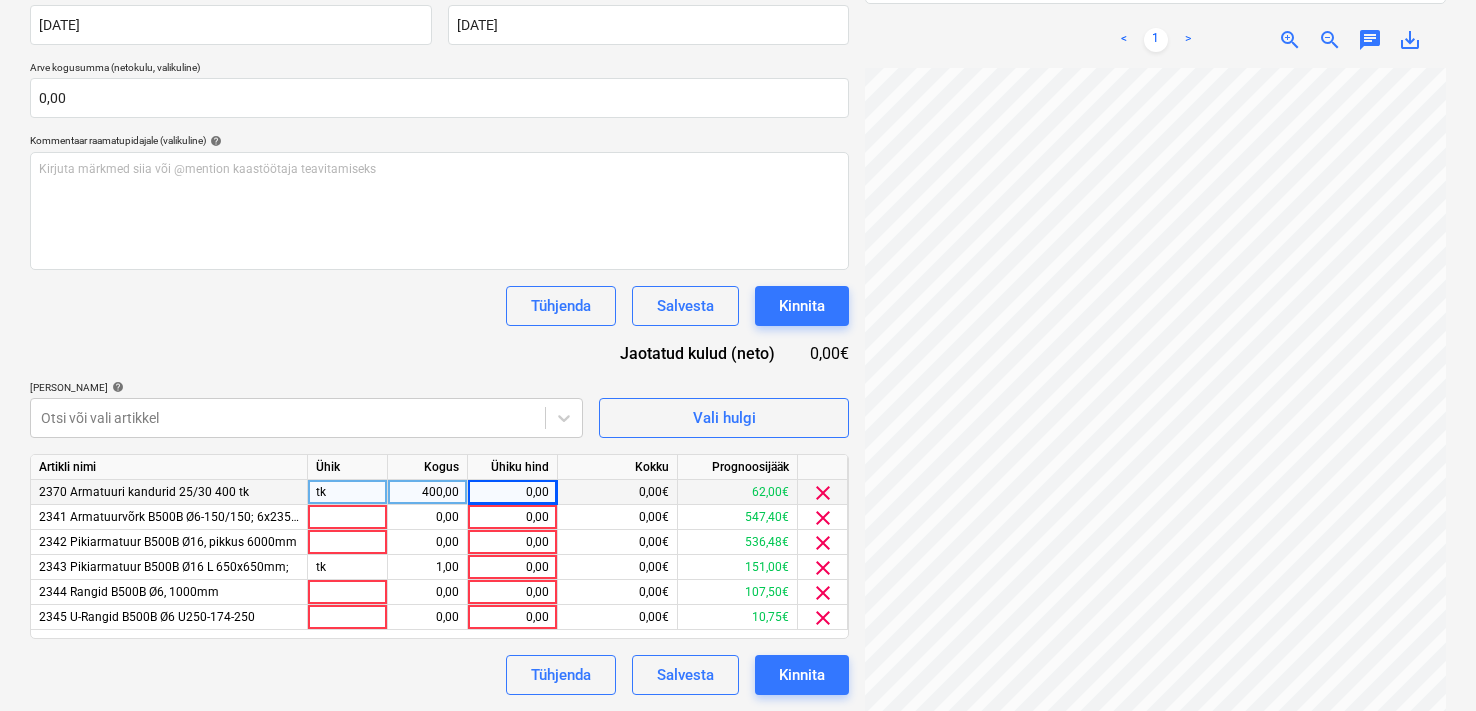 drag, startPoint x: 459, startPoint y: 491, endPoint x: 395, endPoint y: 481, distance: 64.77654 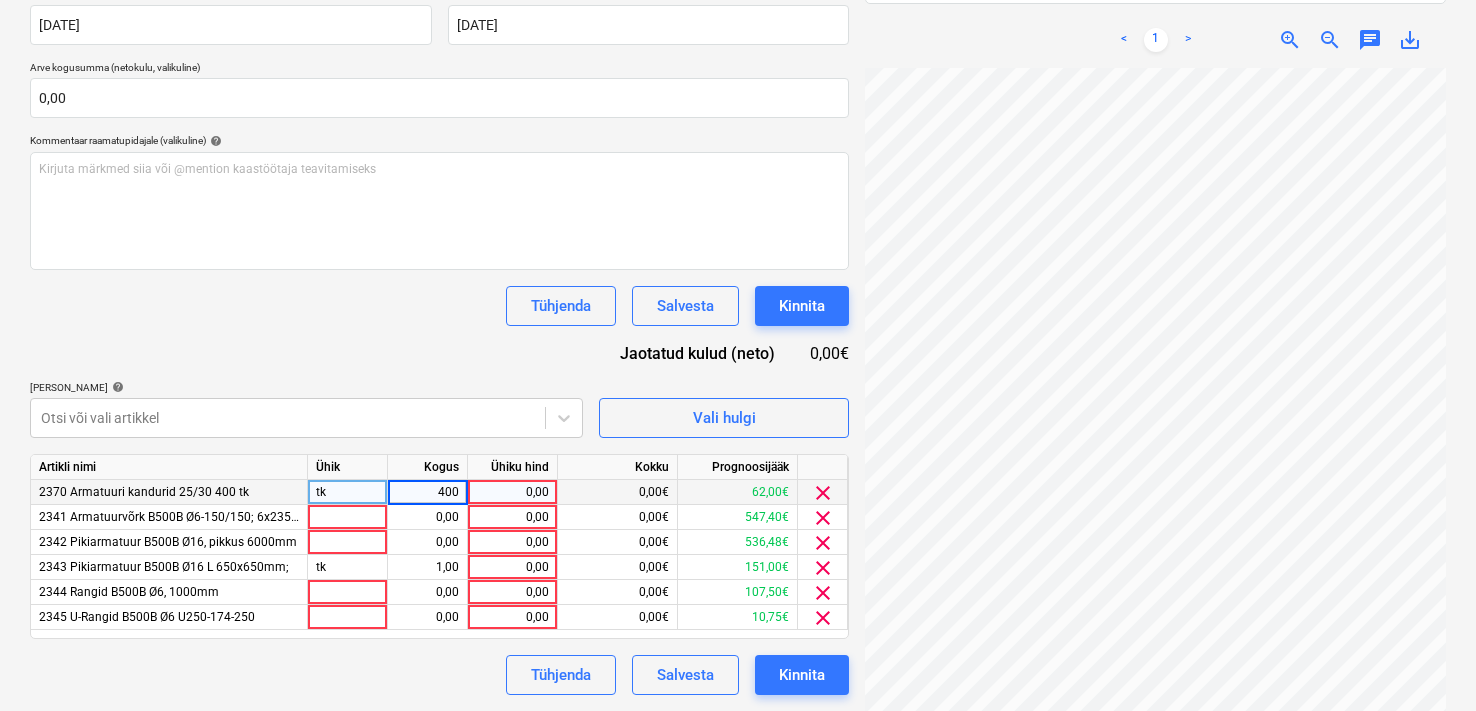 type on "1" 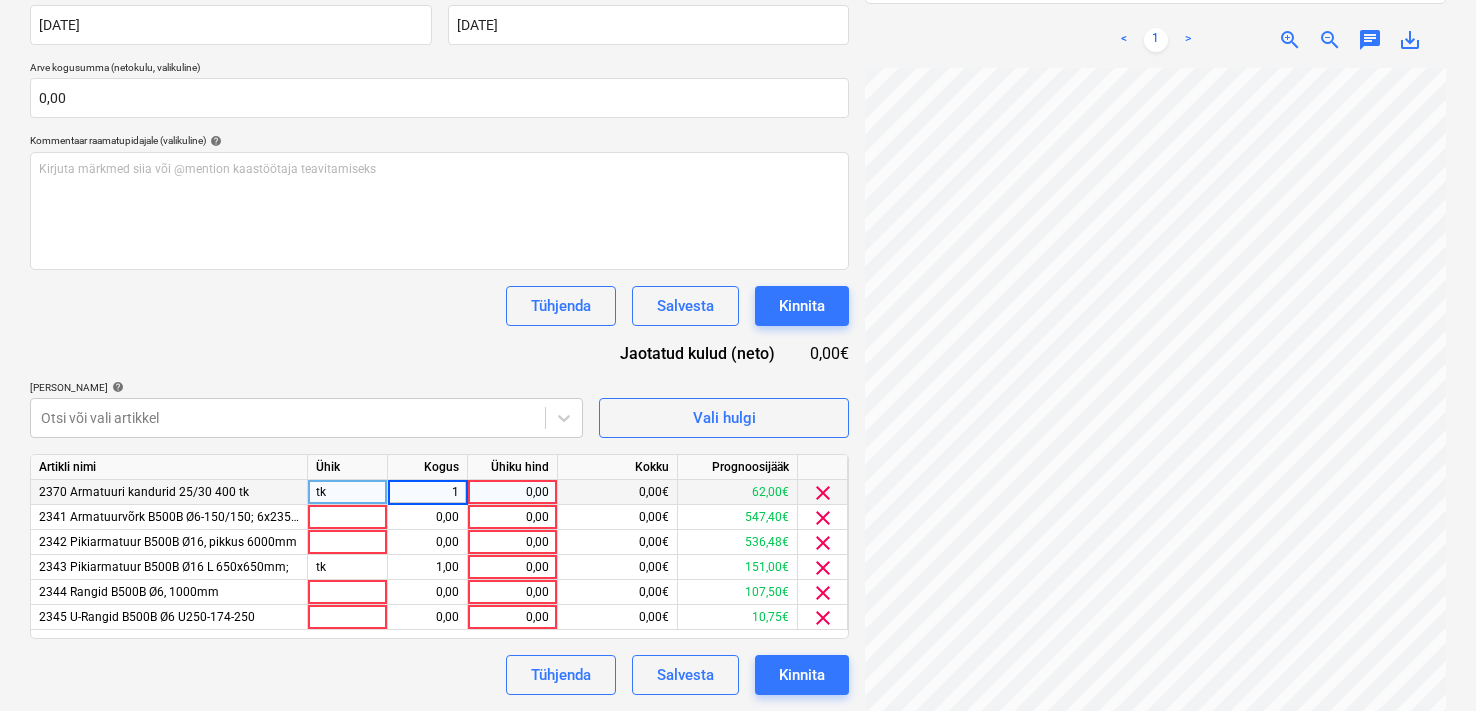click on "0,00" at bounding box center (512, 492) 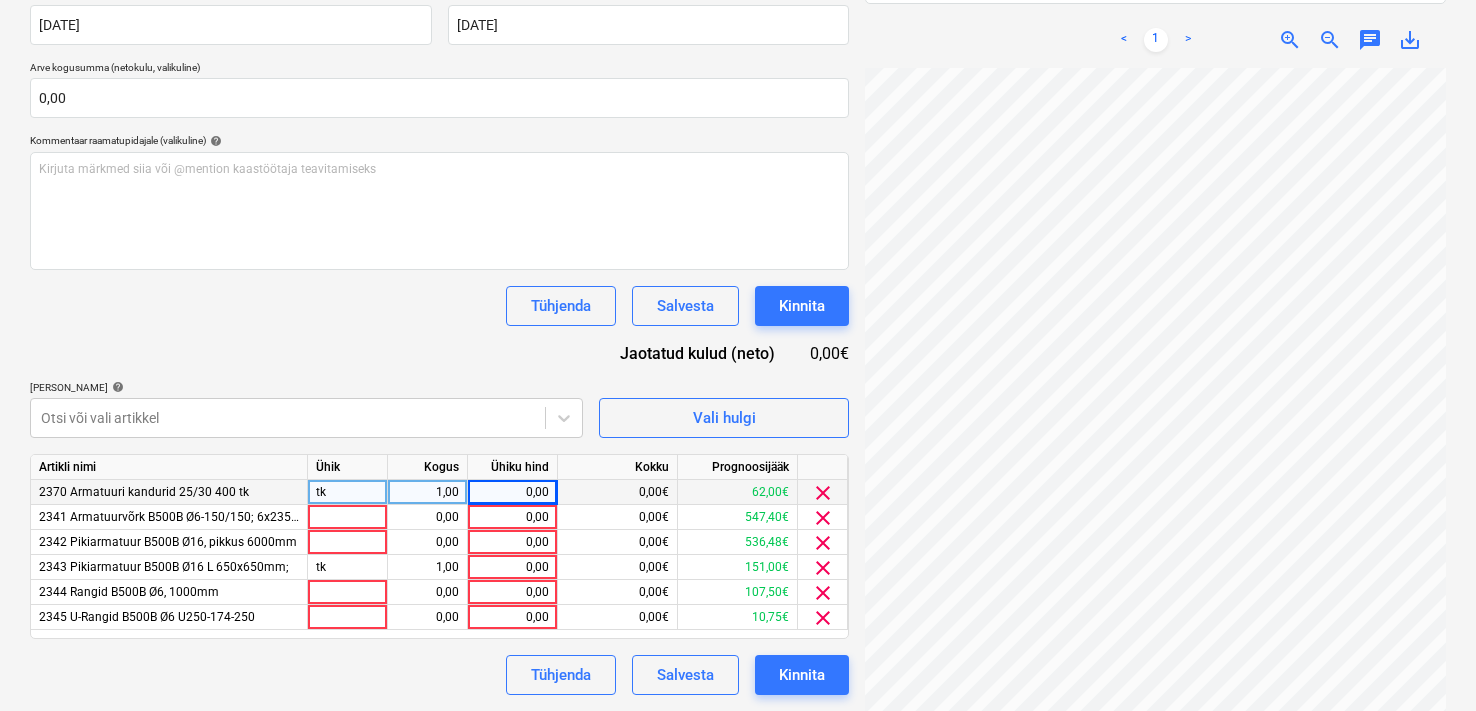 click on "tk" at bounding box center [348, 492] 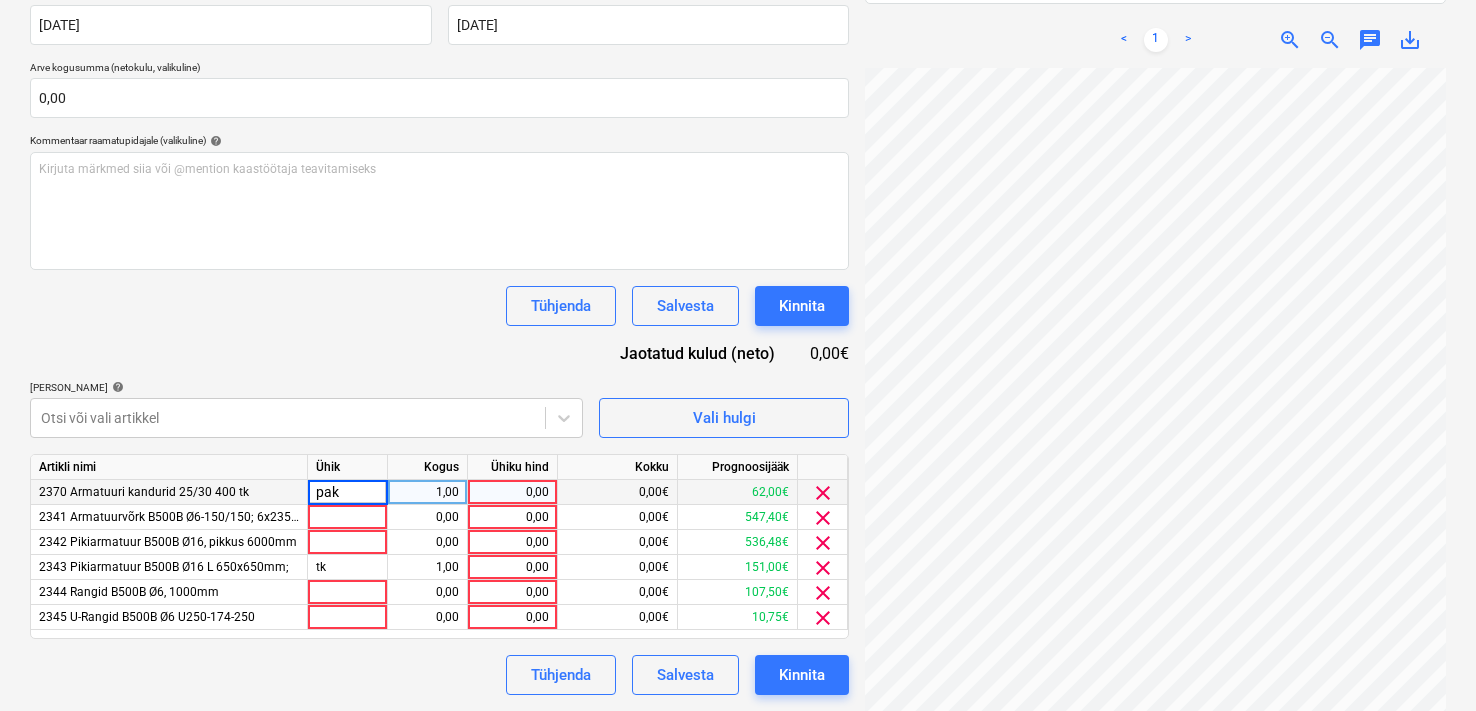 type on "pakk" 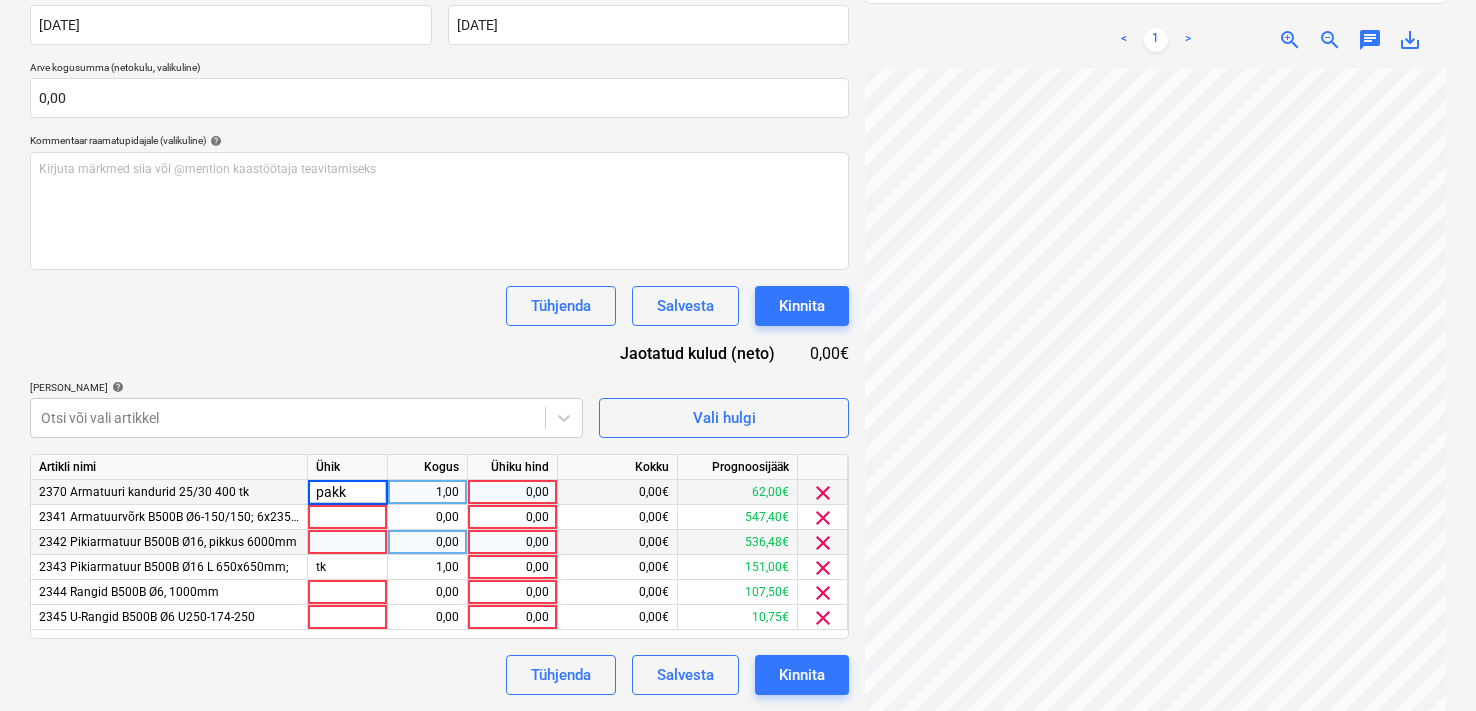 click on "0,00" at bounding box center (428, 542) 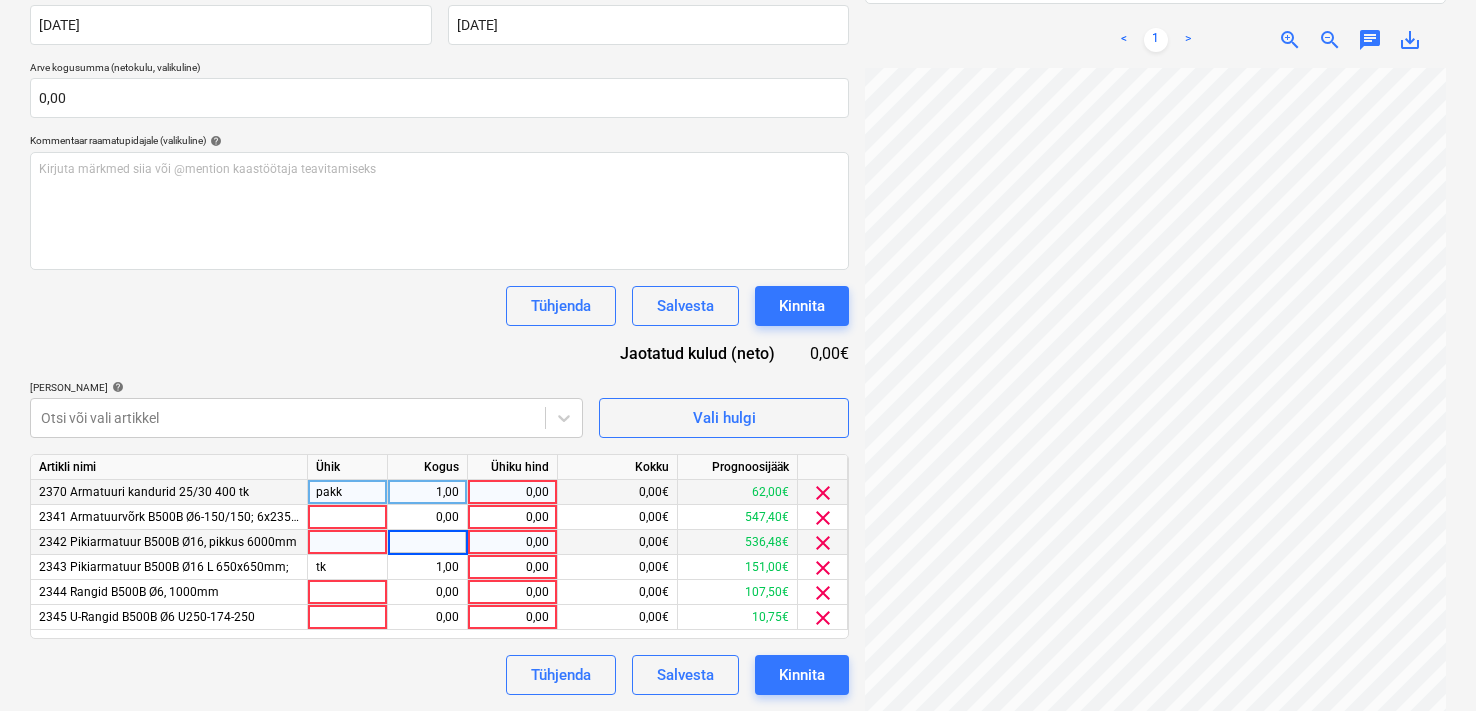 click on "0,00" at bounding box center [512, 492] 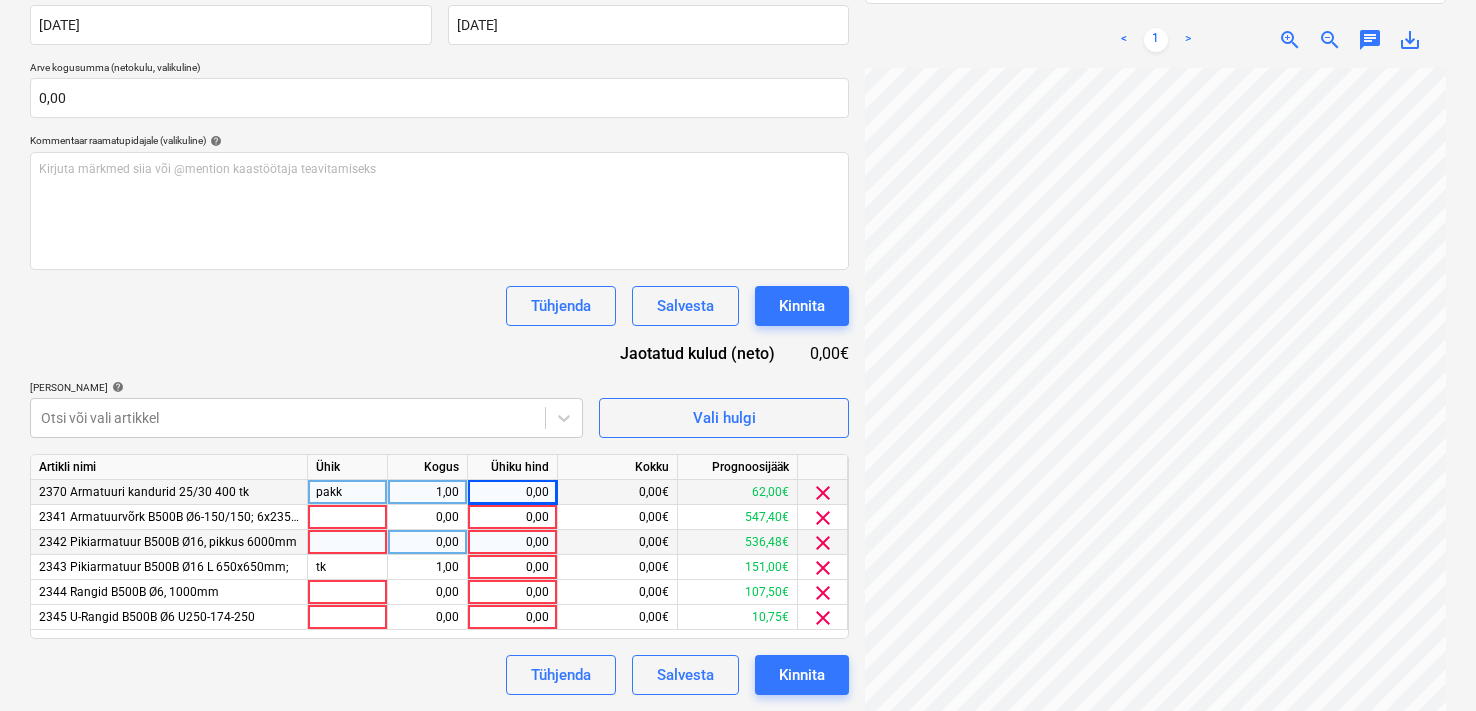 scroll, scrollTop: 311, scrollLeft: 318, axis: both 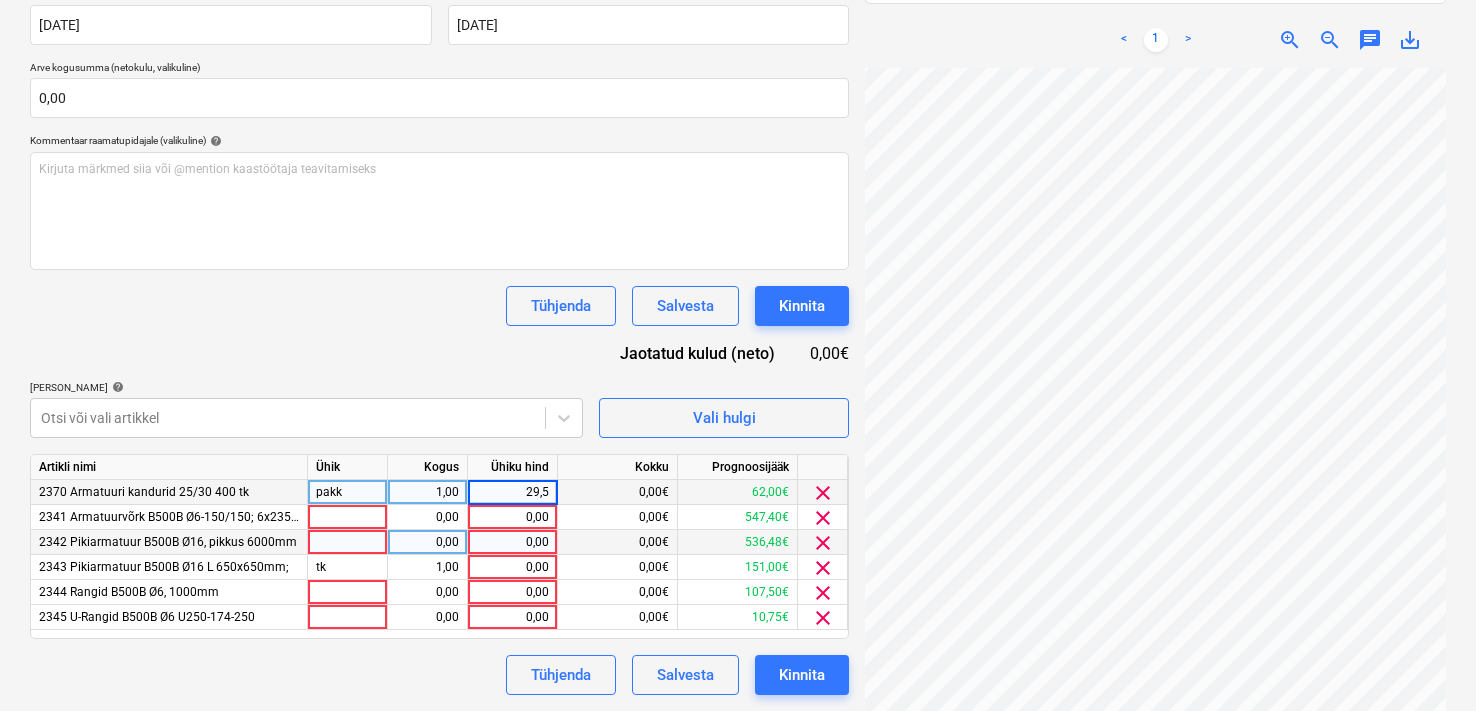 type on "29,52" 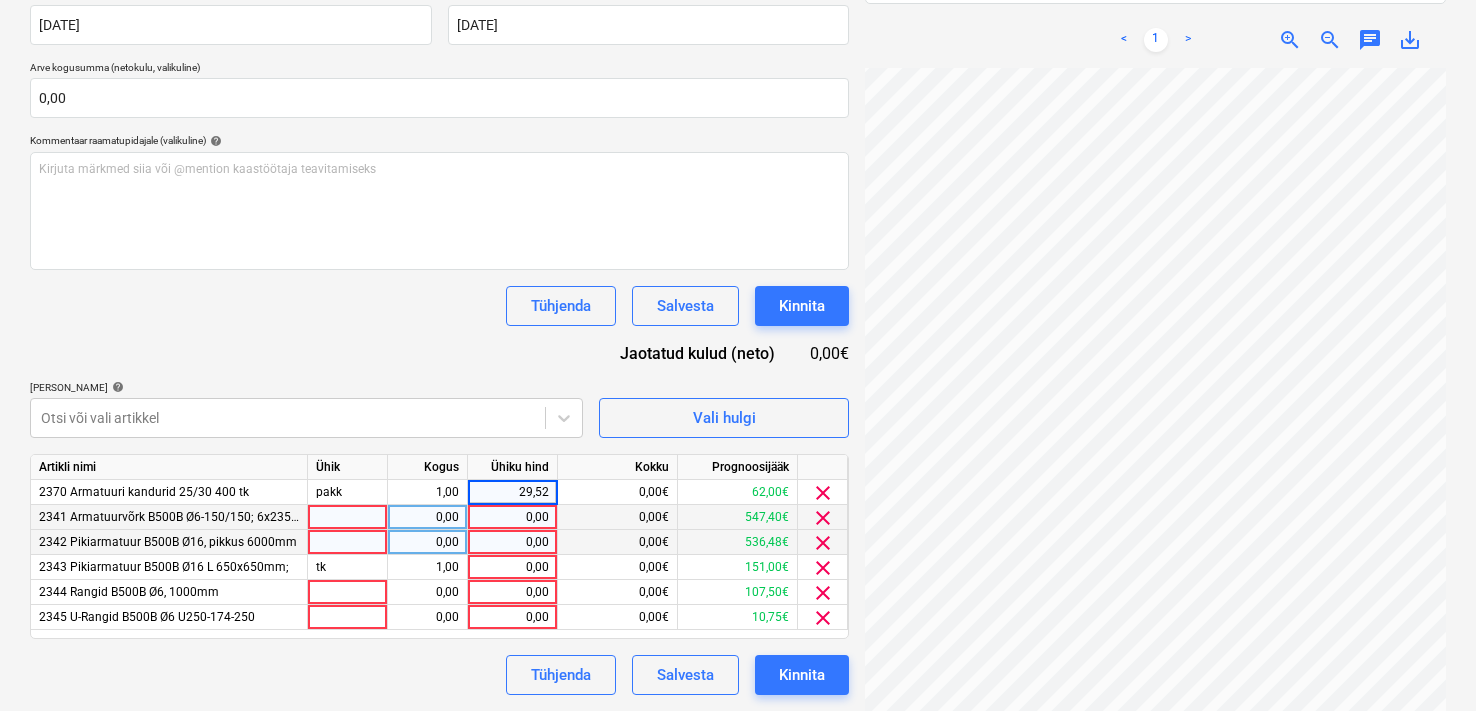 click at bounding box center (348, 517) 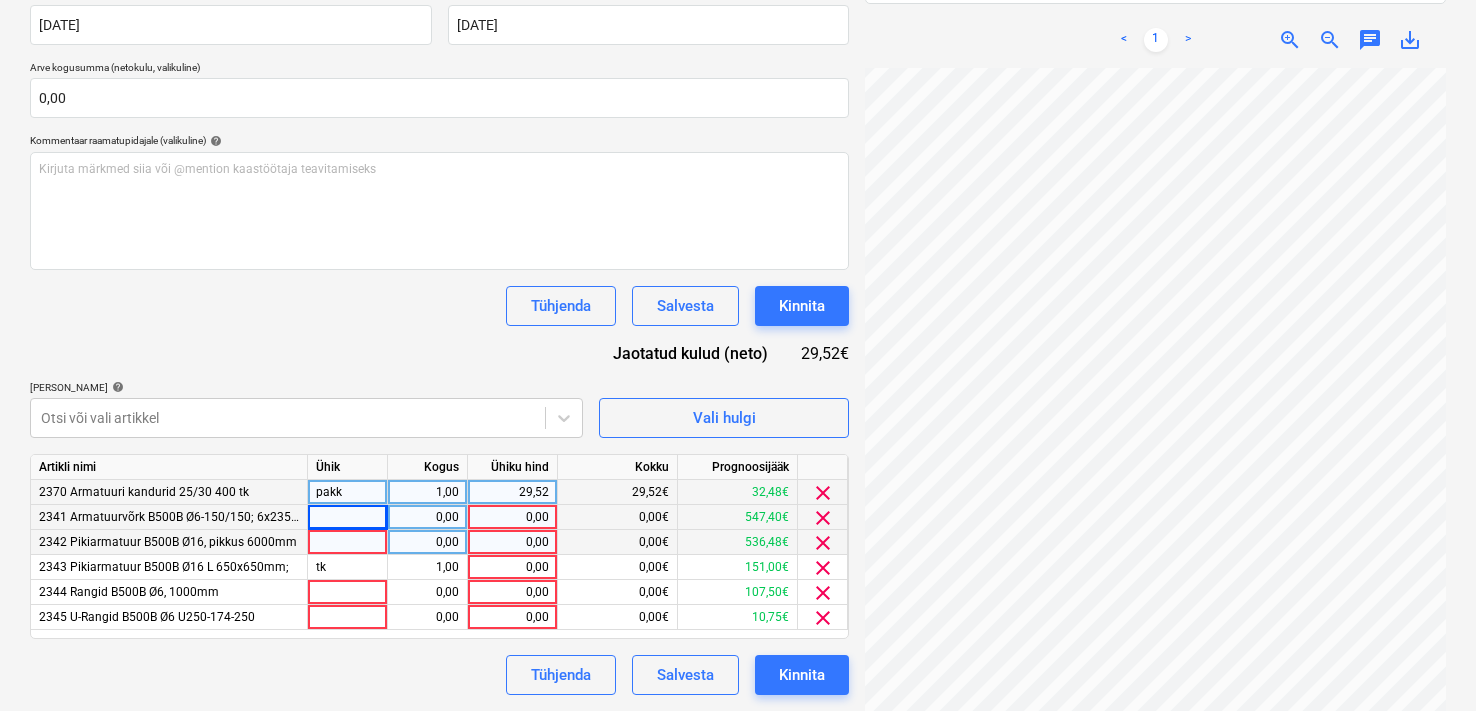 scroll, scrollTop: 271, scrollLeft: 134, axis: both 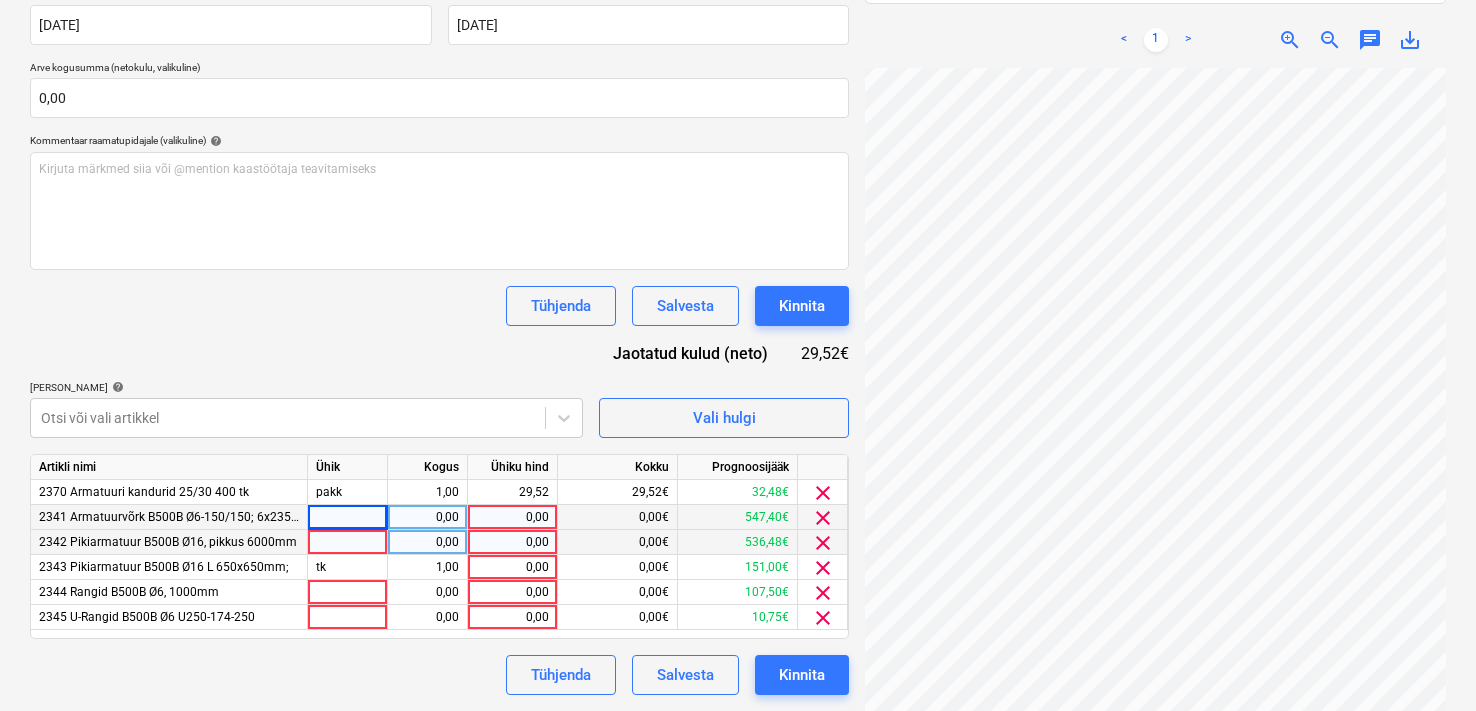 click at bounding box center (348, 517) 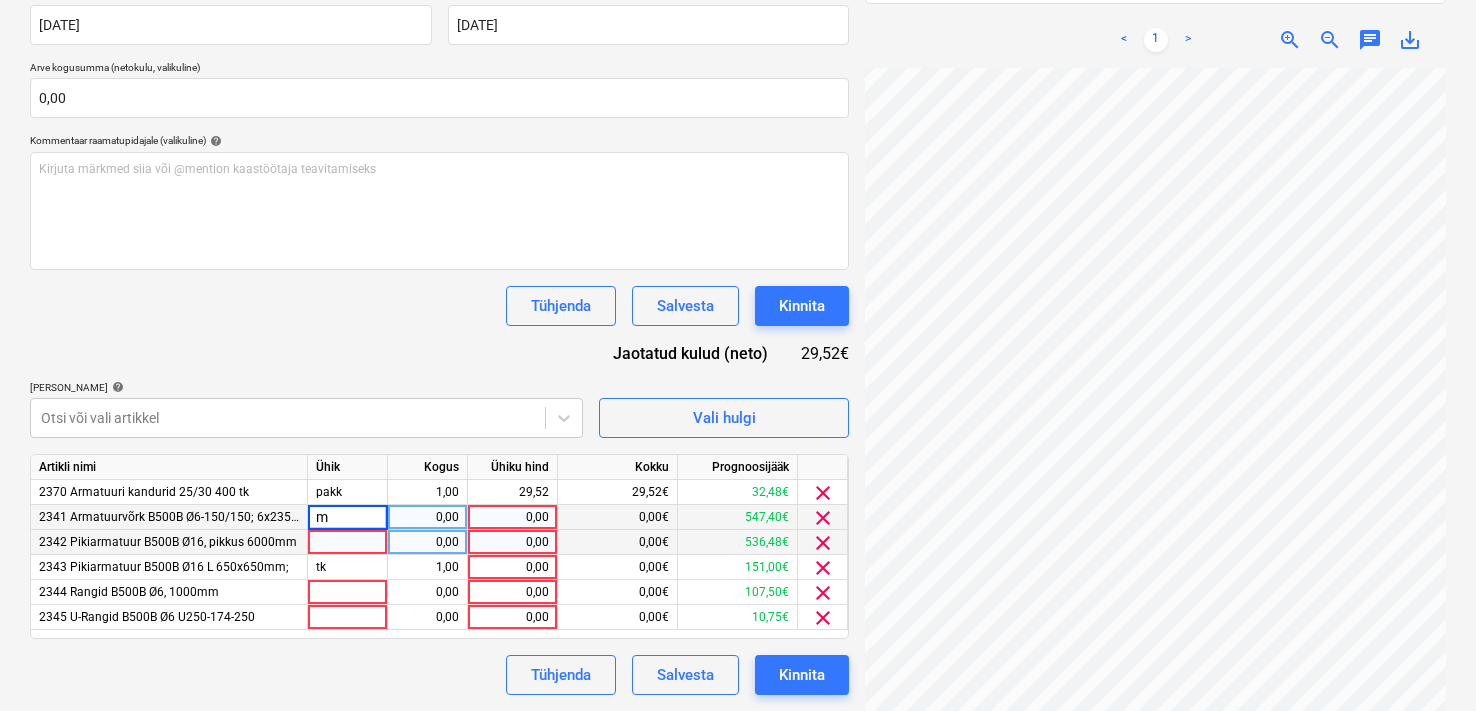 type on "m2" 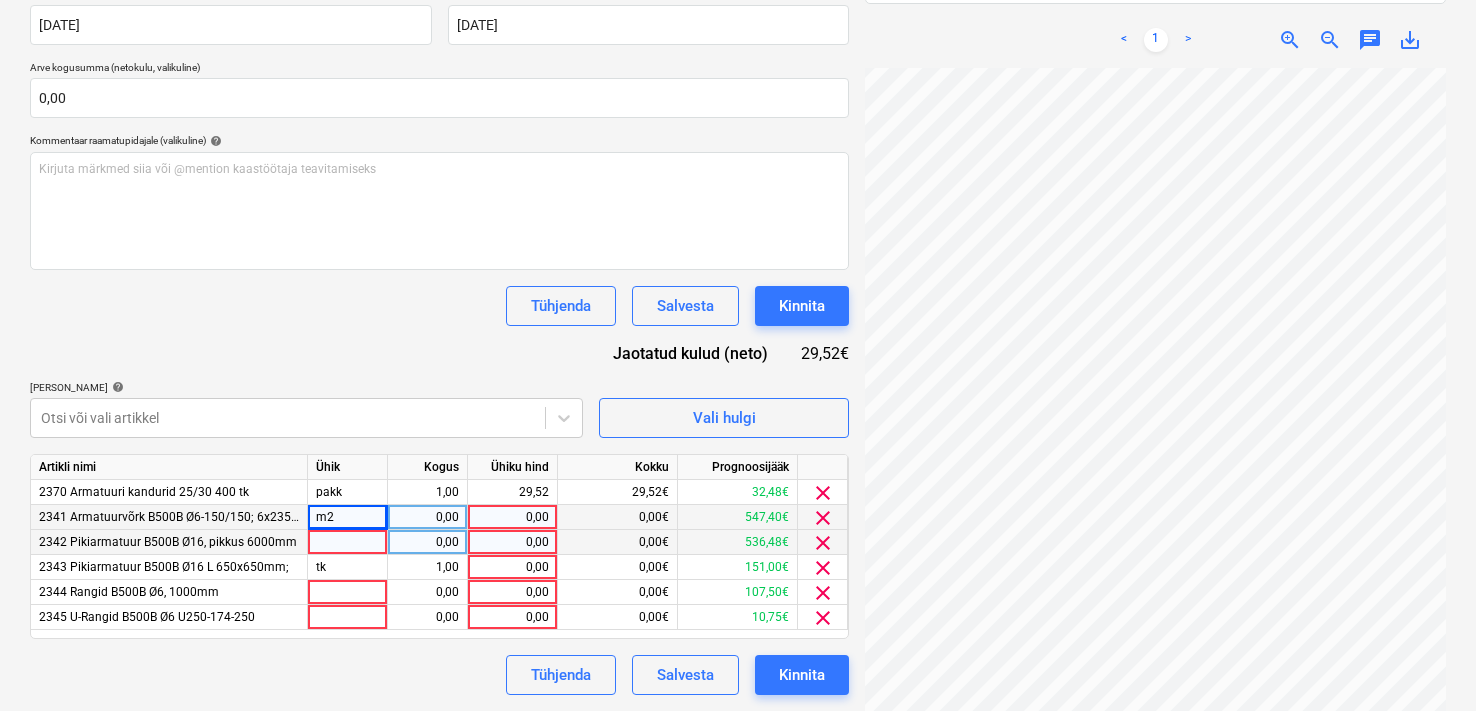 click on "0,00" at bounding box center (427, 517) 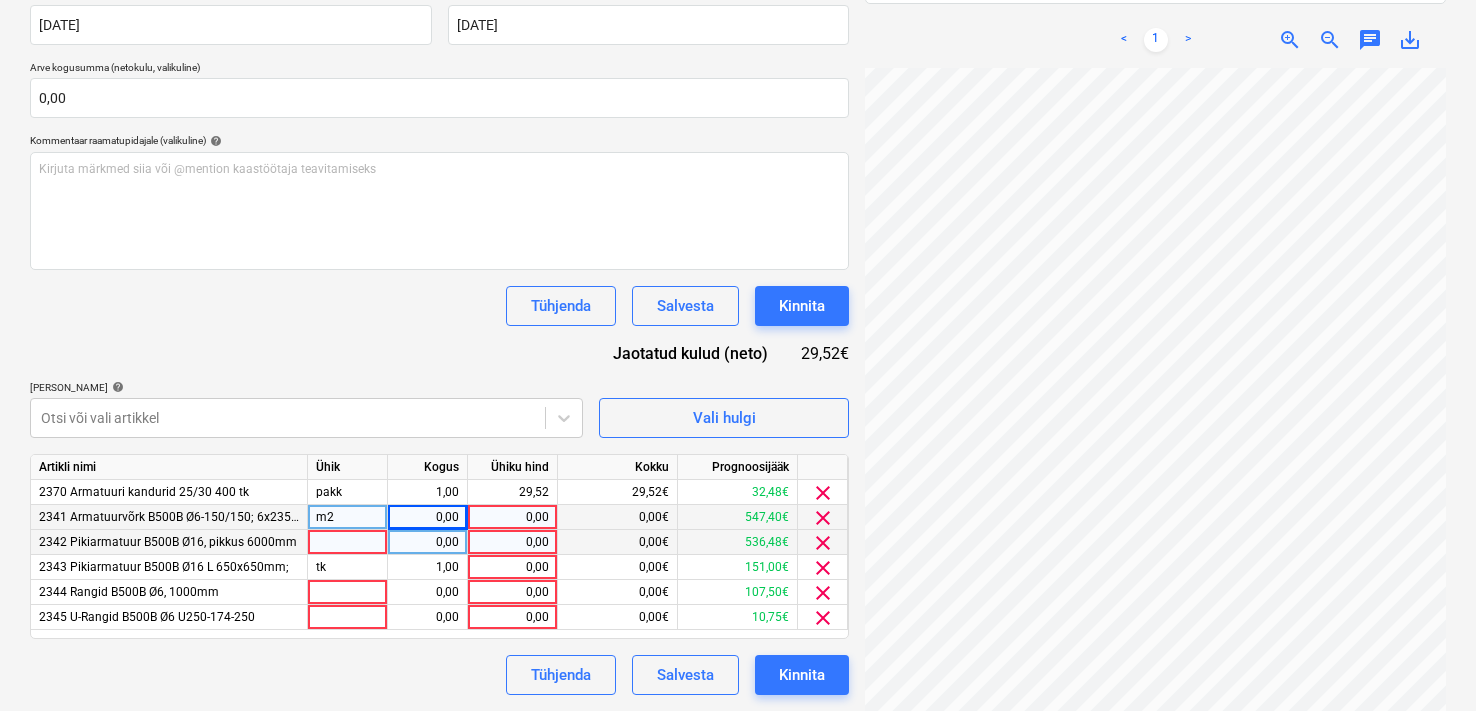 scroll, scrollTop: 269, scrollLeft: 246, axis: both 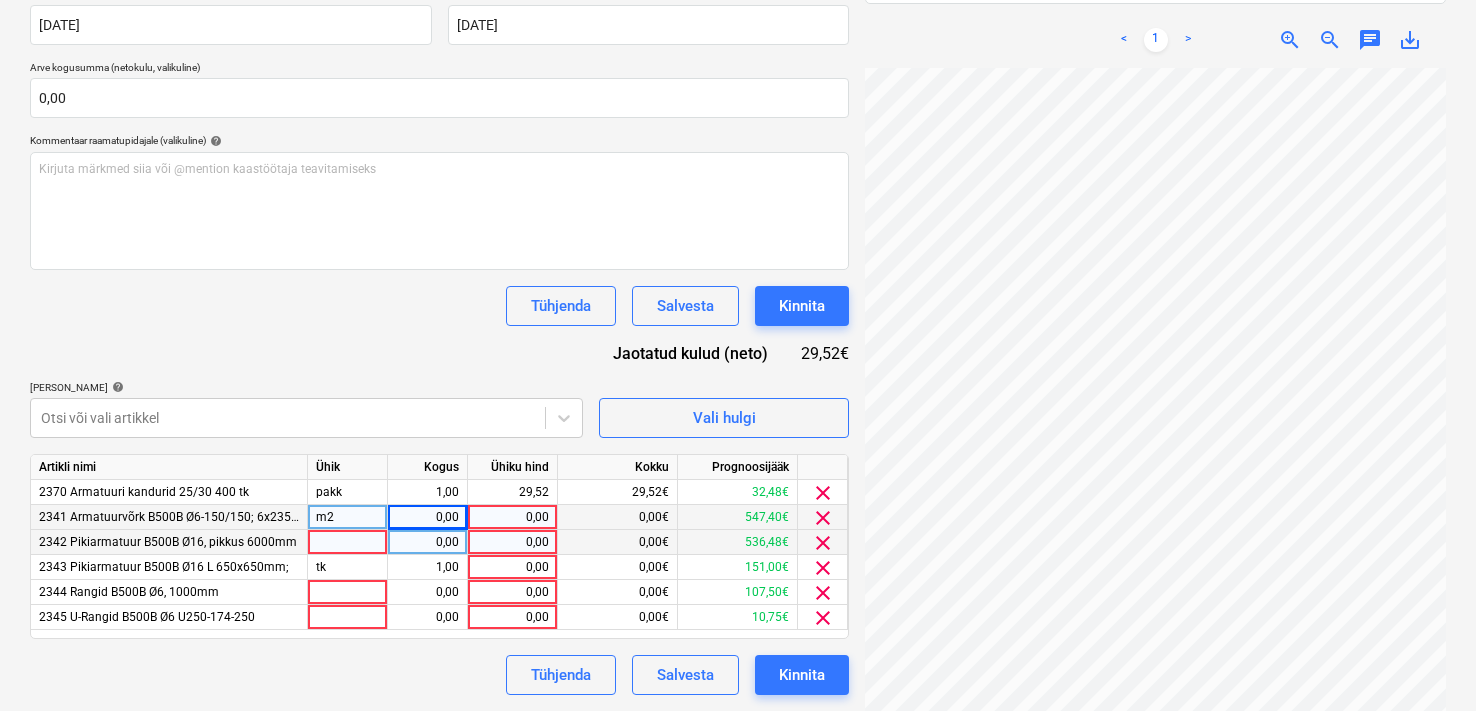 click on "0,00" at bounding box center [427, 517] 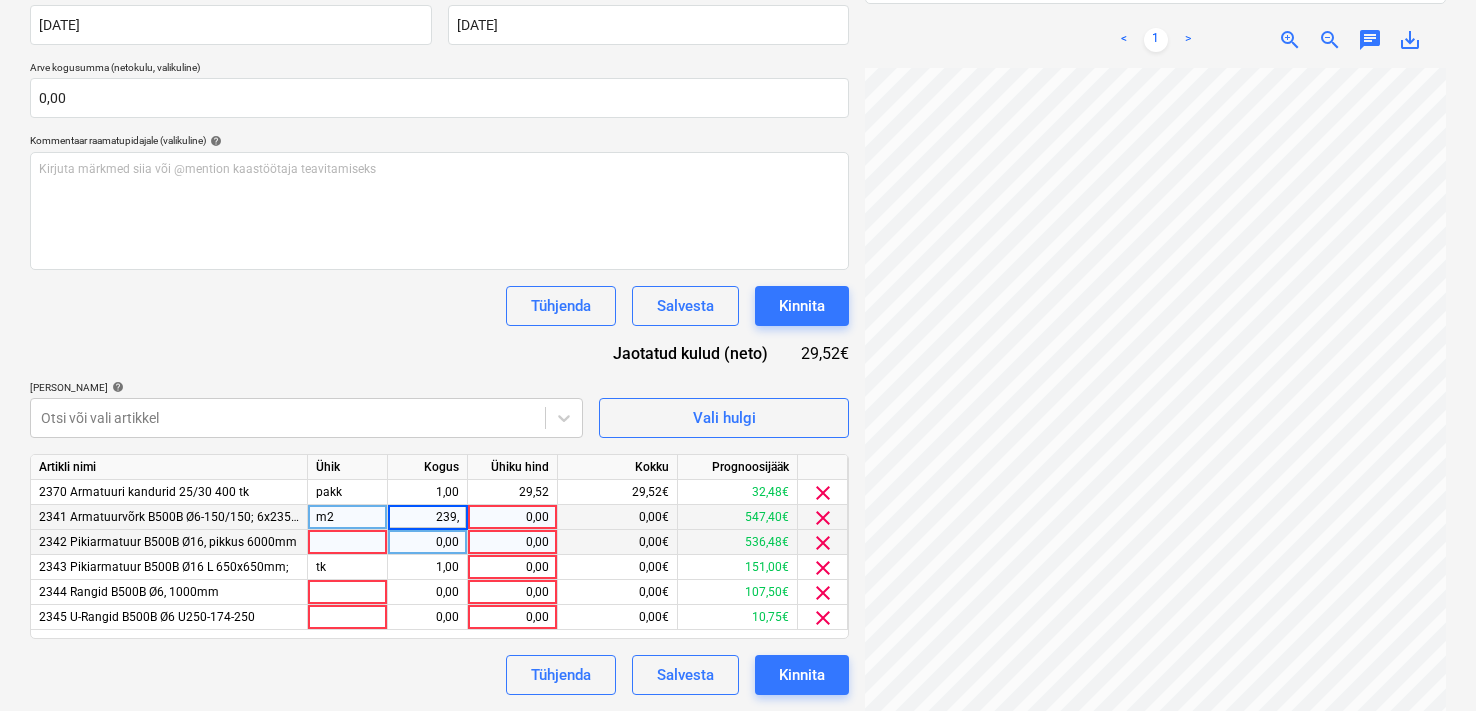 type on "239,7" 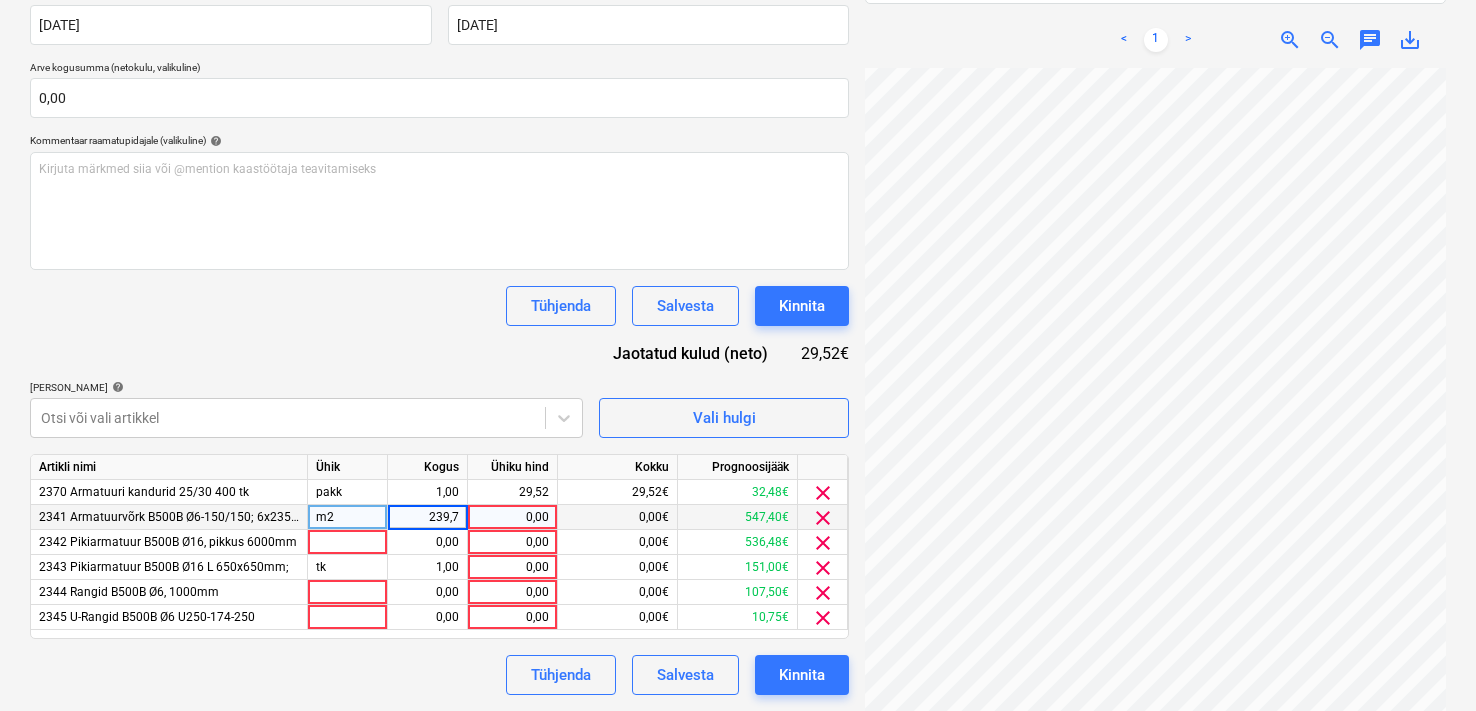 click on "0,00" at bounding box center [512, 517] 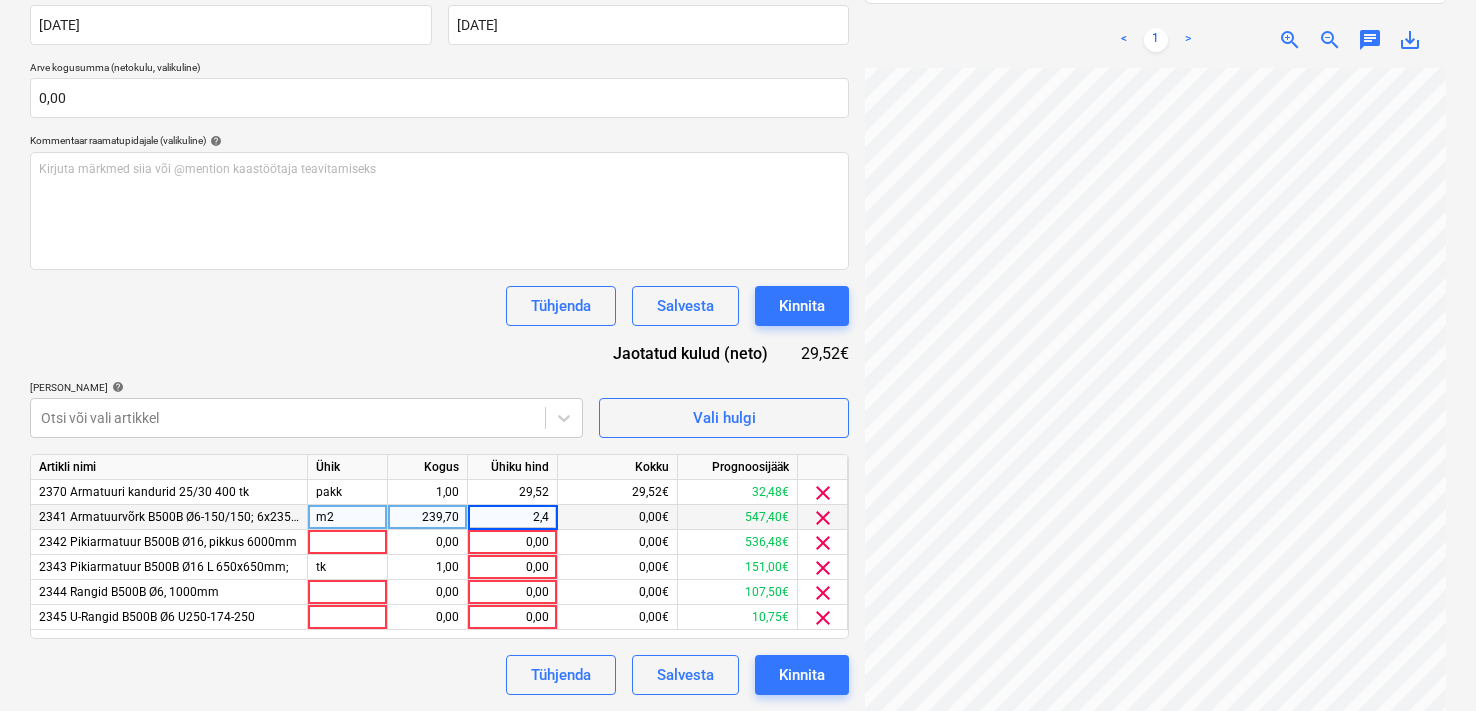 type on "2,41" 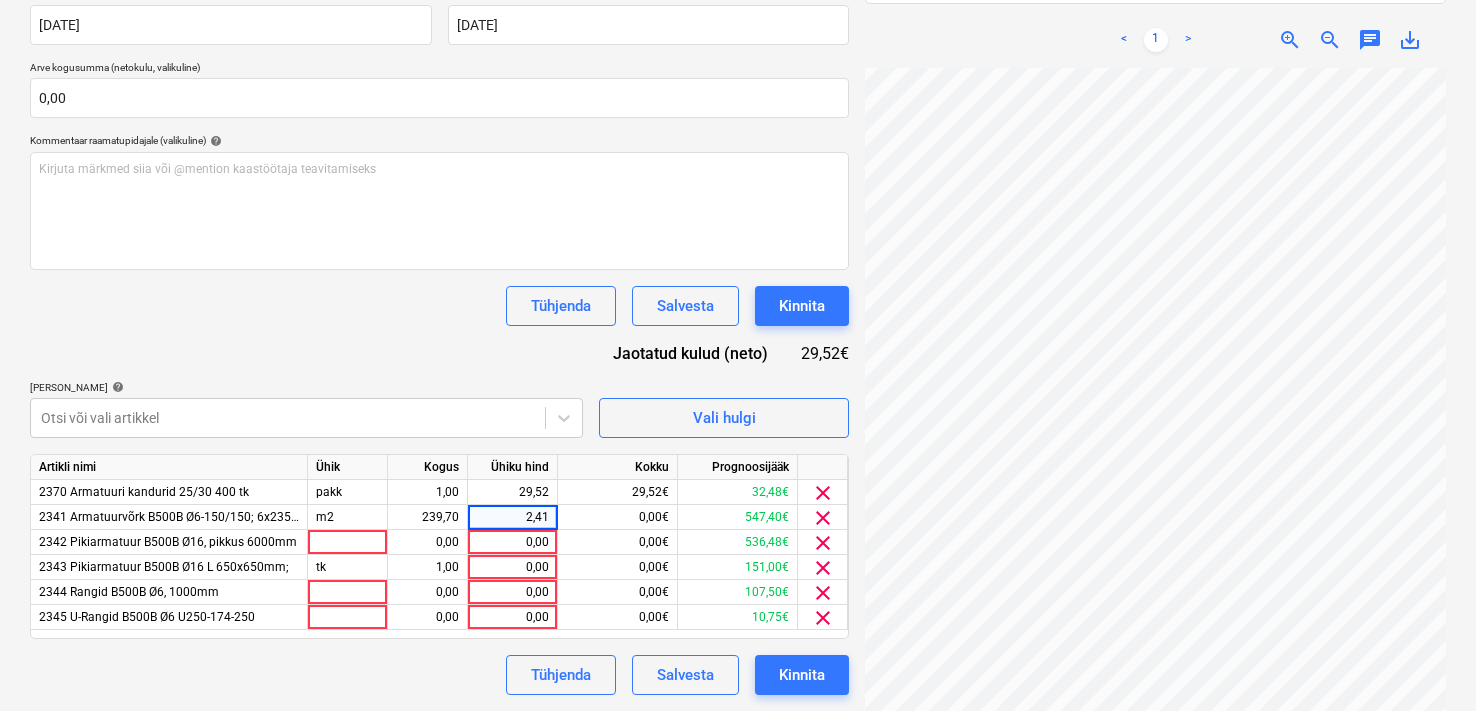 click on "Dokumendi nimi help 254863 Arve number  (valikuline) help 254863 Arve kuupäev help [DATE] 17.07.2025 Press the down arrow key to interact with the calendar and
select a date. Press the question mark key to get the keyboard shortcuts for changing dates. Maksetähtaeg help [DATE] 16.08.2025 Press the down arrow key to interact with the calendar and
select a date. Press the question mark key to get the keyboard shortcuts for changing dates. Arve kogusumma (netokulu, valikuline) 0,00 Kommentaar raamatupidajale (valikuline) help Kirjuta märkmed siia või @mention kaastöötaja teavitamiseks ﻿ Tühjenda Salvesta Kinnita Jaotatud kulud (neto) 29,52€ [PERSON_NAME] artiklid help Otsi või vali artikkel Vali hulgi Artikli nimi Ühik Kogus Ühiku hind Kokku Prognoosijääk 2370 Armatuuri kandurid 25/30 400 tk pakk 1,00 29,52 29,52€ 32,48€ clear 2341 Armatuurvõrk B500B Ø6-150/150; 6x2350x6000, 1võrk=14,1m2 m2 239,70 2,41 0,00€ 547,40€ clear 2342 Pikiarmatuur B500B Ø16, pikkus 6000mm 0,00 0,00 clear" at bounding box center [439, 305] 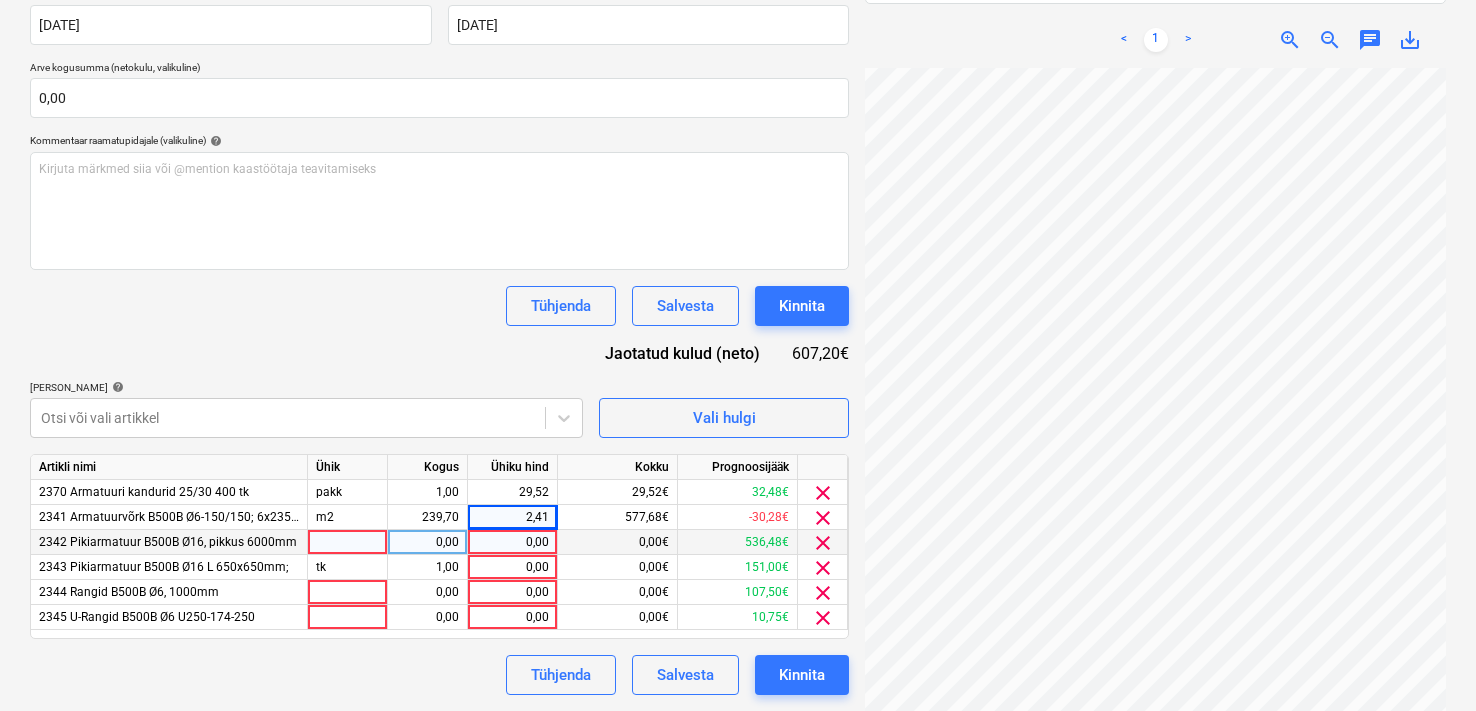 click at bounding box center [348, 542] 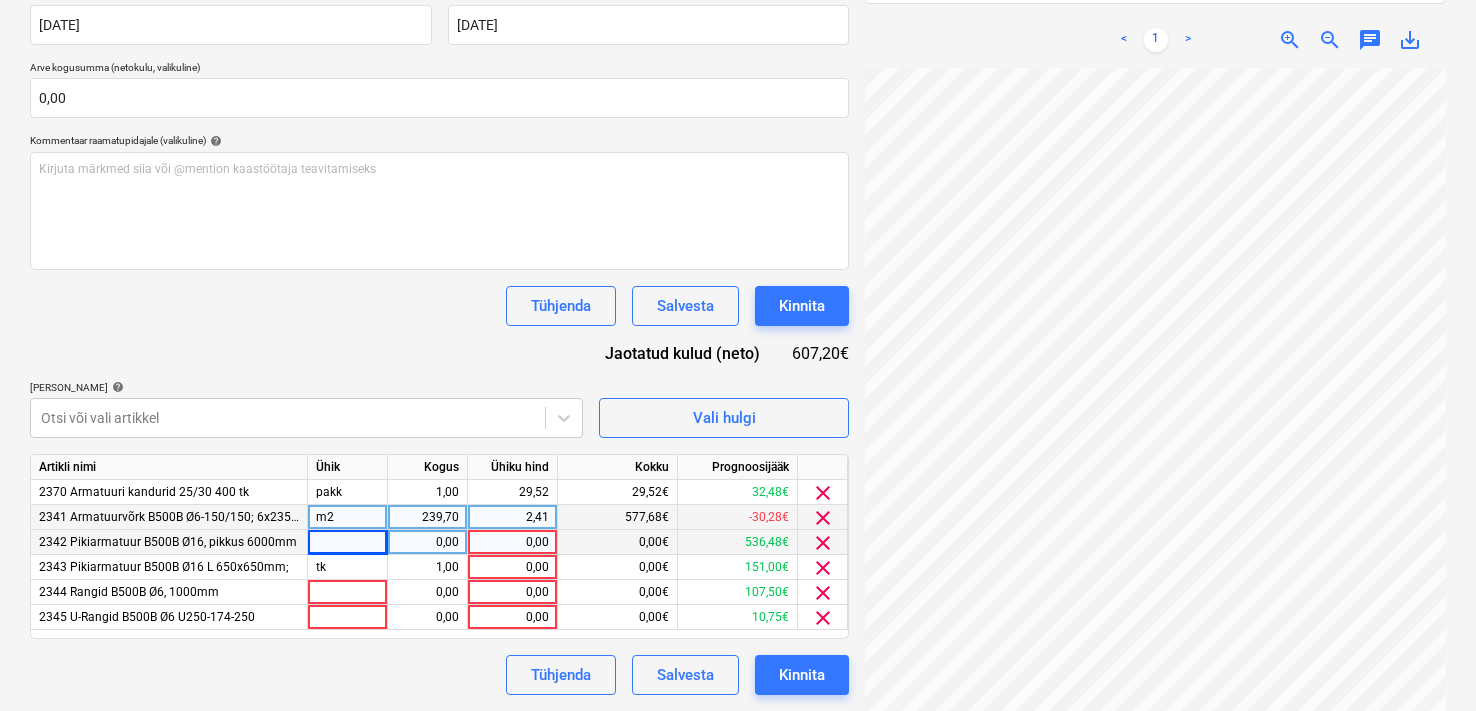 scroll, scrollTop: 248, scrollLeft: 92, axis: both 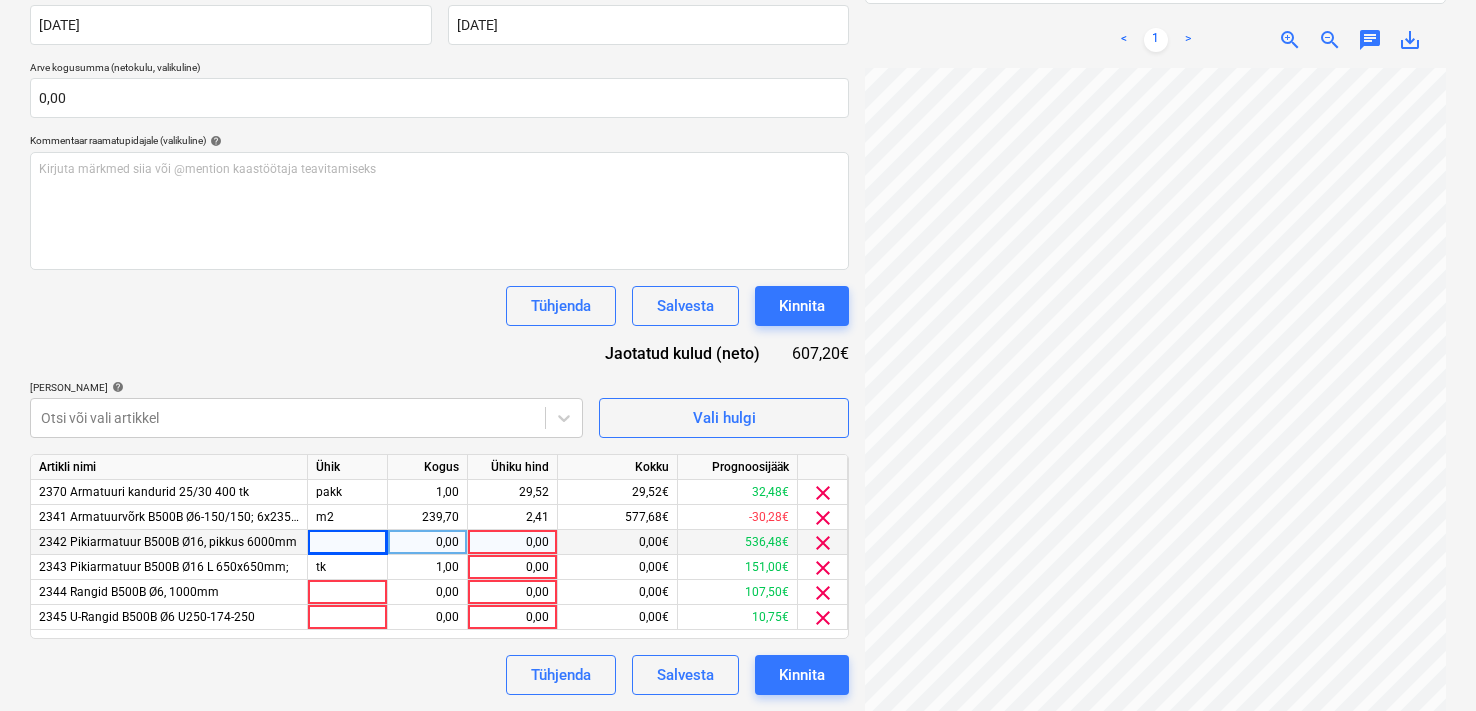 click at bounding box center [348, 542] 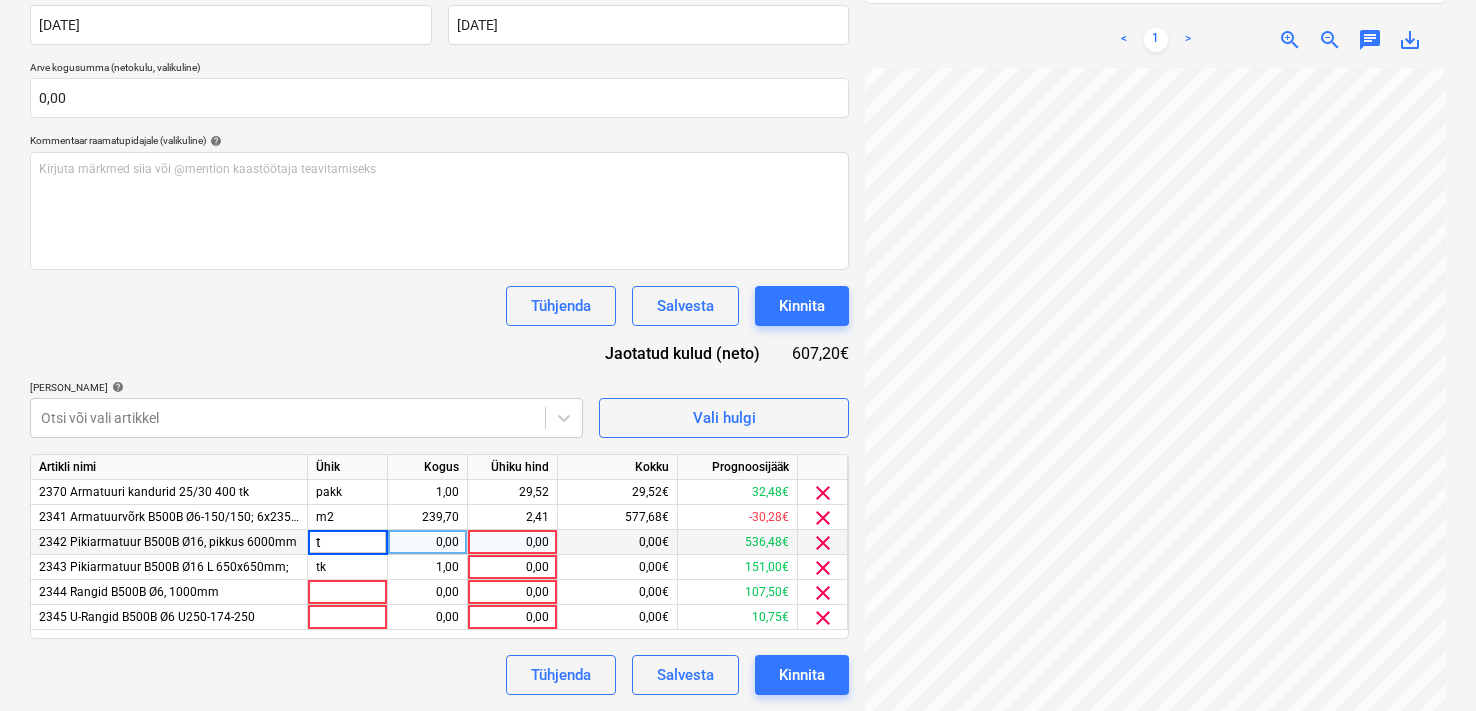 type on "tk" 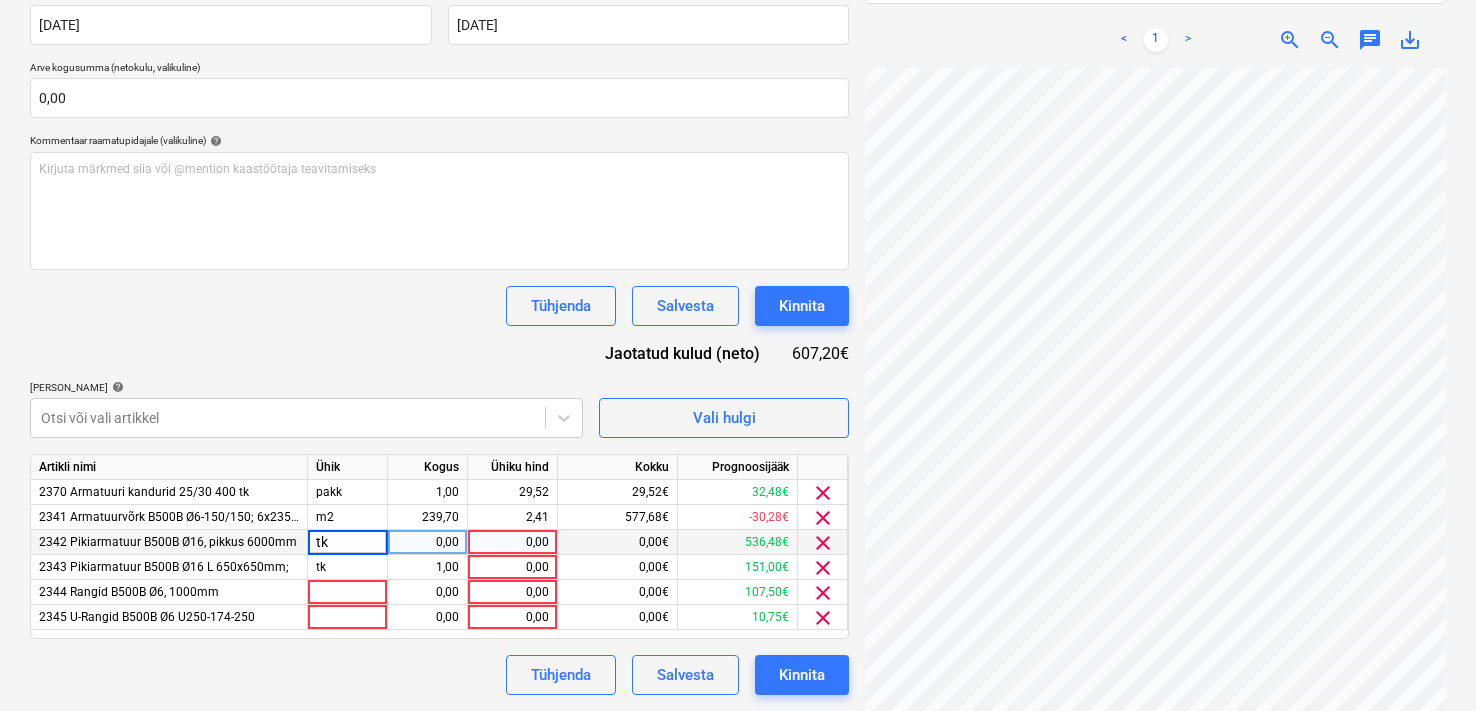 click on "0,00" at bounding box center [427, 542] 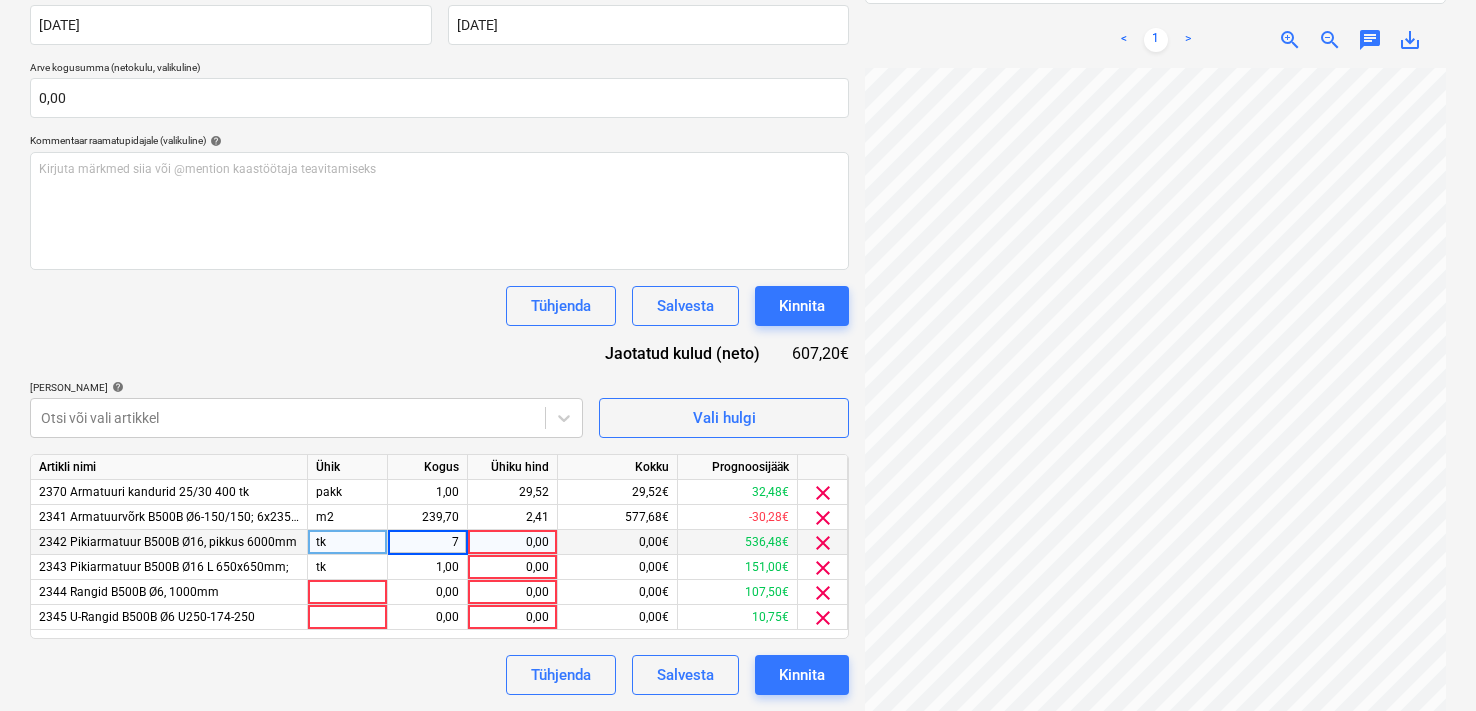 type on "75" 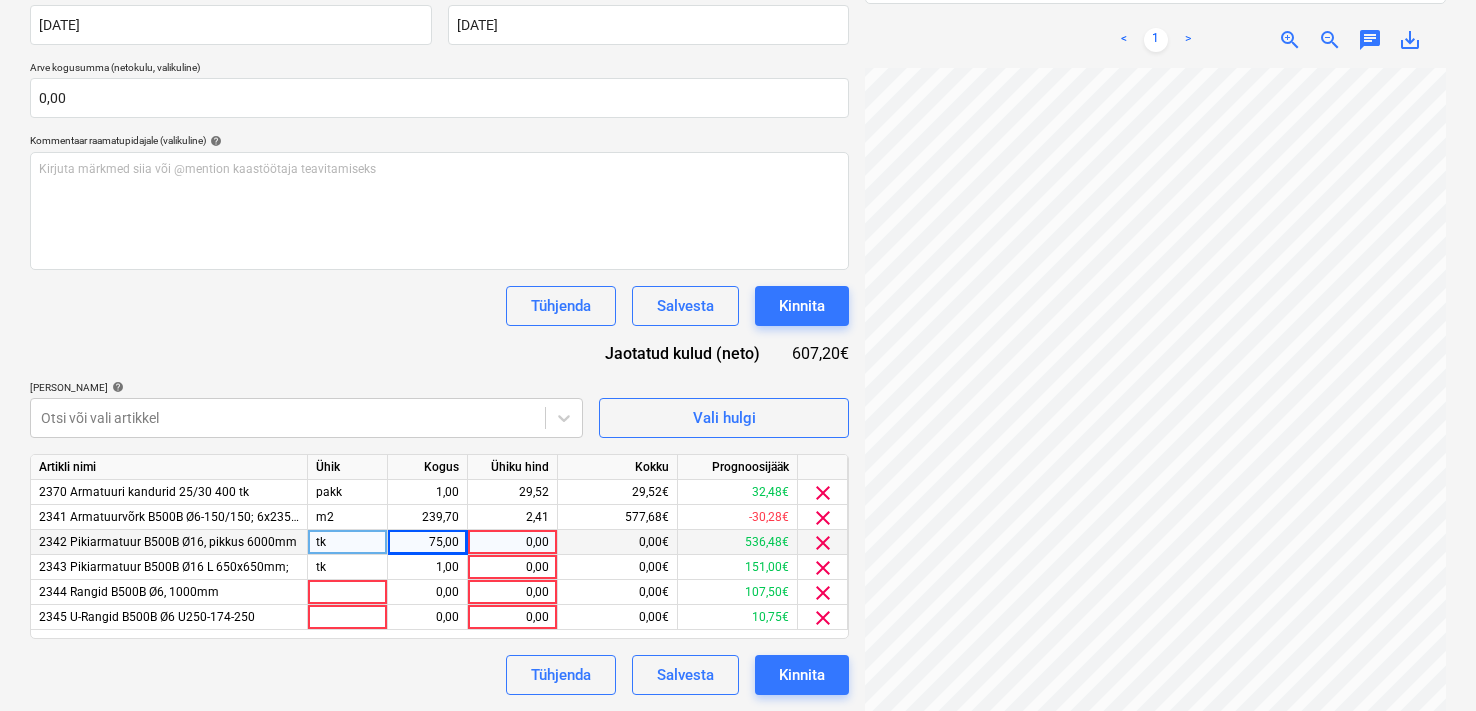 click on "0,00" at bounding box center [512, 542] 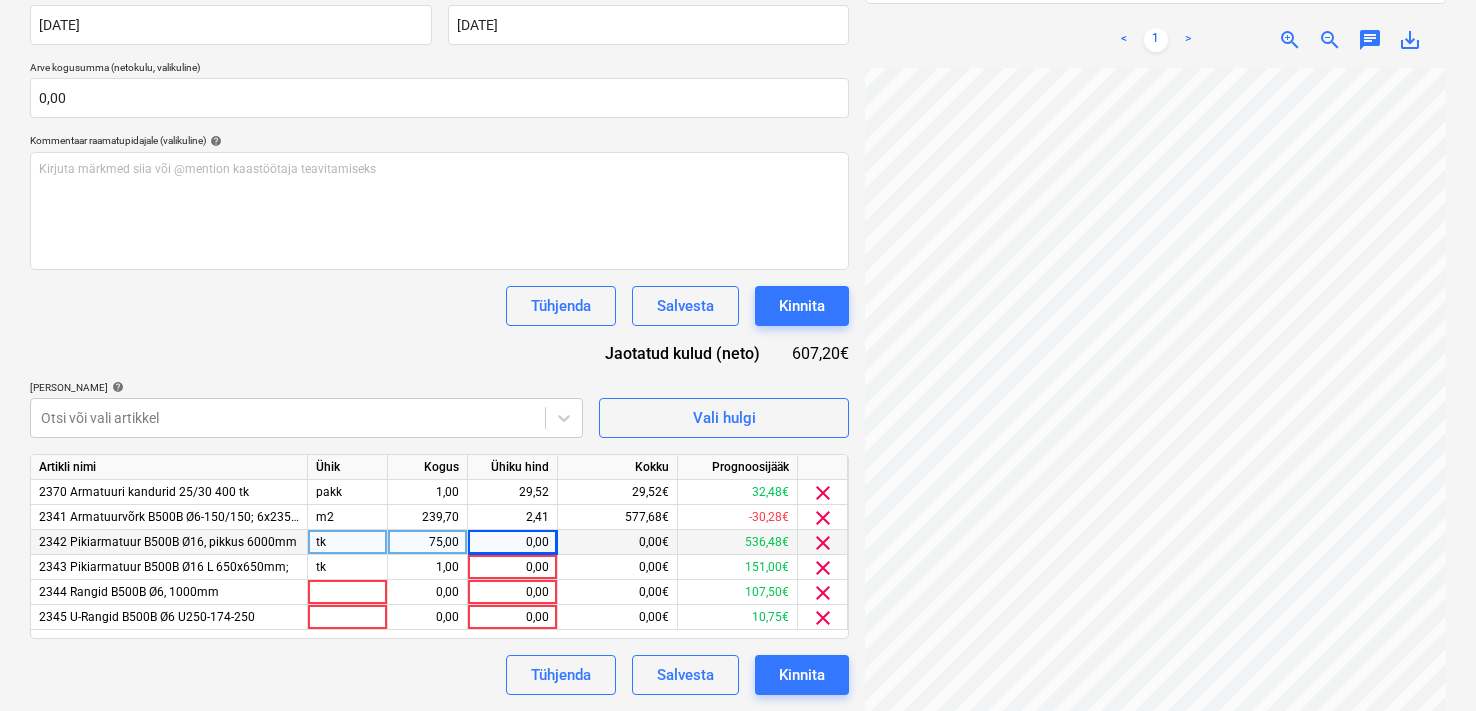 scroll, scrollTop: 245, scrollLeft: 263, axis: both 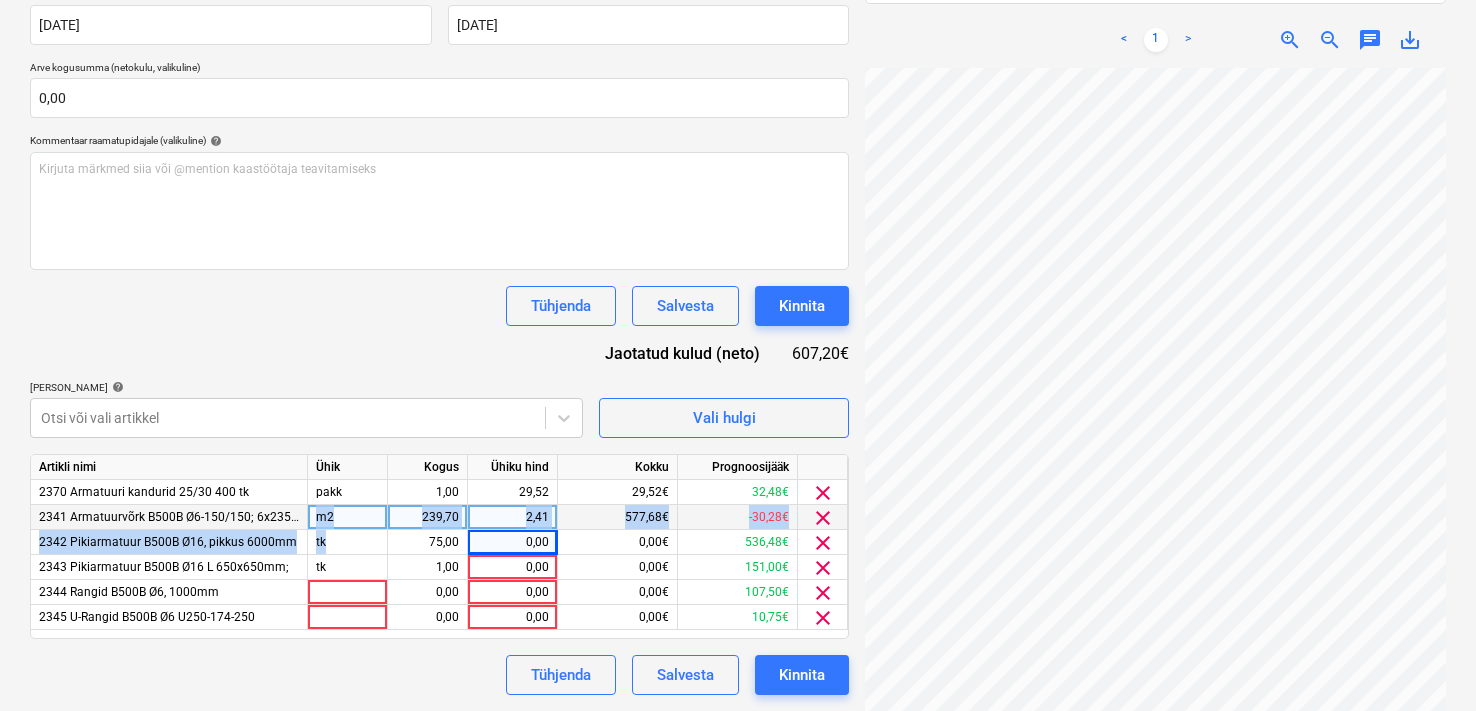 drag, startPoint x: 350, startPoint y: 543, endPoint x: 285, endPoint y: 523, distance: 68.007355 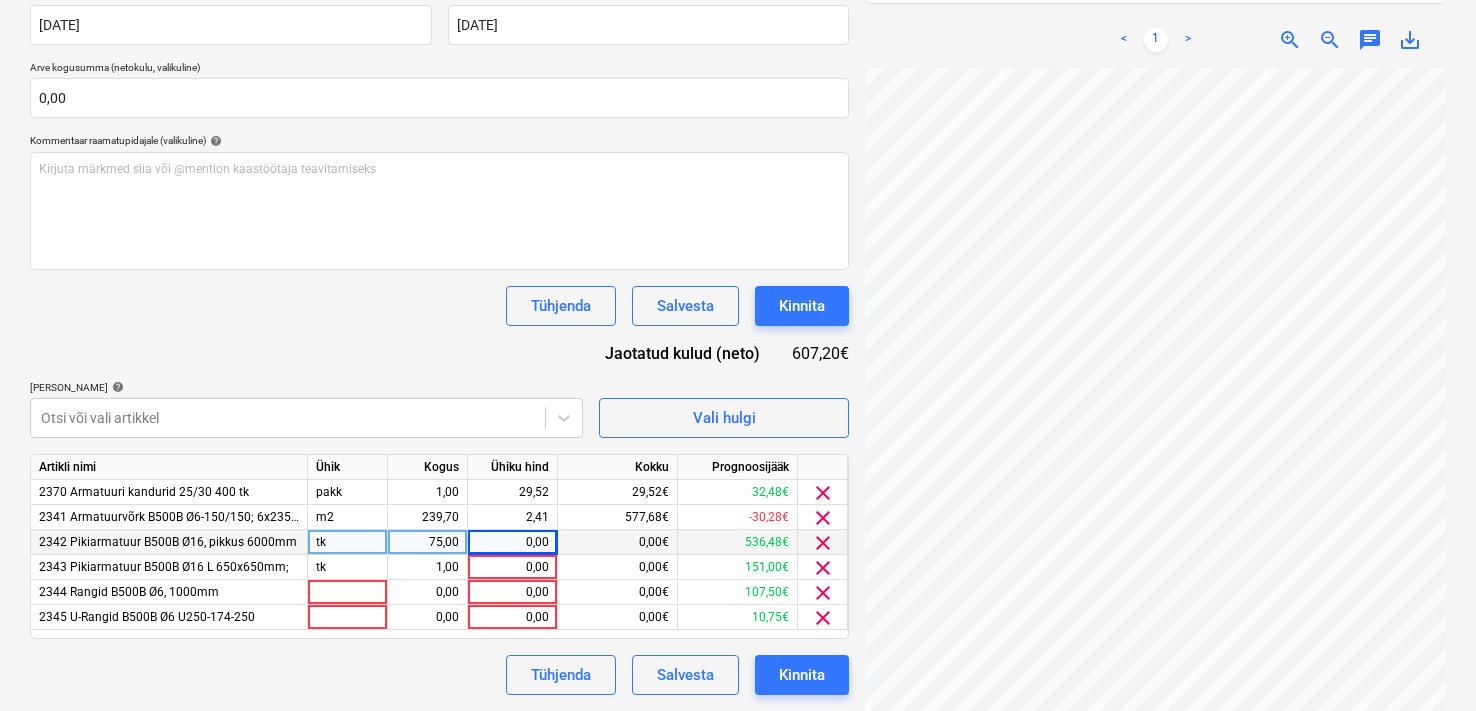 click on "tk" at bounding box center [348, 542] 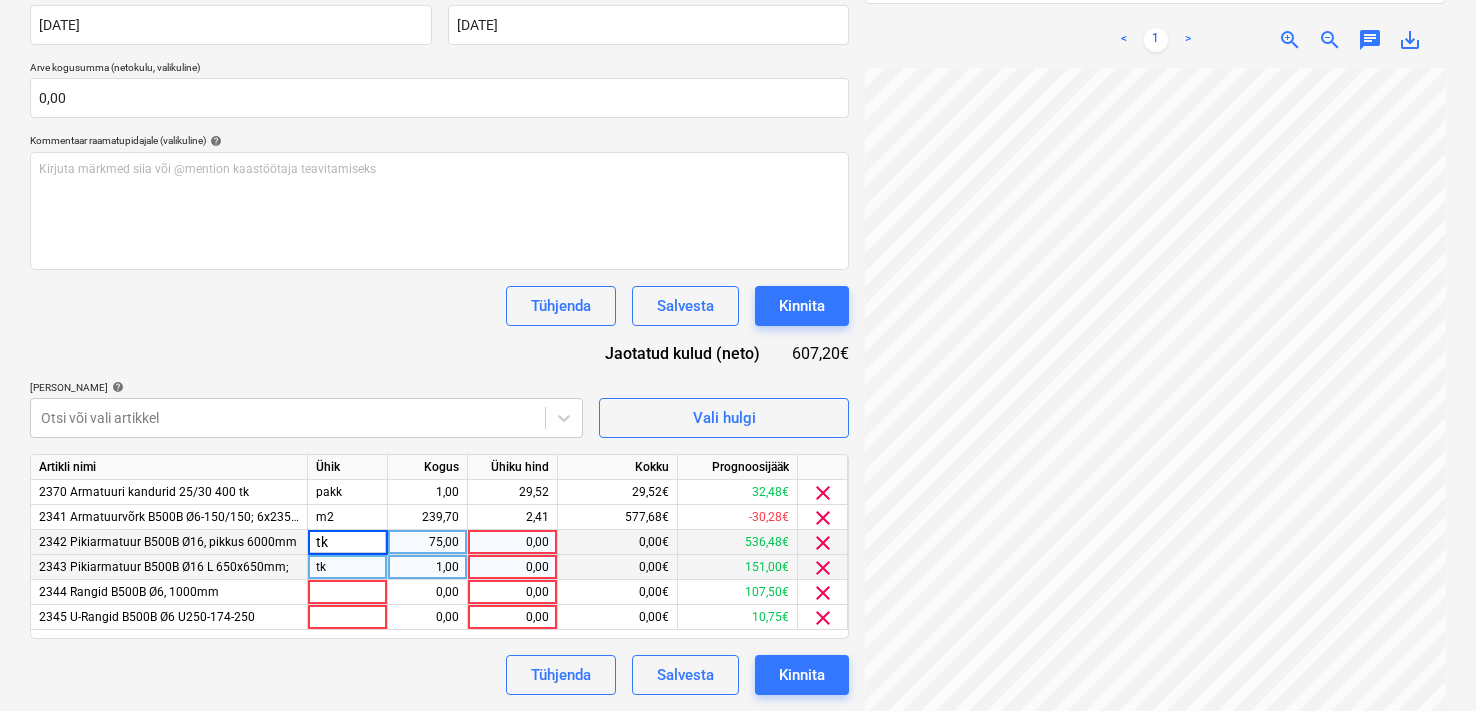 type on "m" 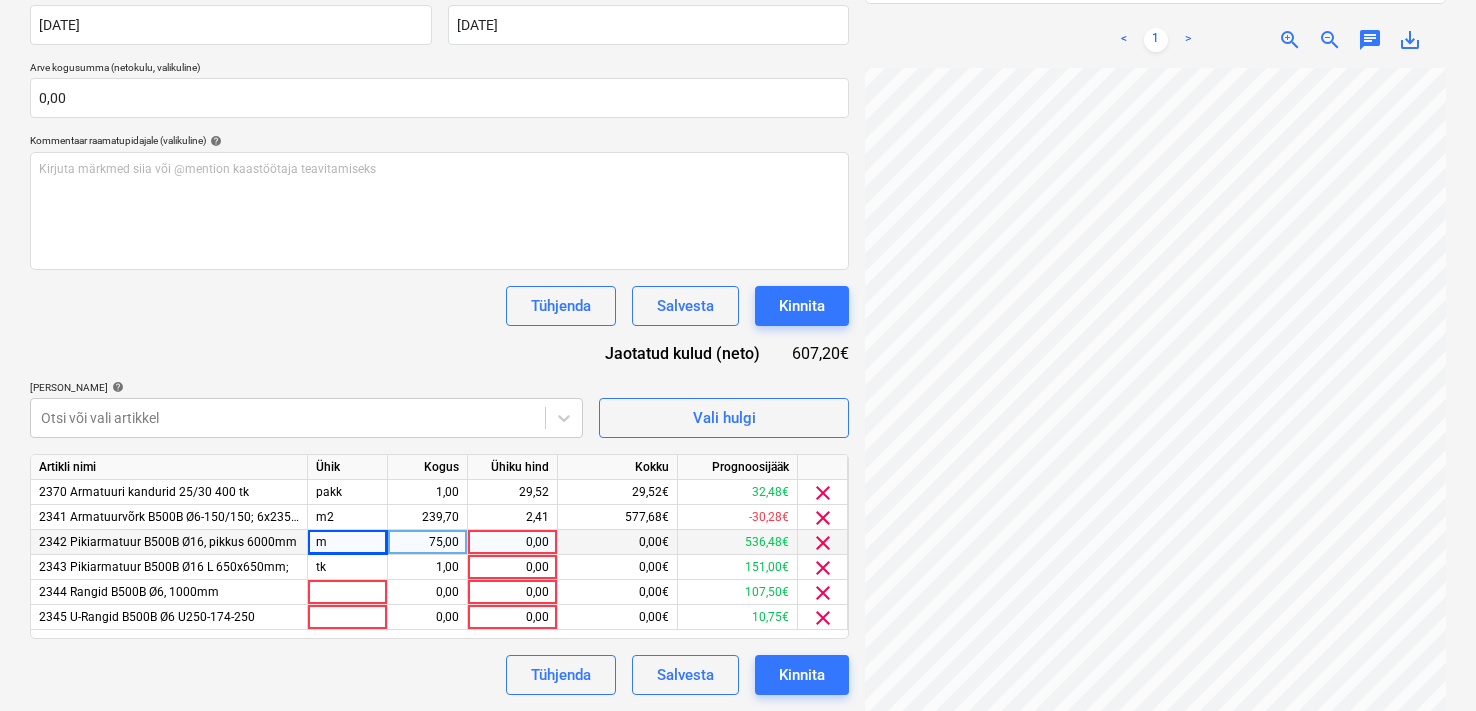 click on "75,00" at bounding box center (427, 542) 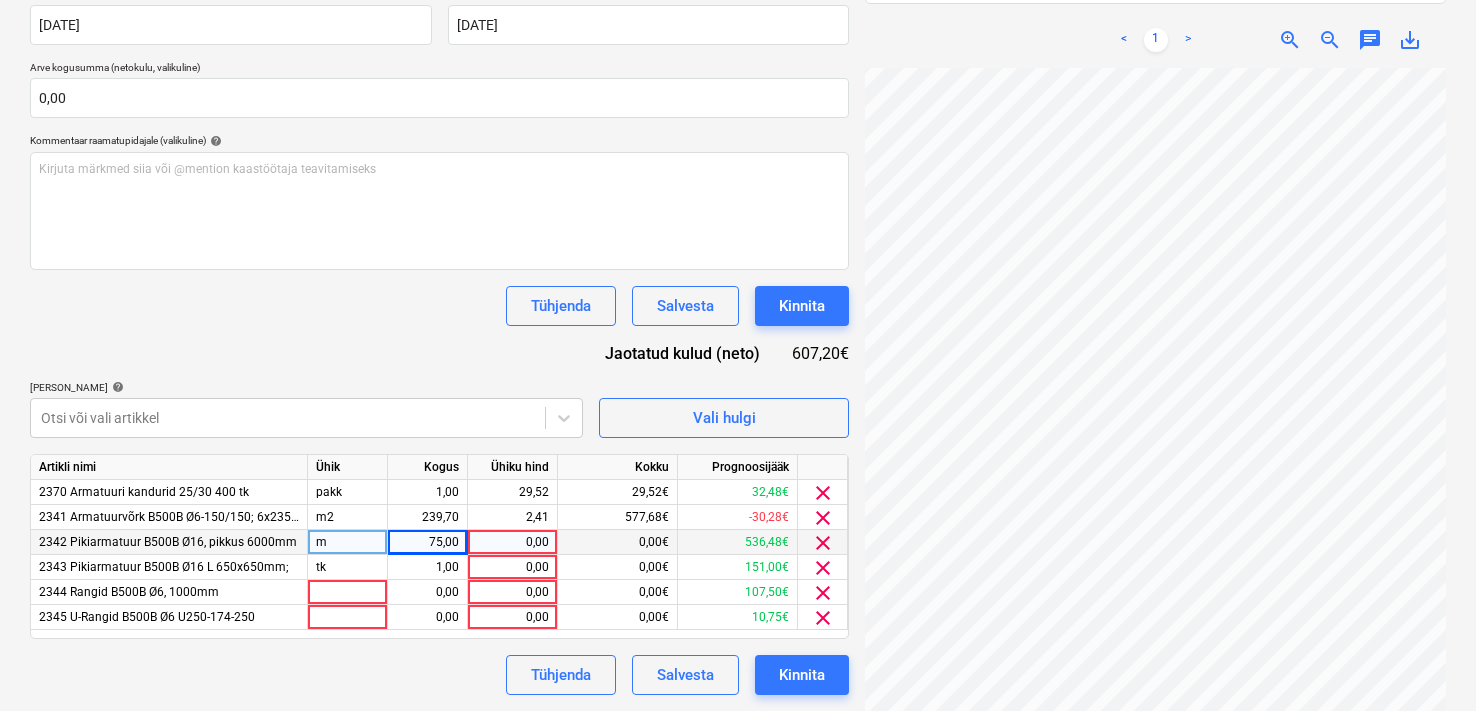 scroll, scrollTop: 243, scrollLeft: 176, axis: both 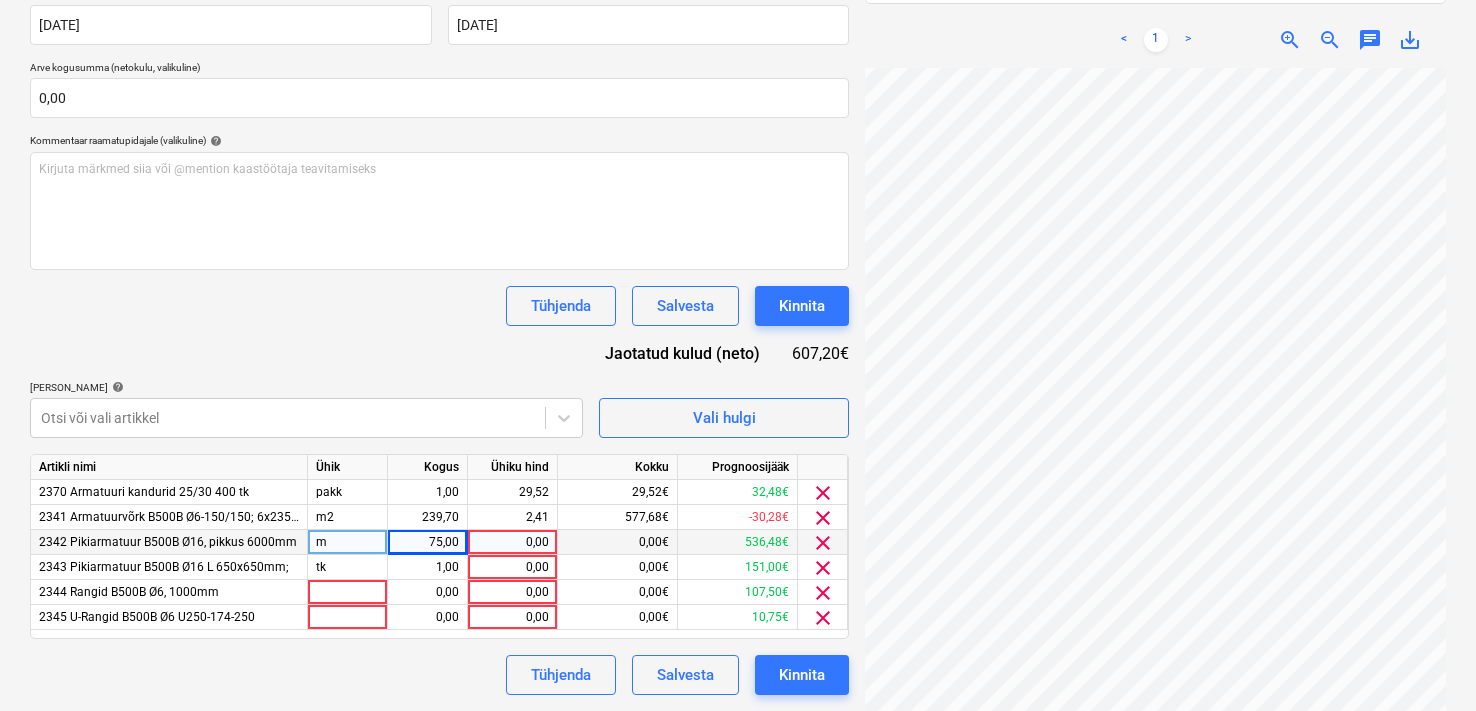 click on "75,00" at bounding box center [427, 542] 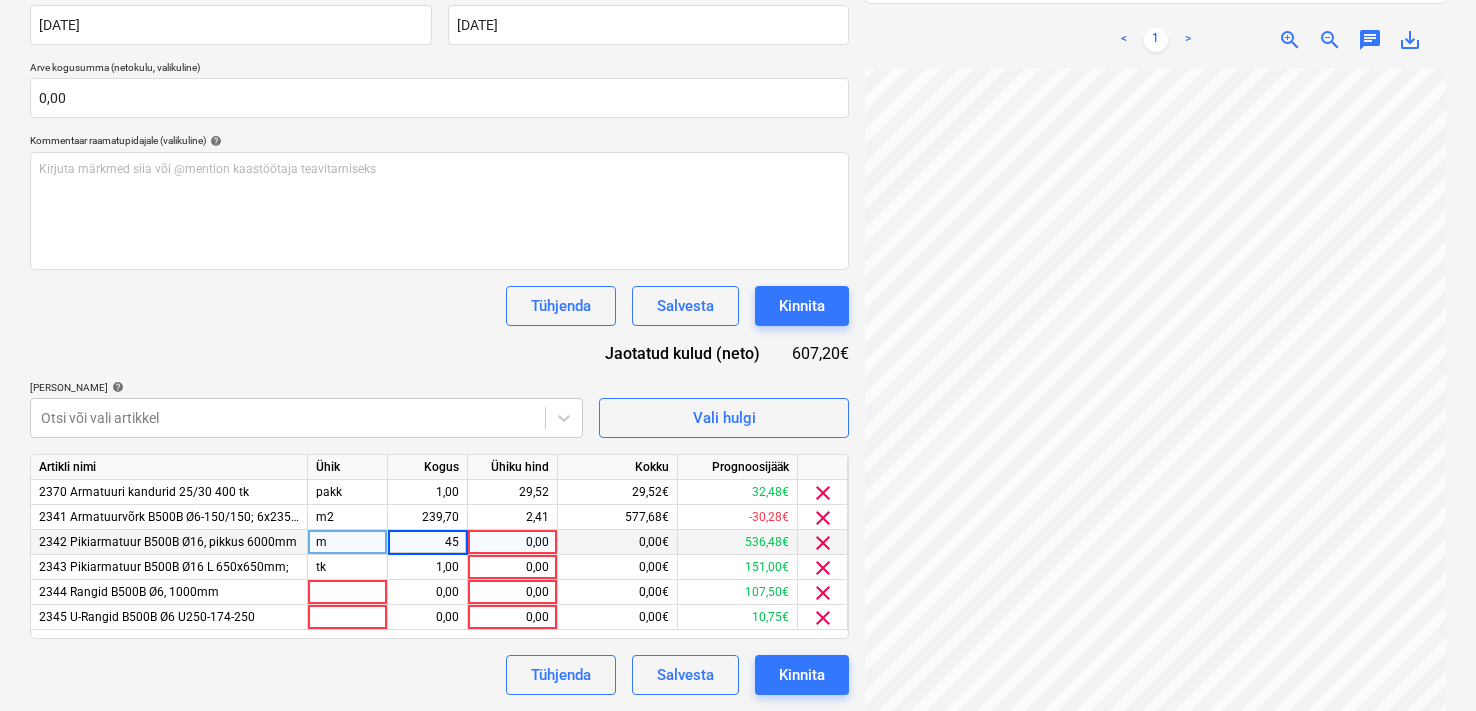 type on "450" 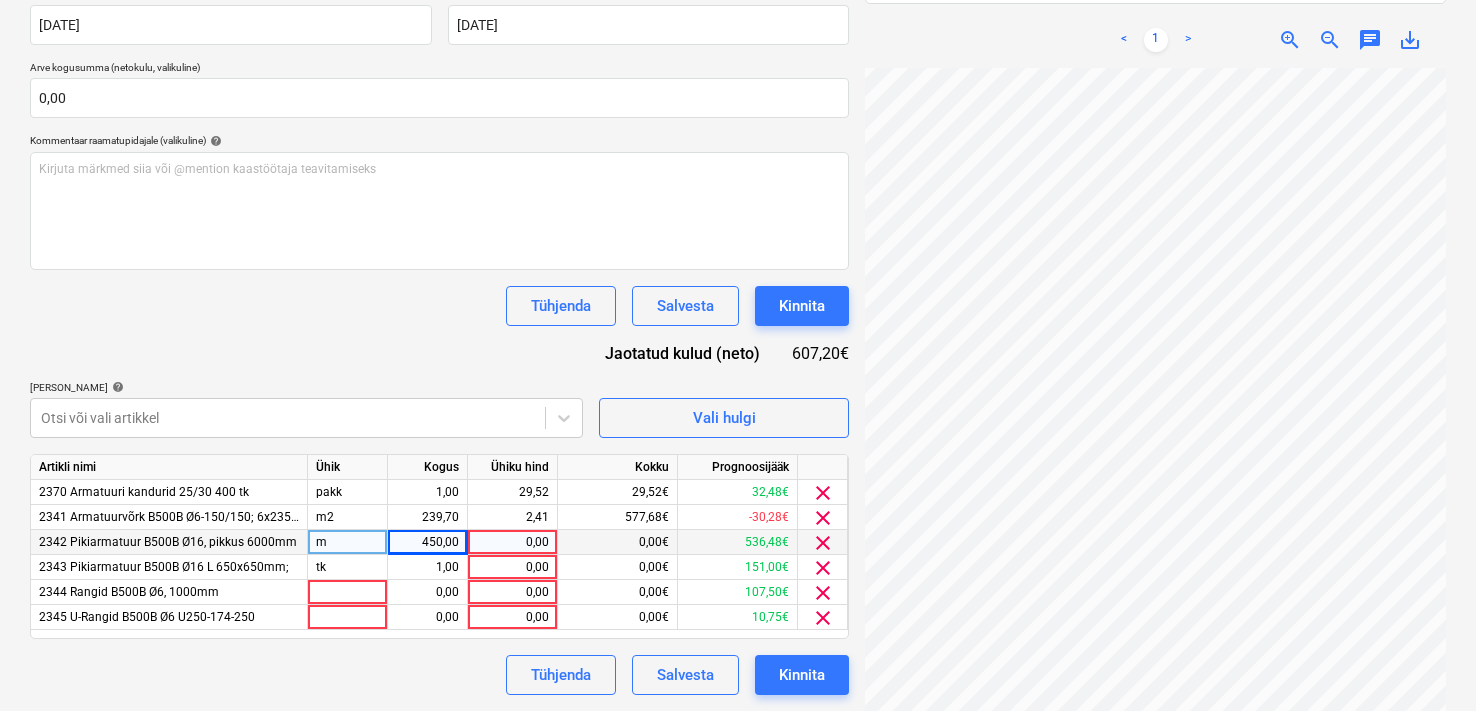click on "0,00" at bounding box center (512, 542) 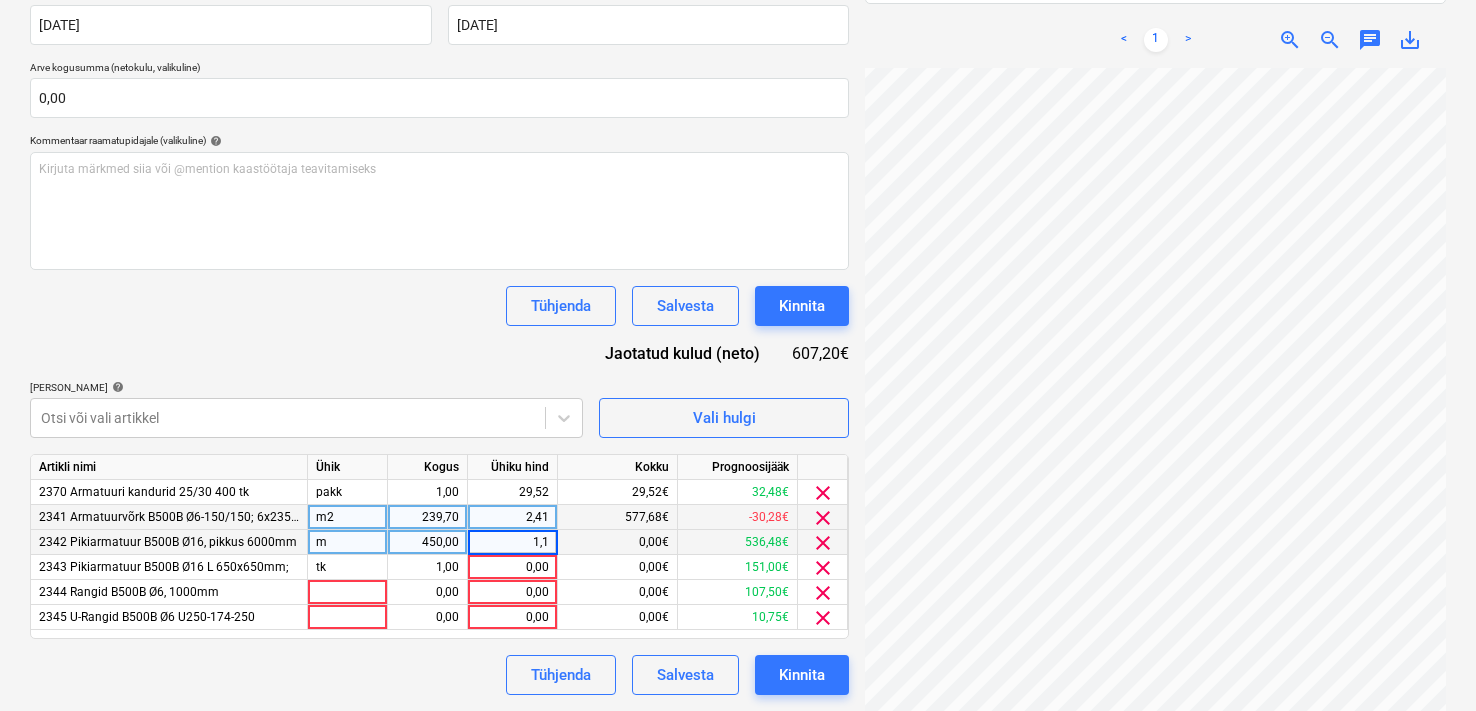 type on "1,15" 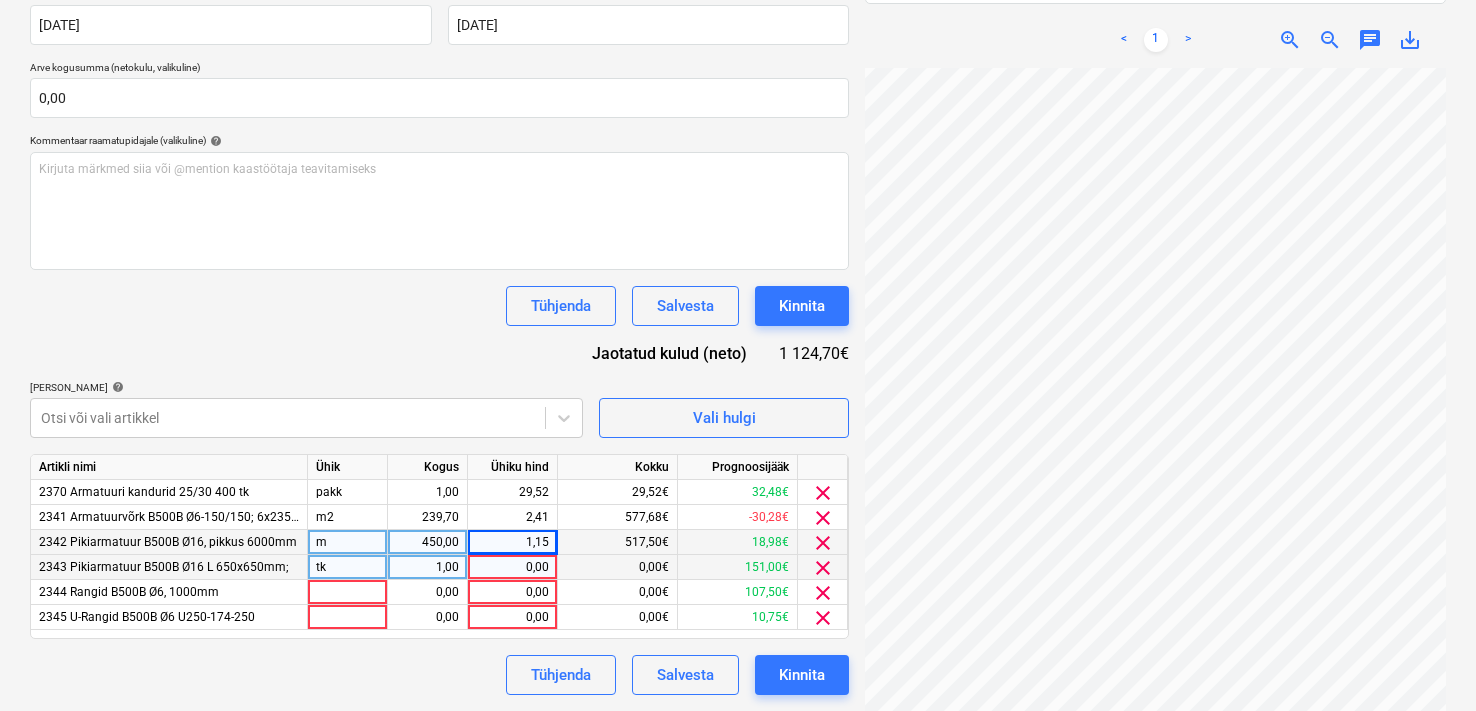 click on "1,00" at bounding box center [427, 567] 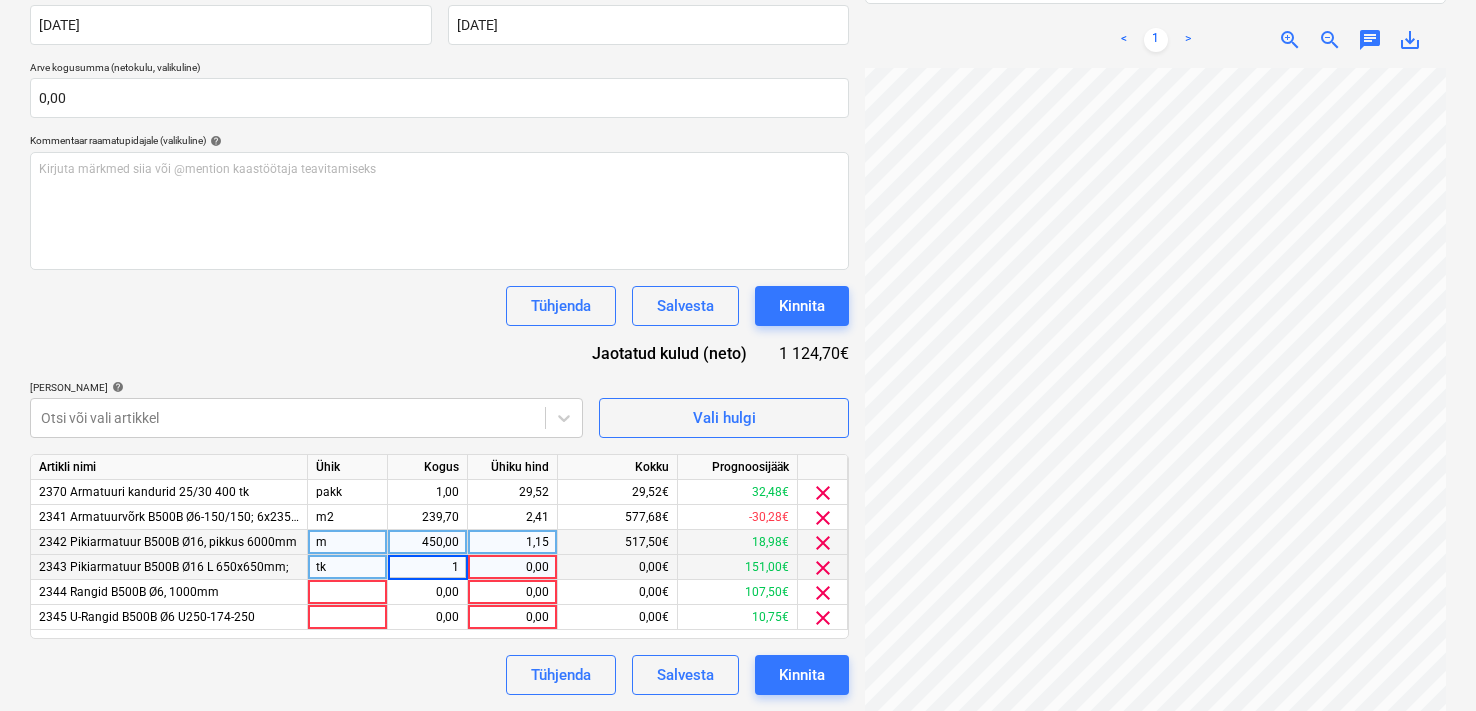 click on "tk" at bounding box center [348, 567] 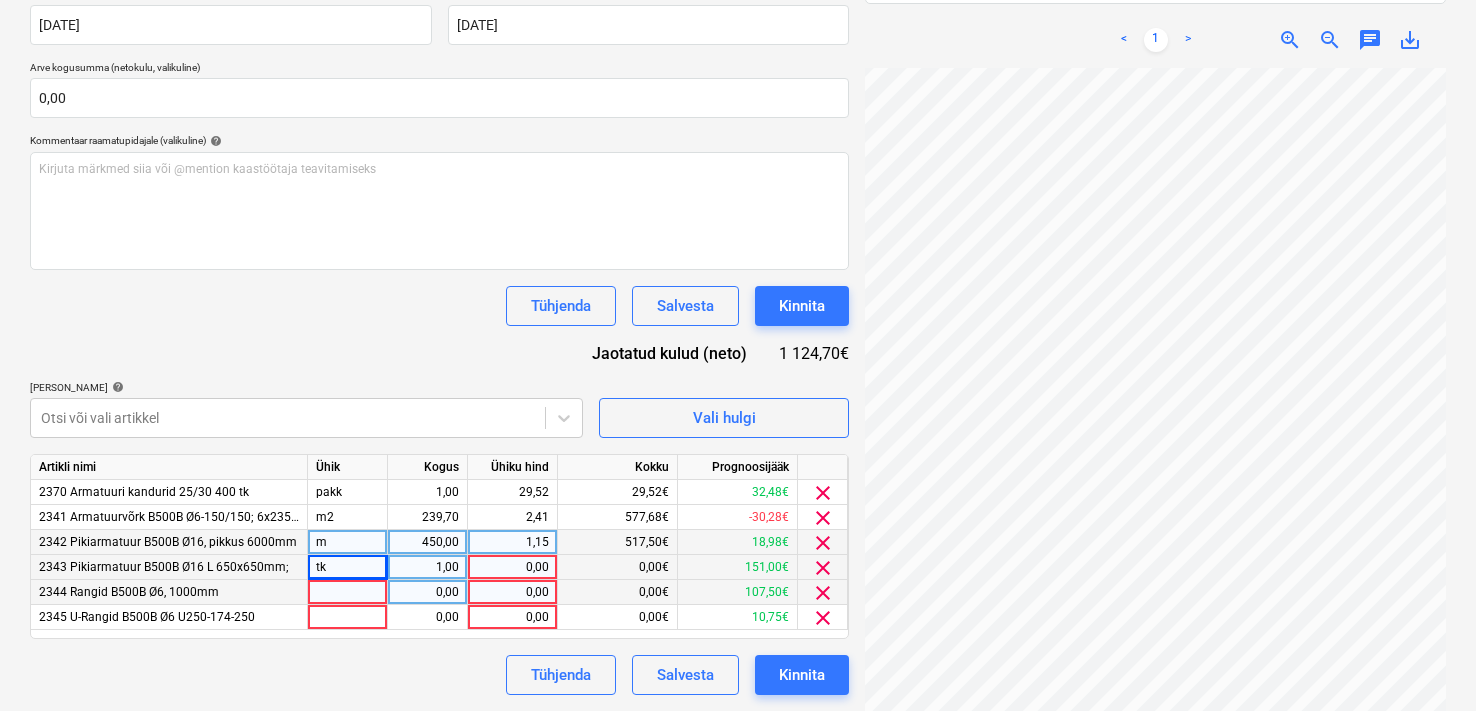 scroll, scrollTop: 180, scrollLeft: 112, axis: both 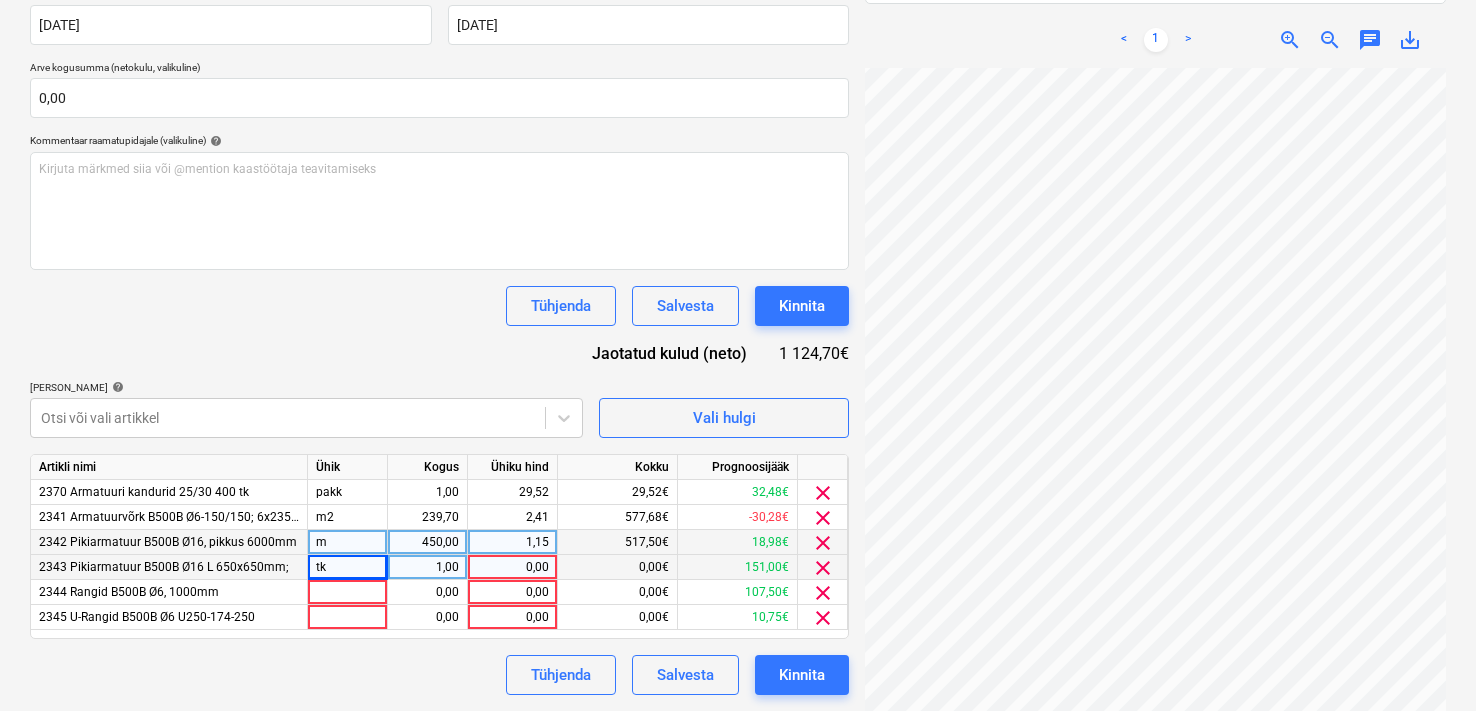 click on "1,00" at bounding box center (427, 567) 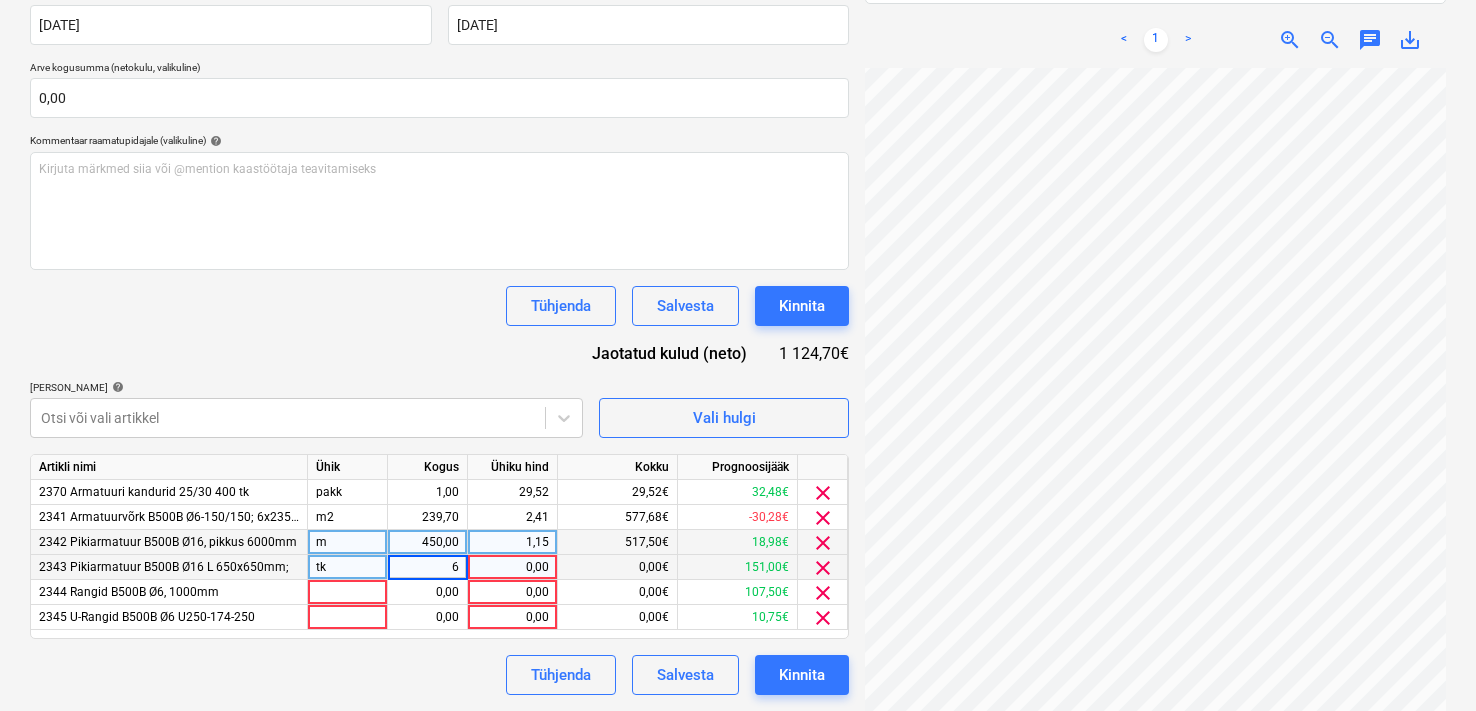 type on "64" 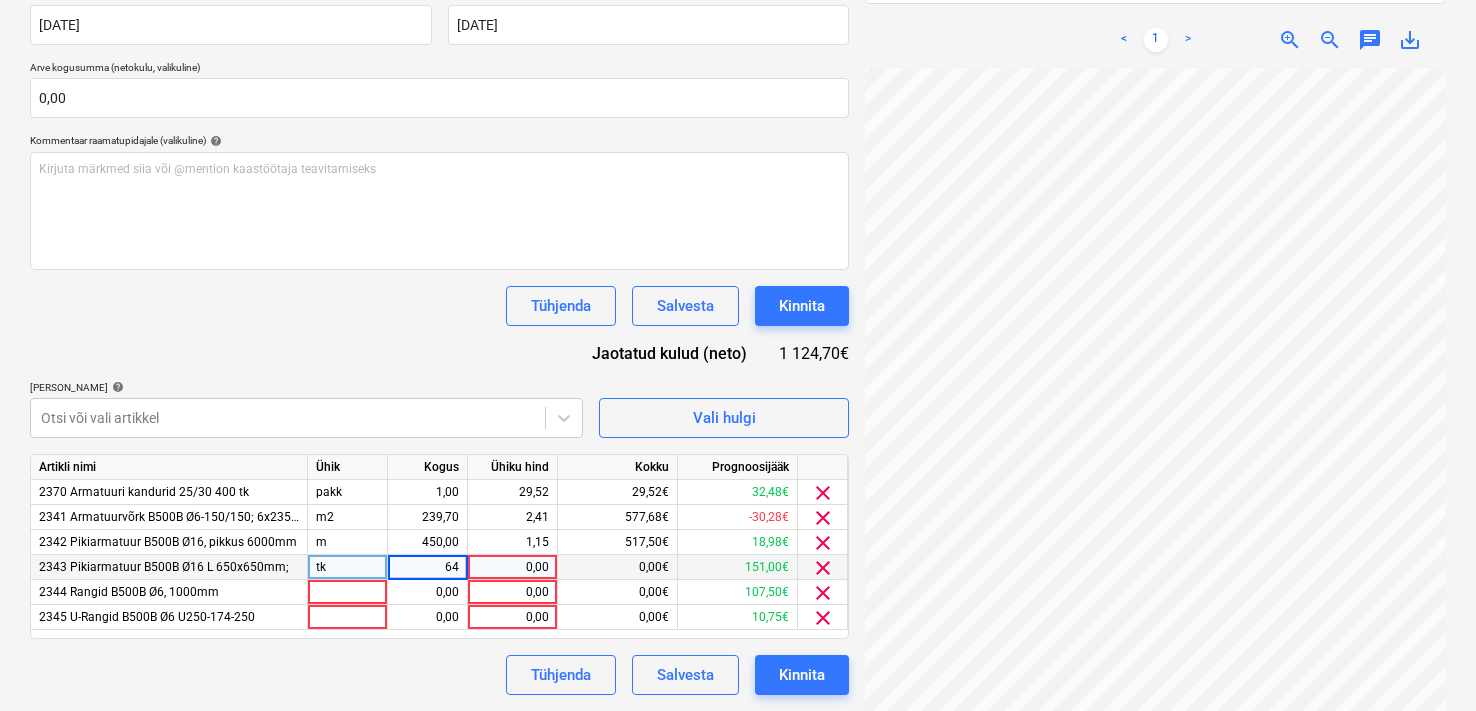 click on "0,00" at bounding box center (512, 567) 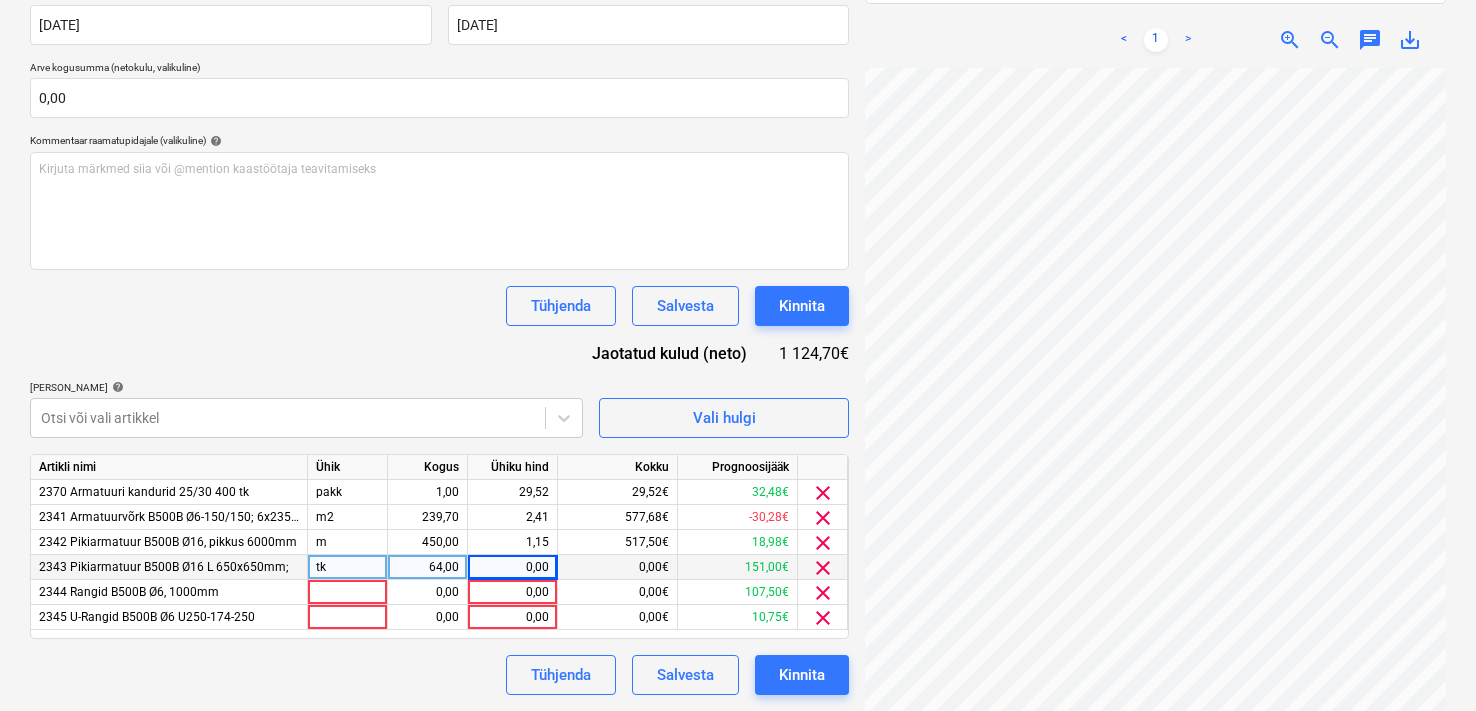 scroll, scrollTop: 144, scrollLeft: 251, axis: both 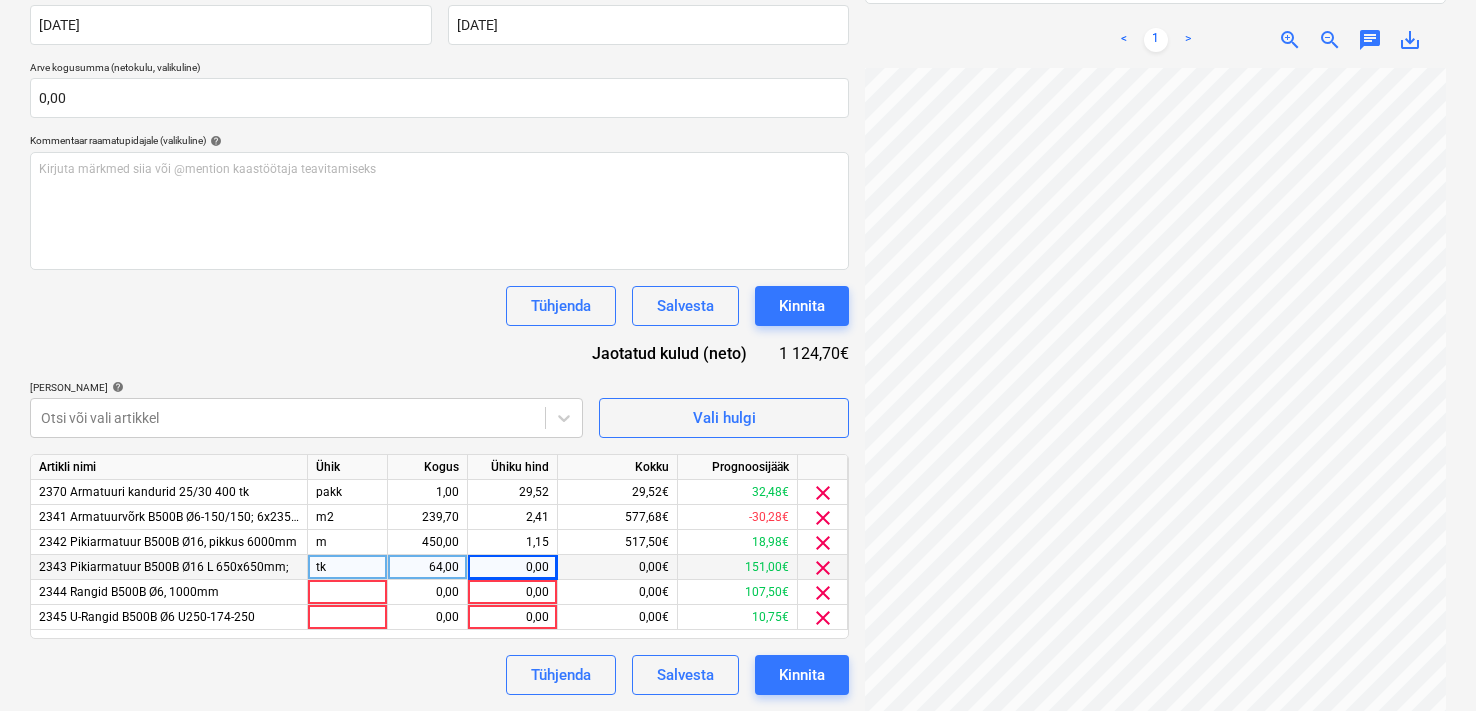 click on "0,00" at bounding box center [512, 567] 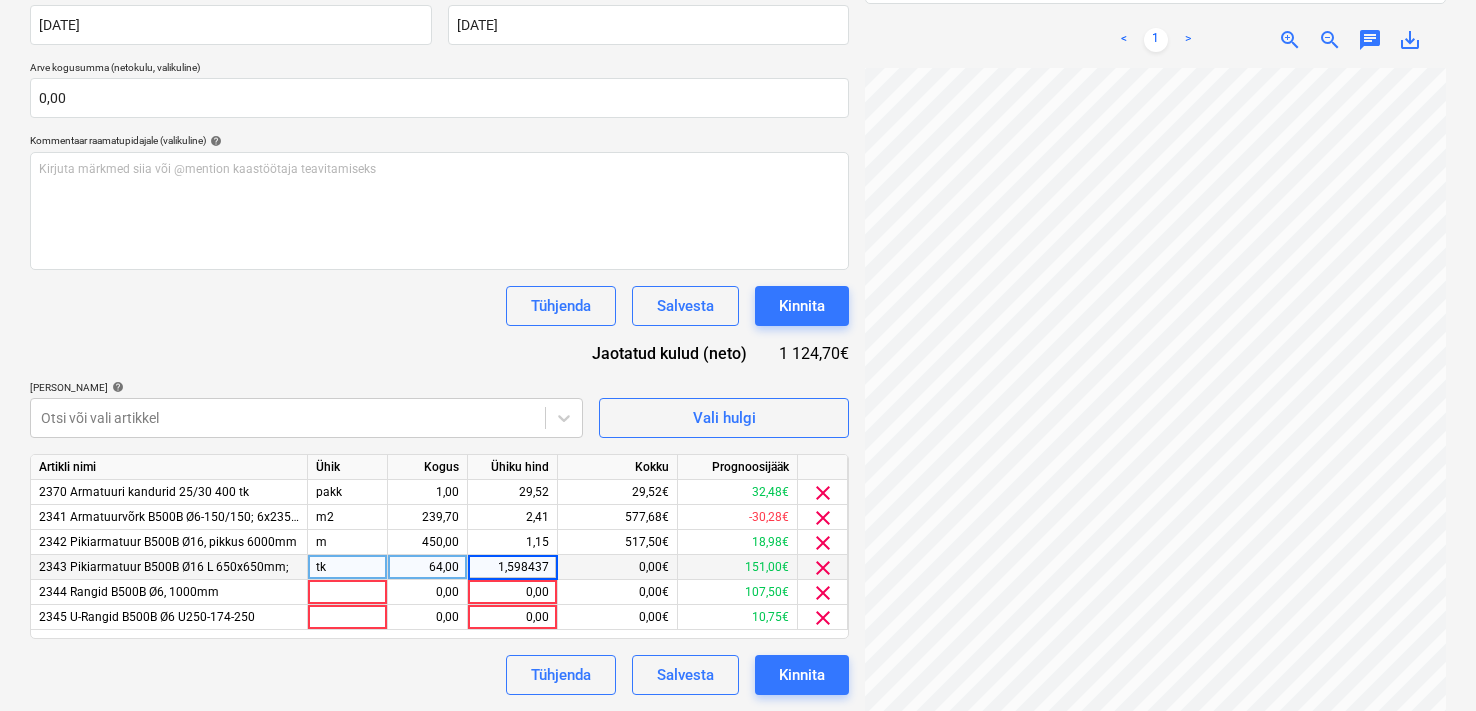 type on "1,5984375" 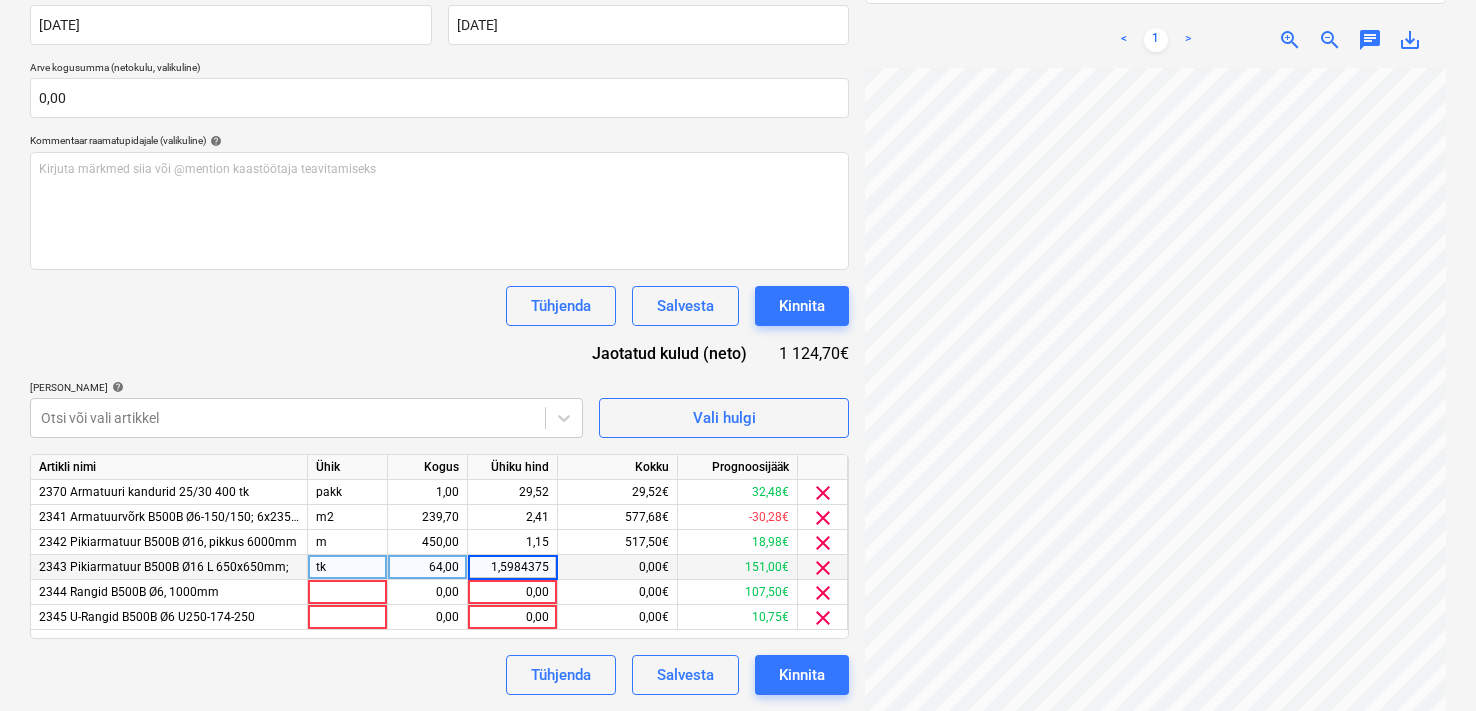 click on "Failide konteerimine Vali ettevõte EESTI TRAAT OÜ   [PERSON_NAME] uus ettevõte Vali dokumendi tüüp help Eraldi ostuarve või tšekk Dokumendi nimi help 254863 Arve number  (valikuline) help 254863 Arve kuupäev help [DATE] 17.07.2025 Press the down arrow key to interact with the calendar and
select a date. Press the question mark key to get the keyboard shortcuts for changing dates. Maksetähtaeg help [DATE] 16.08.2025 Press the down arrow key to interact with the calendar and
select a date. Press the question mark key to get the keyboard shortcuts for changing dates. Arve kogusumma (netokulu, valikuline) 0,00 Kommentaar raamatupidajale (valikuline) help Kirjuta märkmed siia või @mention kaastöötaja teavitamiseks ﻿ Tühjenda Salvesta Kinnita Jaotatud kulud (neto) 1 124,70€ [PERSON_NAME] artiklid help Otsi või vali artikkel Vali hulgi Artikli nimi Ühik Kogus Ühiku hind Kokku Prognoosijääk 2370 Armatuuri kandurid 25/30 400 tk pakk 1,00 29,52 29,52€ 32,48€ clear m2 239,70 2,41 577,68€ clear m" at bounding box center (439, 203) 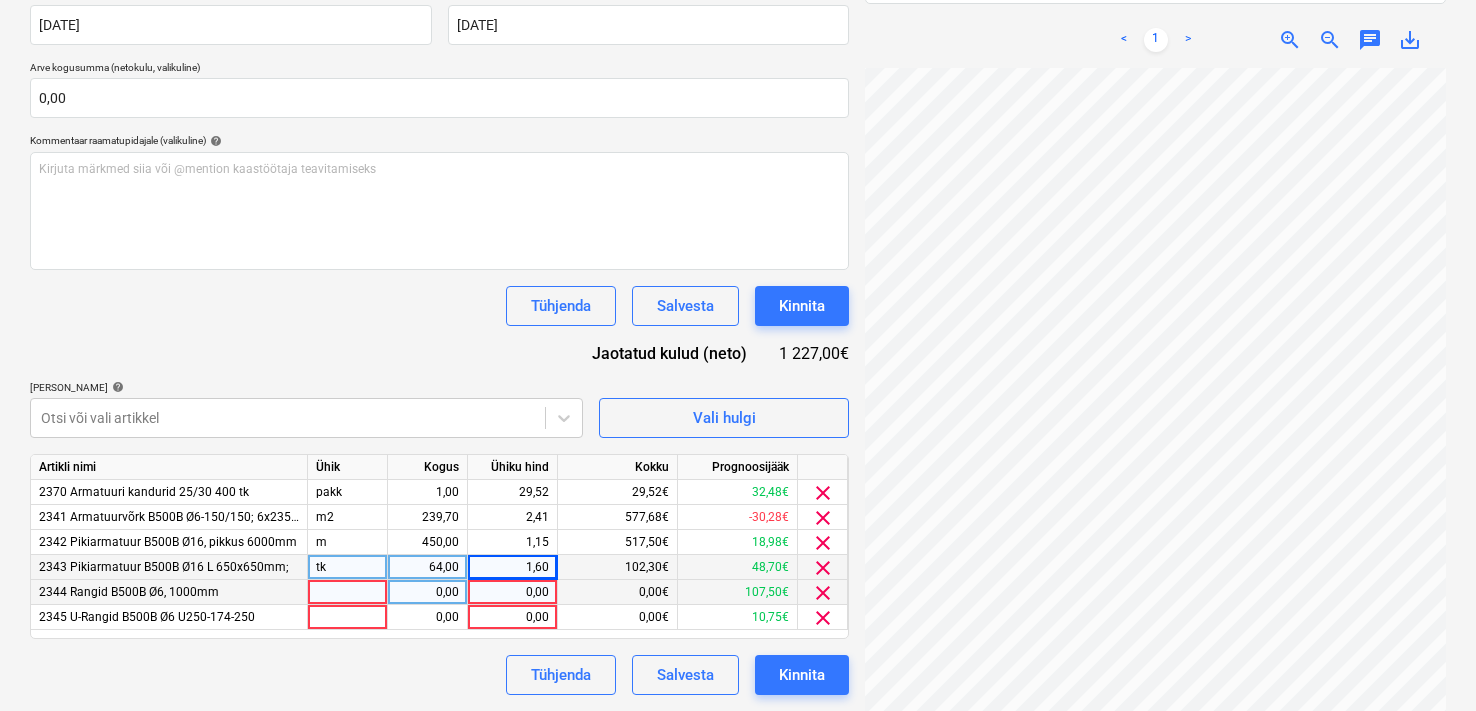 click at bounding box center [348, 592] 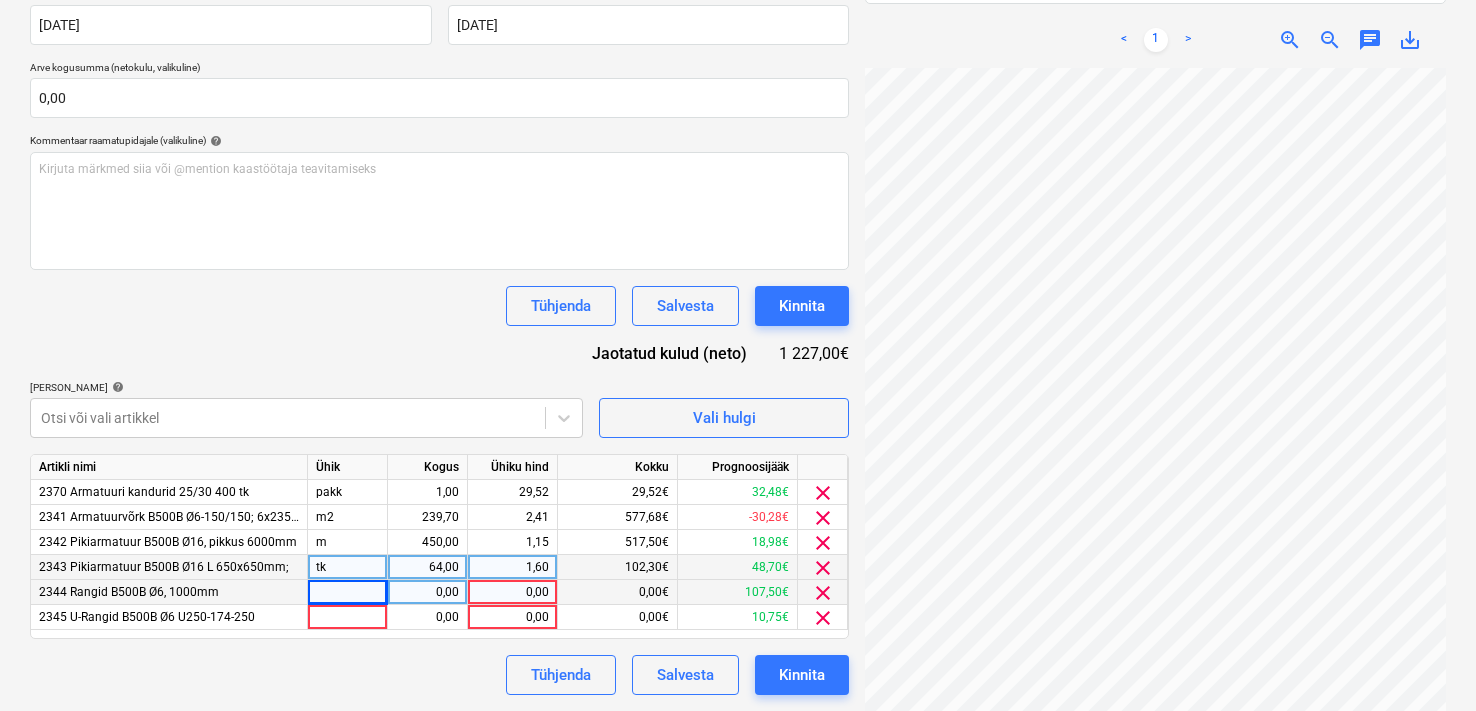 scroll, scrollTop: 162, scrollLeft: 63, axis: both 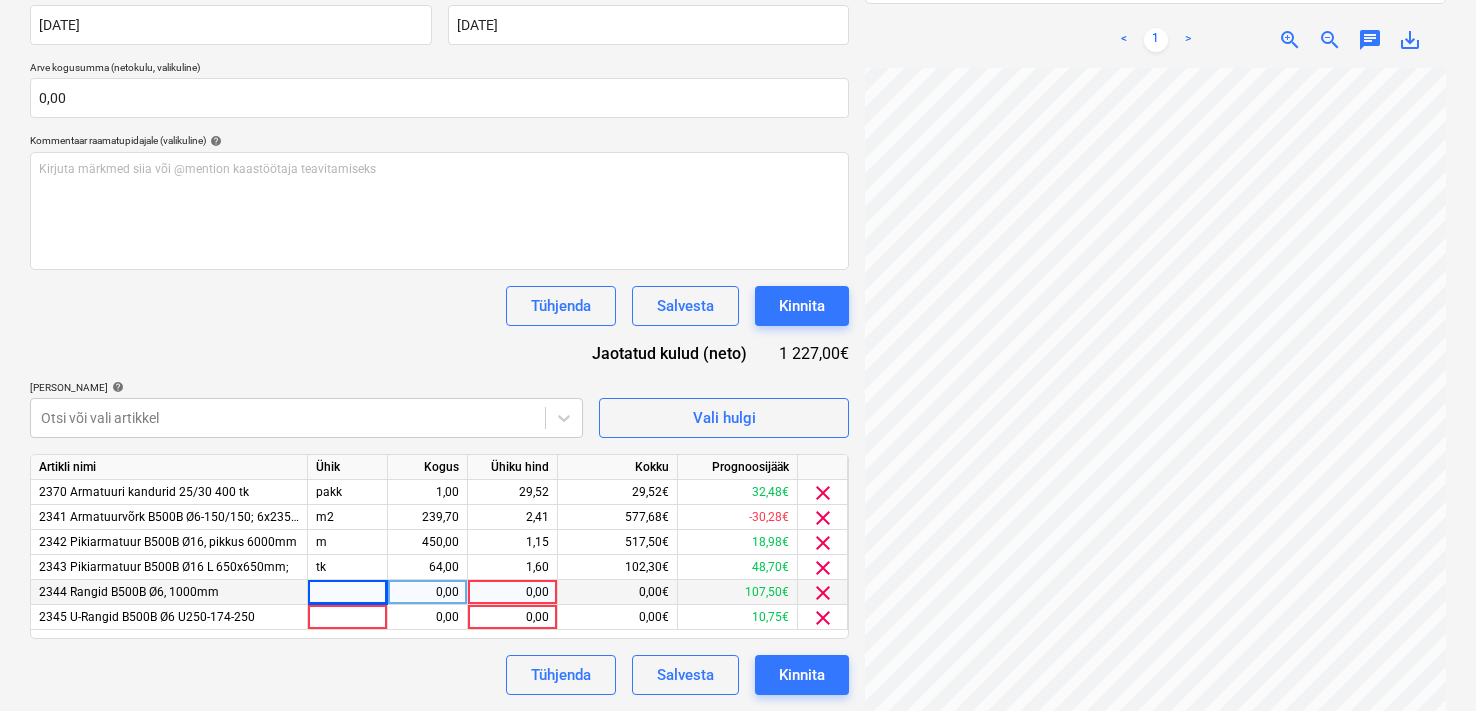 click at bounding box center [348, 592] 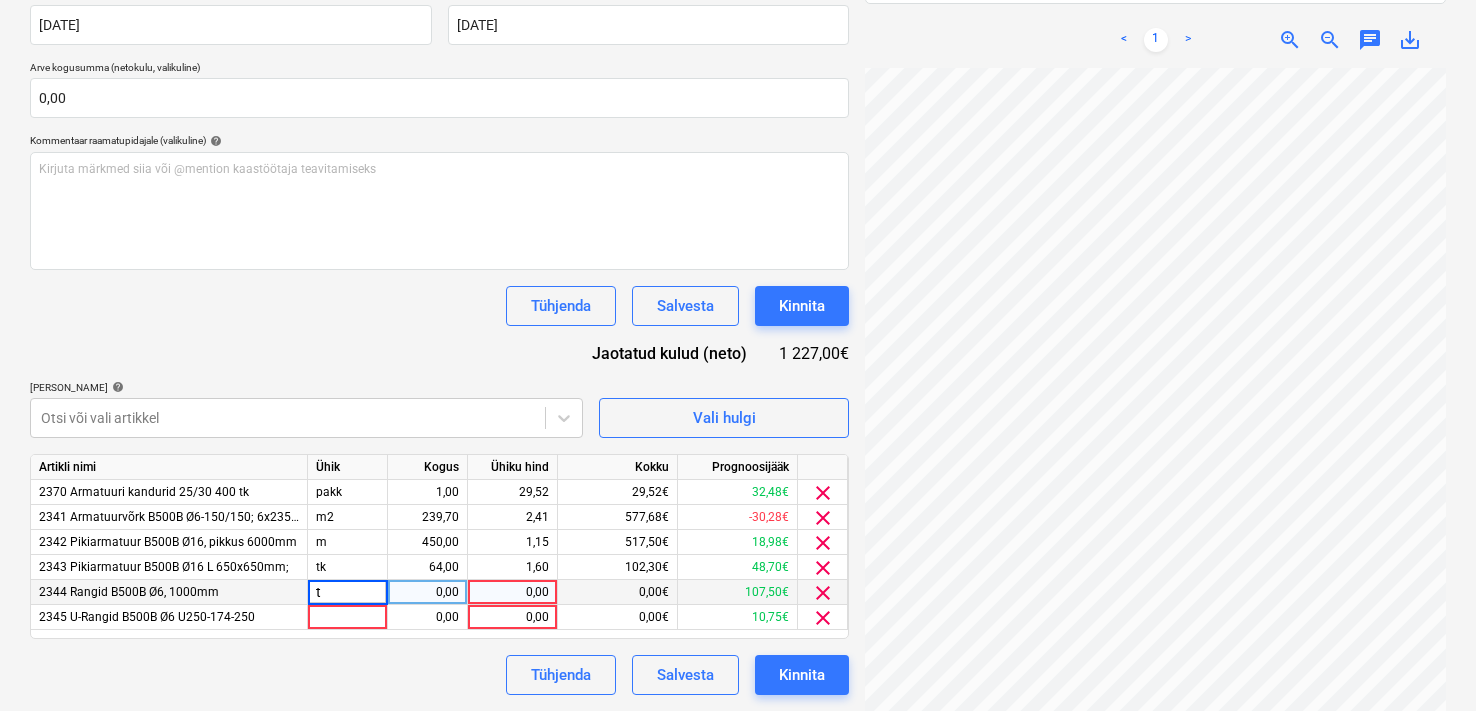 type on "tk" 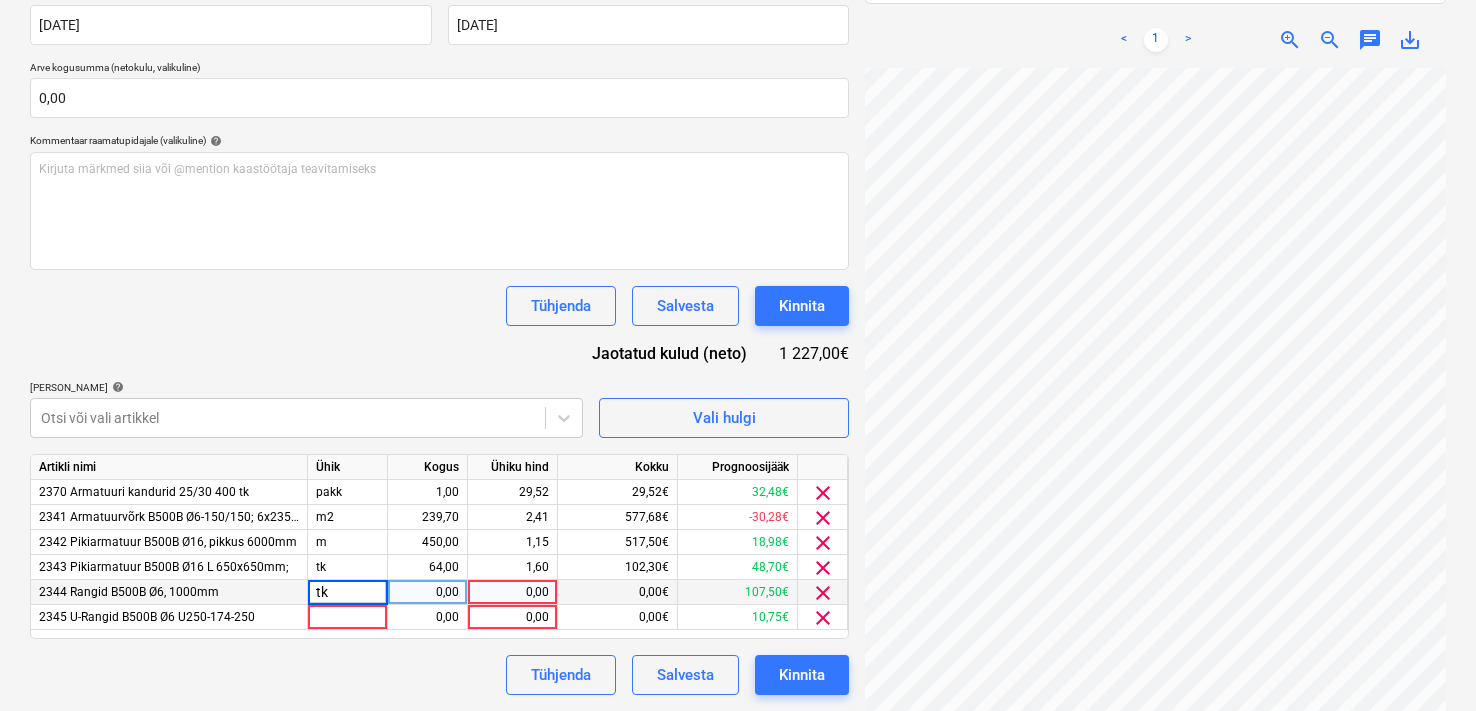 click on "0,00" at bounding box center [427, 592] 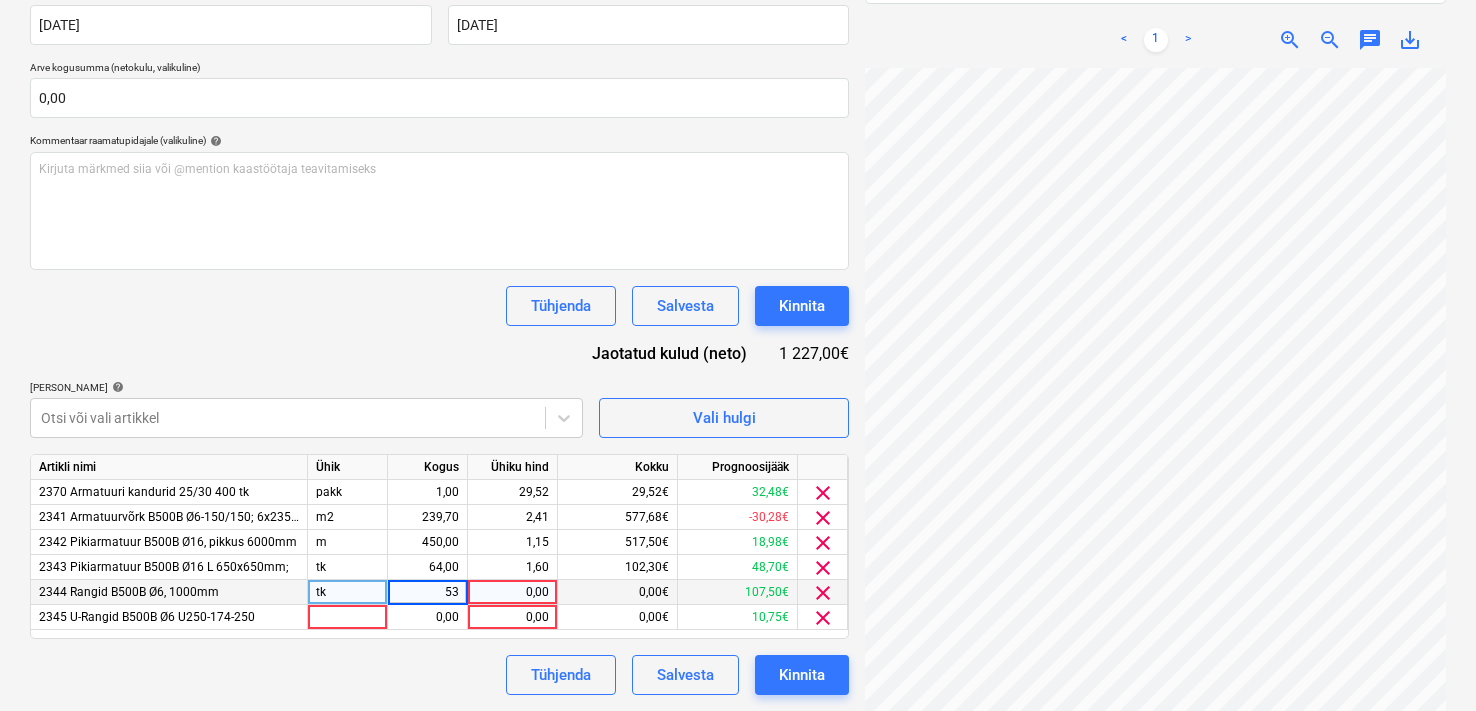 type on "533" 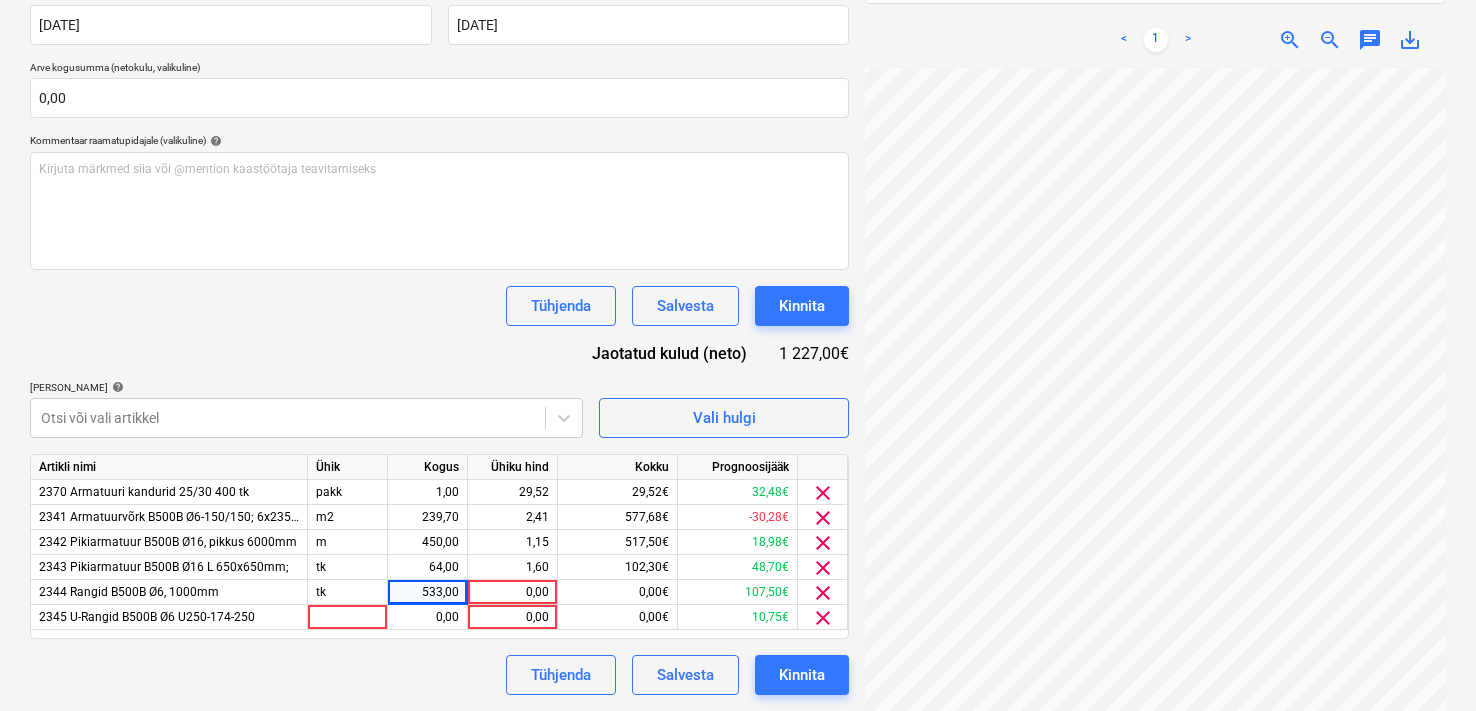 click on "Dokumendi nimi help 254863 Arve number  (valikuline) help 254863 Arve kuupäev help [DATE] 17.07.2025 Press the down arrow key to interact with the calendar and
select a date. Press the question mark key to get the keyboard shortcuts for changing dates. Maksetähtaeg help [DATE] 16.08.2025 Press the down arrow key to interact with the calendar and
select a date. Press the question mark key to get the keyboard shortcuts for changing dates. Arve kogusumma (netokulu, valikuline) 0,00 Kommentaar raamatupidajale (valikuline) help Kirjuta märkmed siia või @mention kaastöötaja teavitamiseks ﻿ Tühjenda Salvesta Kinnita Jaotatud kulud (neto) 1 227,00€ [PERSON_NAME] artiklid help Otsi või vali artikkel Vali hulgi Artikli nimi Ühik Kogus Ühiku hind Kokku Prognoosijääk 2370 Armatuuri kandurid 25/30 400 tk pakk 1,00 29,52 29,52€ 32,48€ clear 2341 Armatuurvõrk B500B Ø6-150/150; 6x2350x6000, 1võrk=14,1m2 m2 239,70 2,41 577,68€ -30,28€ clear 2342 Pikiarmatuur B500B Ø16, pikkus 6000mm m 450,00" at bounding box center [439, 305] 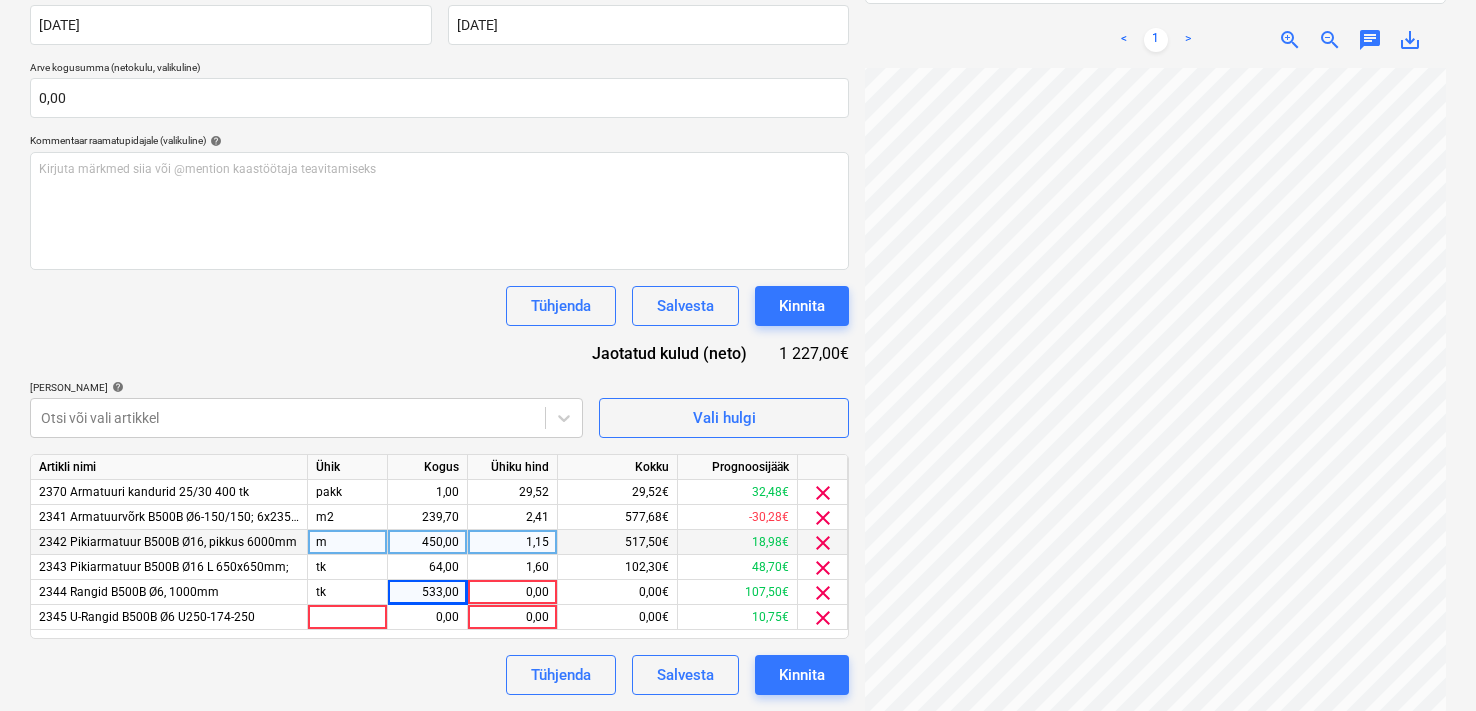 scroll, scrollTop: 204, scrollLeft: 262, axis: both 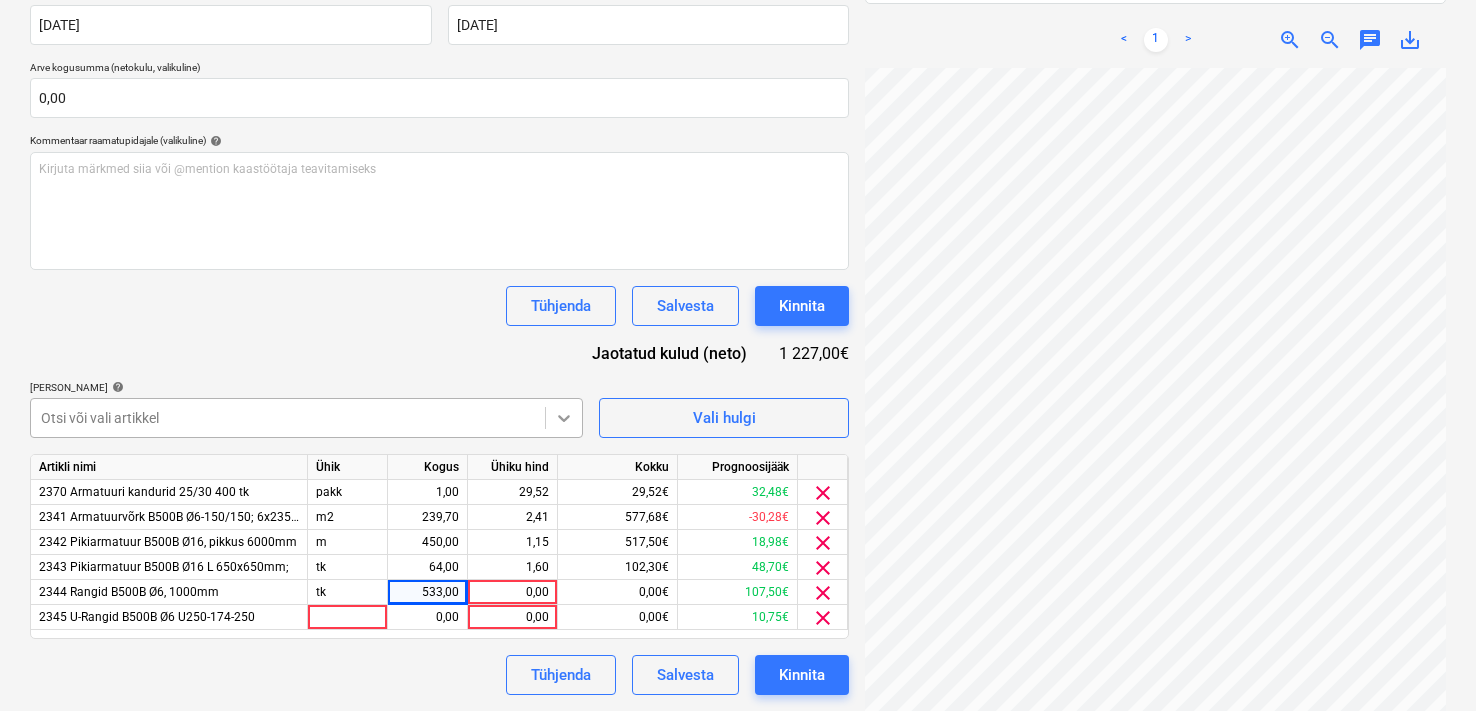 click on "Müük Projektid Kontaktid Koondarved Postkast 2 format_size keyboard_arrow_down help search Otsi notifications 1 keyboard_arrow_down [PERSON_NAME] keyboard_arrow_down Heina 16 Eelarve Tellija leping Hinnapäringud Alltöövõtulepingud Aktid Ostutellimused Kulud Sissetulek Failid 3 Analüütika Sätted Failide konteerimine Vali ettevõte EESTI TRAAT OÜ   [PERSON_NAME] uus ettevõte Vali dokumendi tüüp help Eraldi ostuarve või tšekk Dokumendi nimi help 254863 Arve number  (valikuline) help 254863 Arve kuupäev help [DATE] 17.07.2025 Press the down arrow key to interact with the calendar and
select a date. Press the question mark key to get the keyboard shortcuts for changing dates. Maksetähtaeg help [DATE] 16.08.2025 Press the down arrow key to interact with the calendar and
select a date. Press the question mark key to get the keyboard shortcuts for changing dates. Arve kogusumma (netokulu, valikuline) 0,00 Kommentaar raamatupidajale (valikuline) help ﻿ Tühjenda Salvesta Kinnita 1 227,00€ m2" at bounding box center [738, -41] 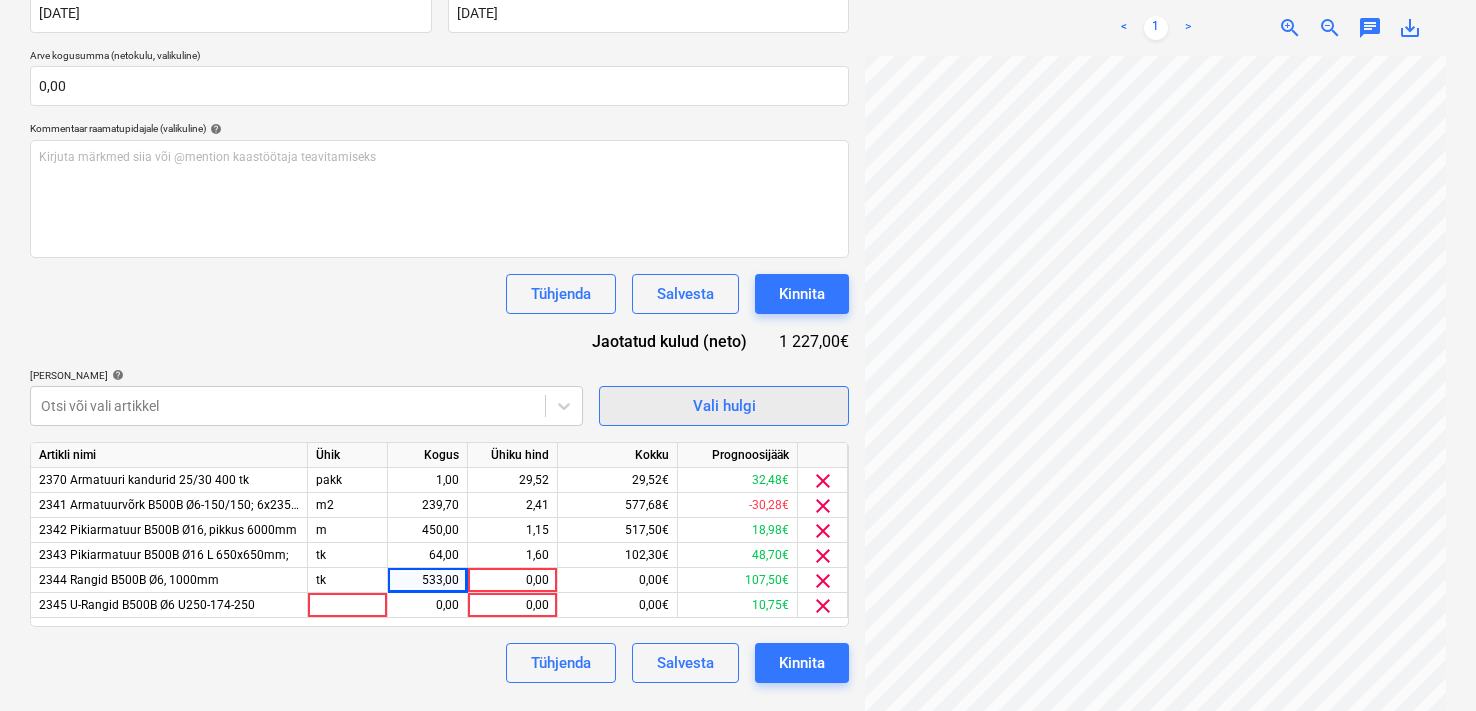 click on "Vali hulgi" at bounding box center [724, 397] 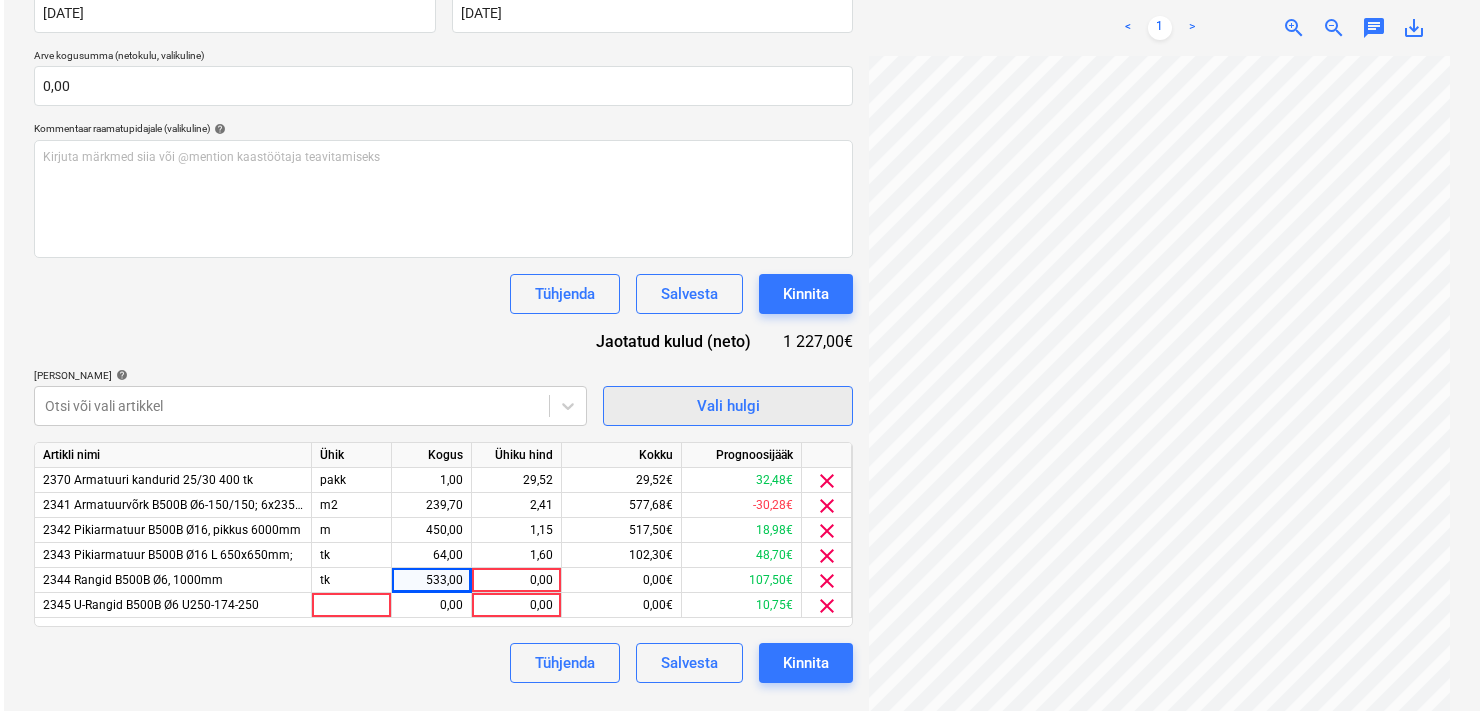 scroll, scrollTop: 396, scrollLeft: 0, axis: vertical 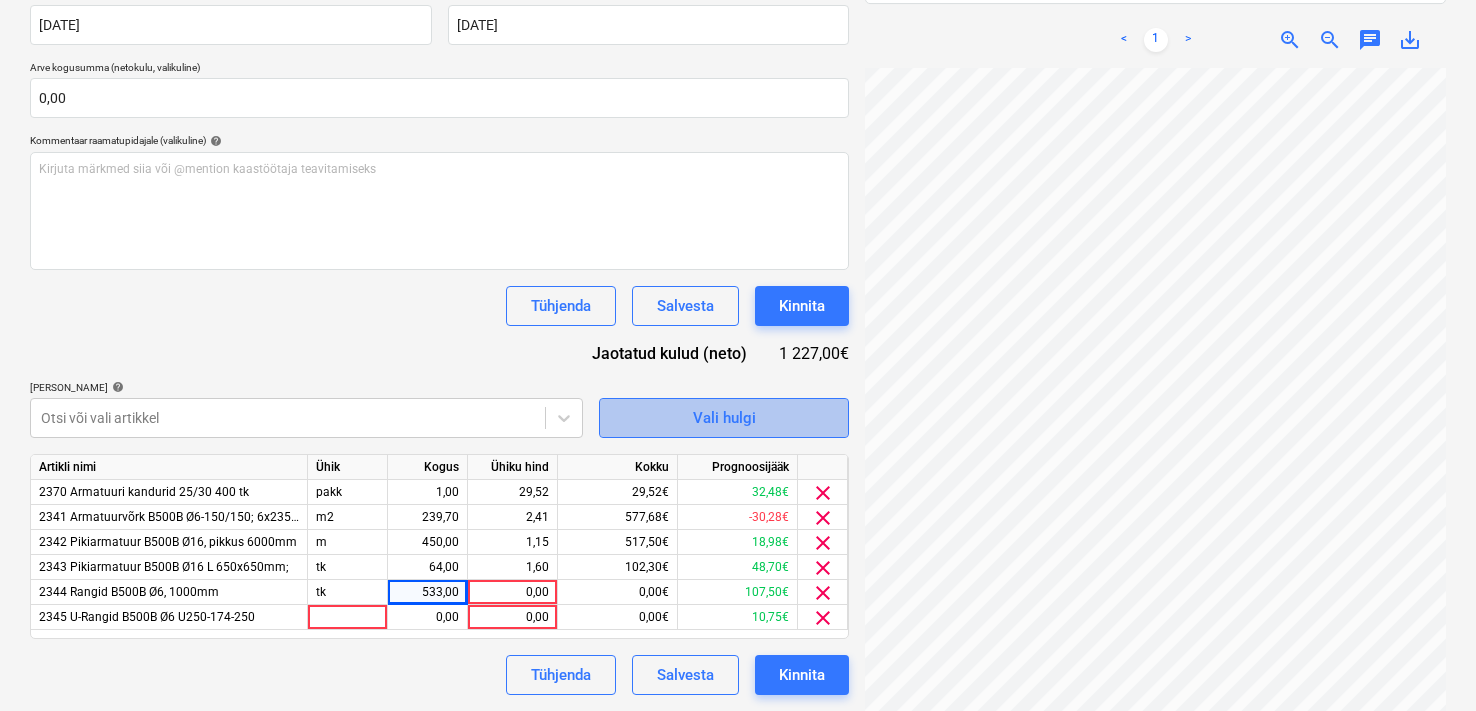 click on "Vali hulgi" at bounding box center [724, 418] 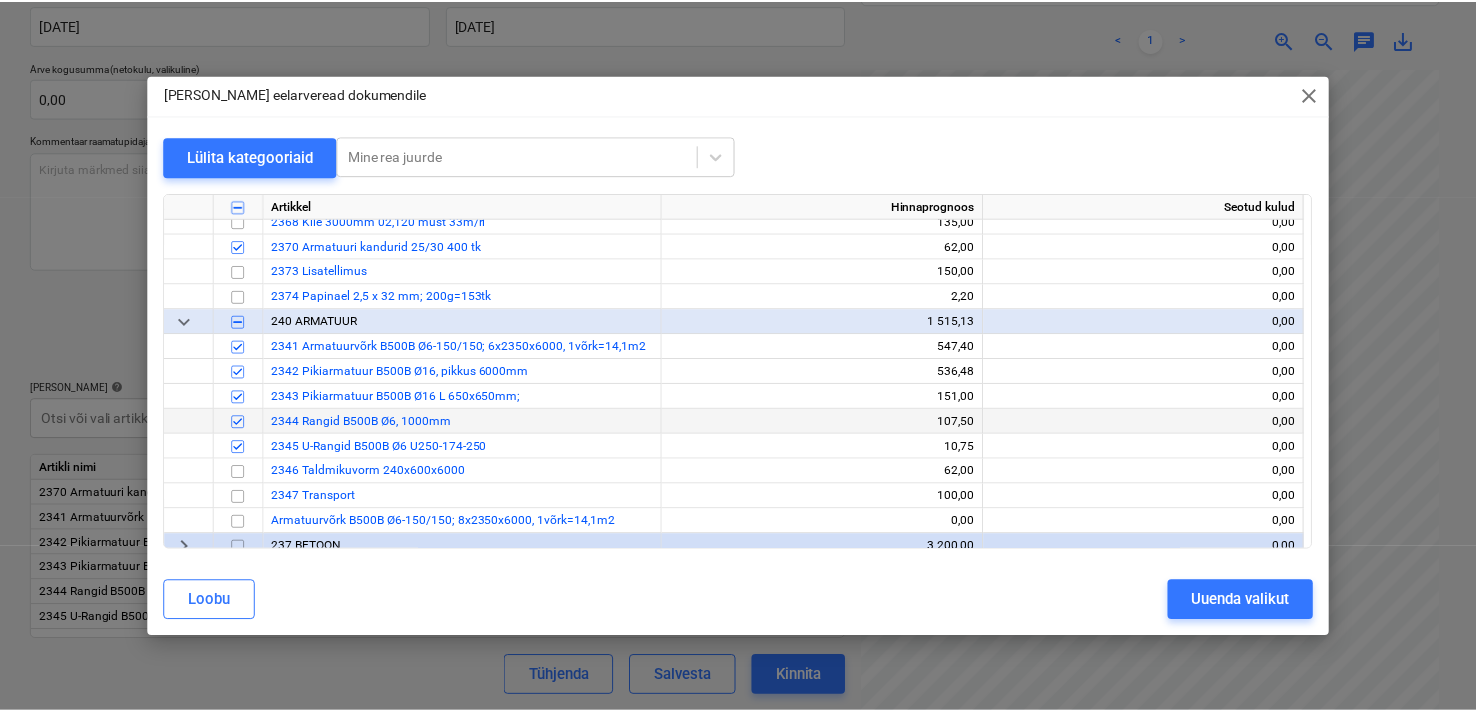 scroll, scrollTop: 462, scrollLeft: 0, axis: vertical 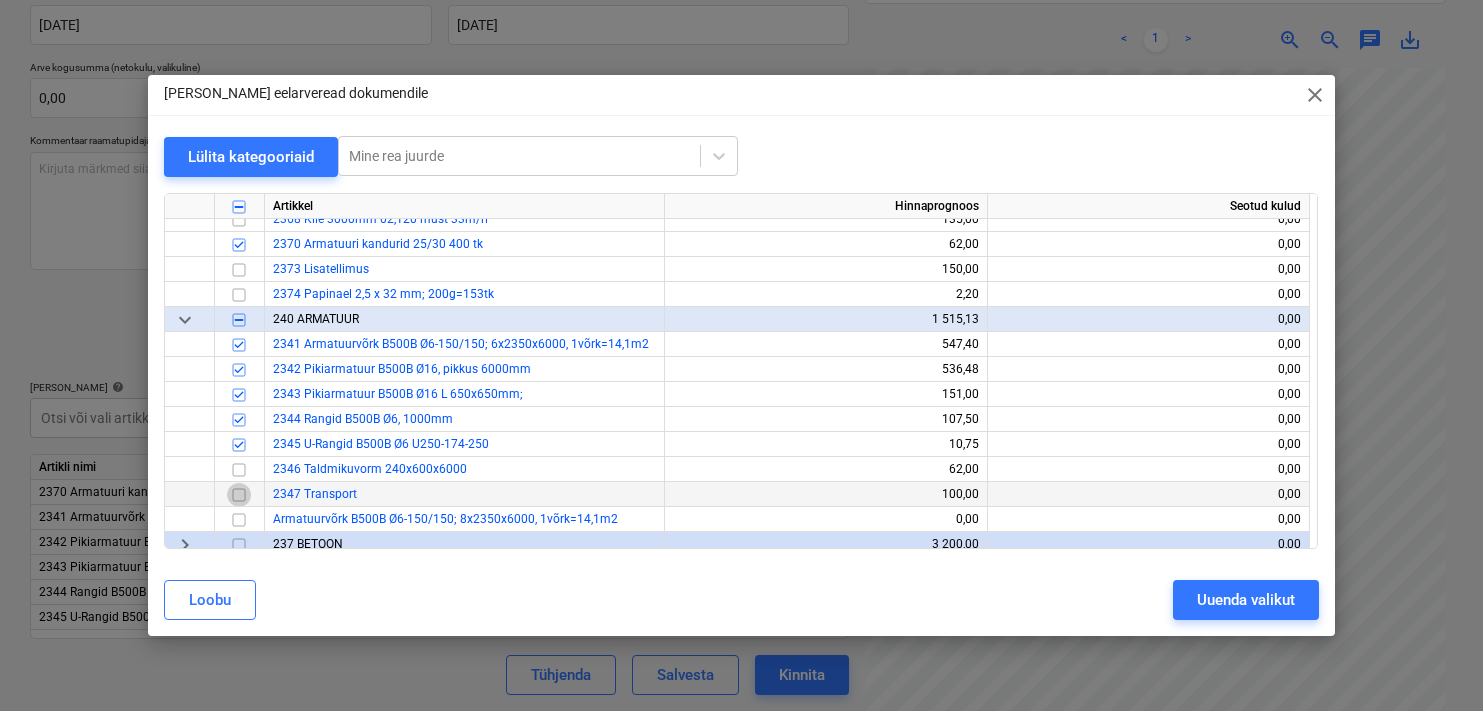 click at bounding box center (239, 494) 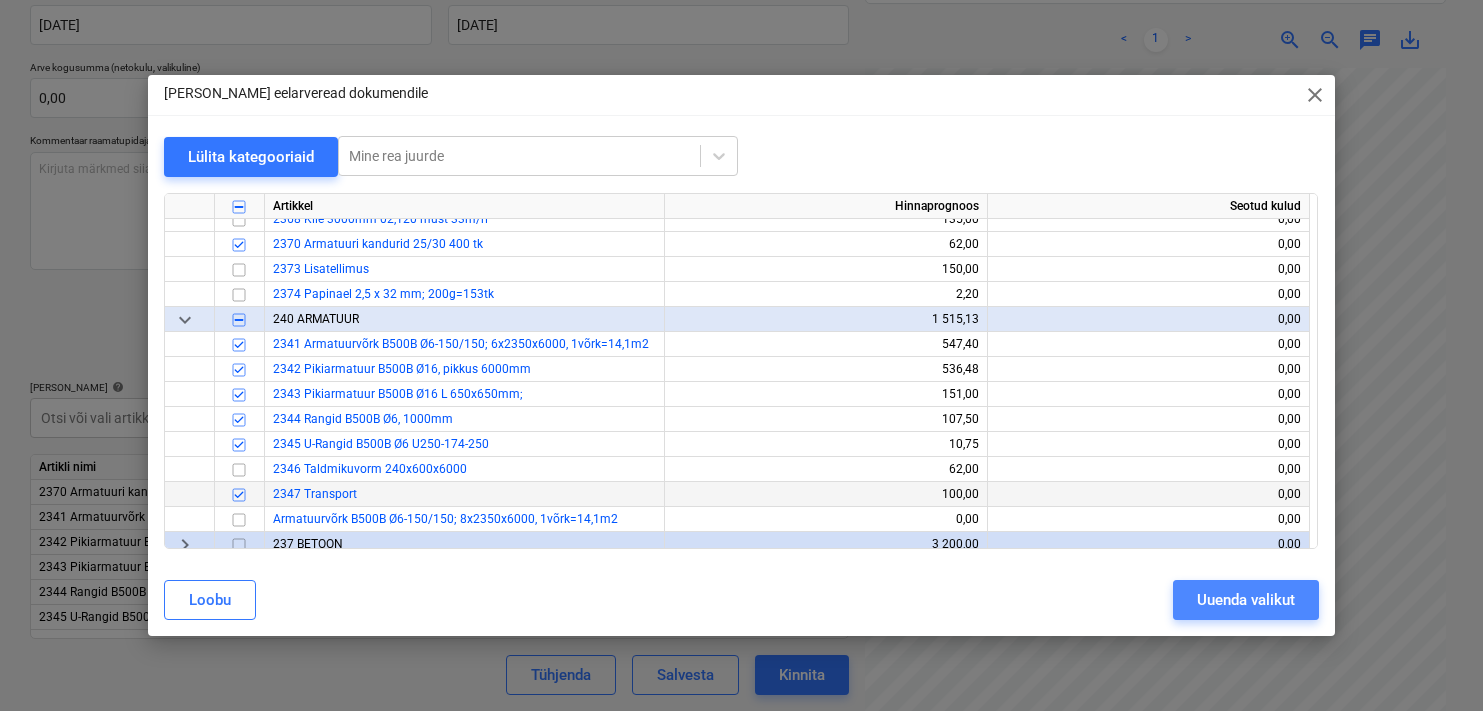 click on "Uuenda valikut" at bounding box center [1246, 600] 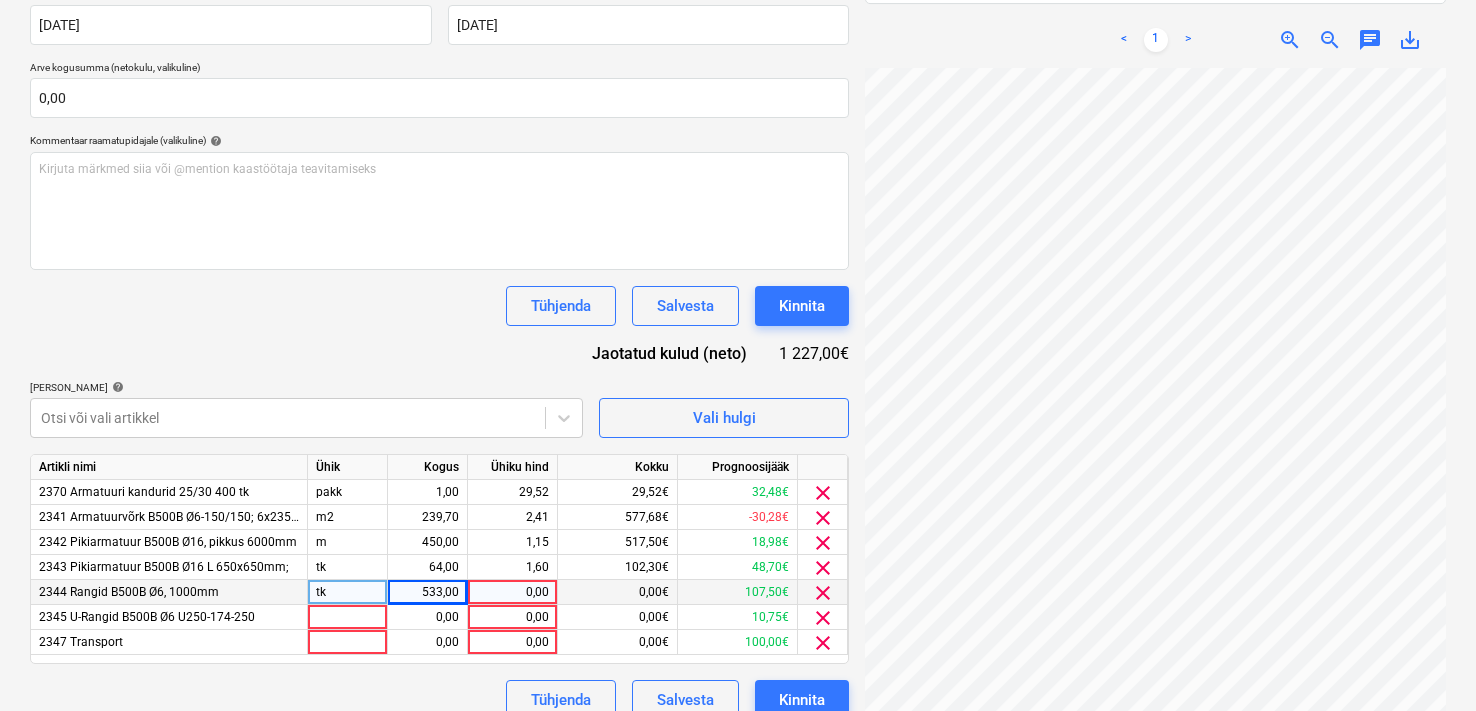 click on "0,00" at bounding box center [512, 592] 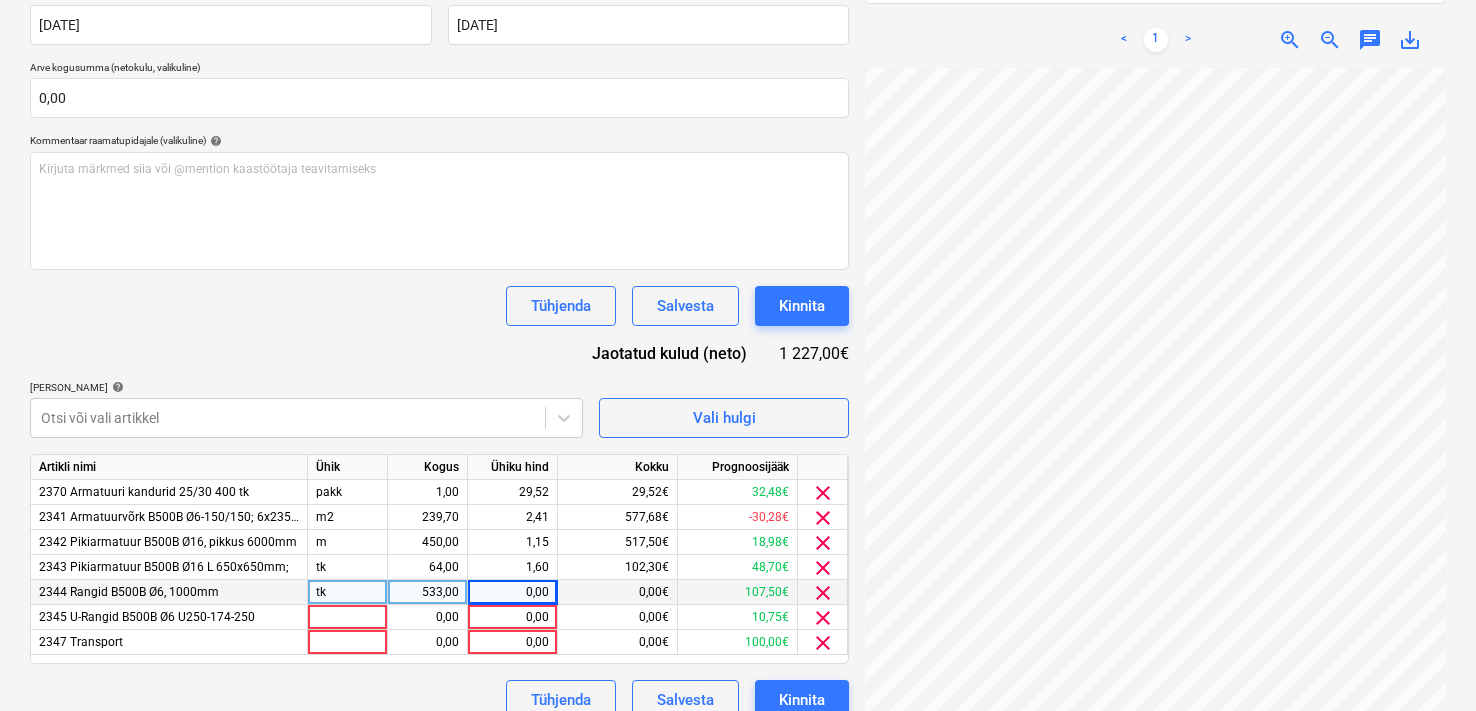 scroll, scrollTop: 259, scrollLeft: 264, axis: both 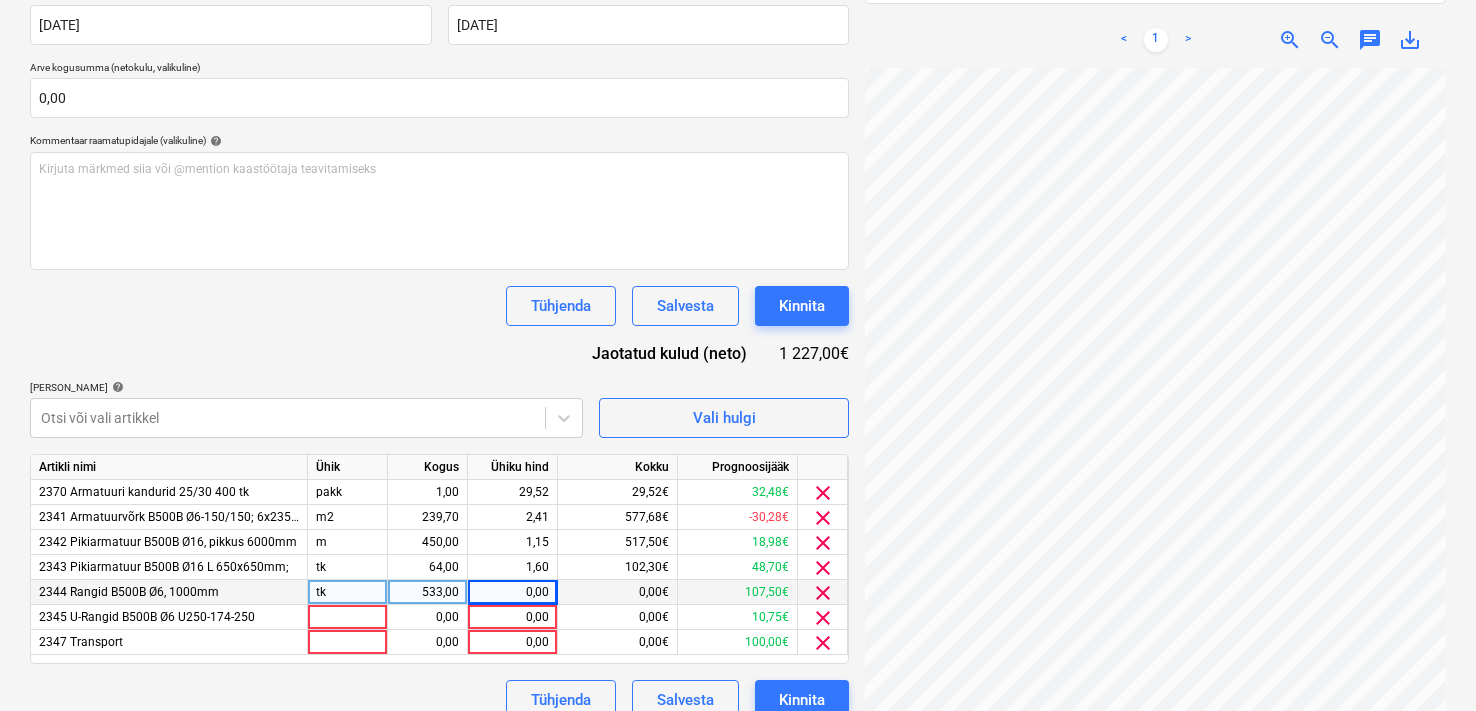 click on "0,00" at bounding box center (512, 592) 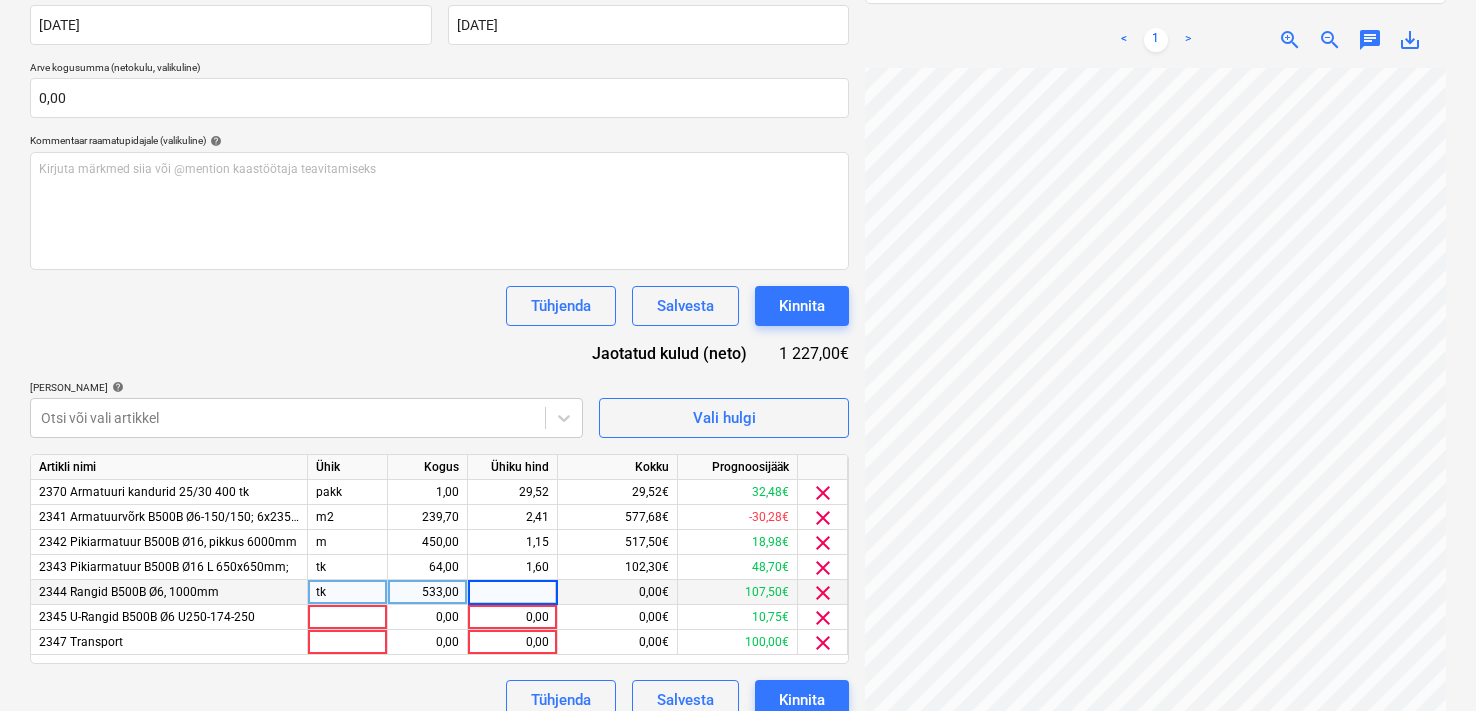 type on "," 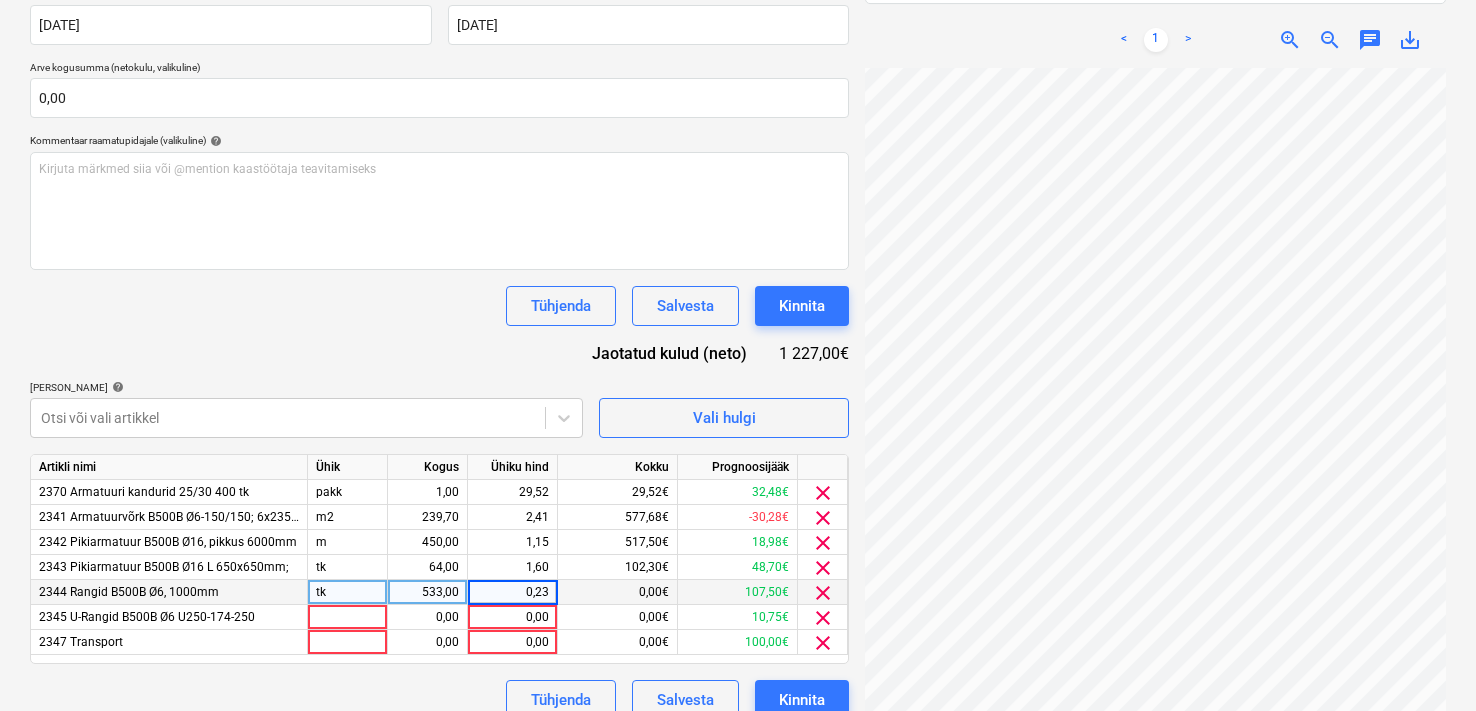 type on "0,234" 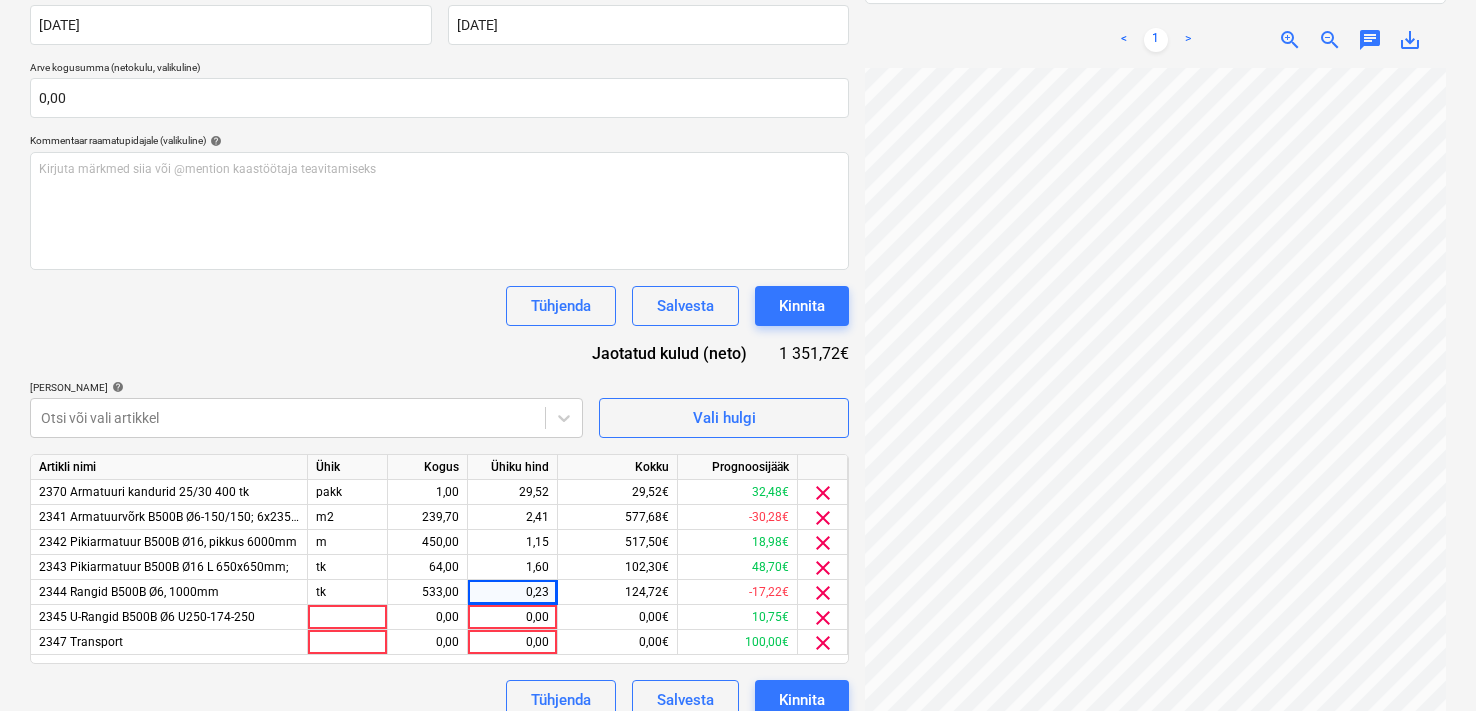click on "Tühjenda Salvesta Kinnita" at bounding box center (439, 700) 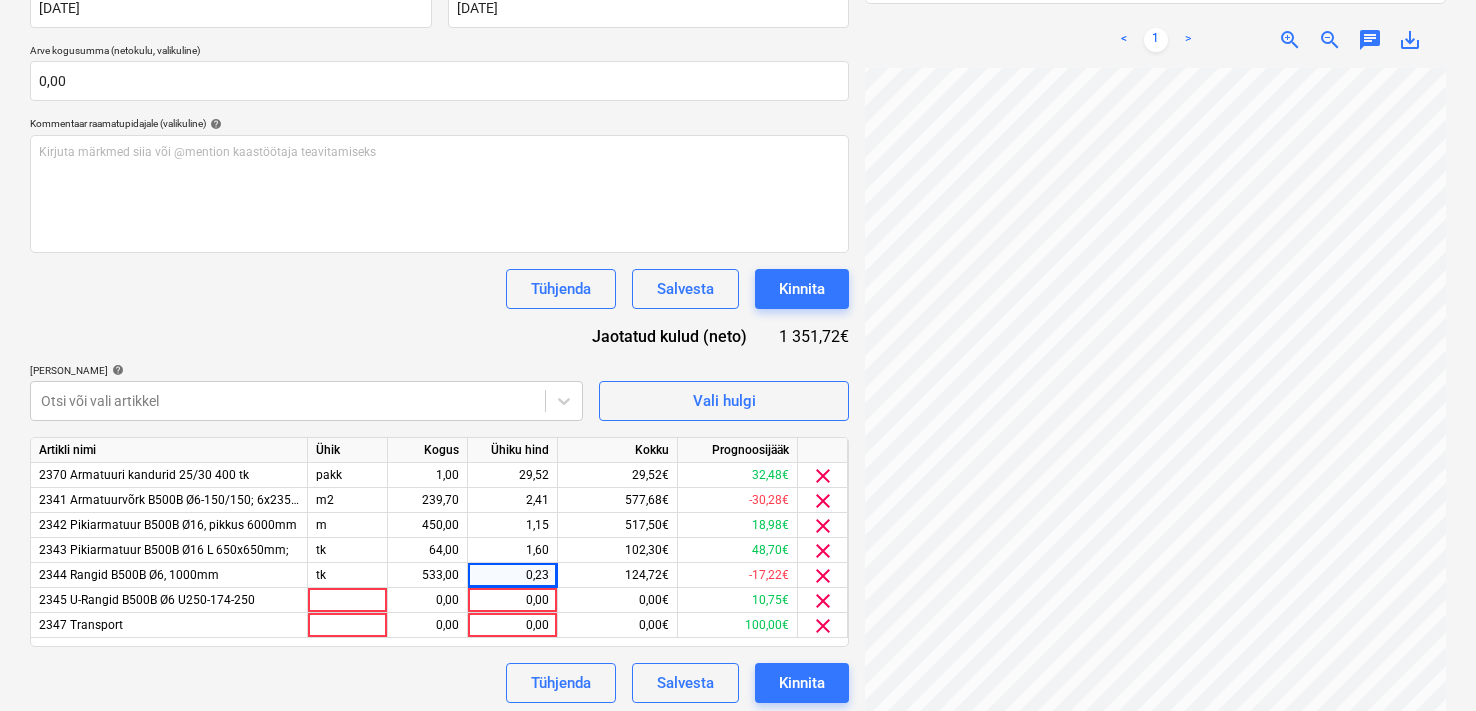 scroll, scrollTop: 421, scrollLeft: 0, axis: vertical 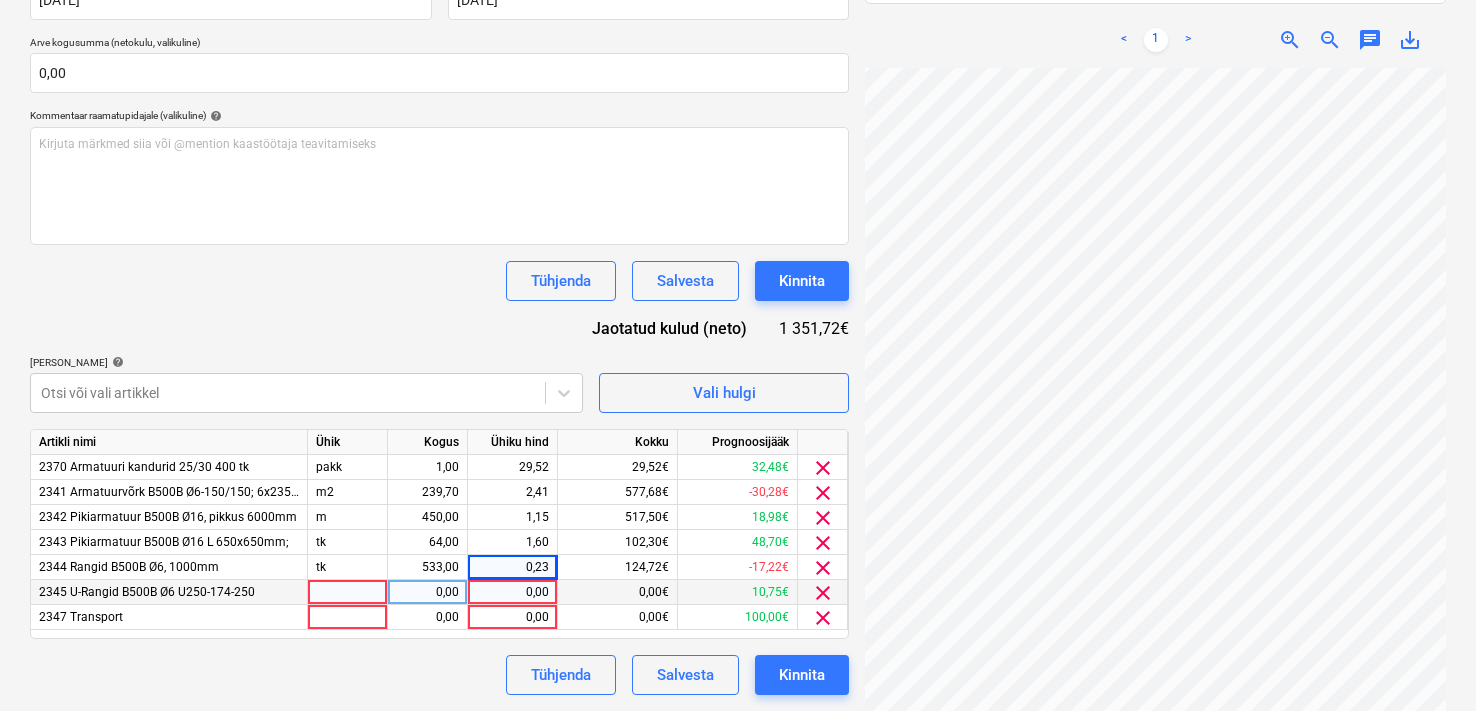 click at bounding box center [348, 592] 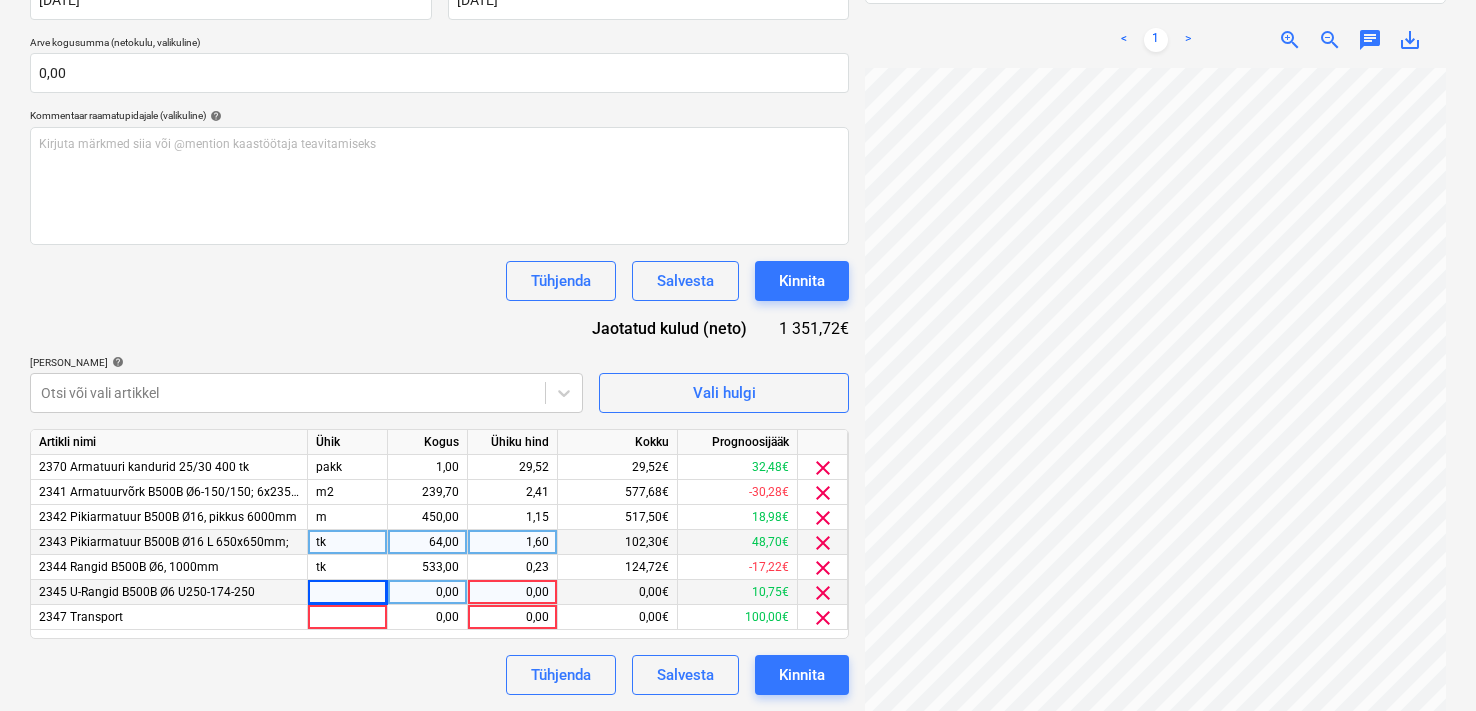 scroll, scrollTop: 196, scrollLeft: 77, axis: both 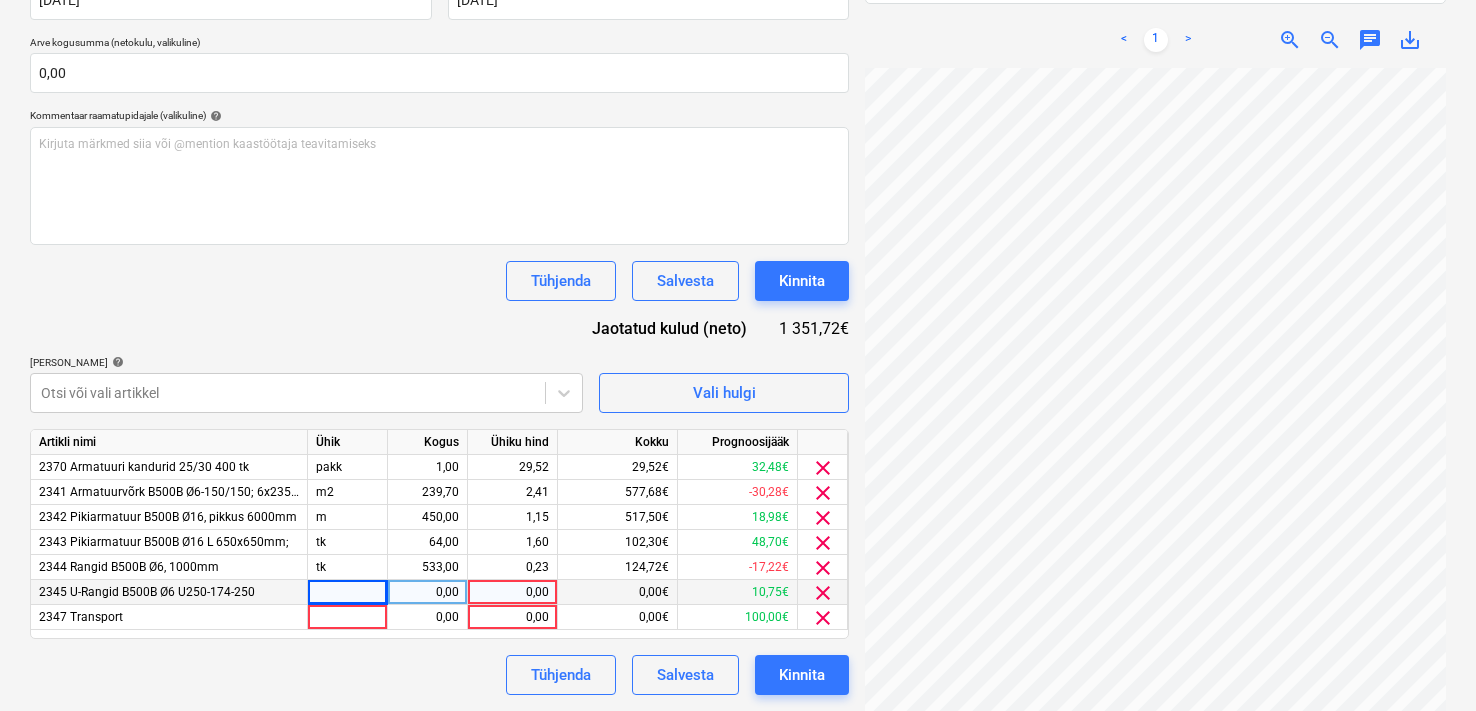 click at bounding box center [348, 592] 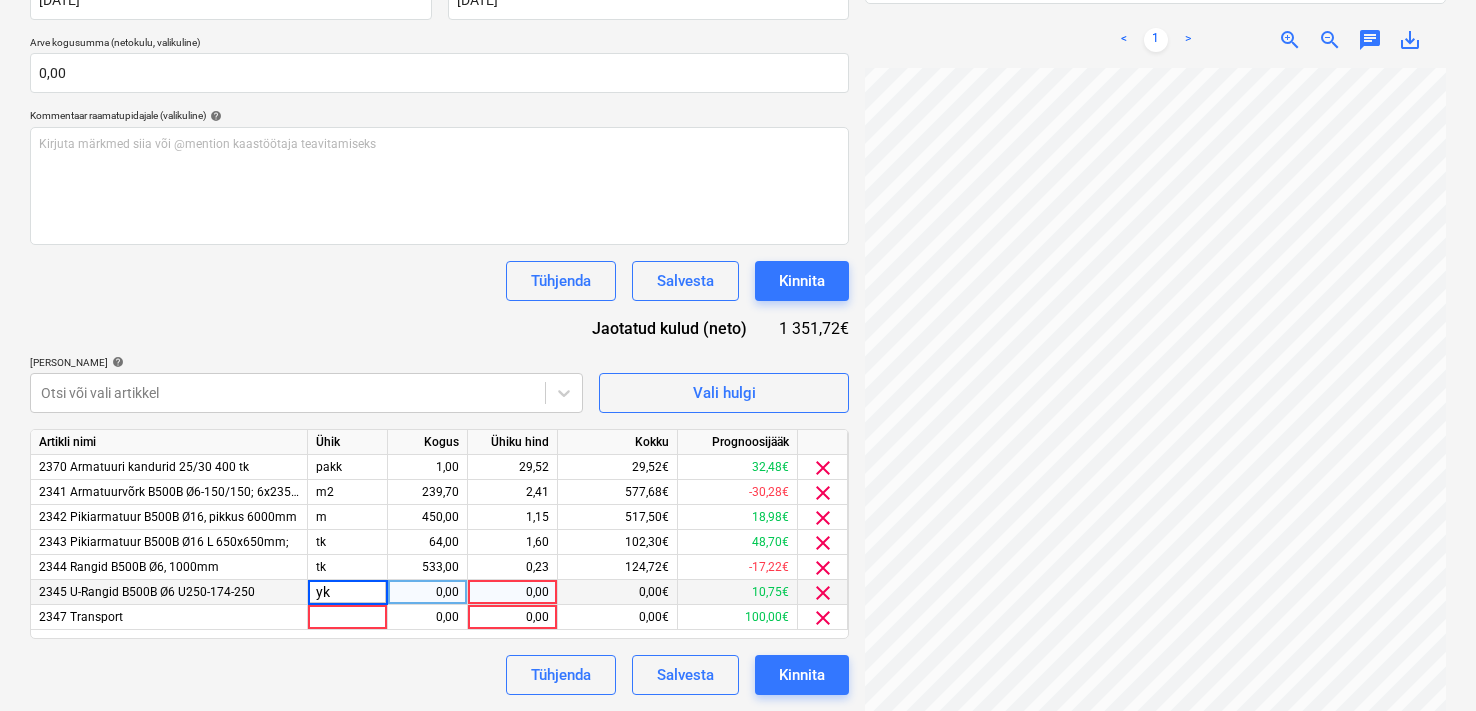 type on "y" 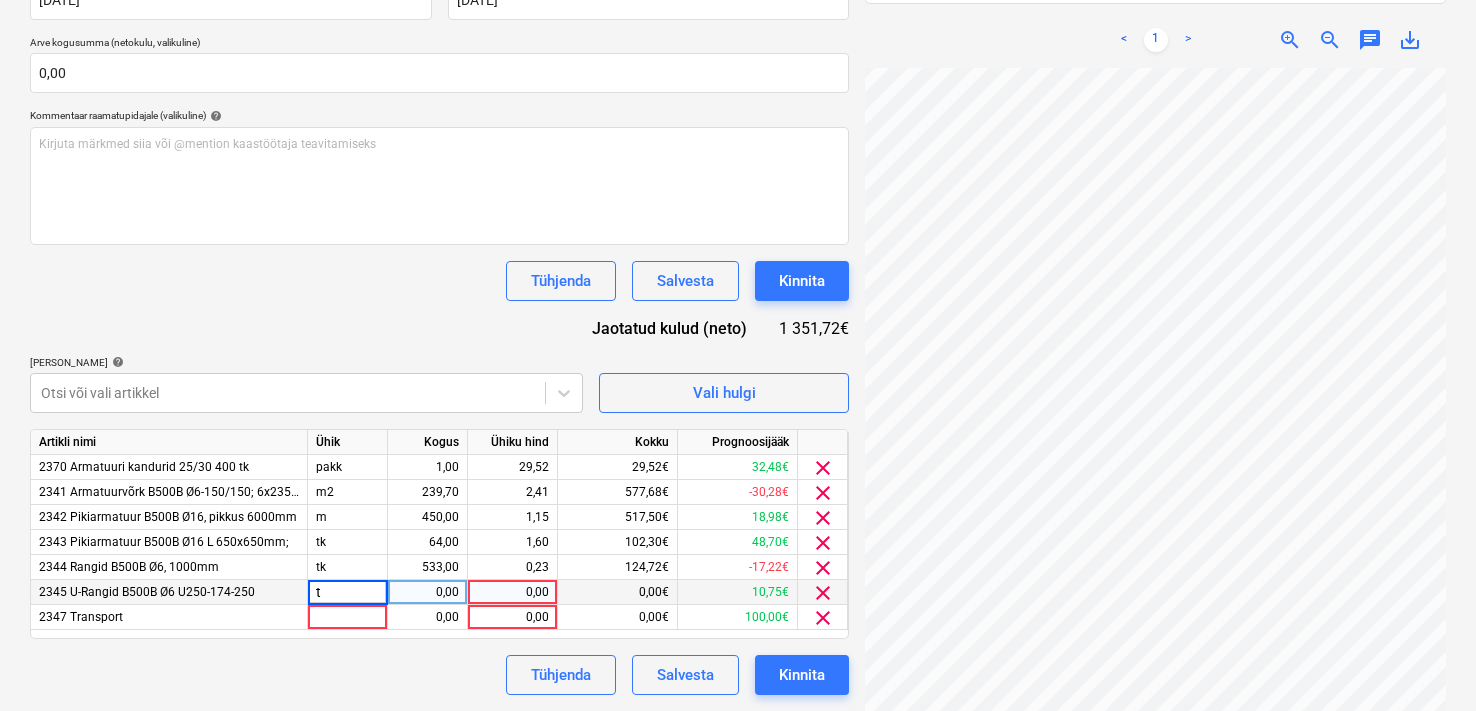 type on "tk" 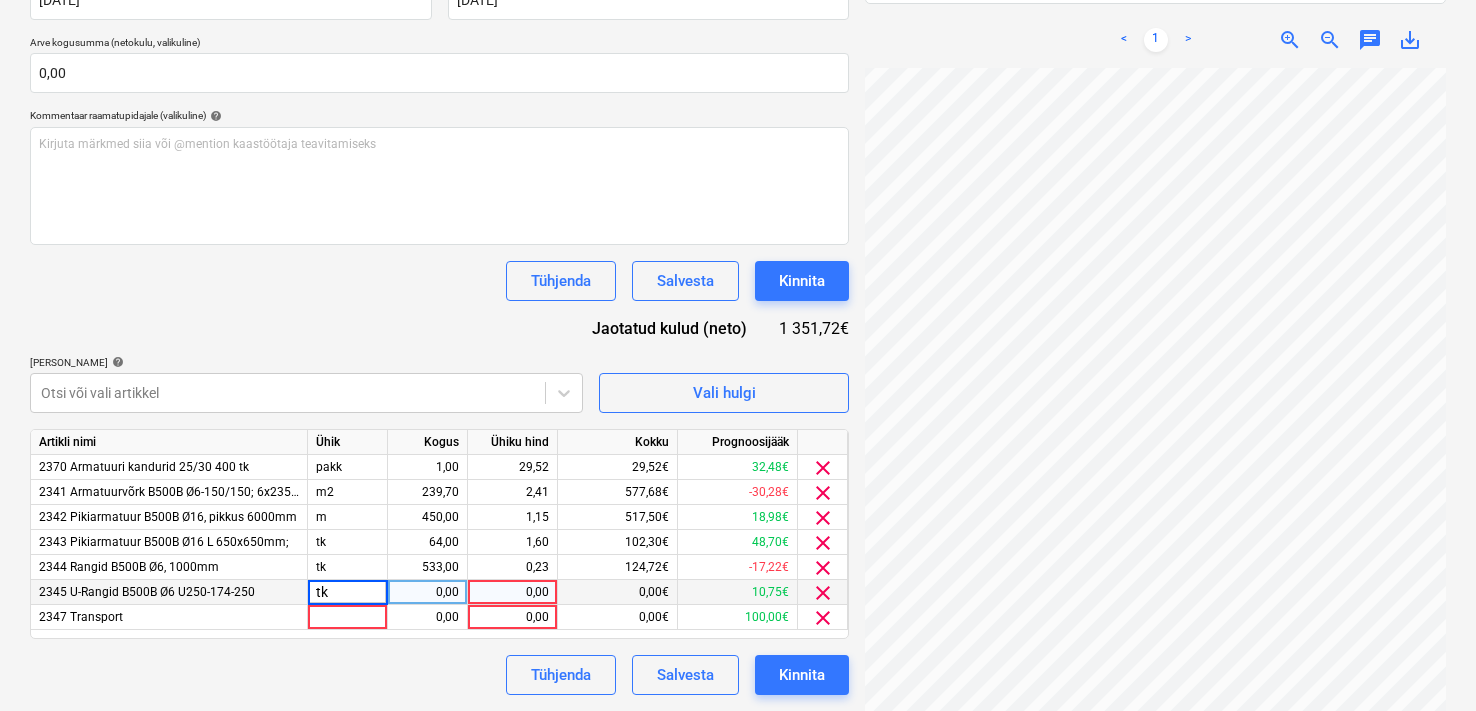 click on "0,00" at bounding box center [427, 592] 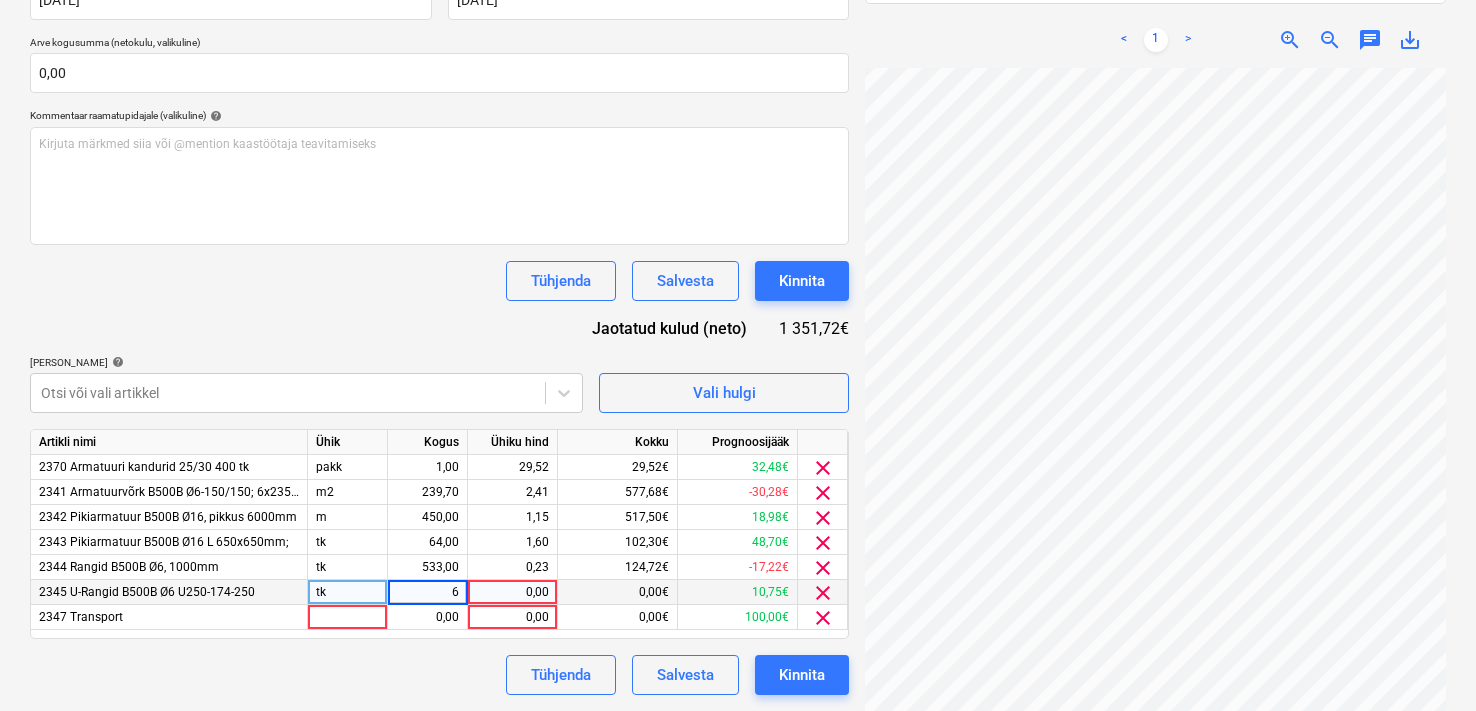 type on "62" 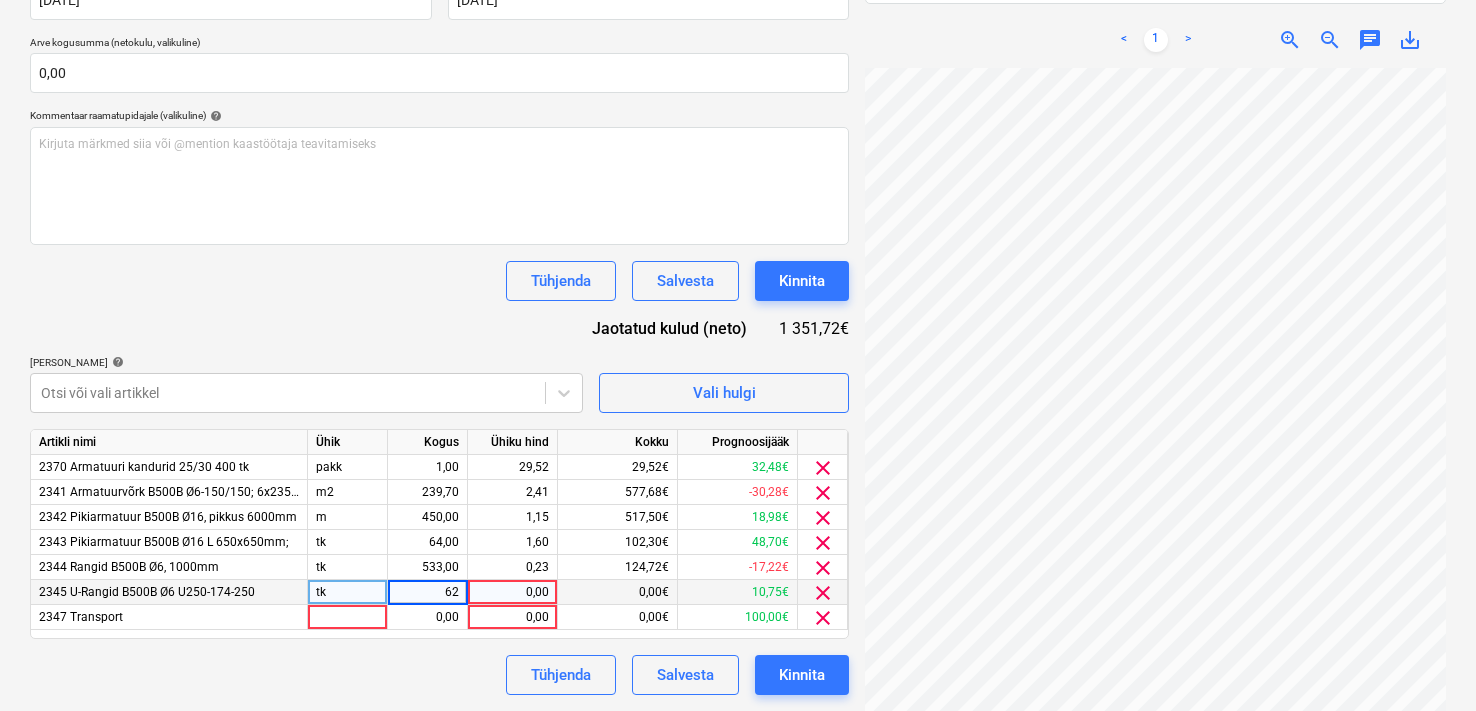 click on "0,00" at bounding box center [512, 592] 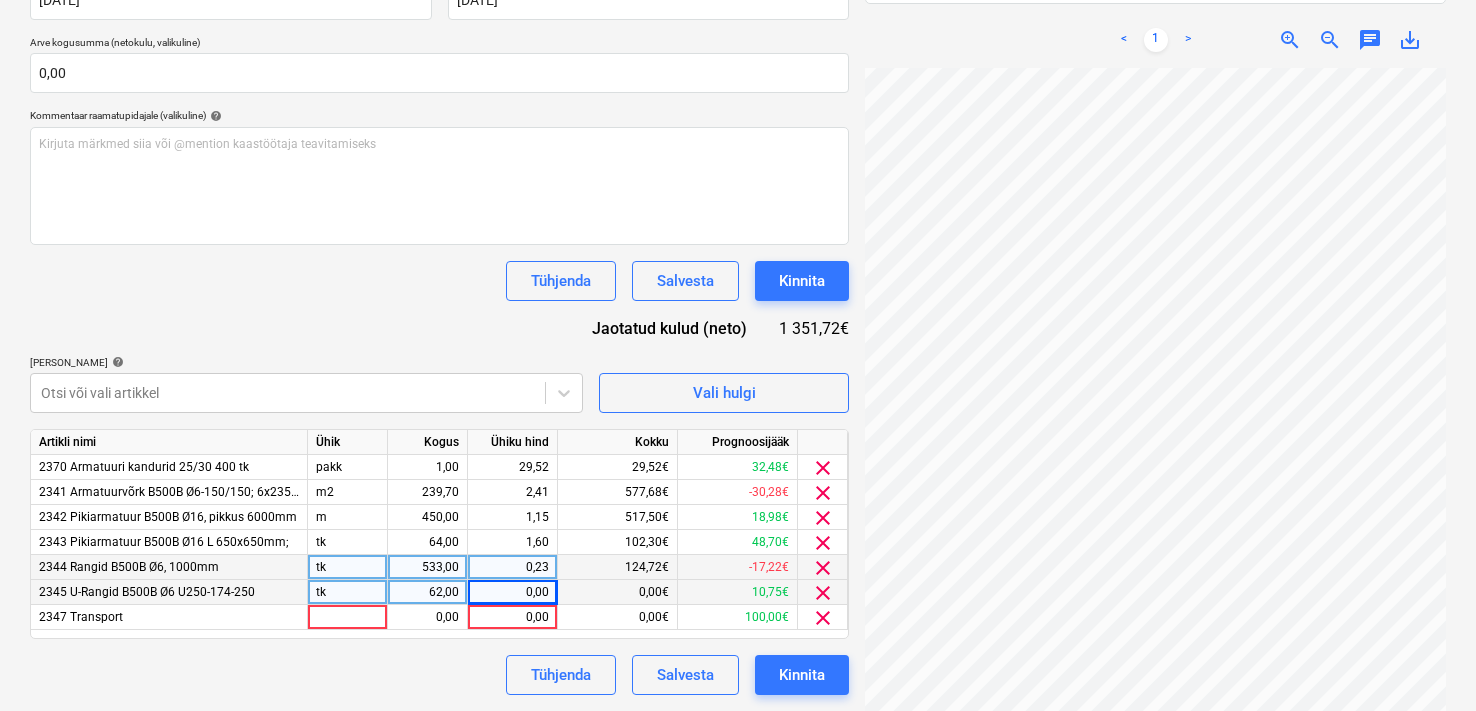 scroll, scrollTop: 187, scrollLeft: 295, axis: both 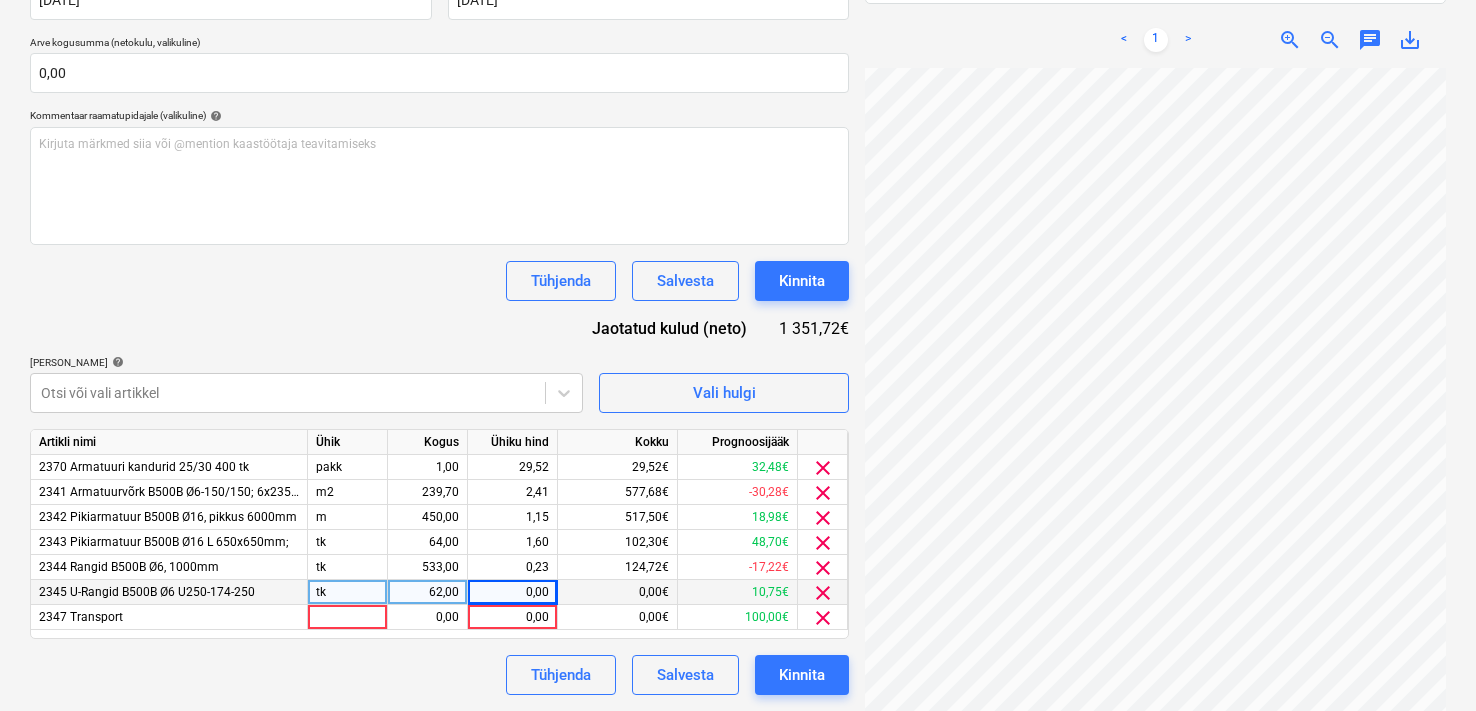 click on "0,00" at bounding box center (512, 592) 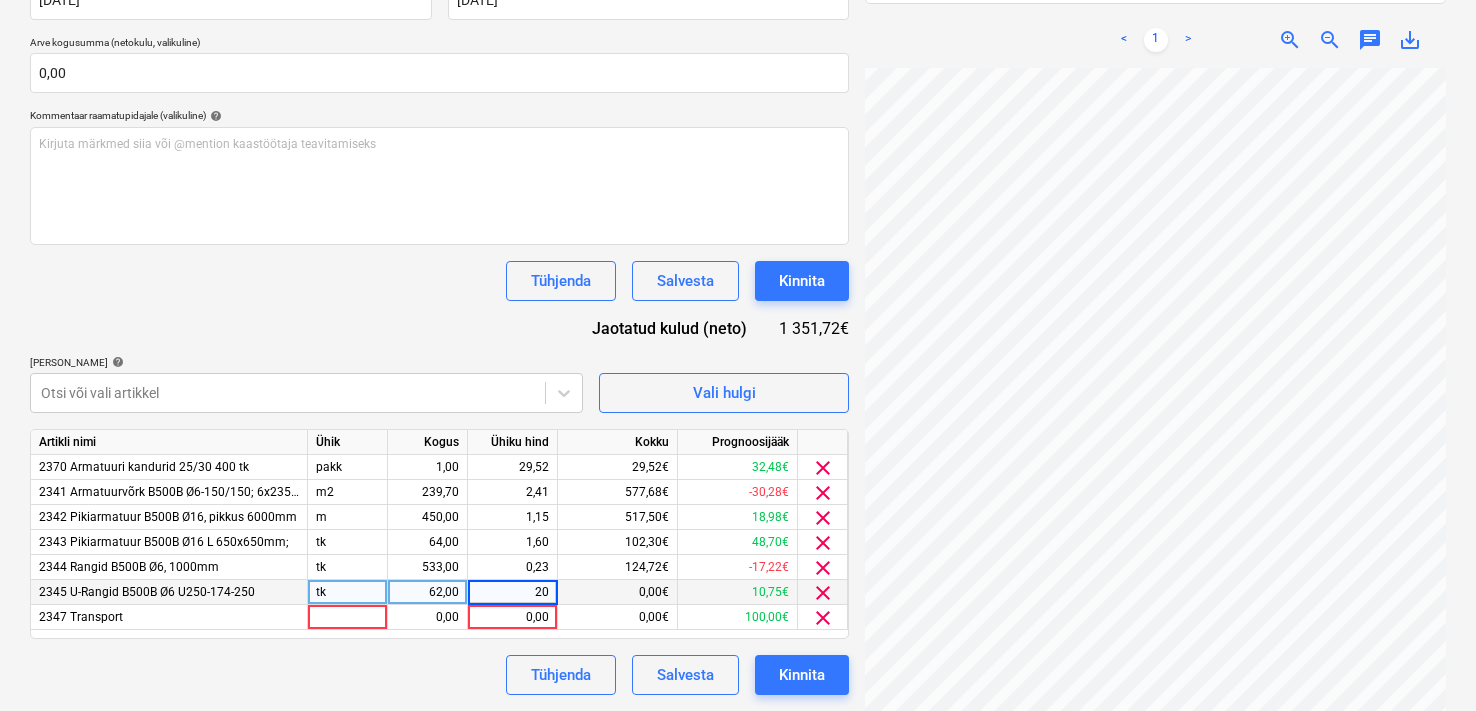 type on "2" 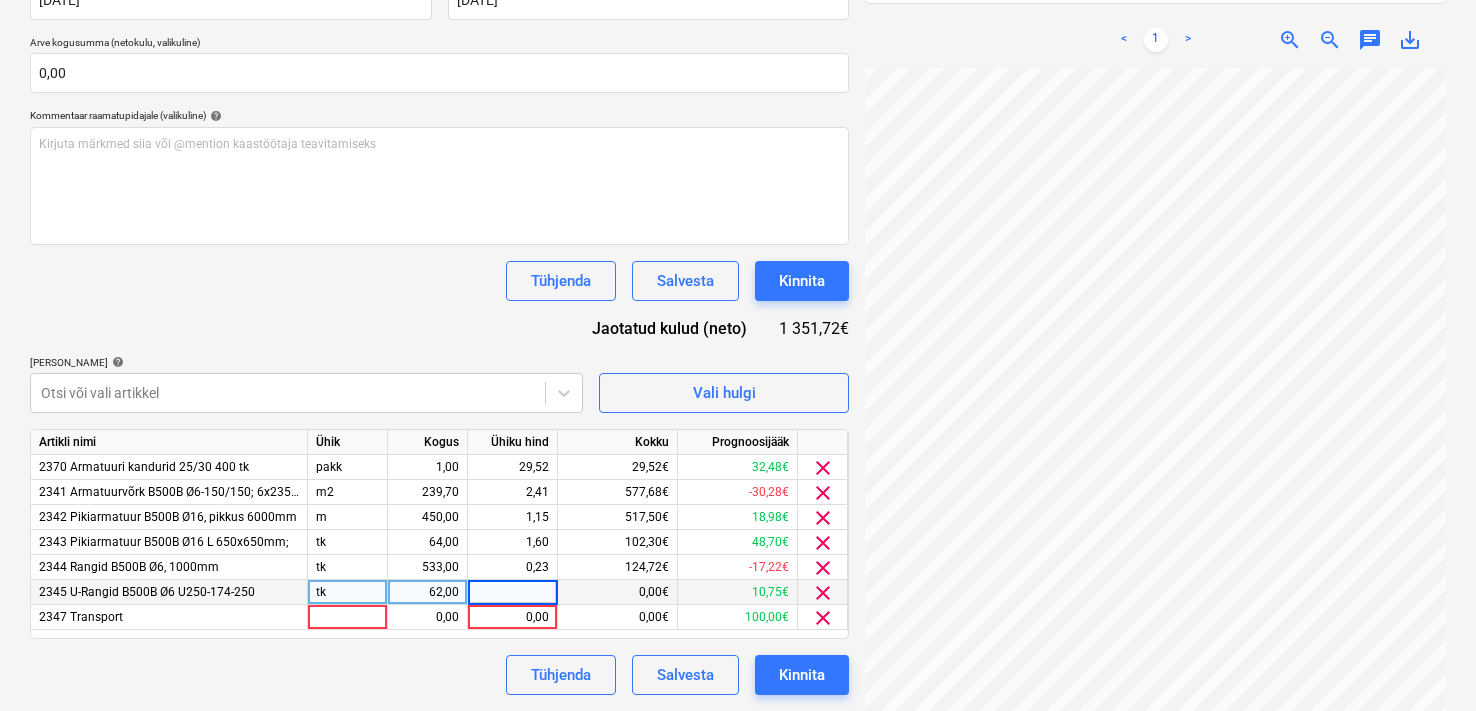 type on "," 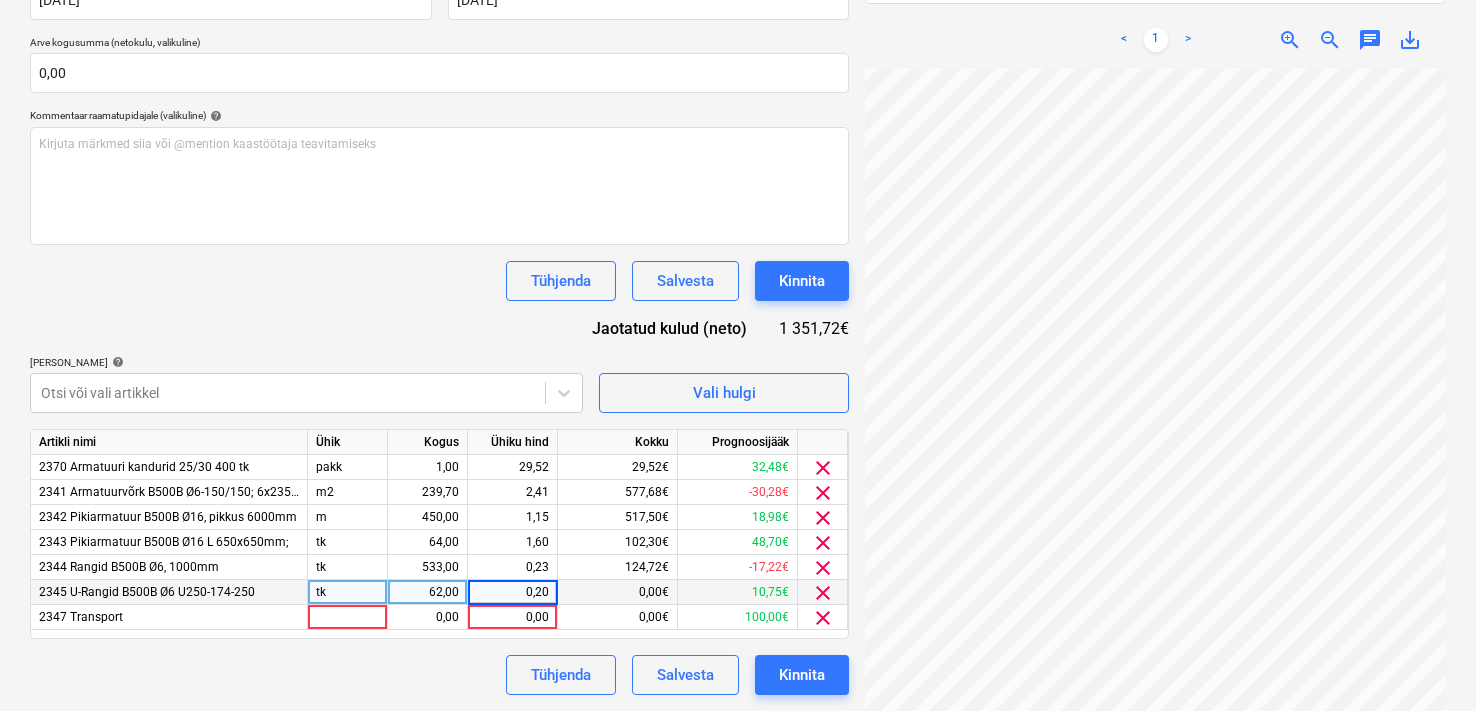 type on "0,209" 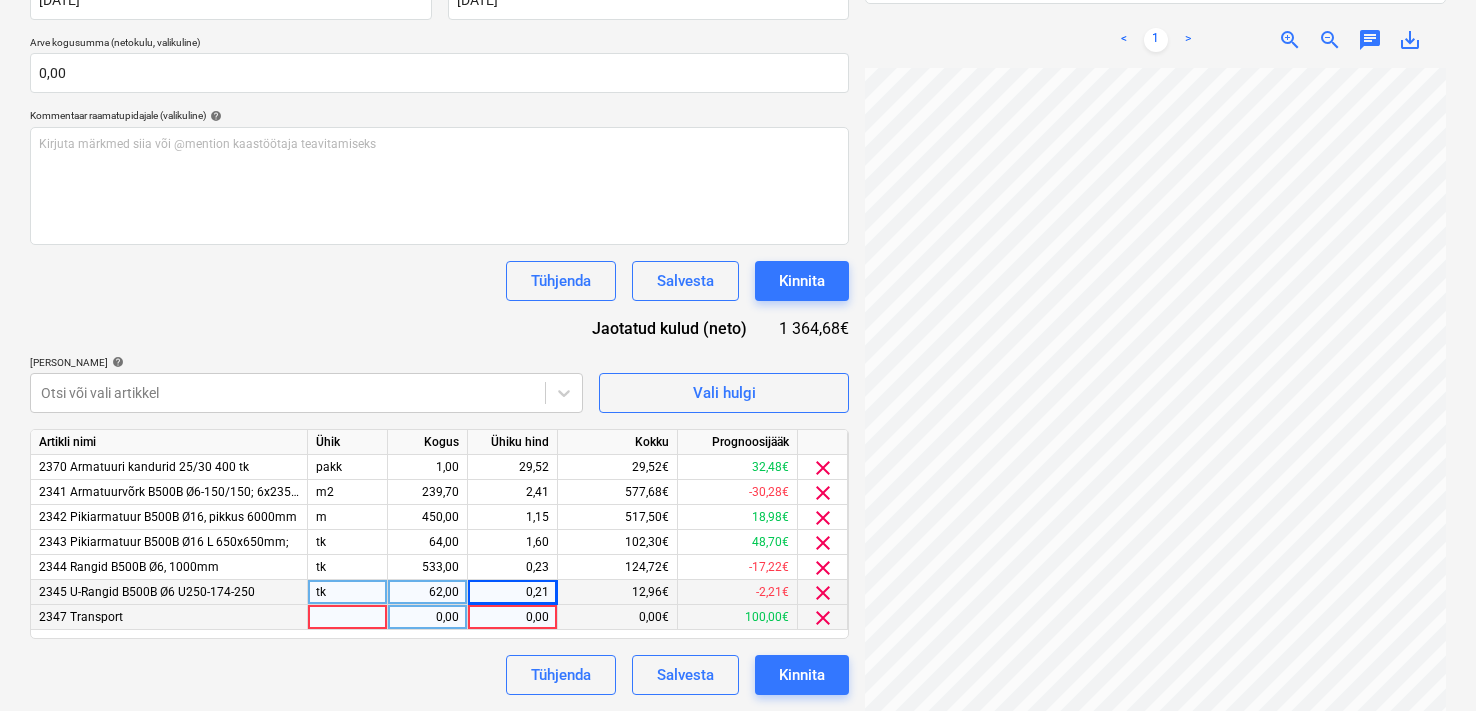 click at bounding box center (348, 617) 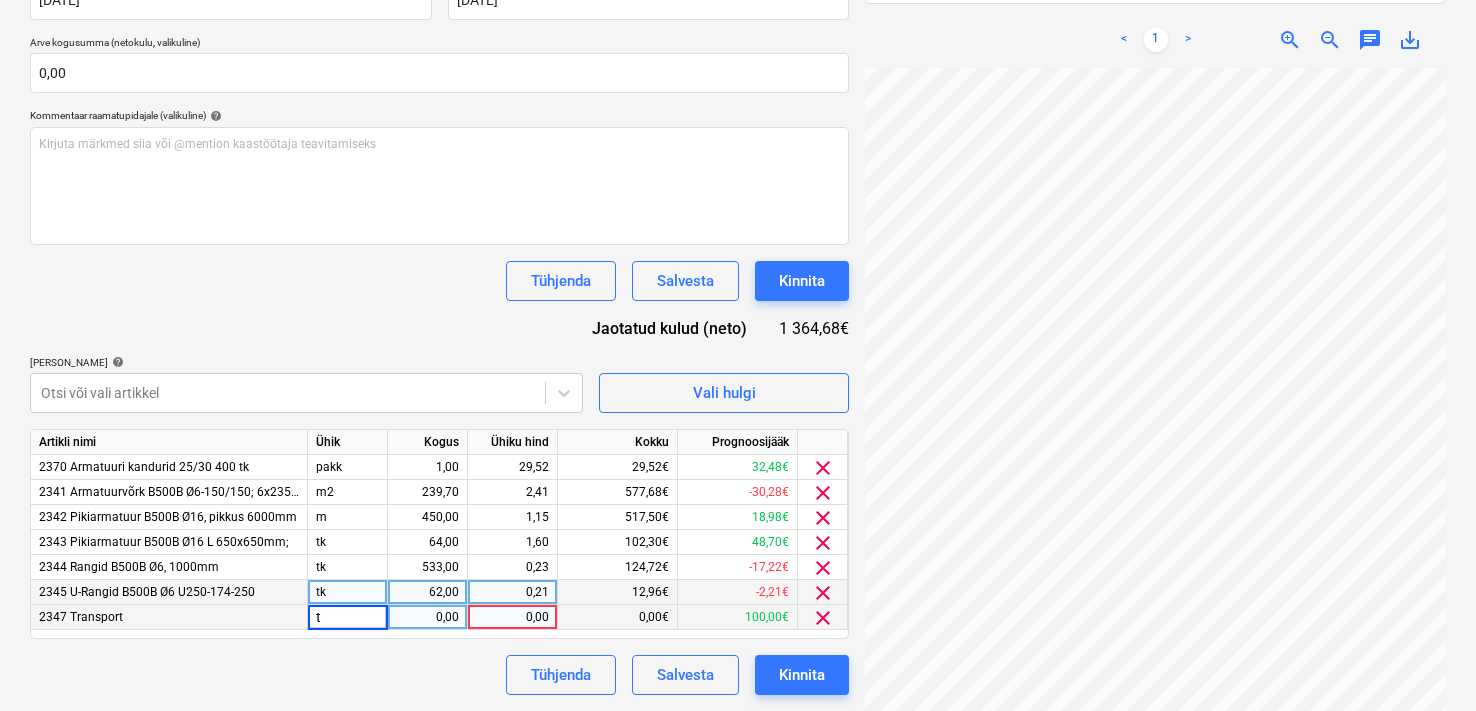 type on "tk" 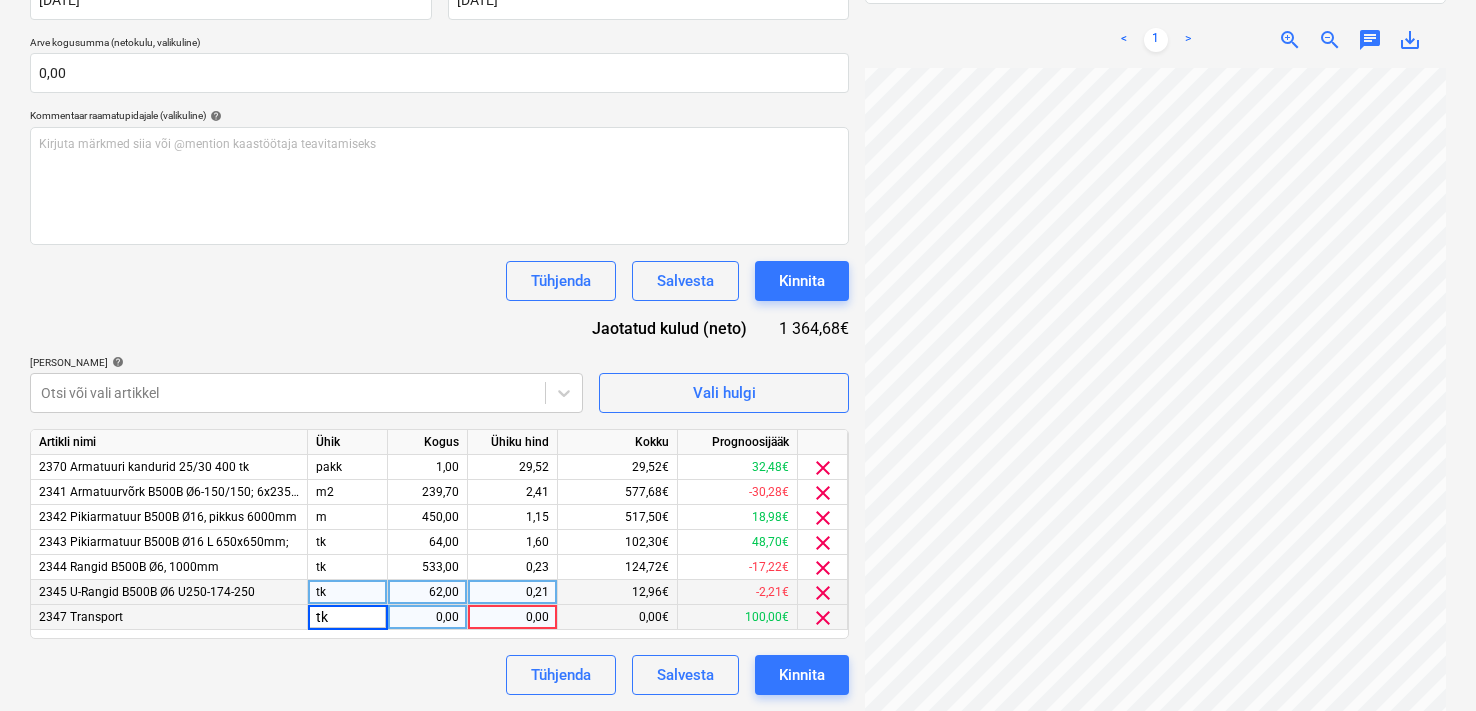 click on "0,00" at bounding box center [427, 617] 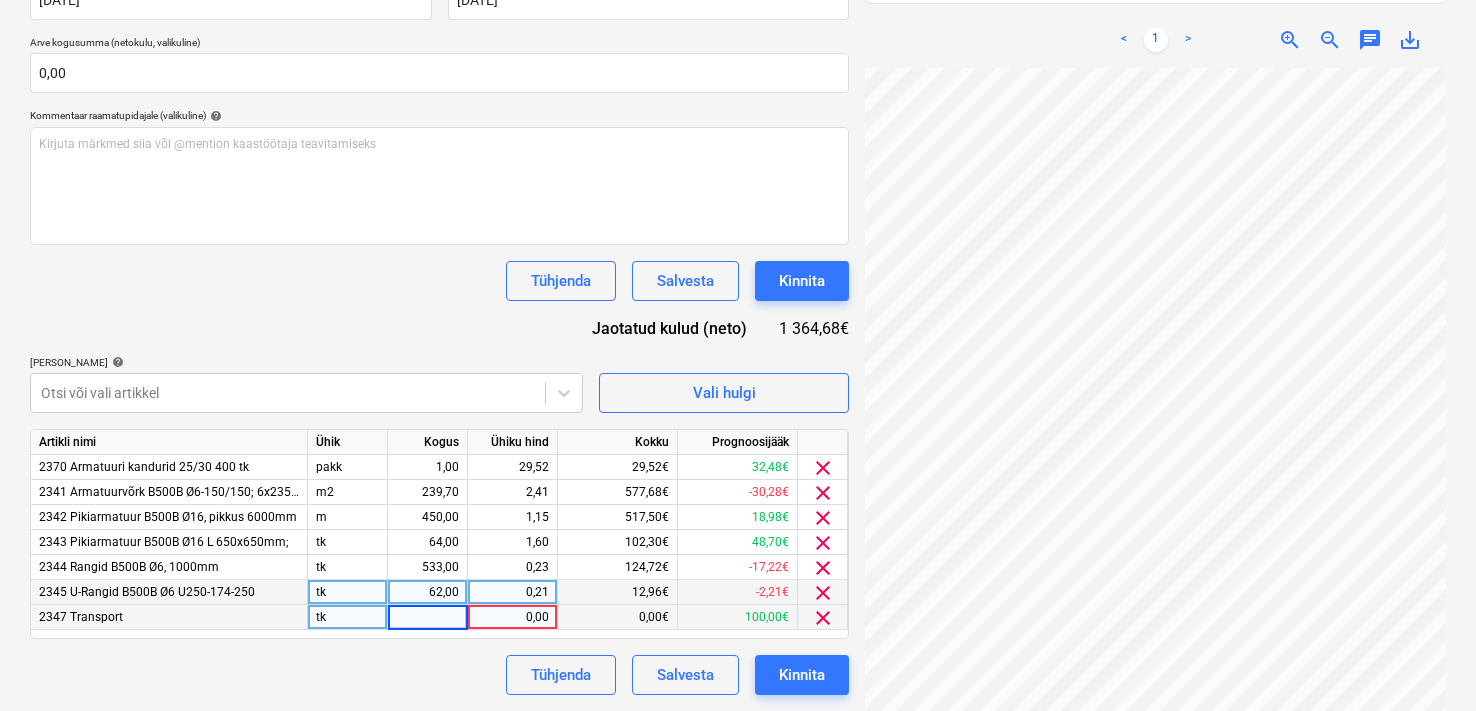 type on "1" 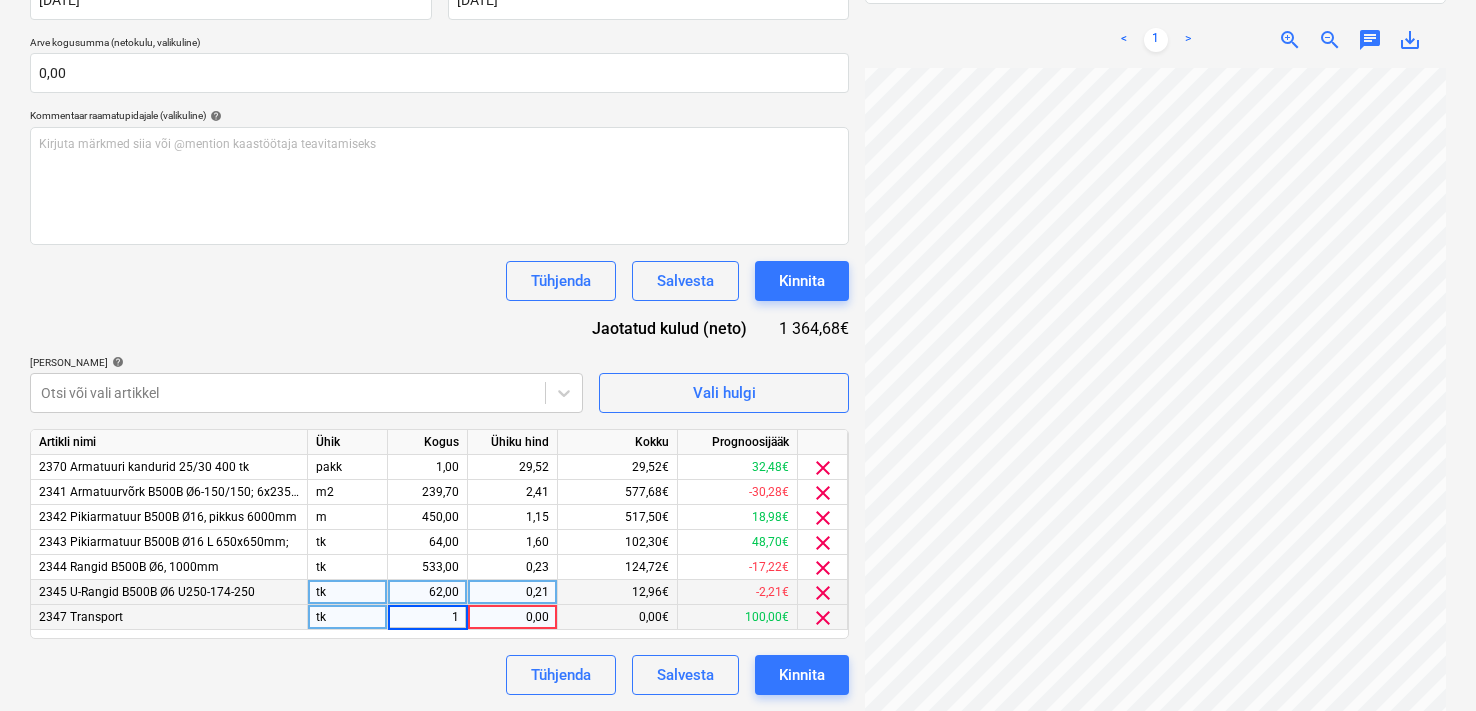click on "0,00" at bounding box center [512, 617] 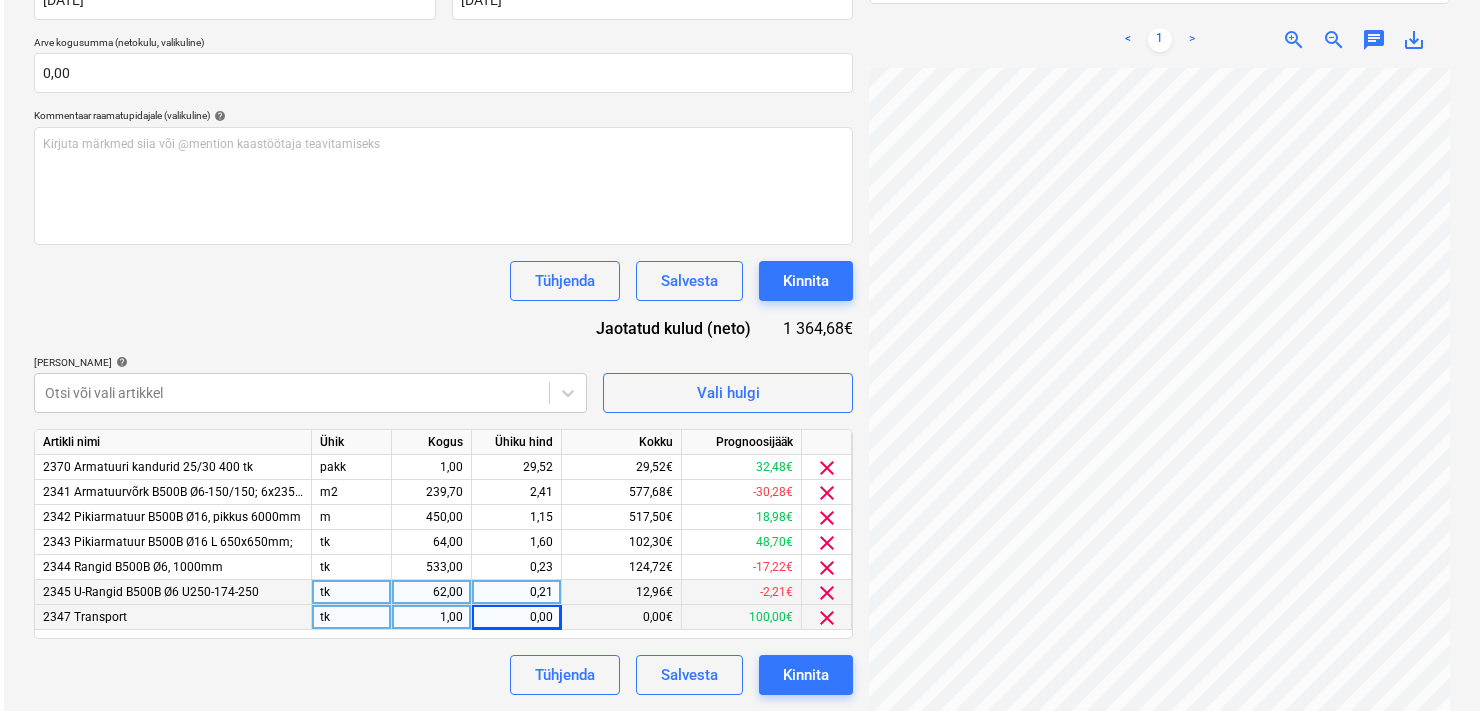scroll, scrollTop: 215, scrollLeft: 226, axis: both 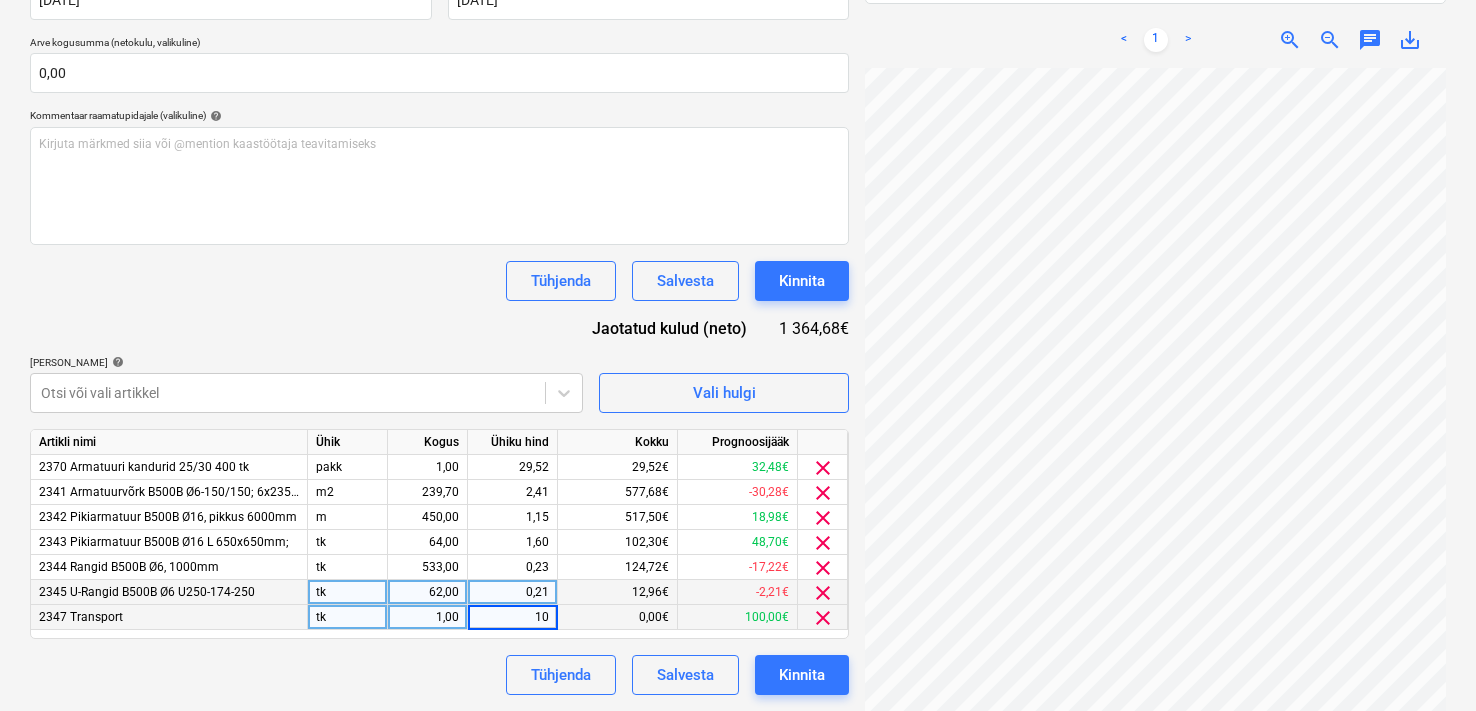type on "100" 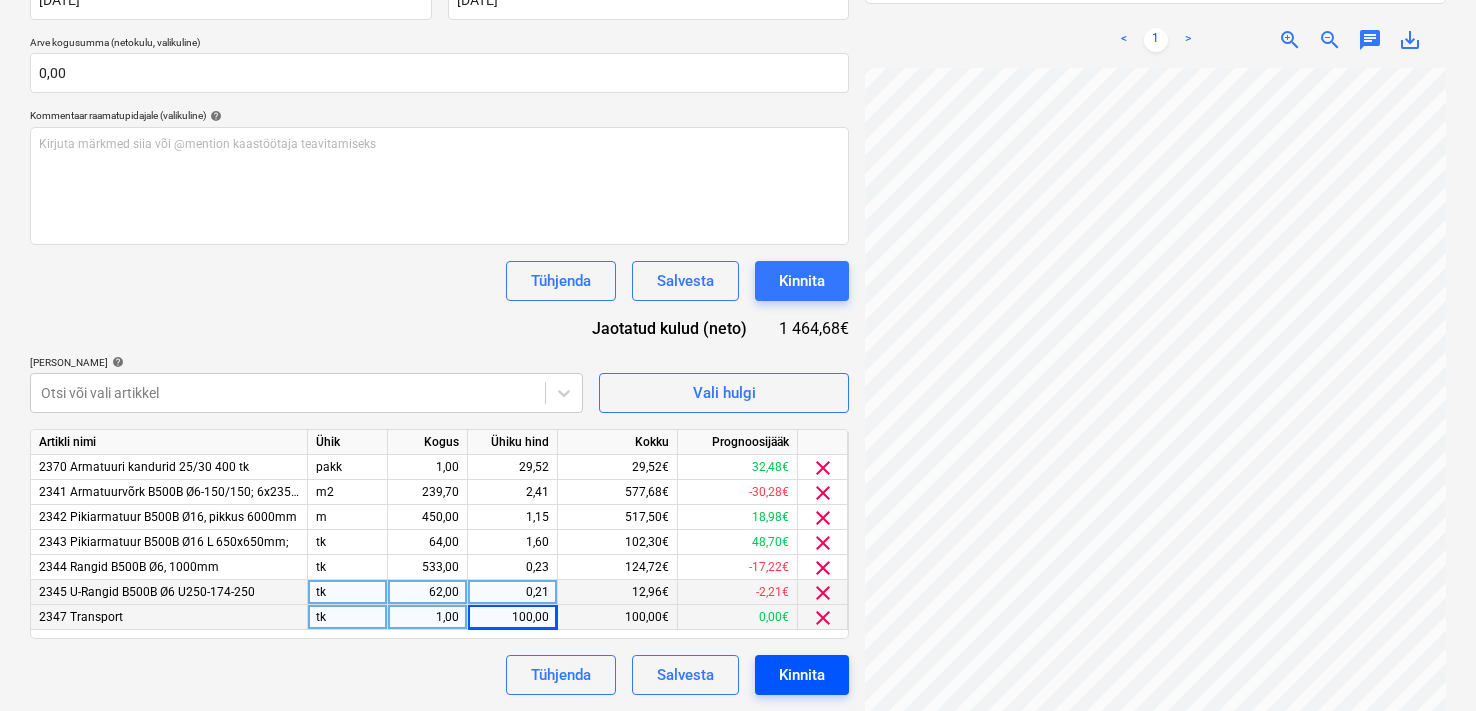 click on "Kinnita" at bounding box center [802, 675] 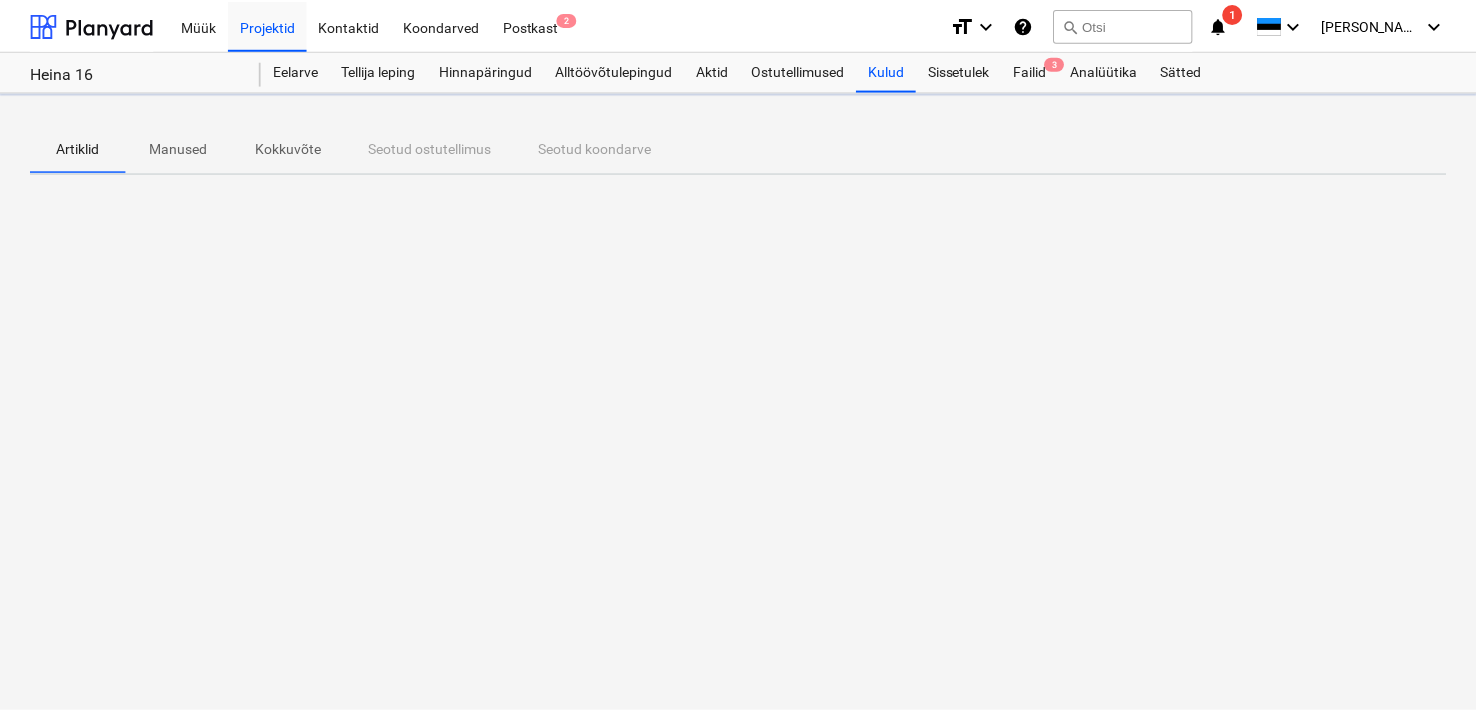scroll, scrollTop: 0, scrollLeft: 0, axis: both 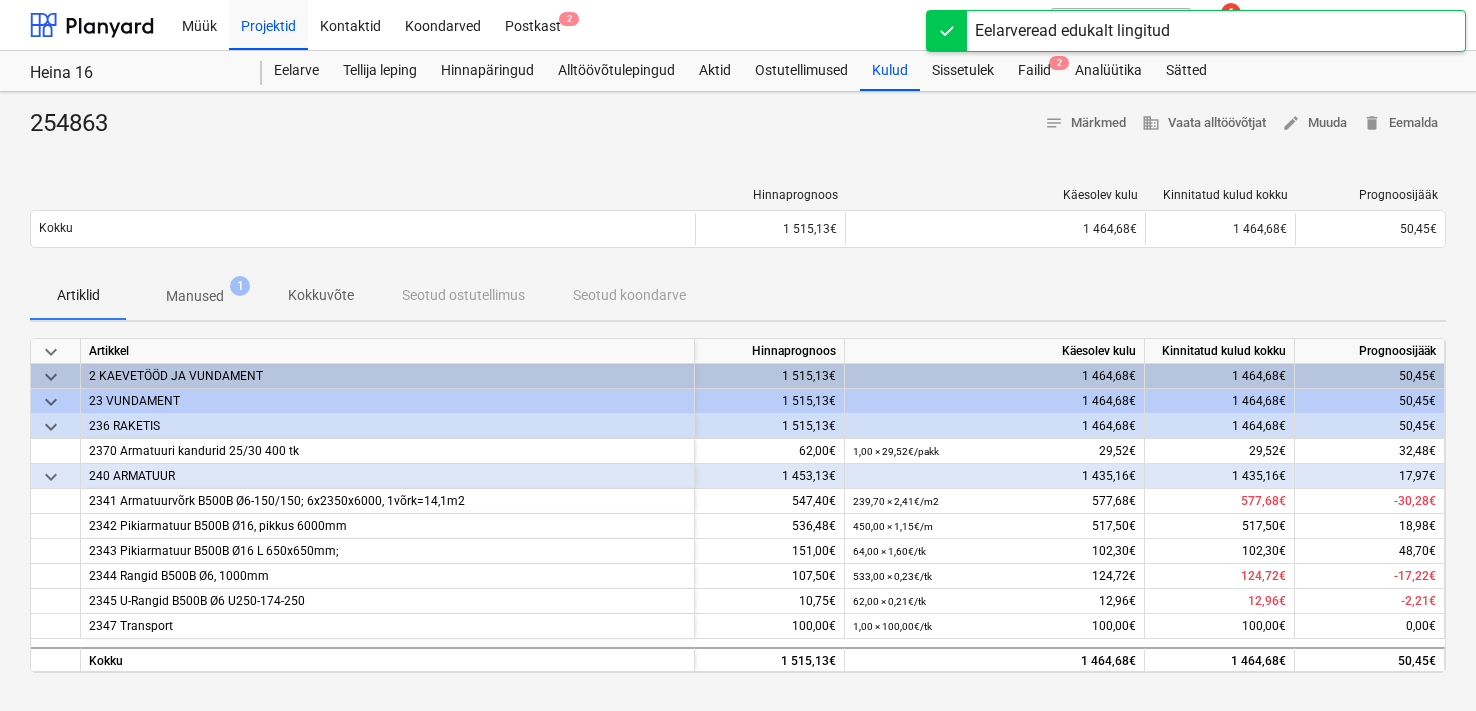 click on "Manused" at bounding box center [195, 296] 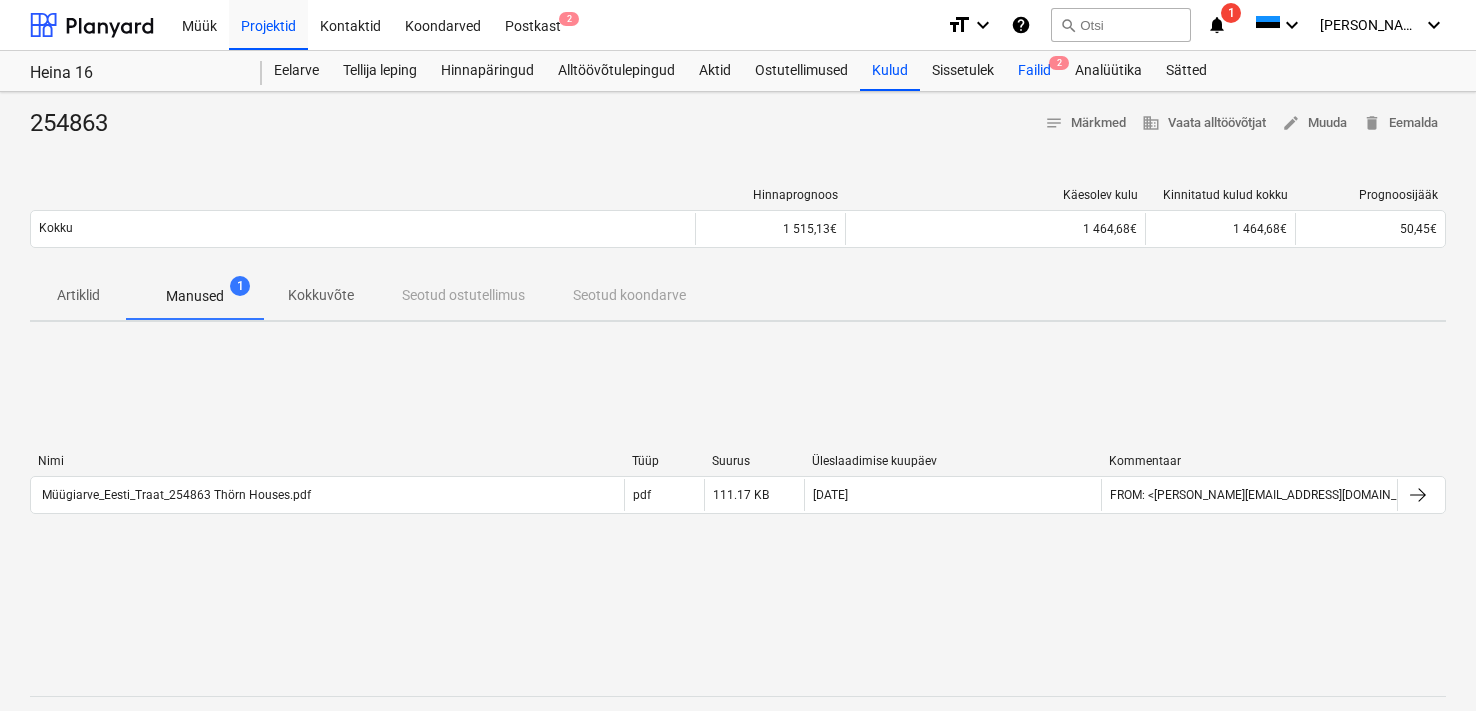 click on "Failid 2" at bounding box center (1034, 71) 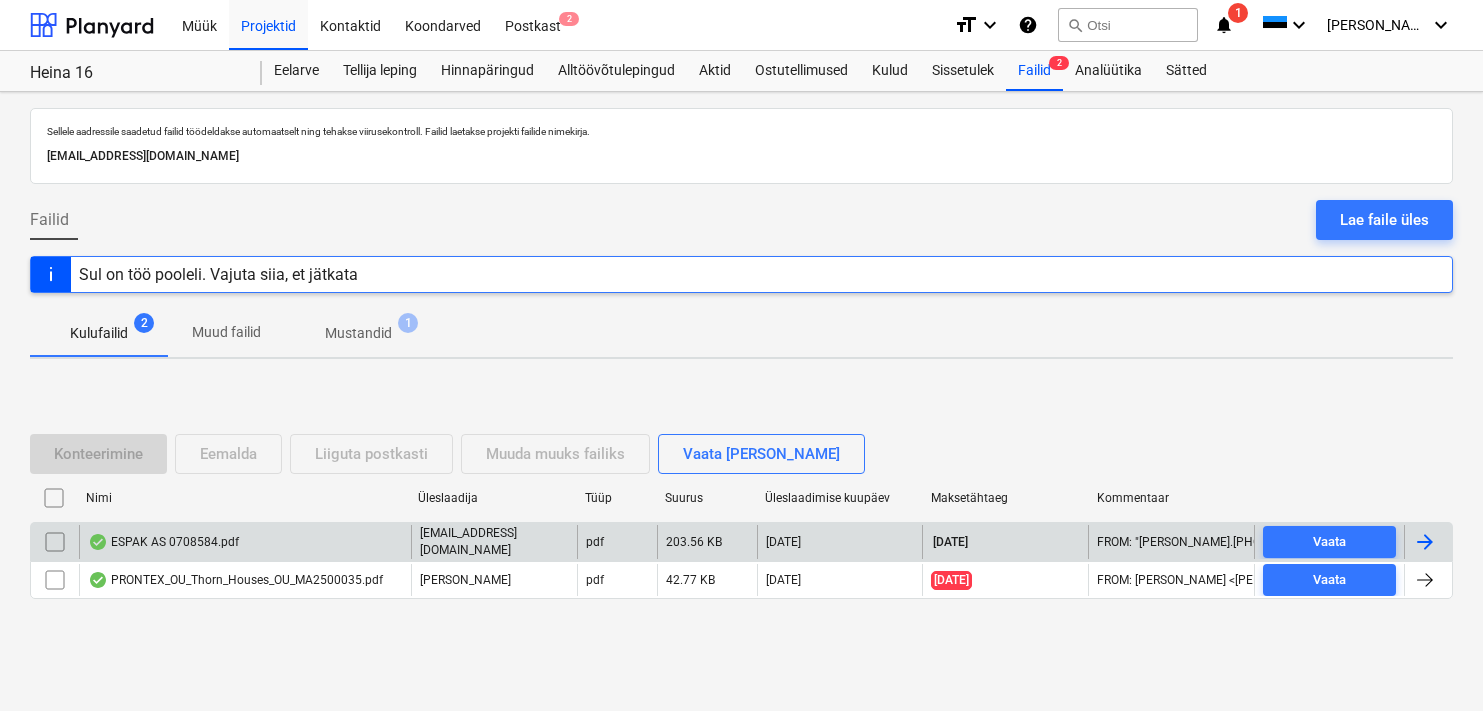 click on "ESPAK AS 0708584.pdf" at bounding box center (163, 542) 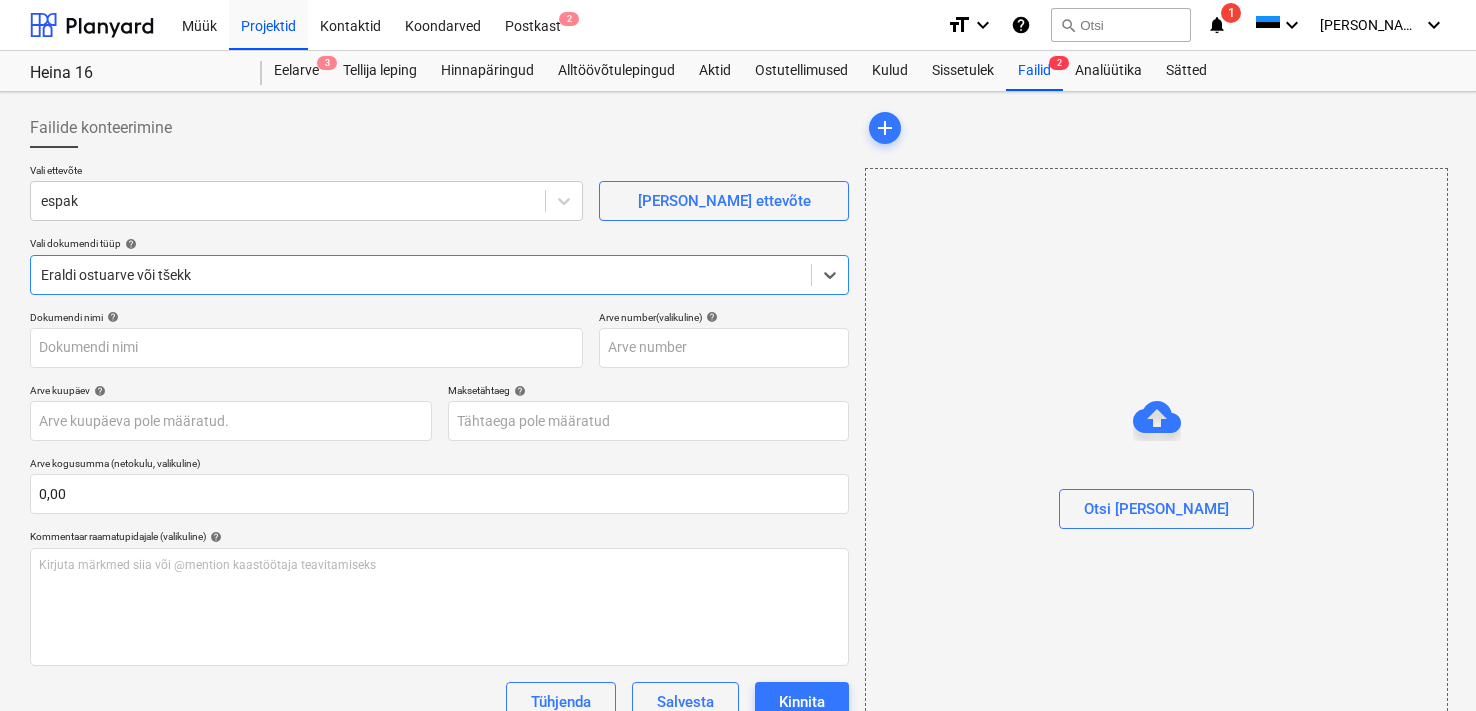type on "0708584" 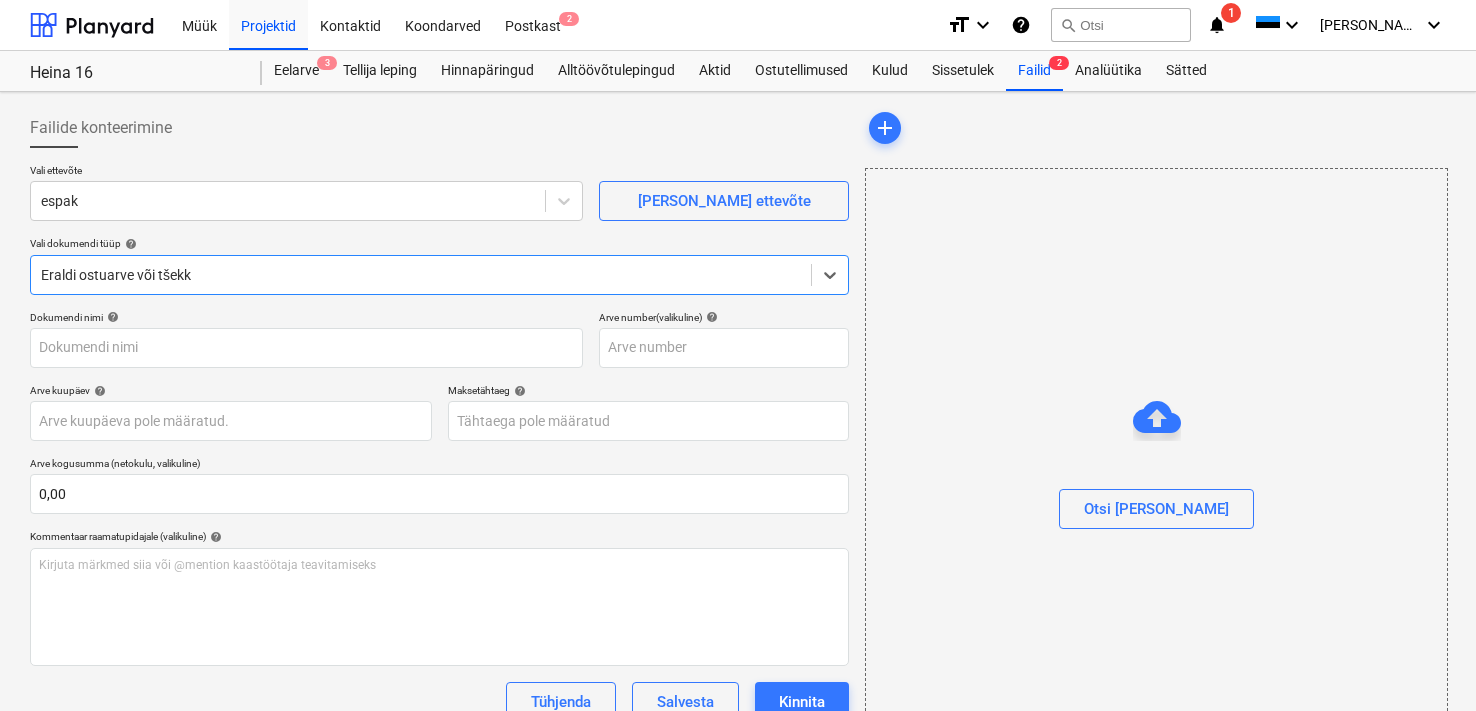 type on "0708584" 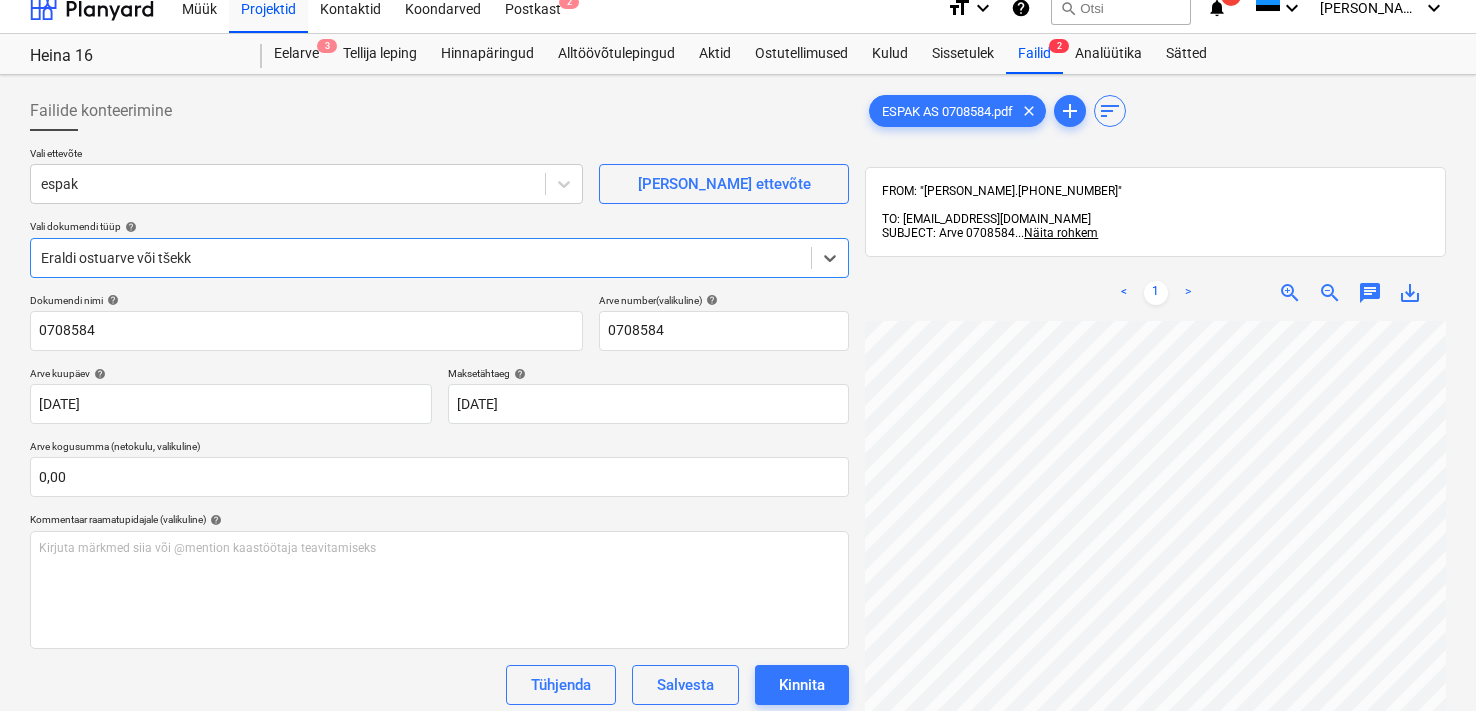 scroll, scrollTop: 19, scrollLeft: 0, axis: vertical 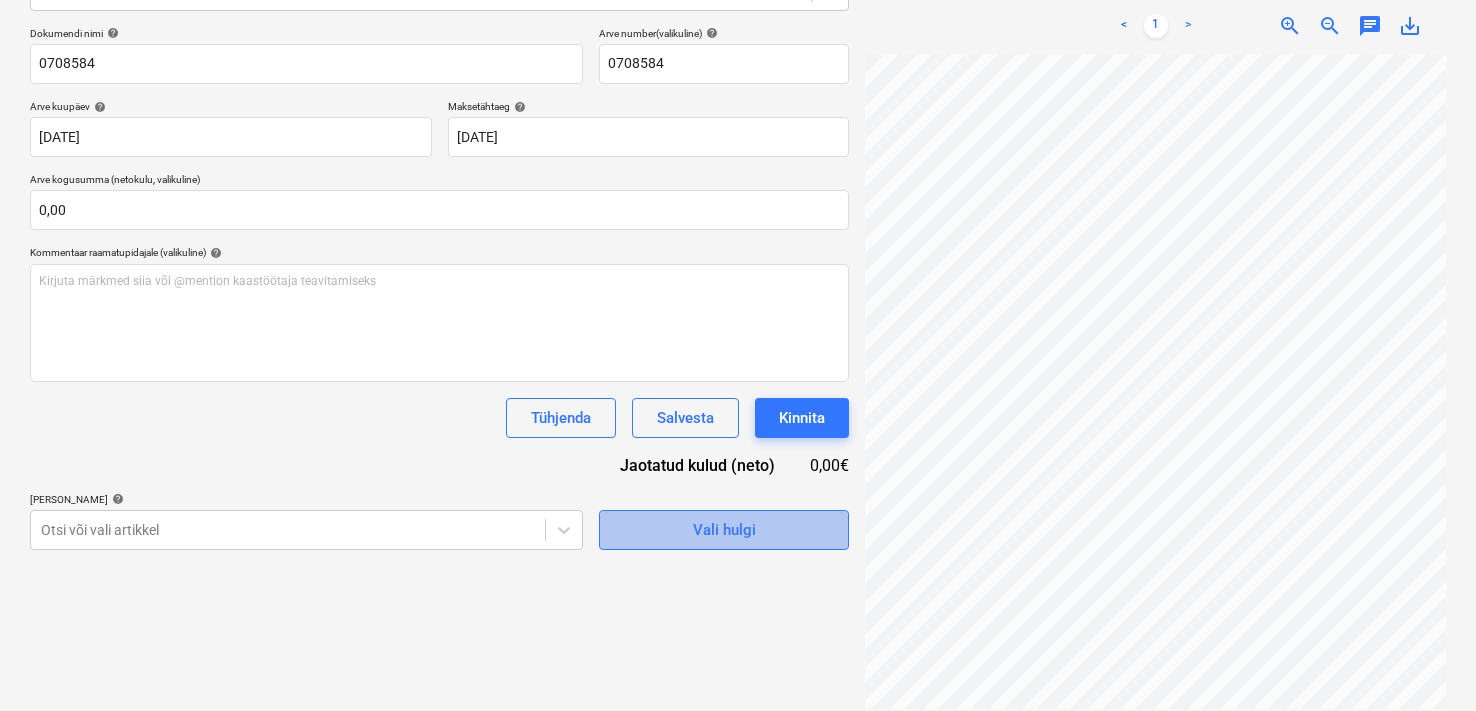 click on "Vali hulgi" at bounding box center [724, 530] 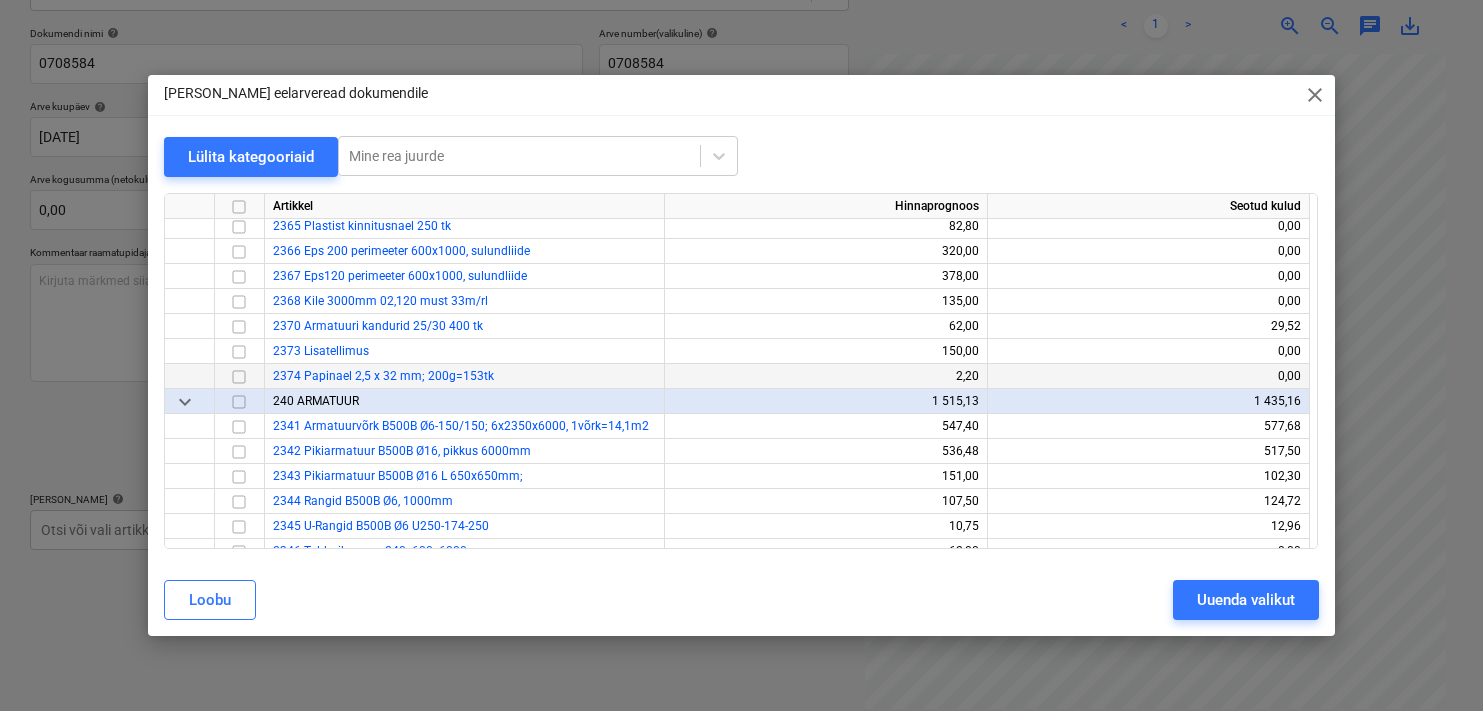 scroll, scrollTop: 501, scrollLeft: 0, axis: vertical 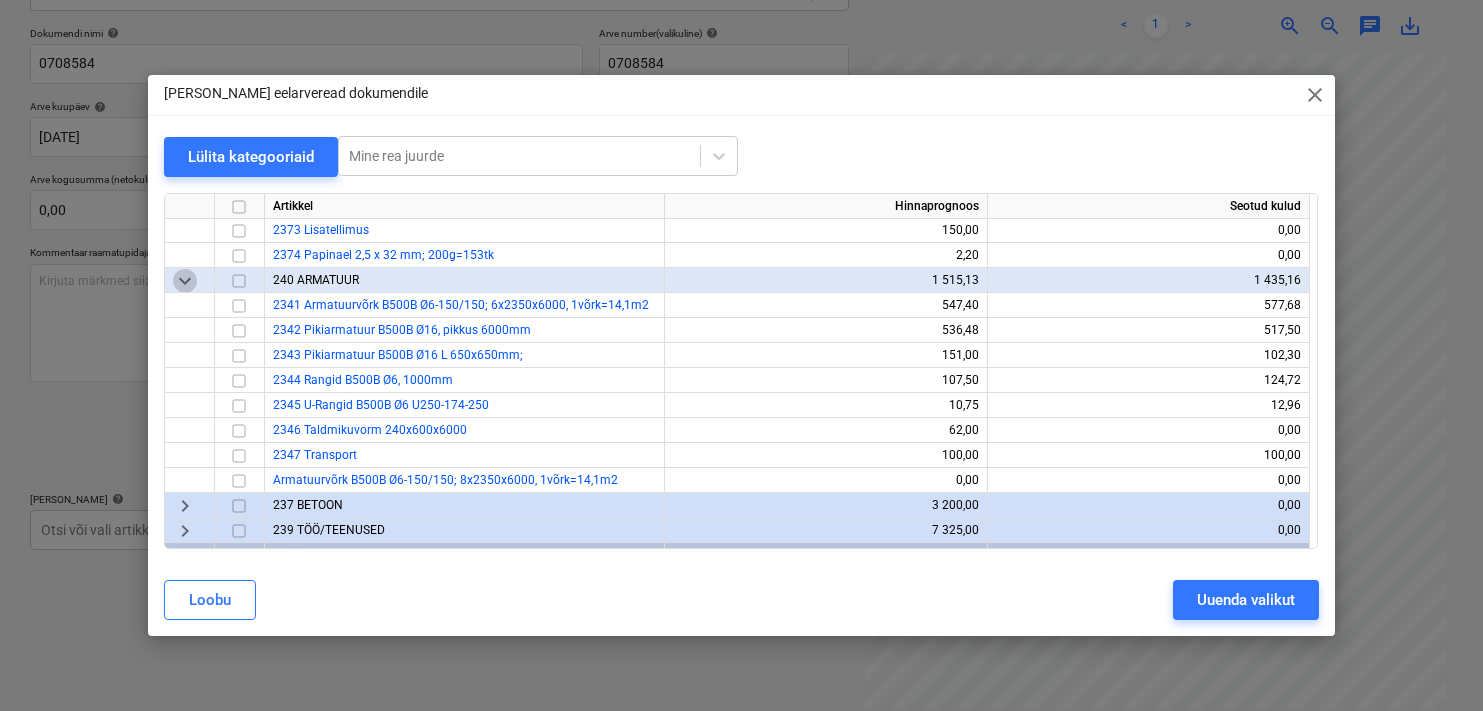 click on "keyboard_arrow_down" at bounding box center (185, 280) 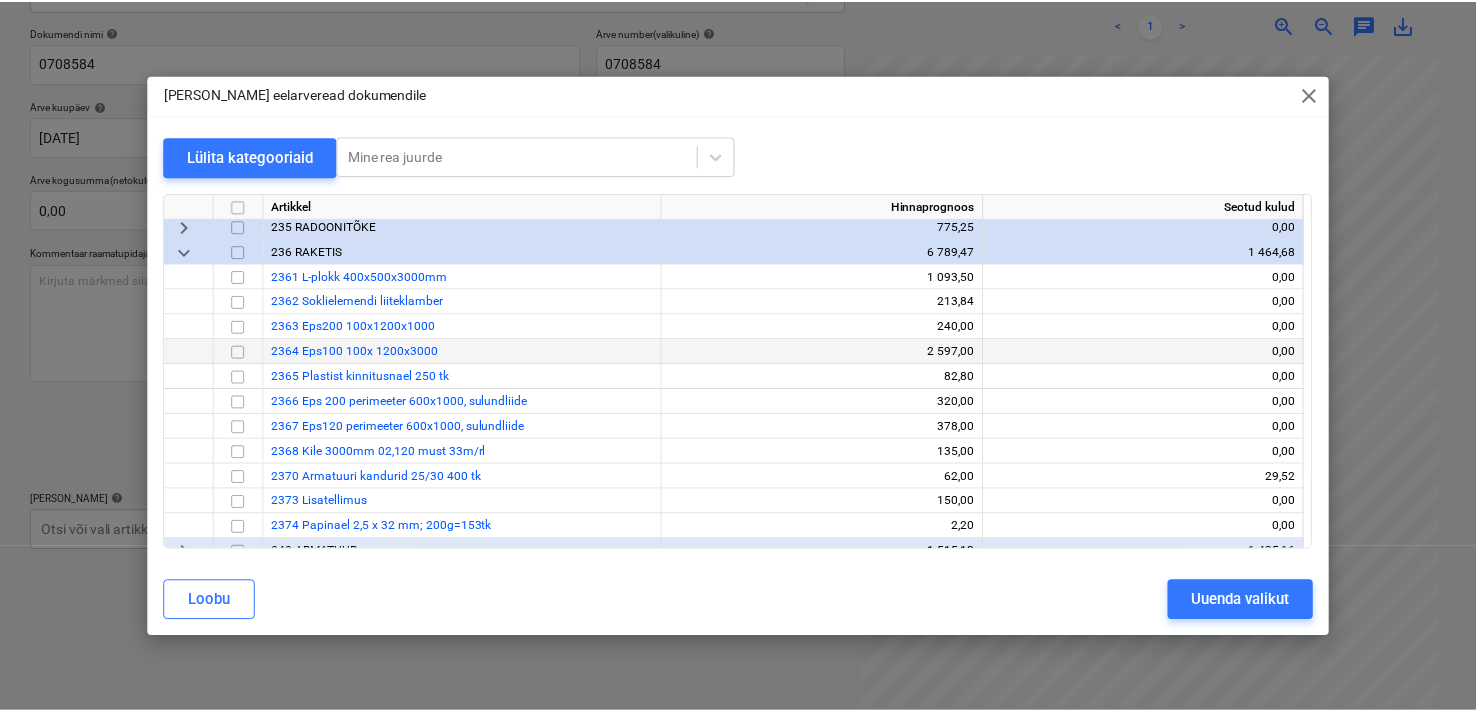 scroll, scrollTop: 234, scrollLeft: 0, axis: vertical 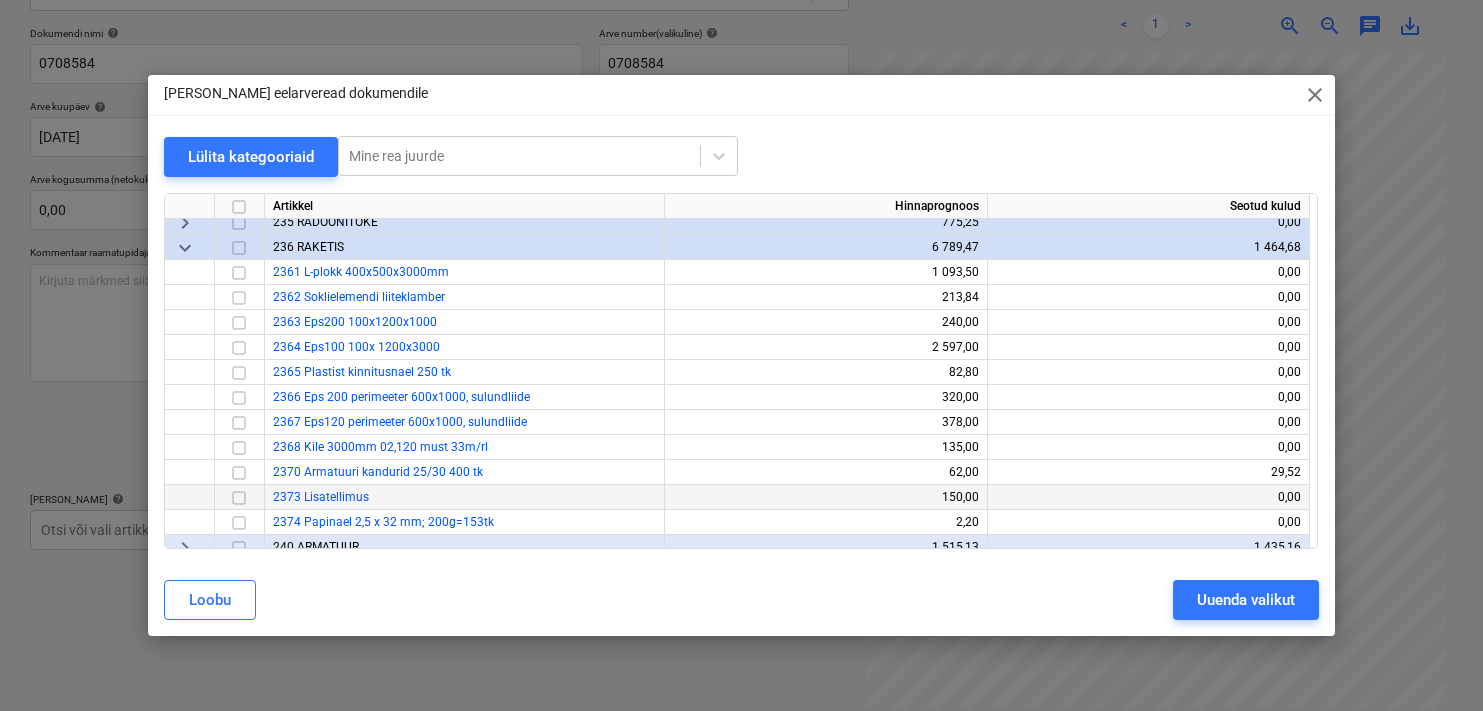 click on "2373 Lisatellimus" at bounding box center (321, 497) 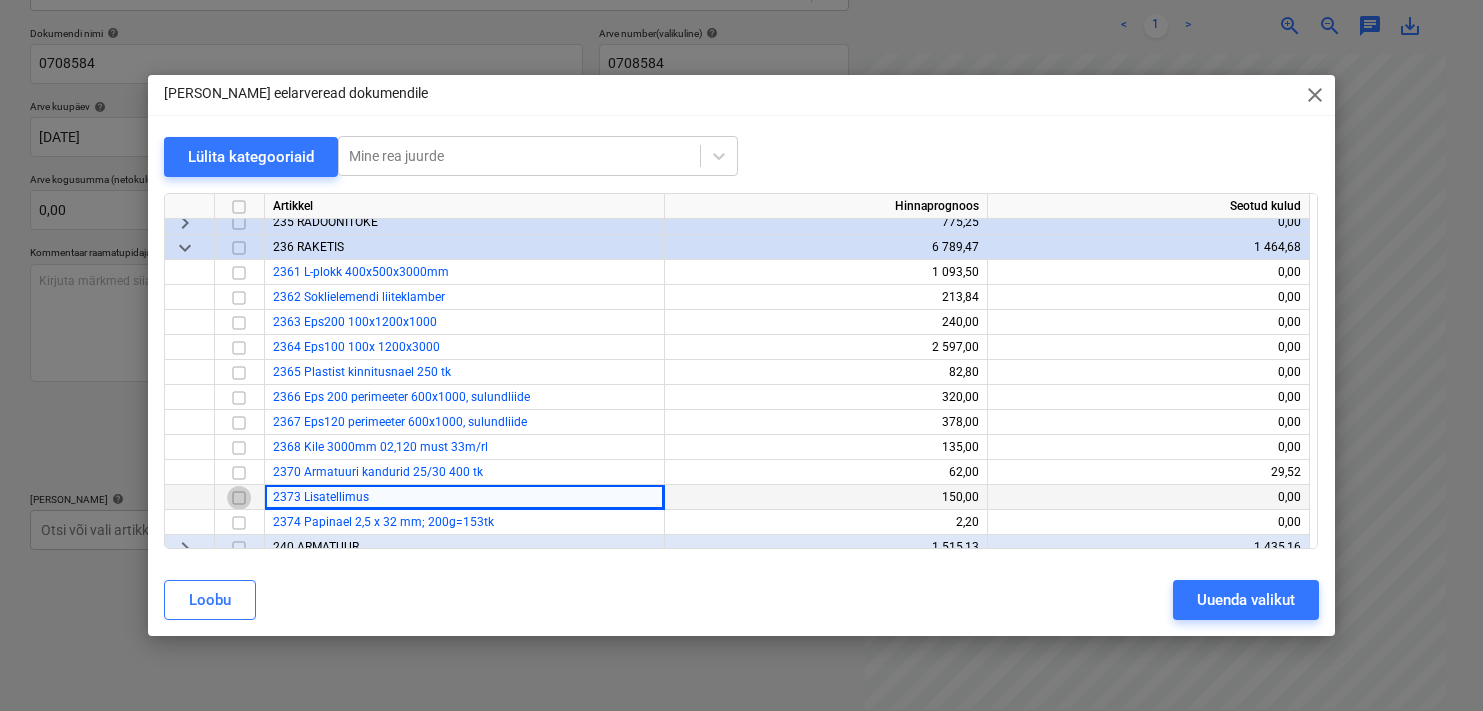 click at bounding box center [239, 497] 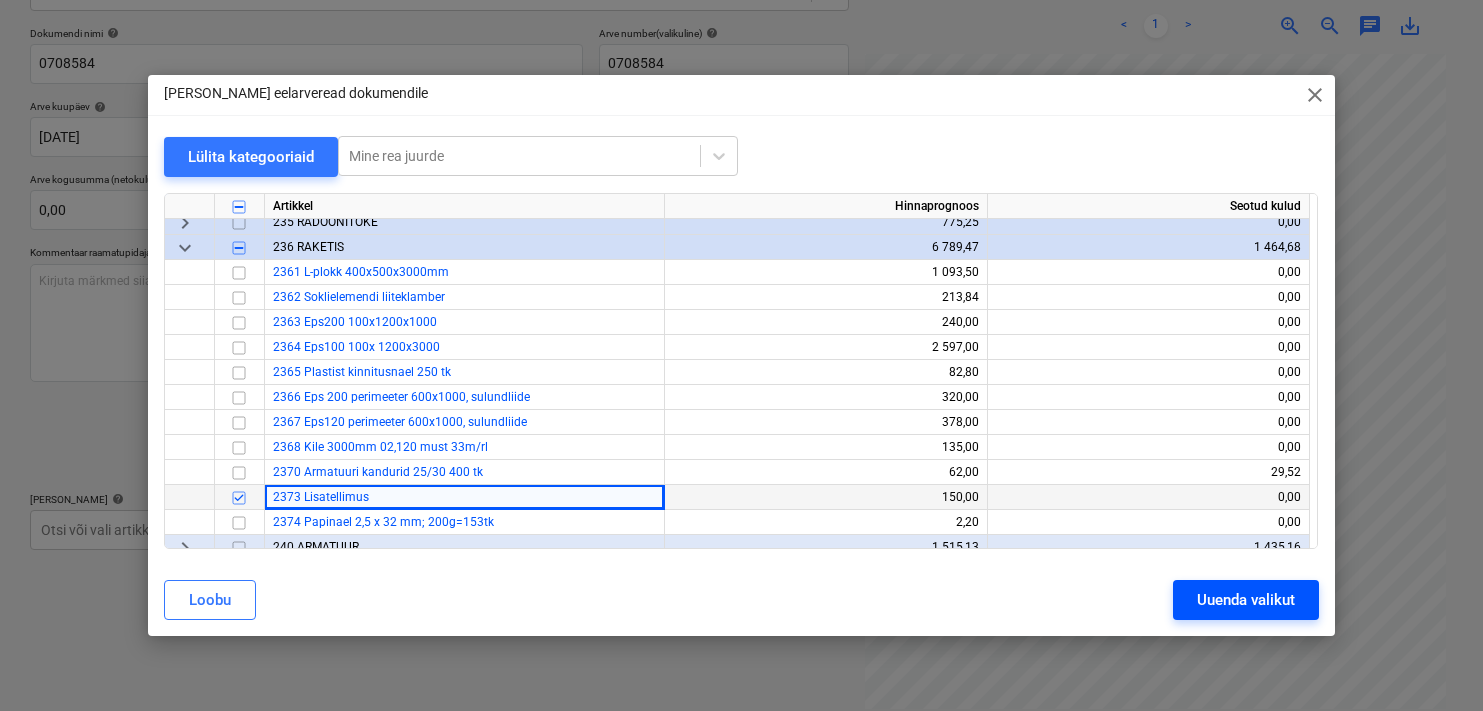click on "Uuenda valikut" at bounding box center (1246, 600) 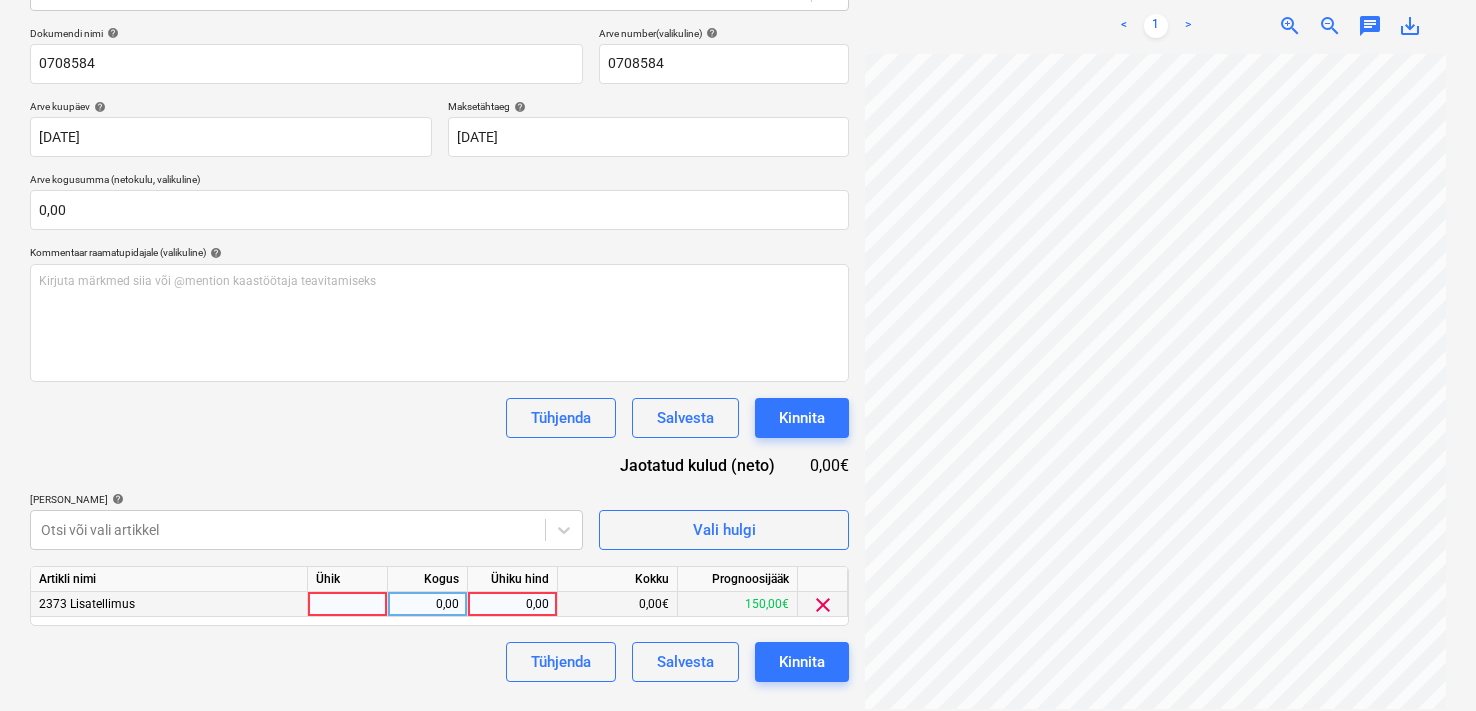 click at bounding box center (348, 604) 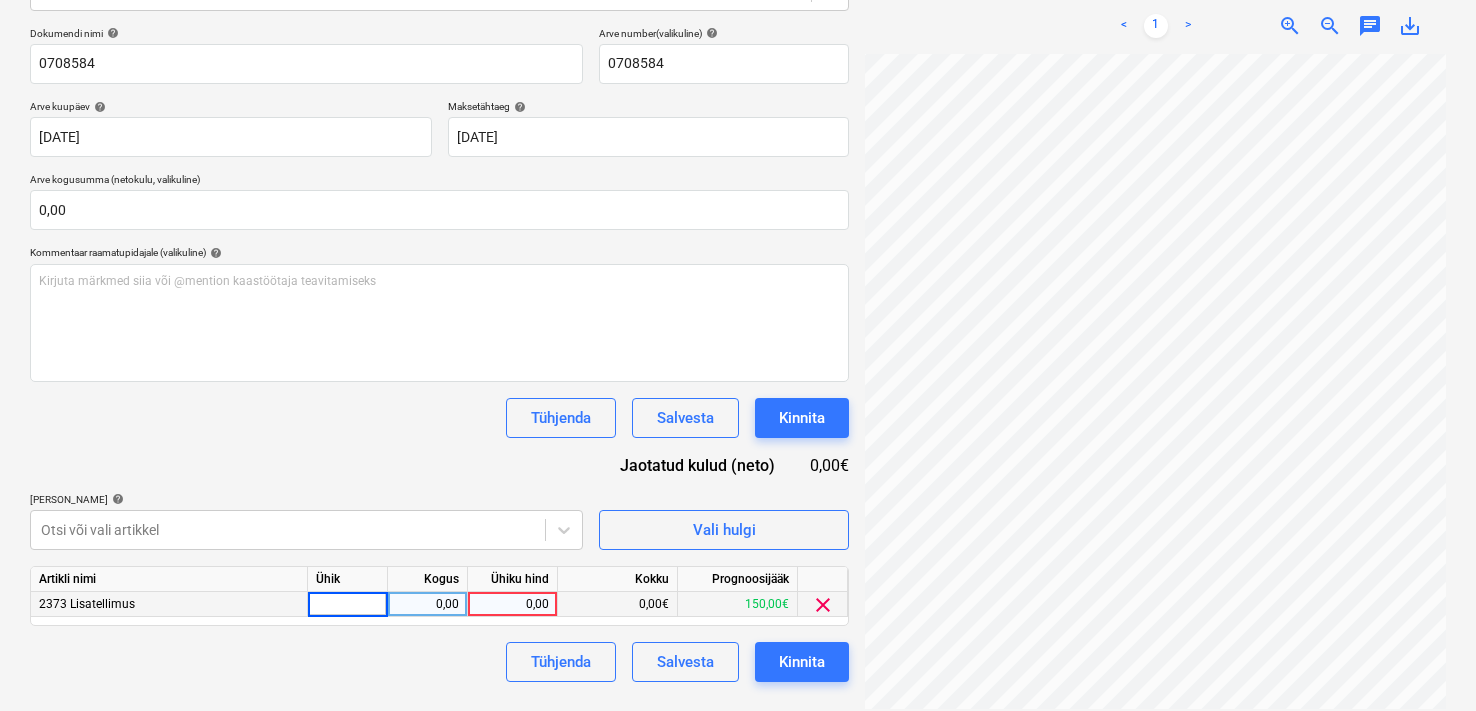 type on "1" 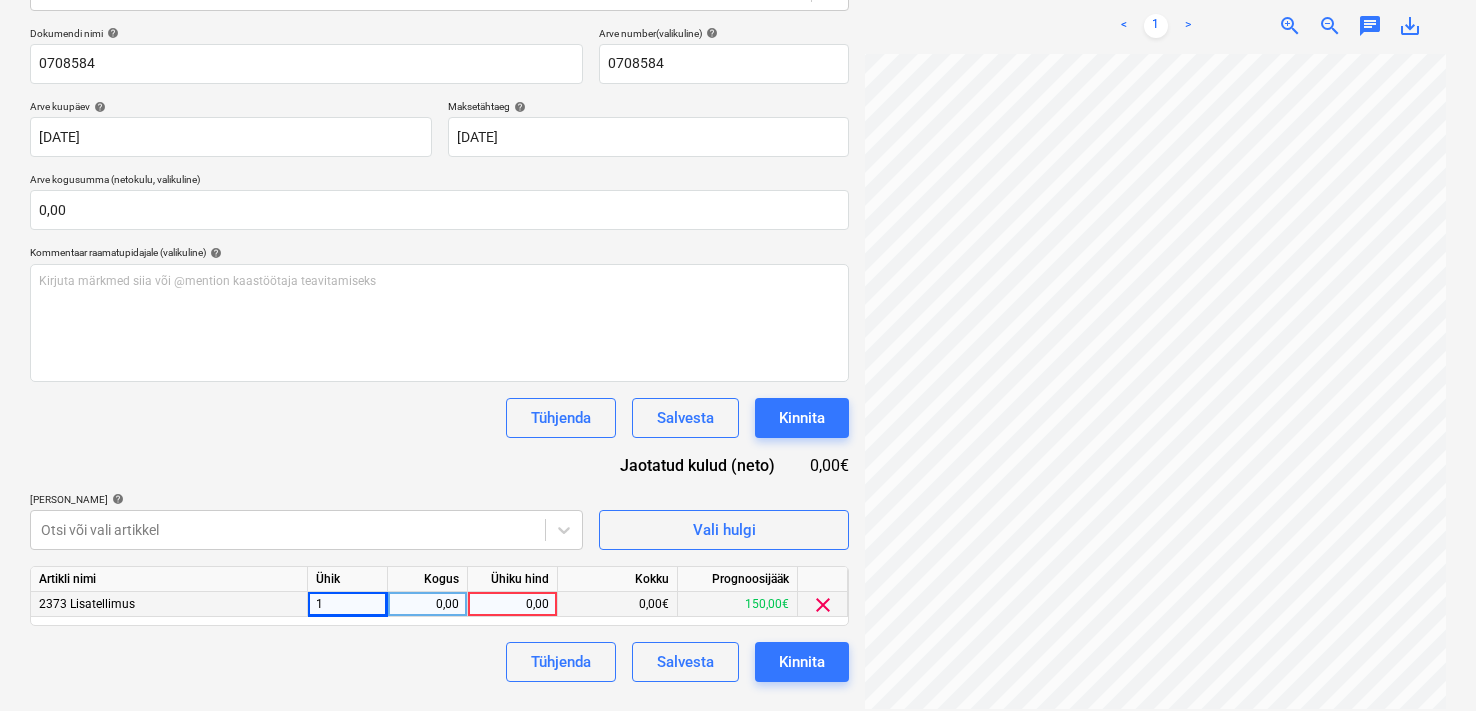click on "0,00" at bounding box center [427, 604] 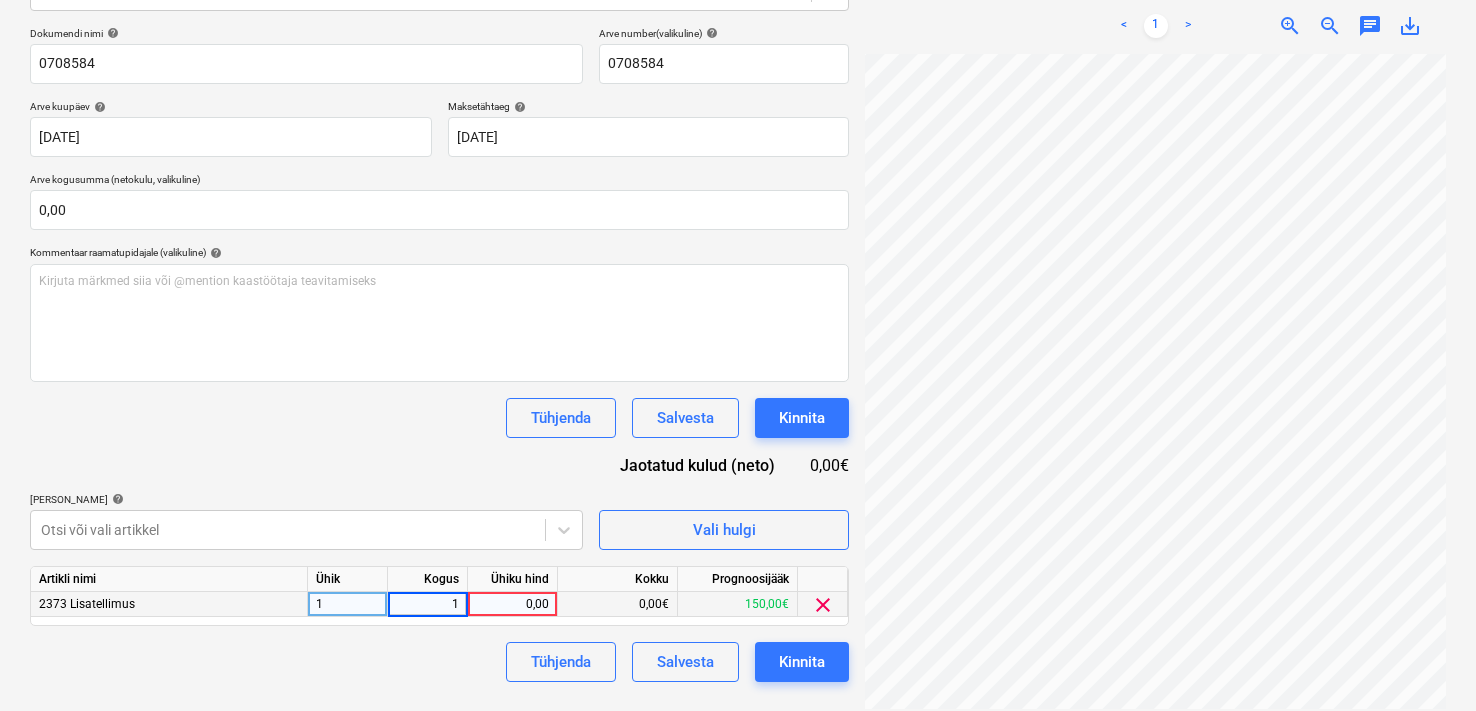 click on "0,00" at bounding box center [512, 604] 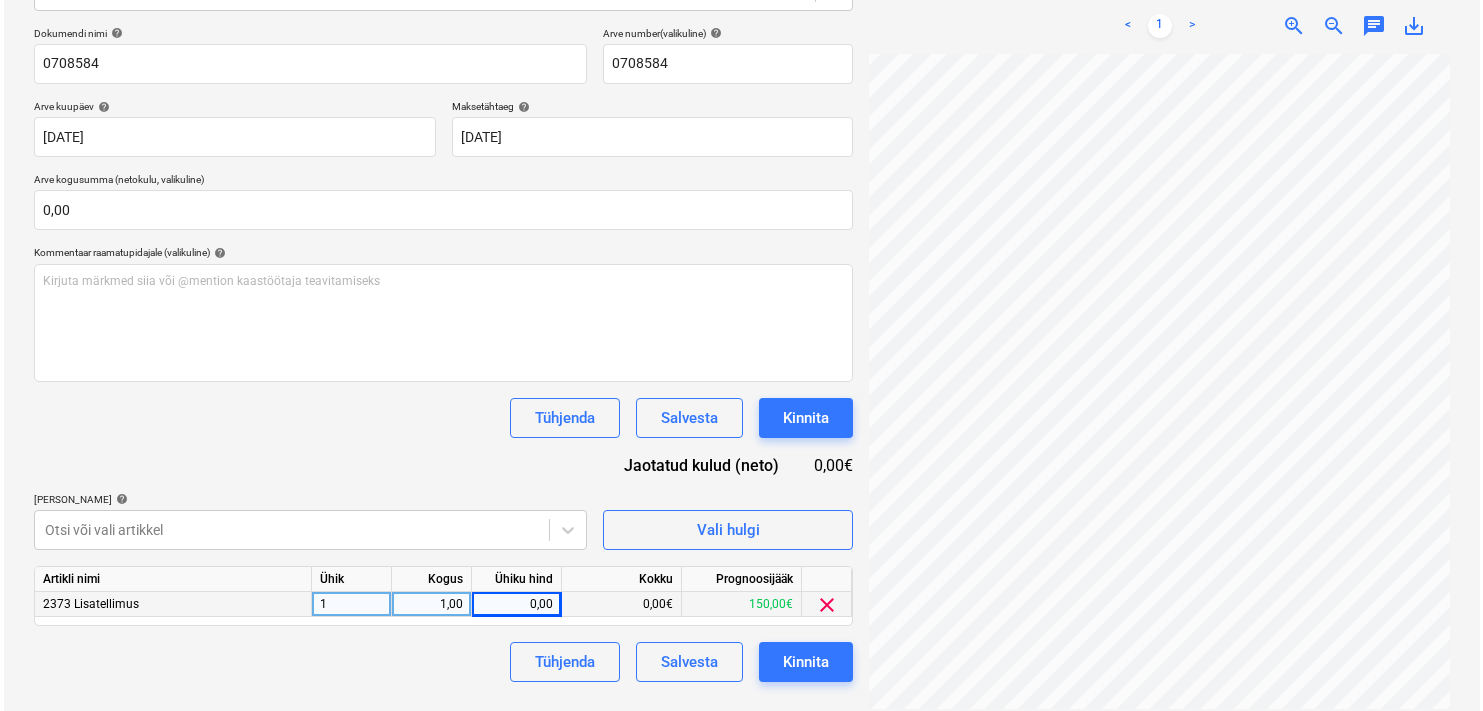 scroll, scrollTop: 266, scrollLeft: 323, axis: both 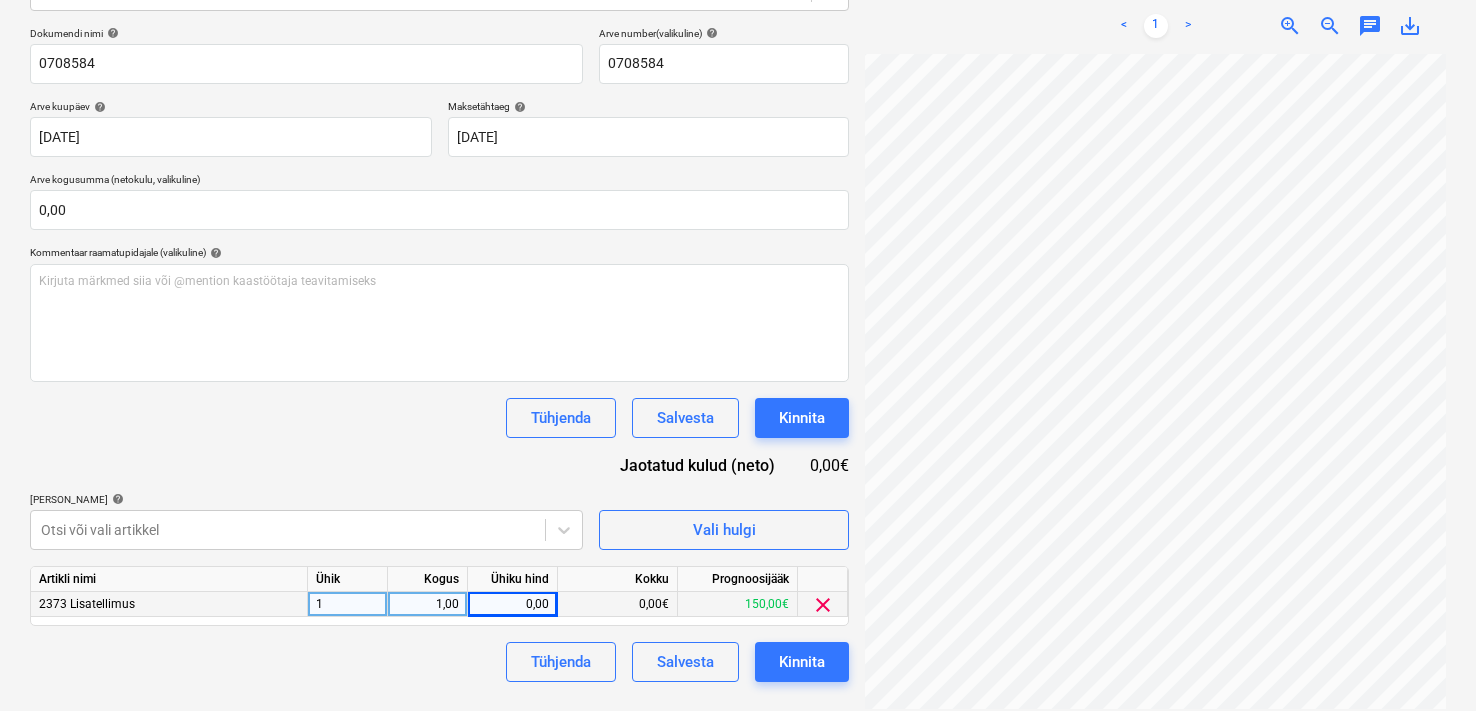 click on "0,00" at bounding box center (512, 604) 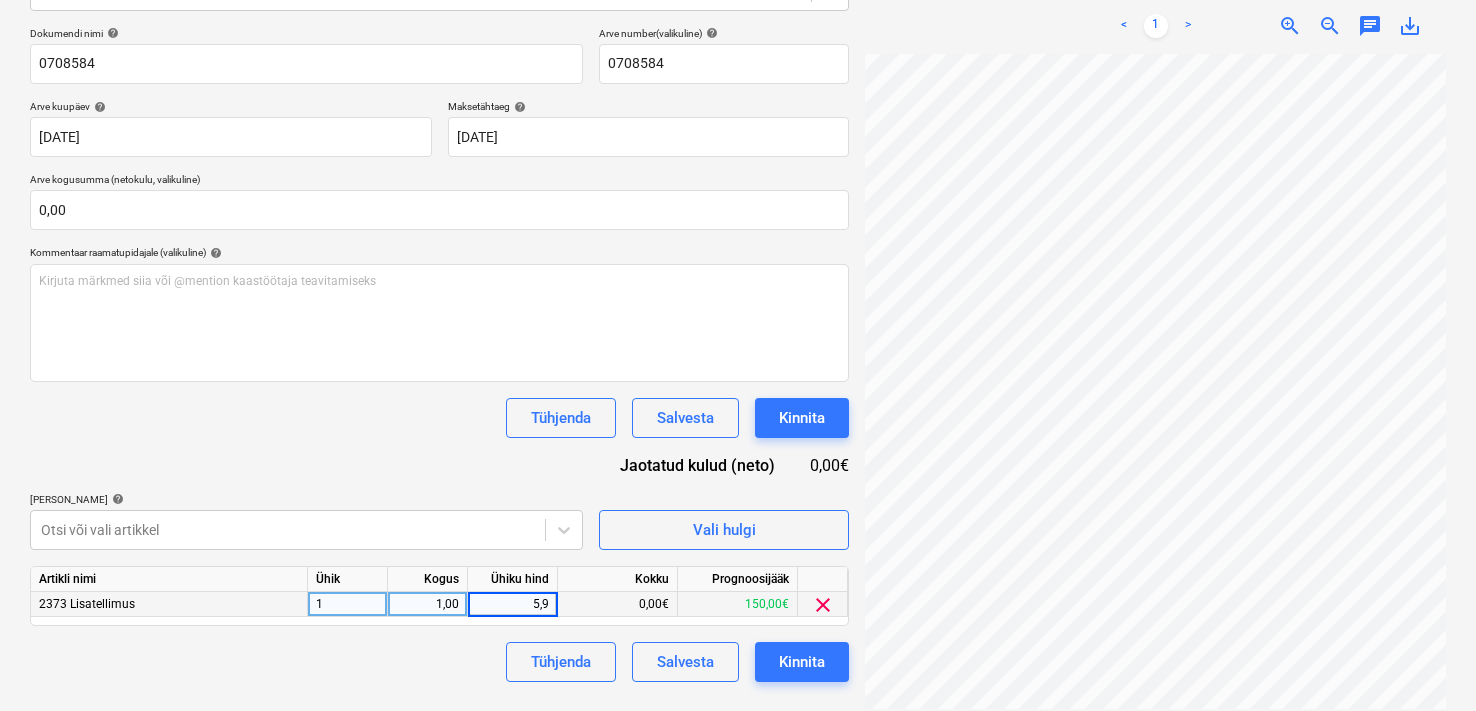 type on "5,99" 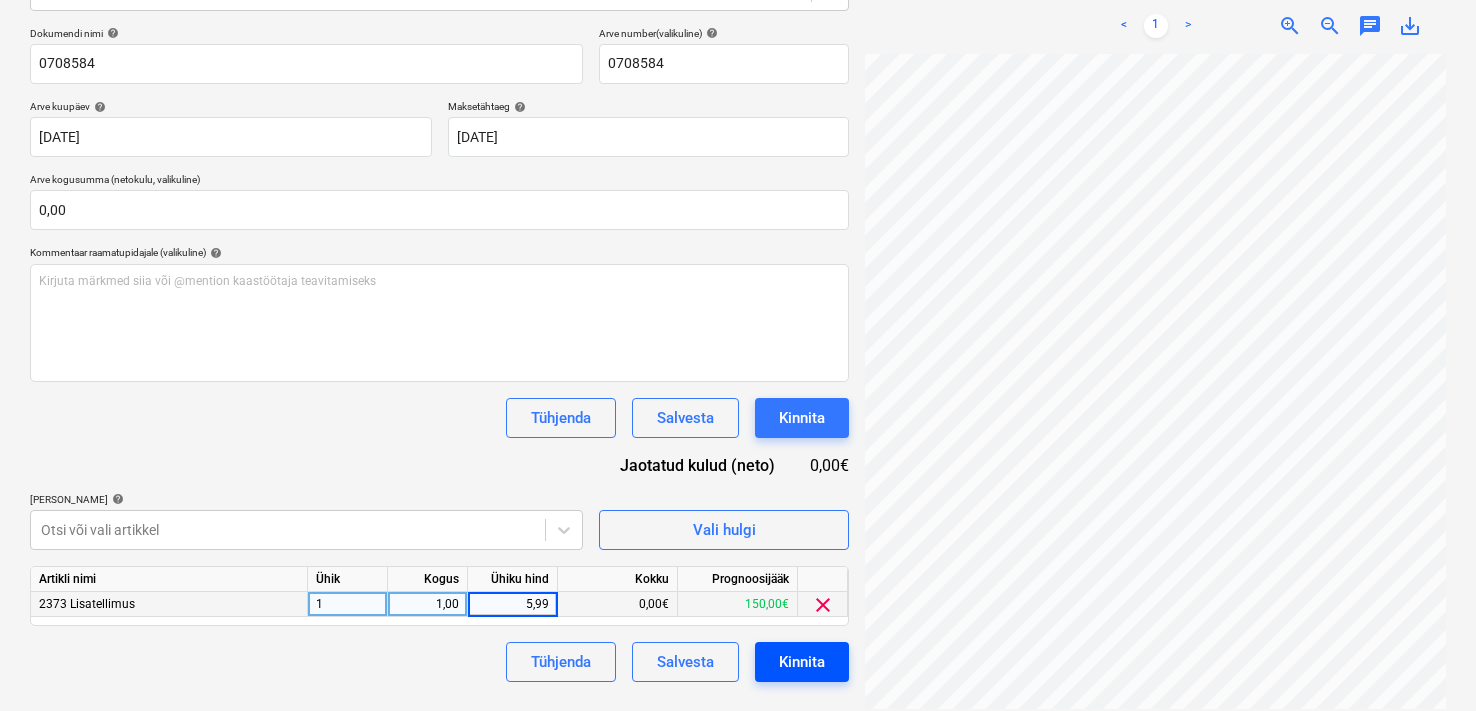 click on "Kinnita" at bounding box center [802, 662] 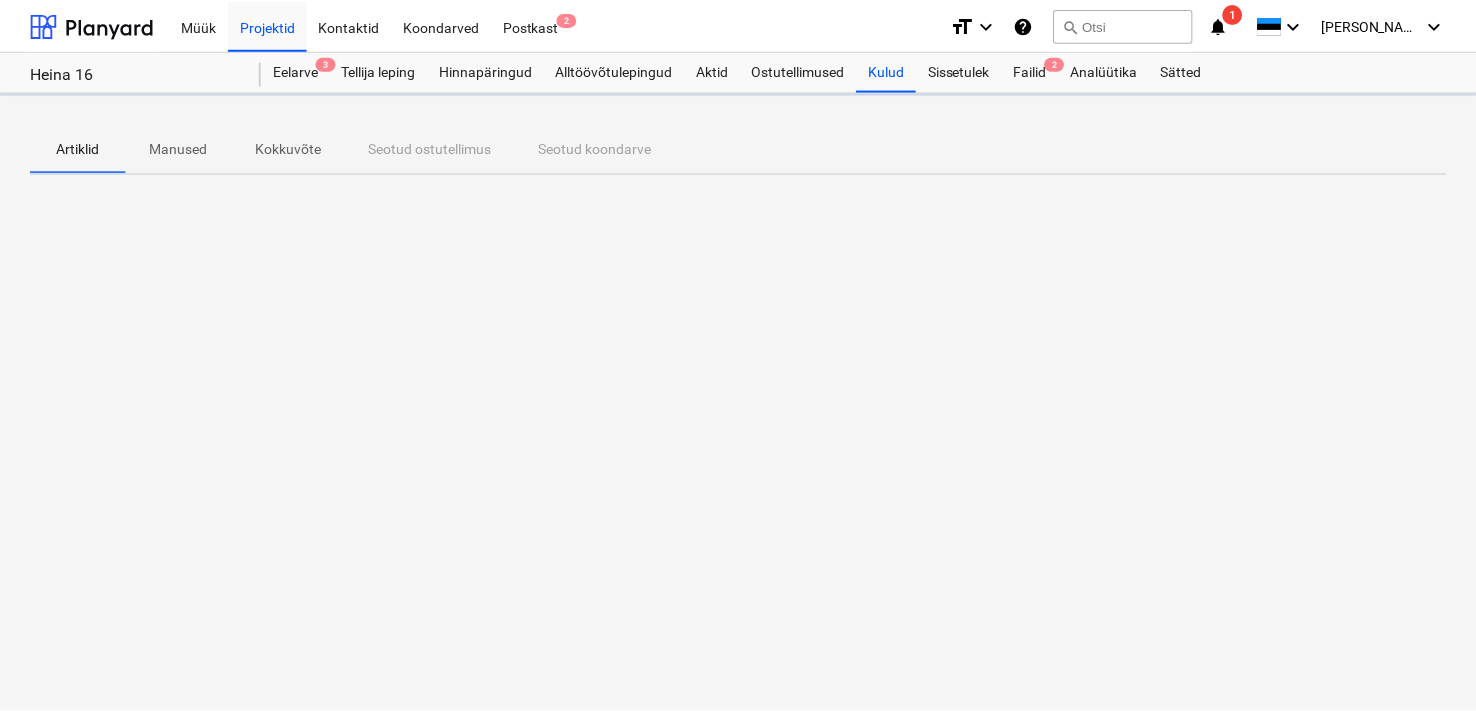 scroll, scrollTop: 0, scrollLeft: 0, axis: both 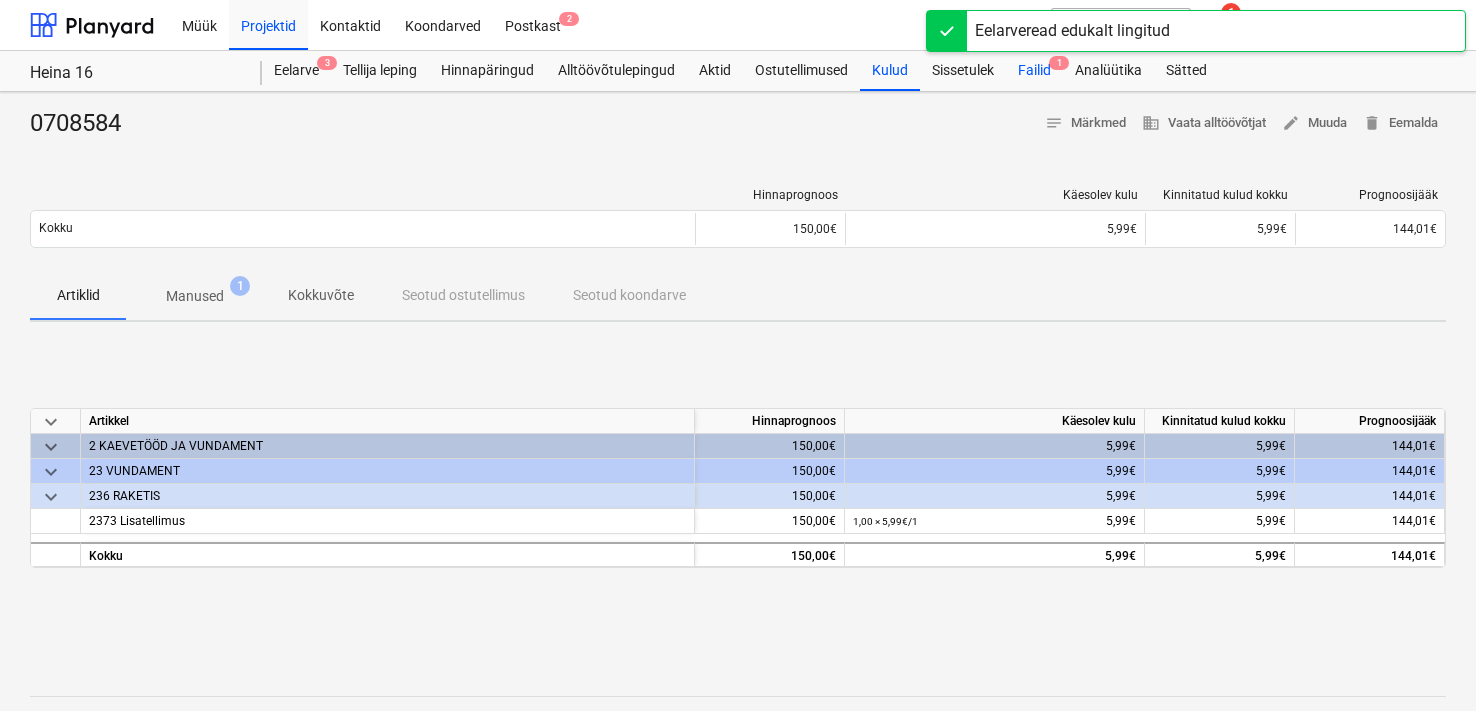 click on "Failid 1" at bounding box center (1034, 71) 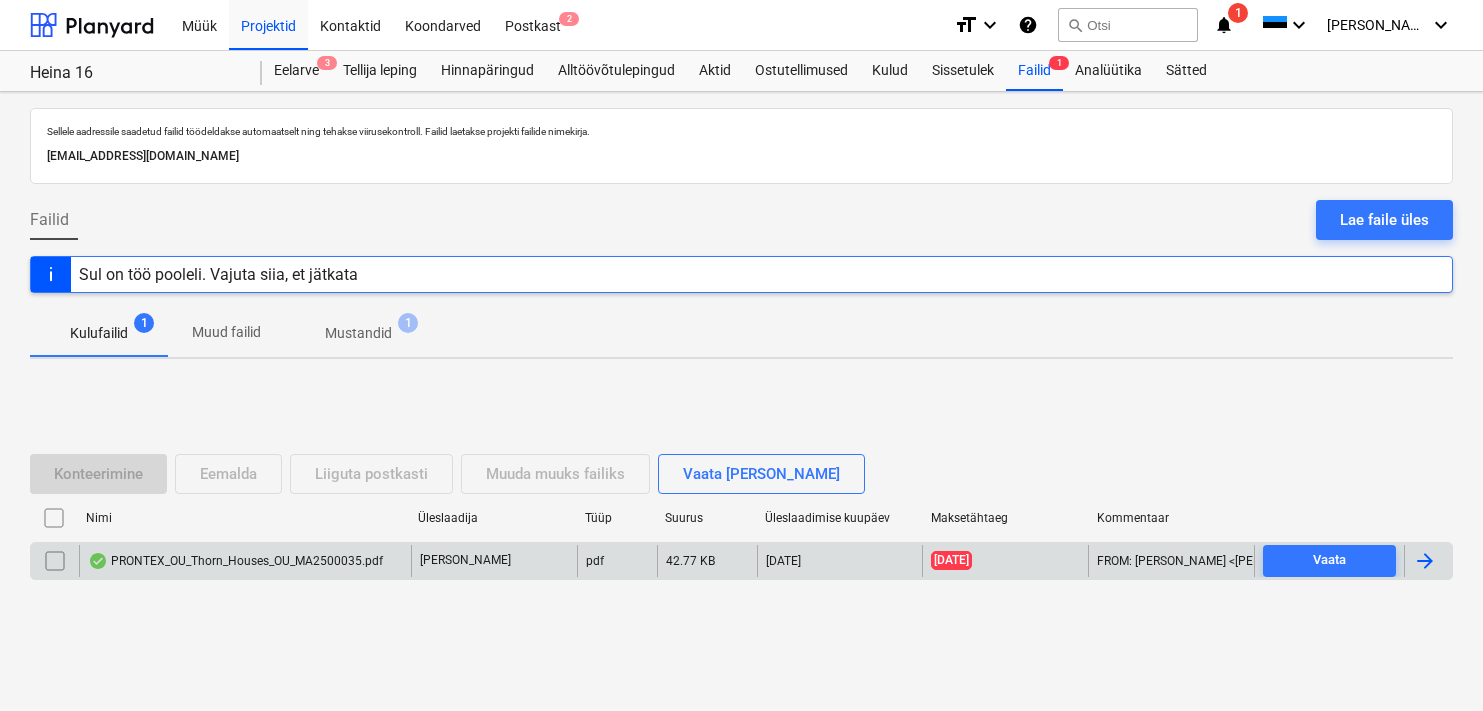 click on "PRONTEX_OU_Thorn_Houses_OU_MA2500035.pdf" at bounding box center (235, 561) 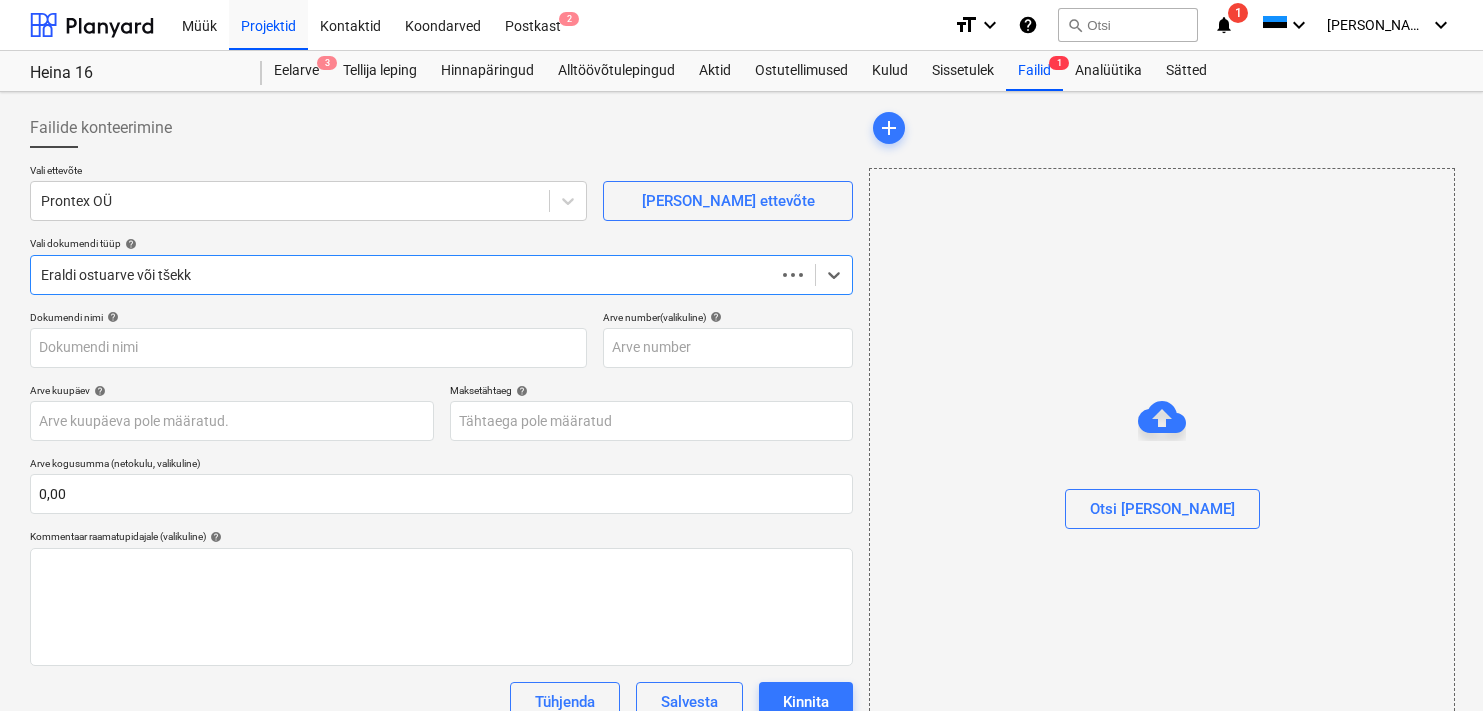 type on "0,00" 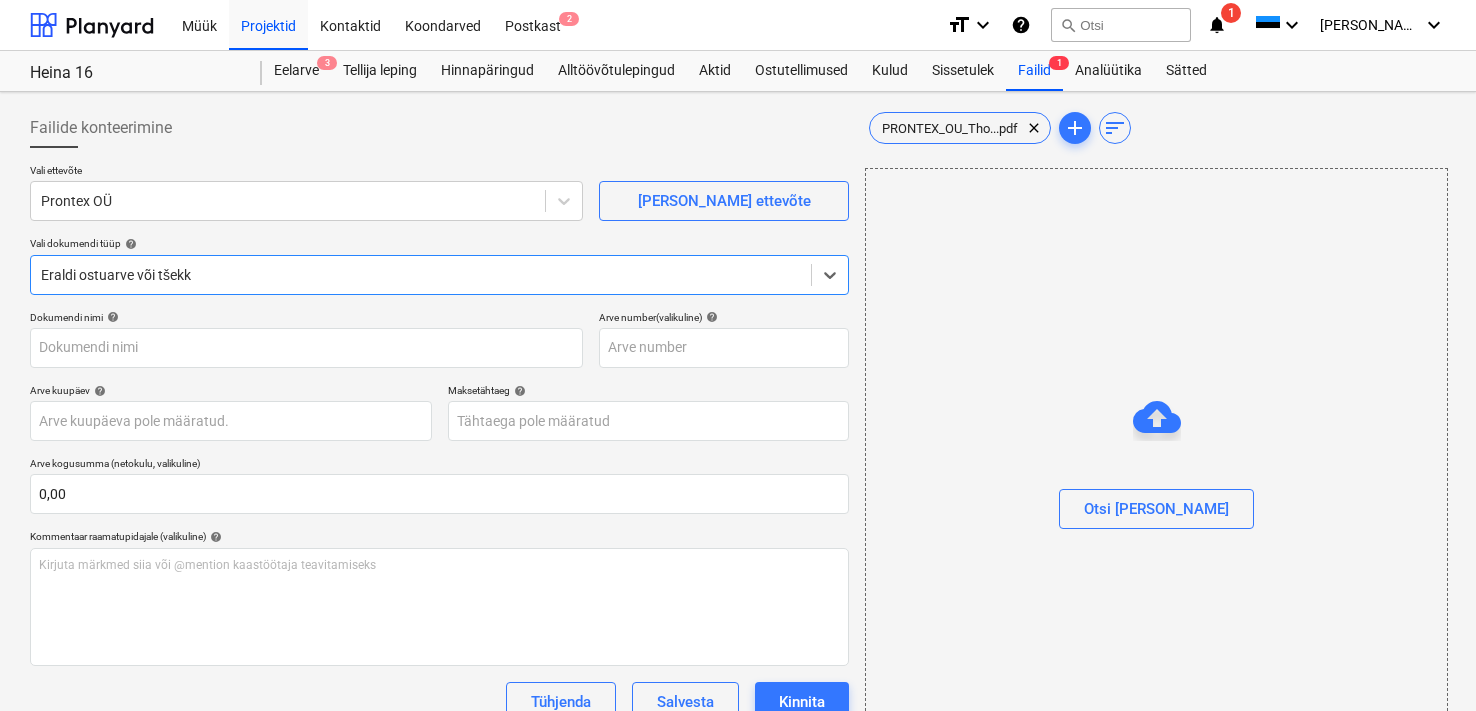 type on "MA2500035" 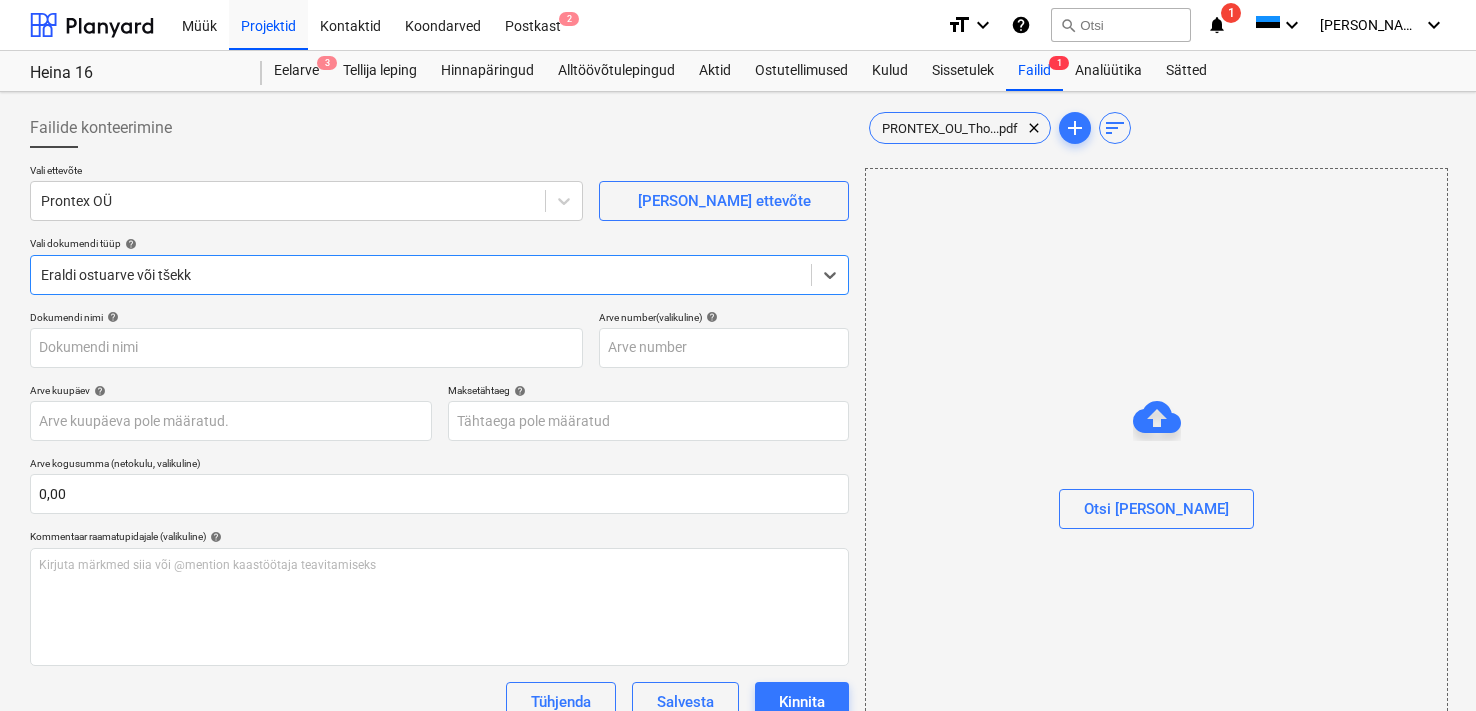 type on "MA2500035" 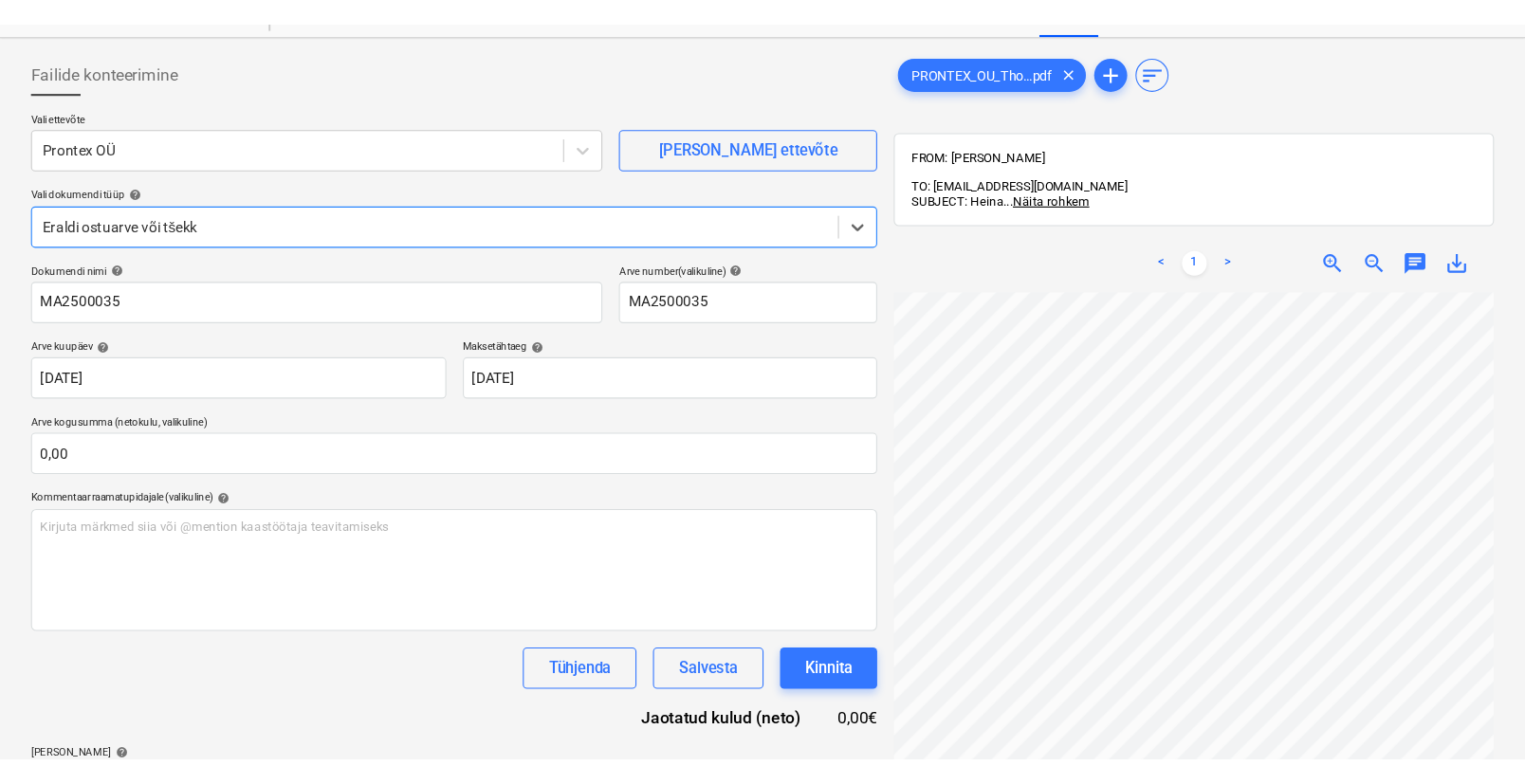scroll, scrollTop: 0, scrollLeft: 0, axis: both 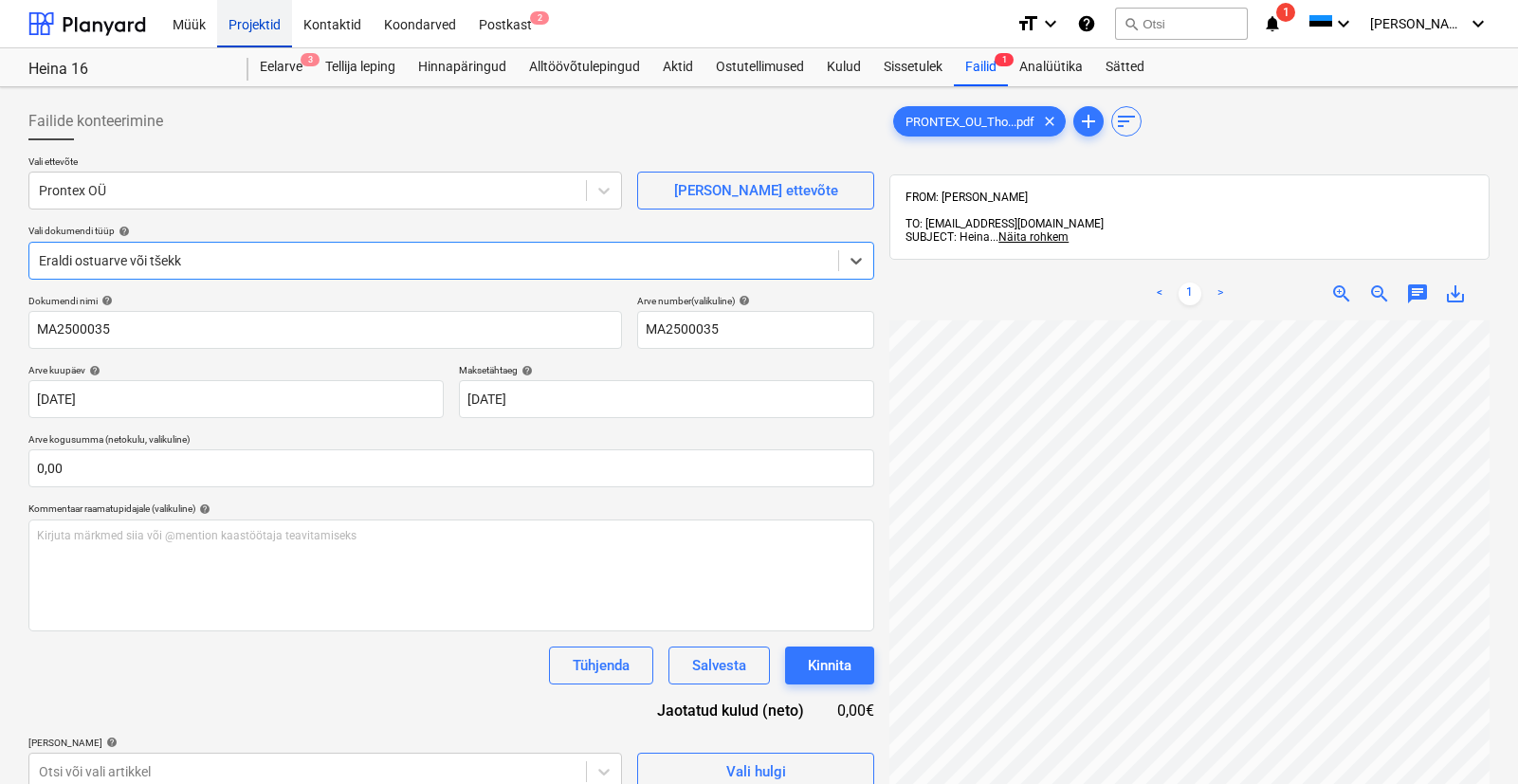 click on "Projektid" at bounding box center [254, 23] 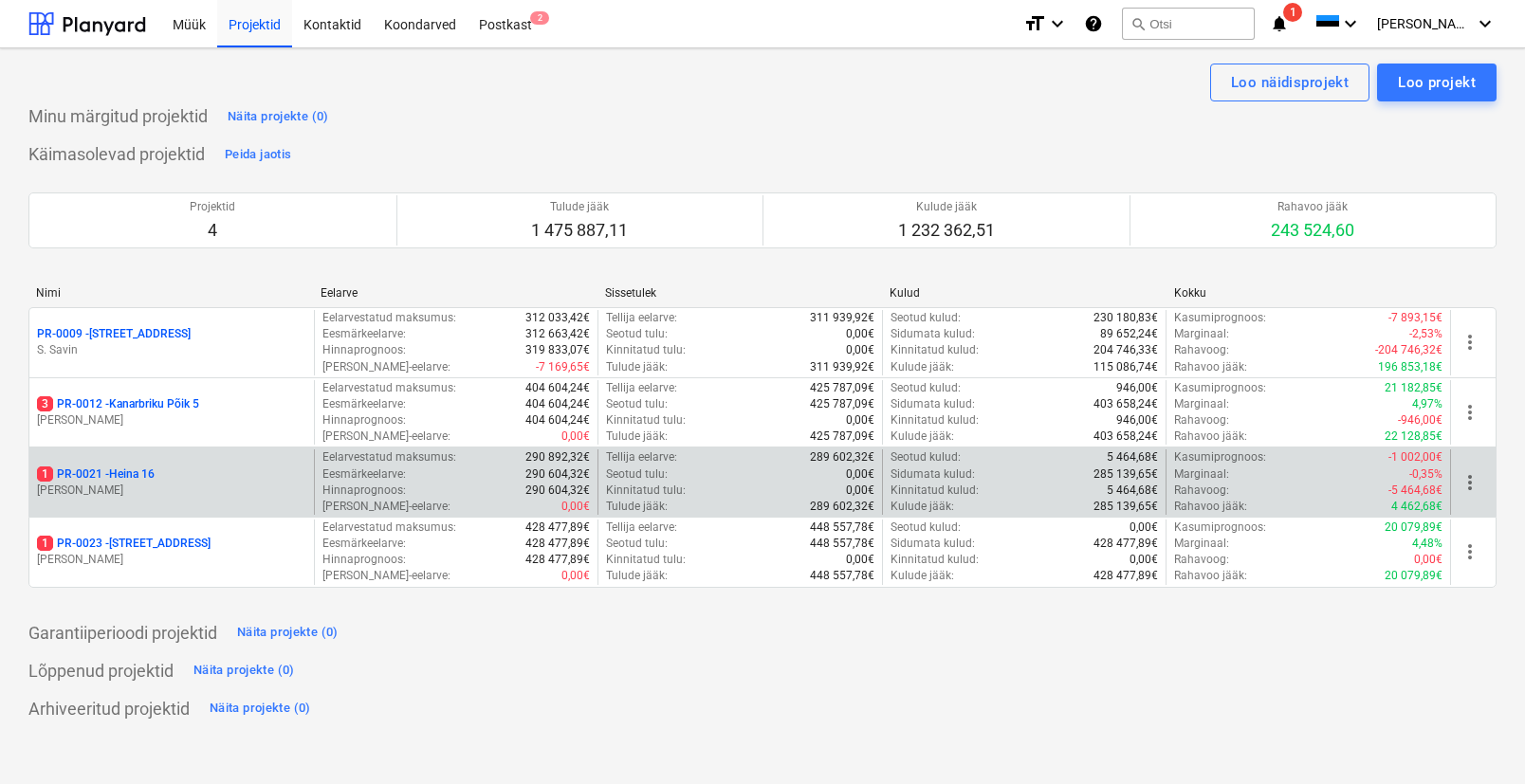 click on "1  PR-0021 -  Heina 16" at bounding box center (172, 474) 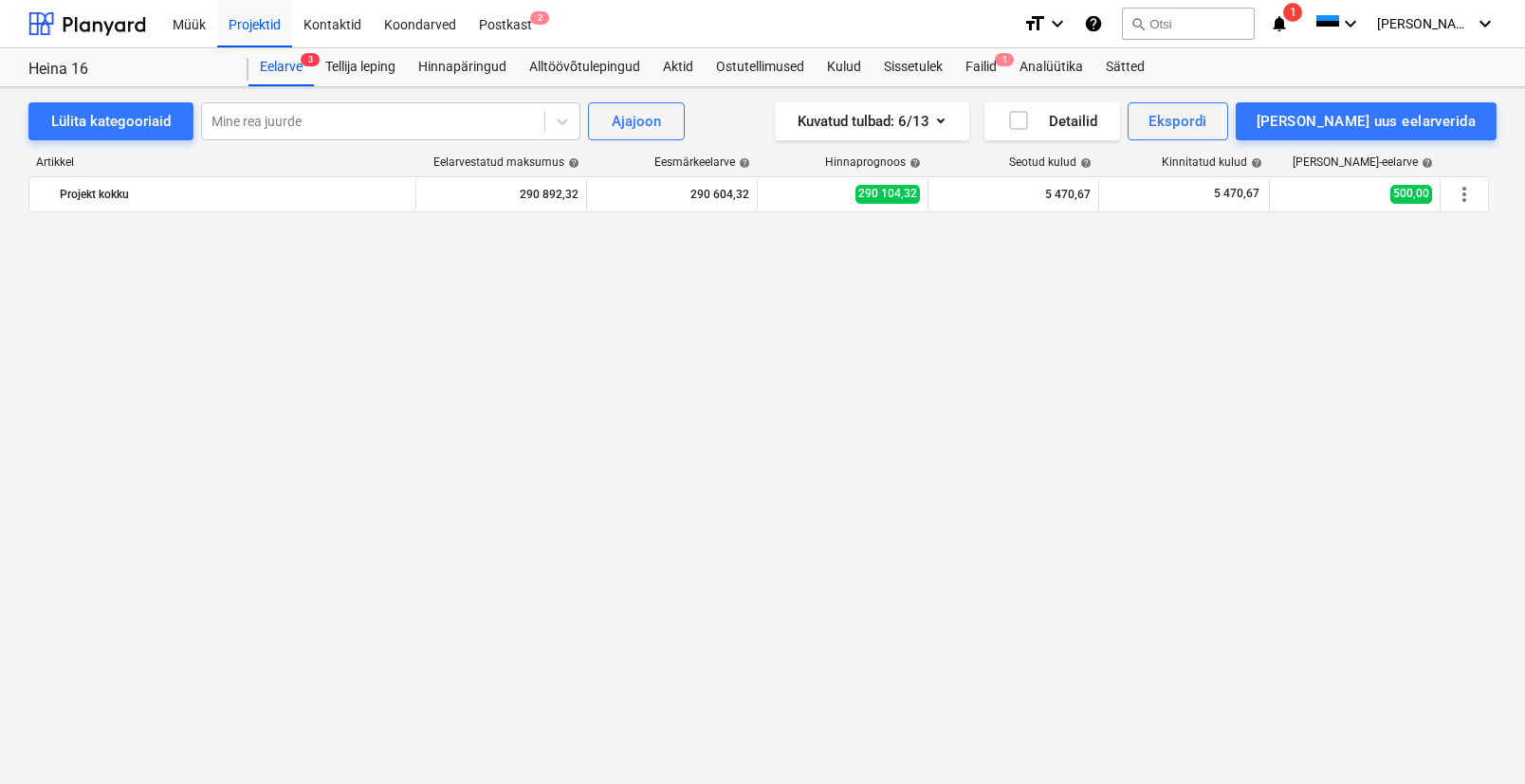 scroll, scrollTop: 0, scrollLeft: 0, axis: both 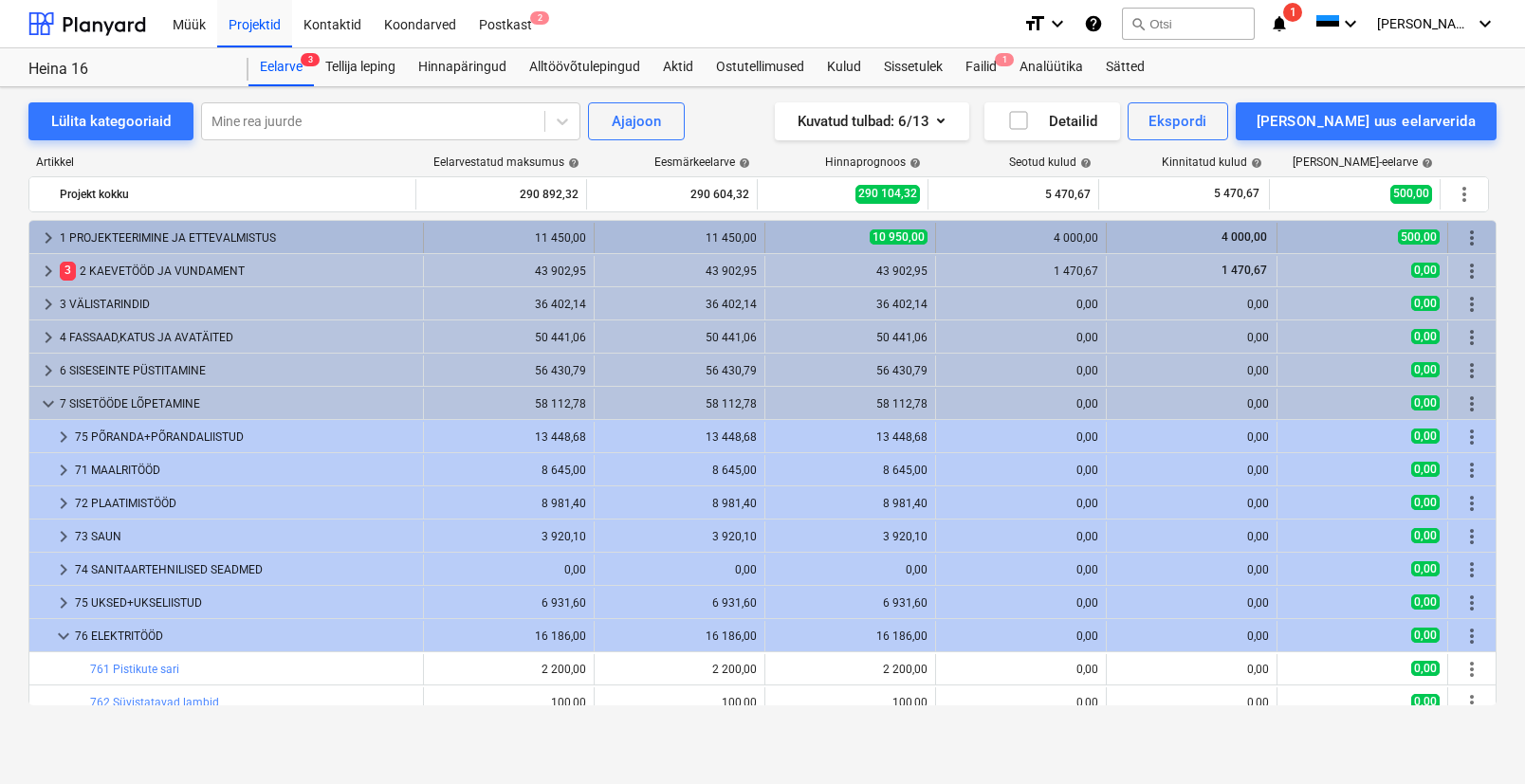 click on "1 PROJEKTEERIMINE JA ETTEVALMISTUS" at bounding box center (237, 238) 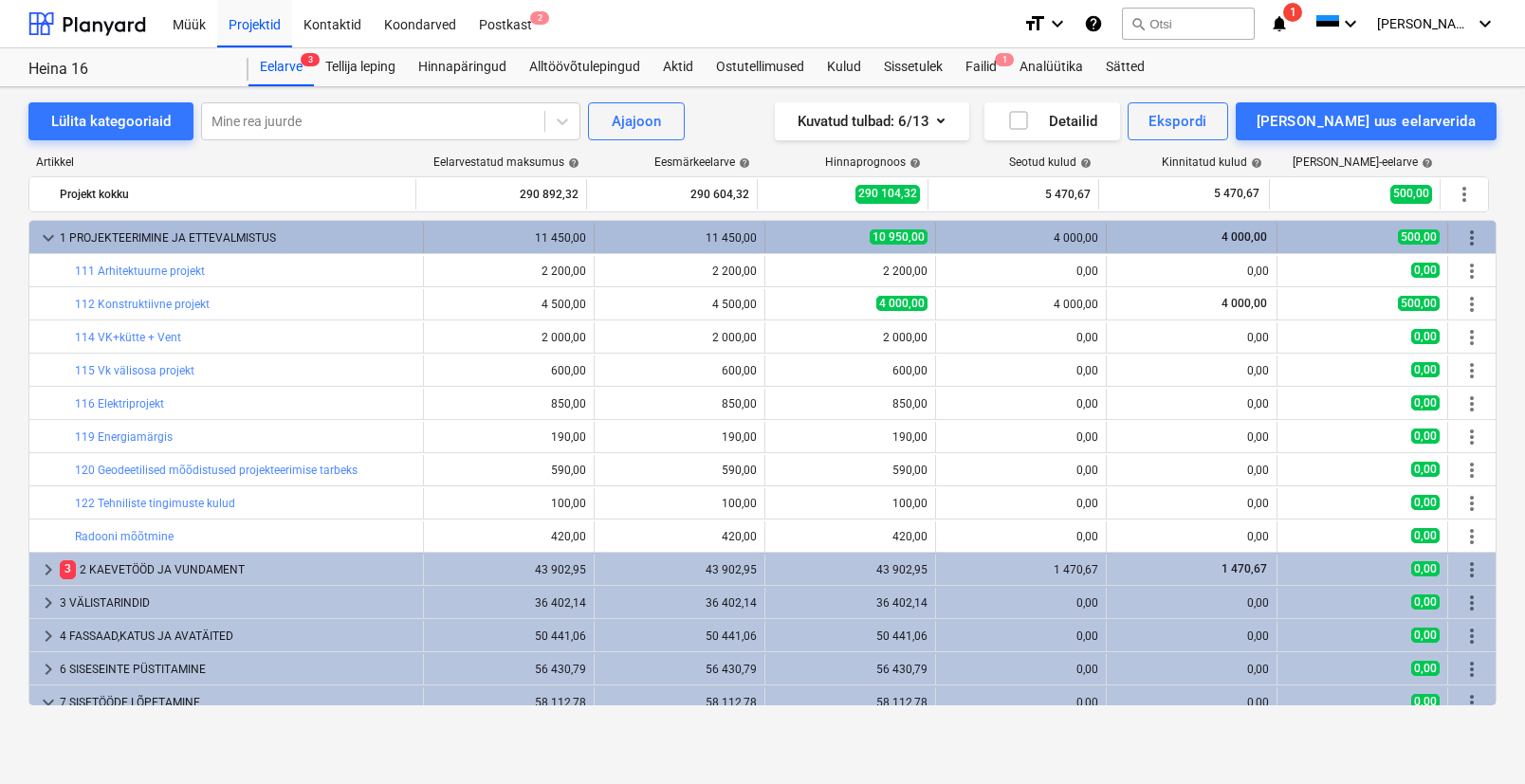 click on "1 PROJEKTEERIMINE JA ETTEVALMISTUS" at bounding box center (237, 238) 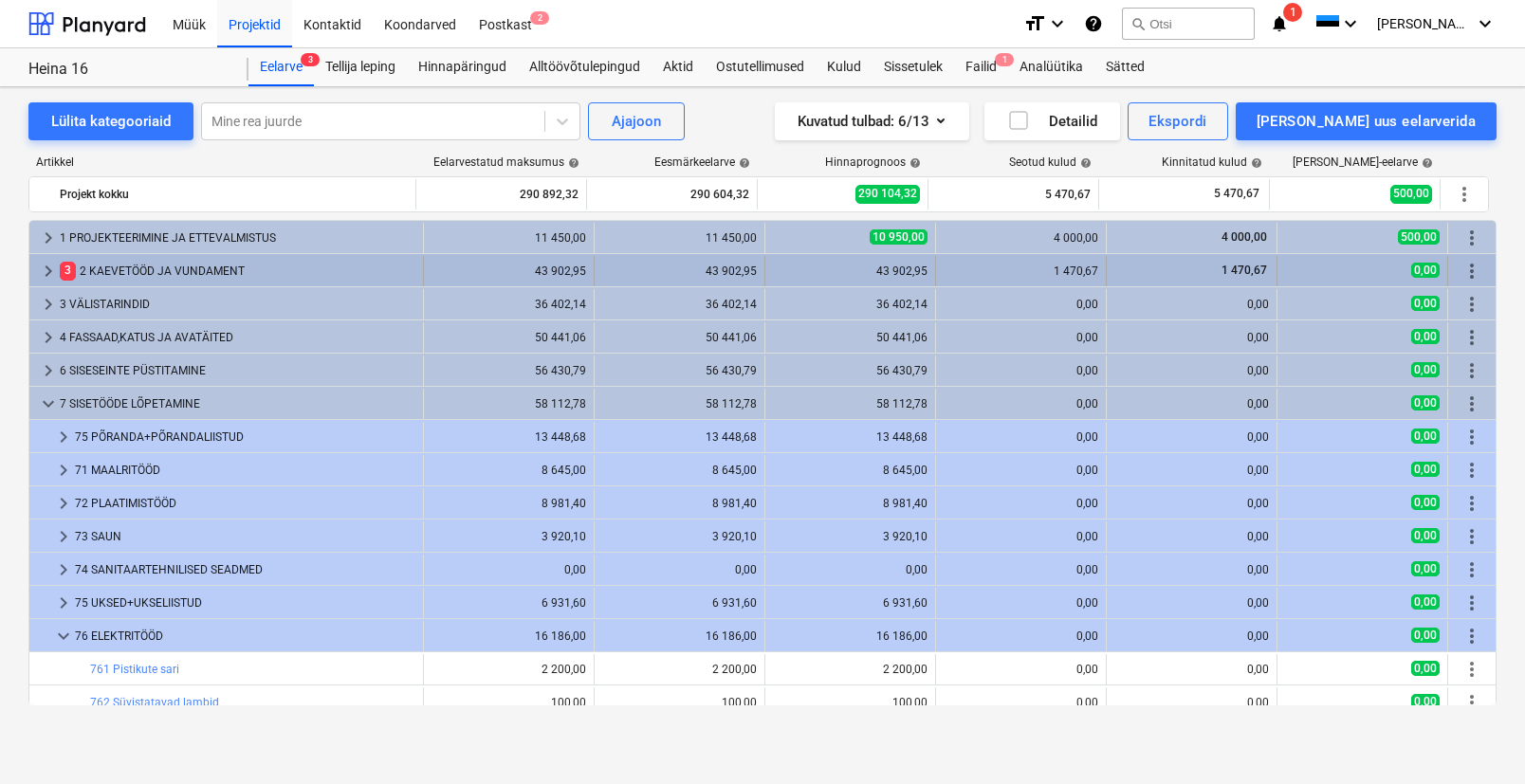 click on "3 2 KAEVETÖÖD JA VUNDAMENT" at bounding box center (237, 271) 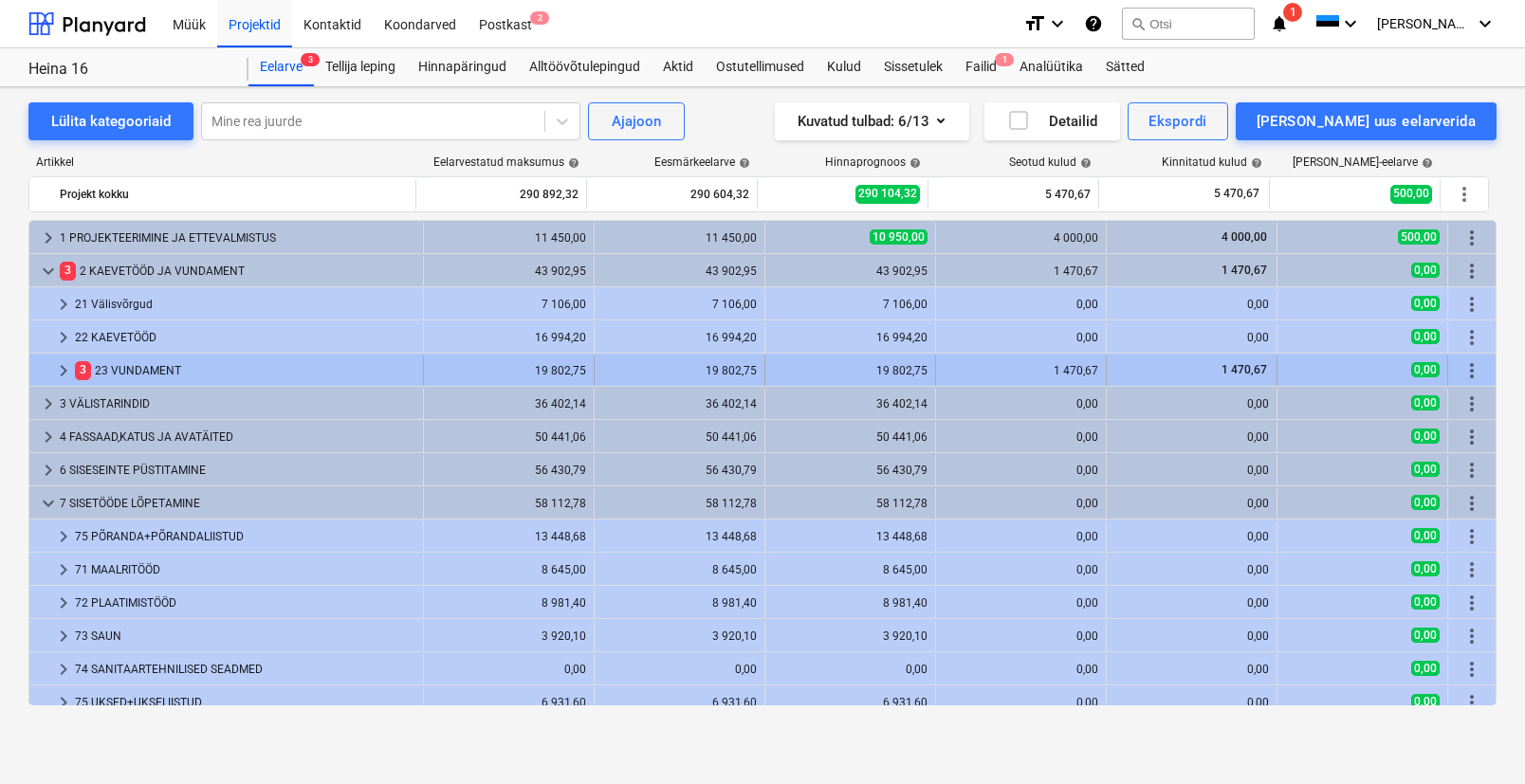 click on "3 23 VUNDAMENT" at bounding box center [245, 371] 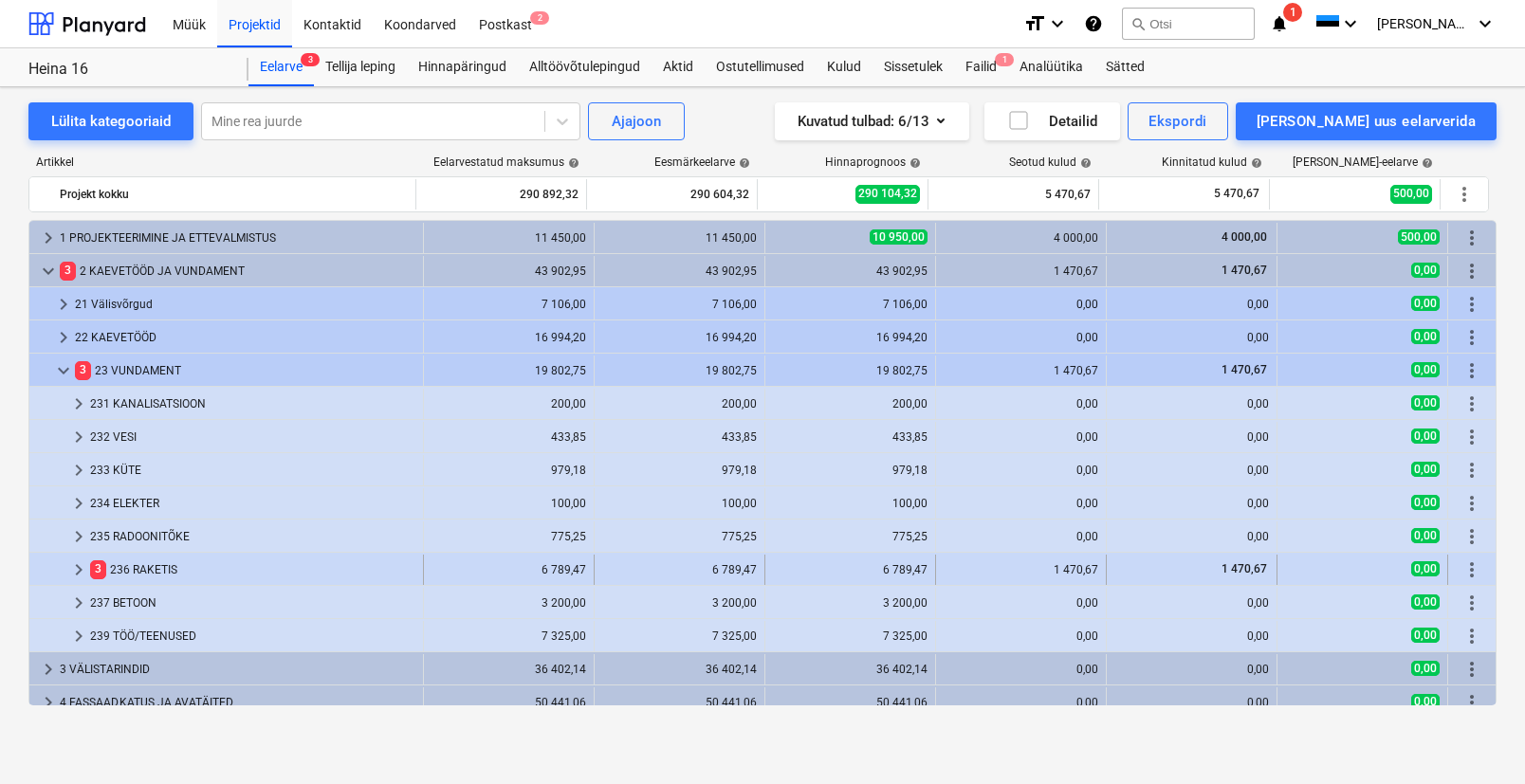 click on "3 236 RAKETIS" at bounding box center [252, 570] 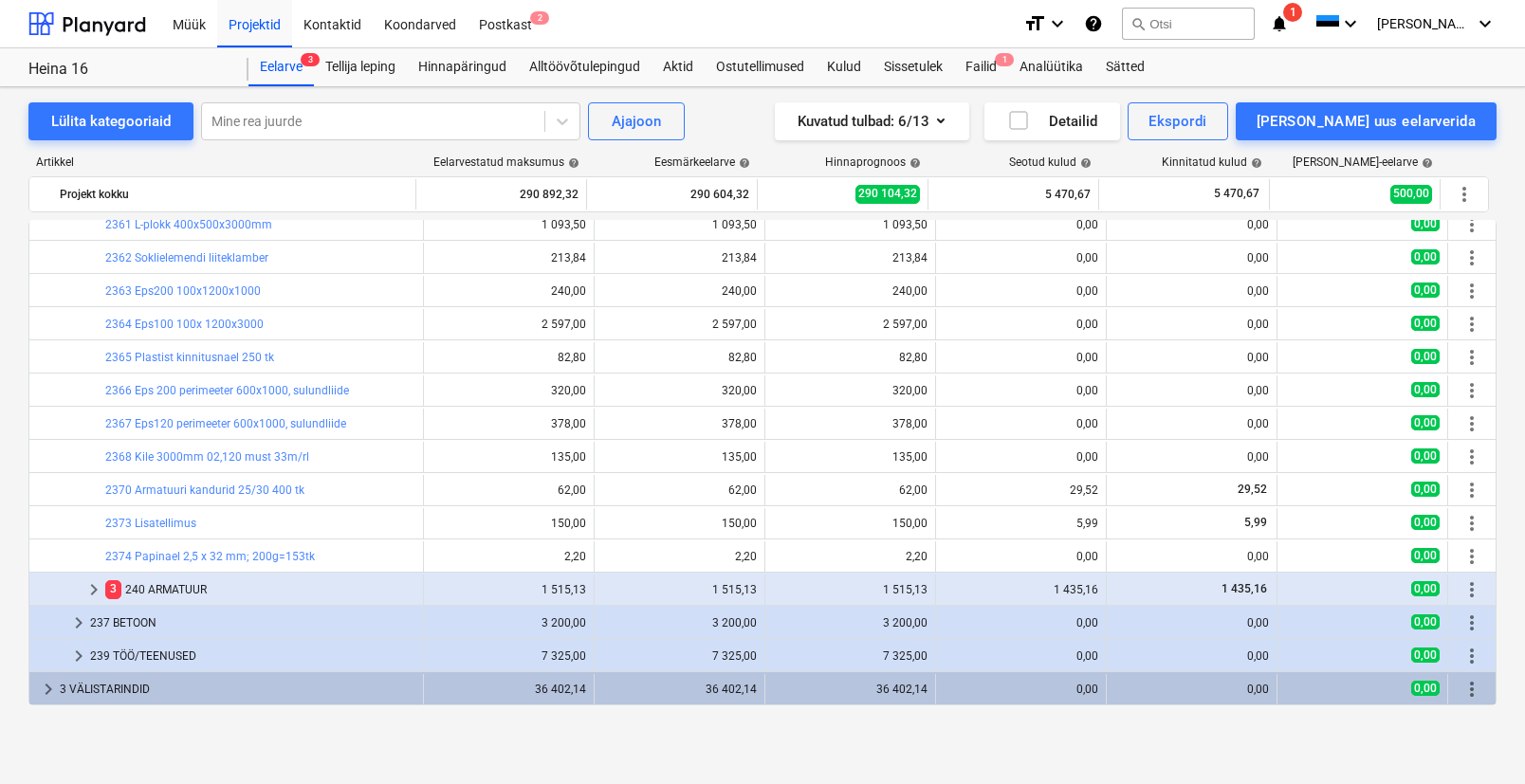 scroll, scrollTop: 392, scrollLeft: 0, axis: vertical 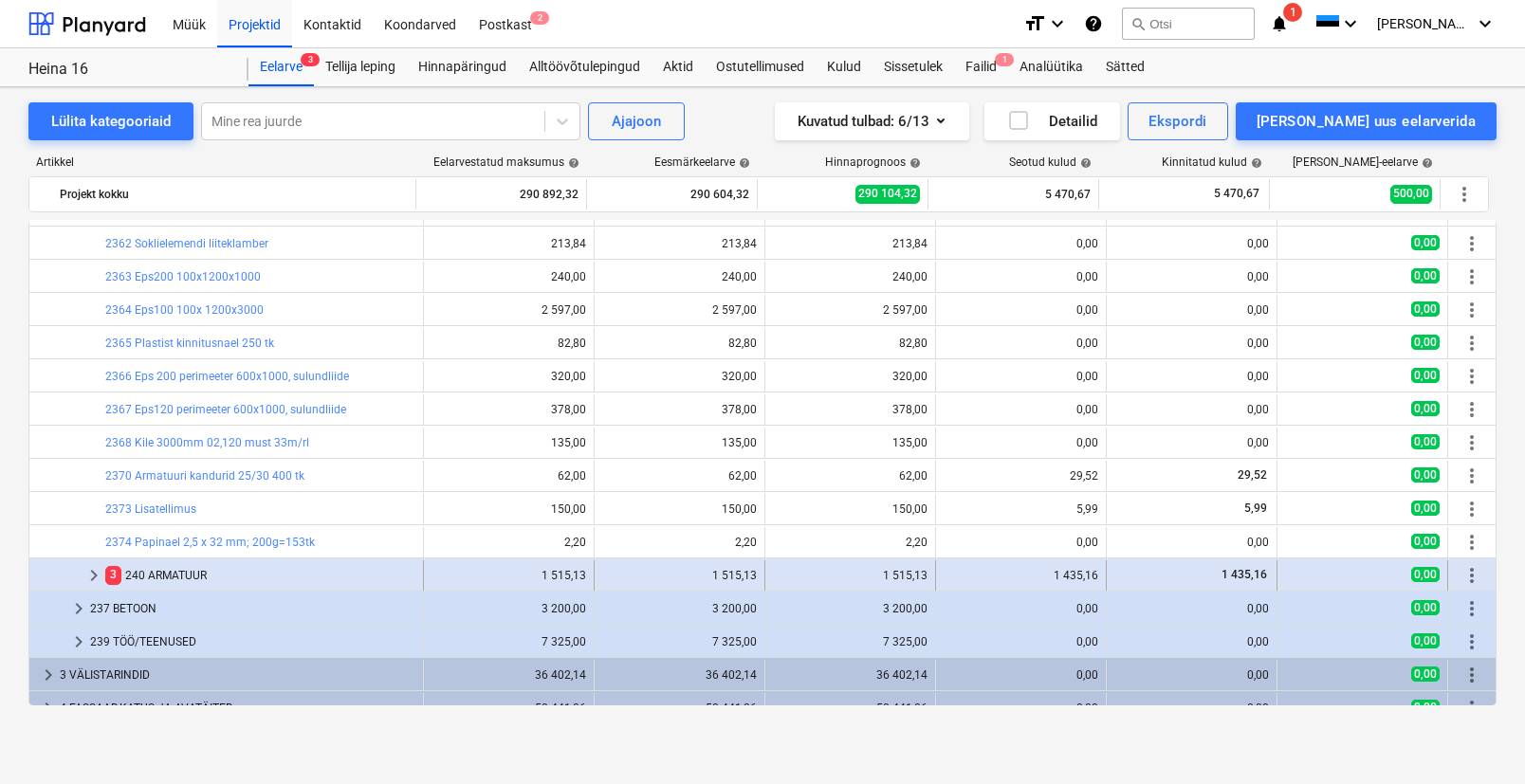 click on "3 240 ARMATUUR" at bounding box center (260, 575) 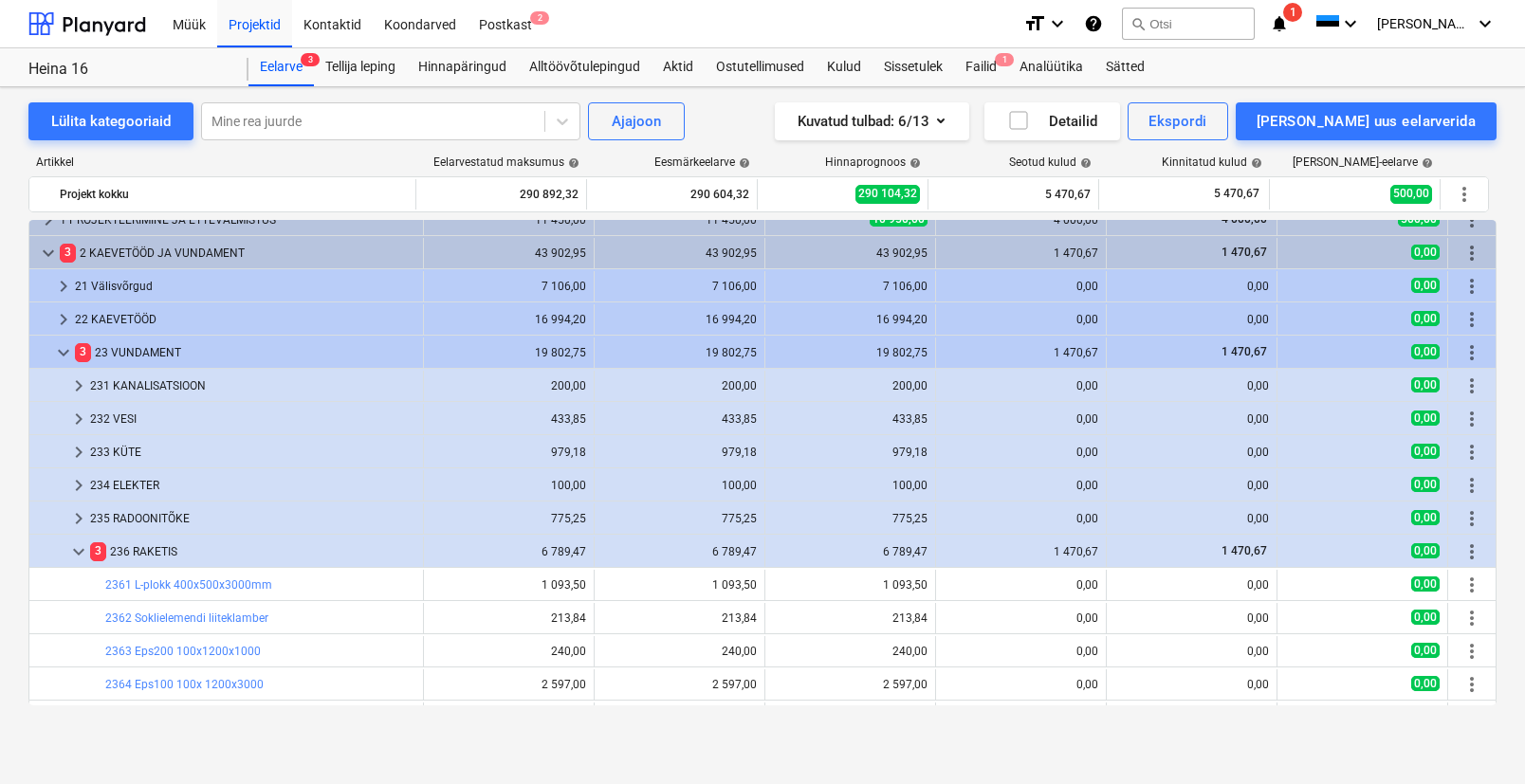 scroll, scrollTop: 0, scrollLeft: 0, axis: both 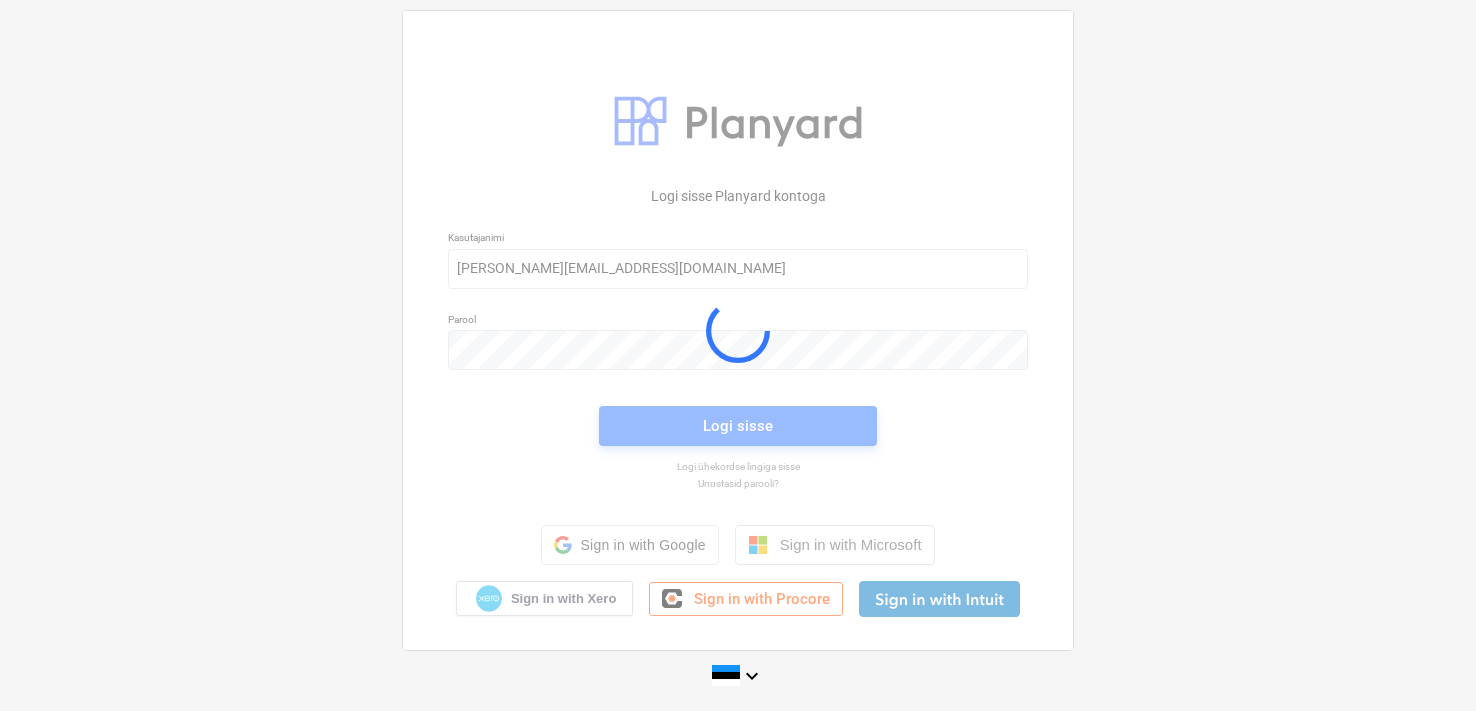 click at bounding box center [738, 330] 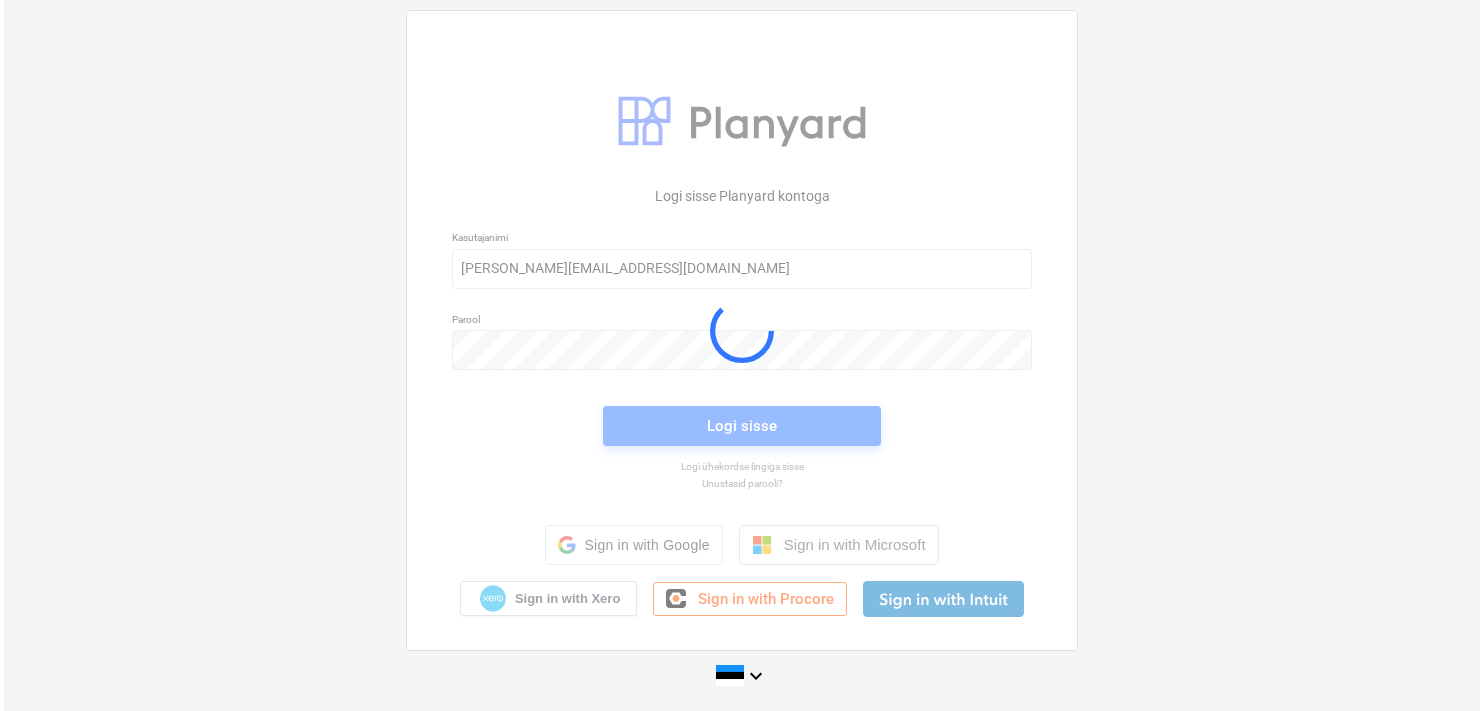 scroll, scrollTop: 0, scrollLeft: 0, axis: both 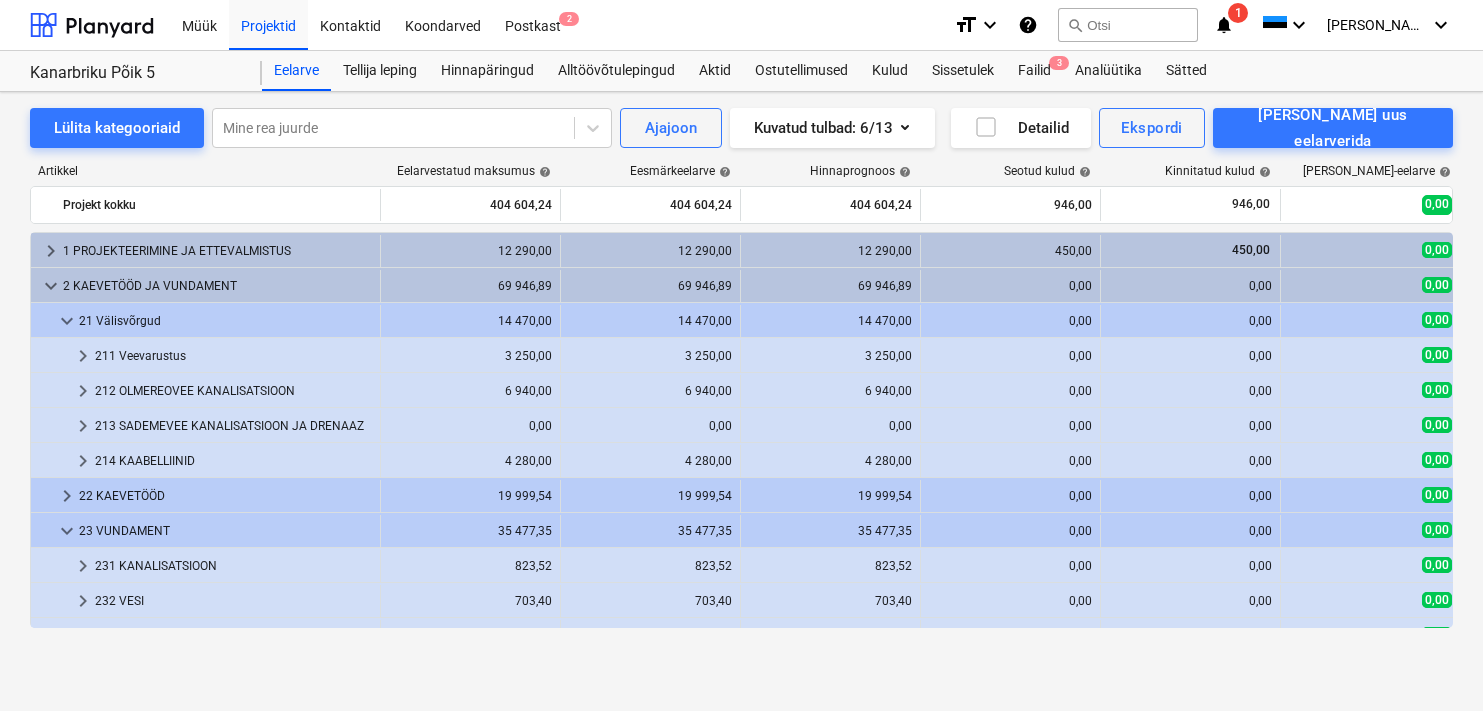 click on "Projektid" at bounding box center (268, 24) 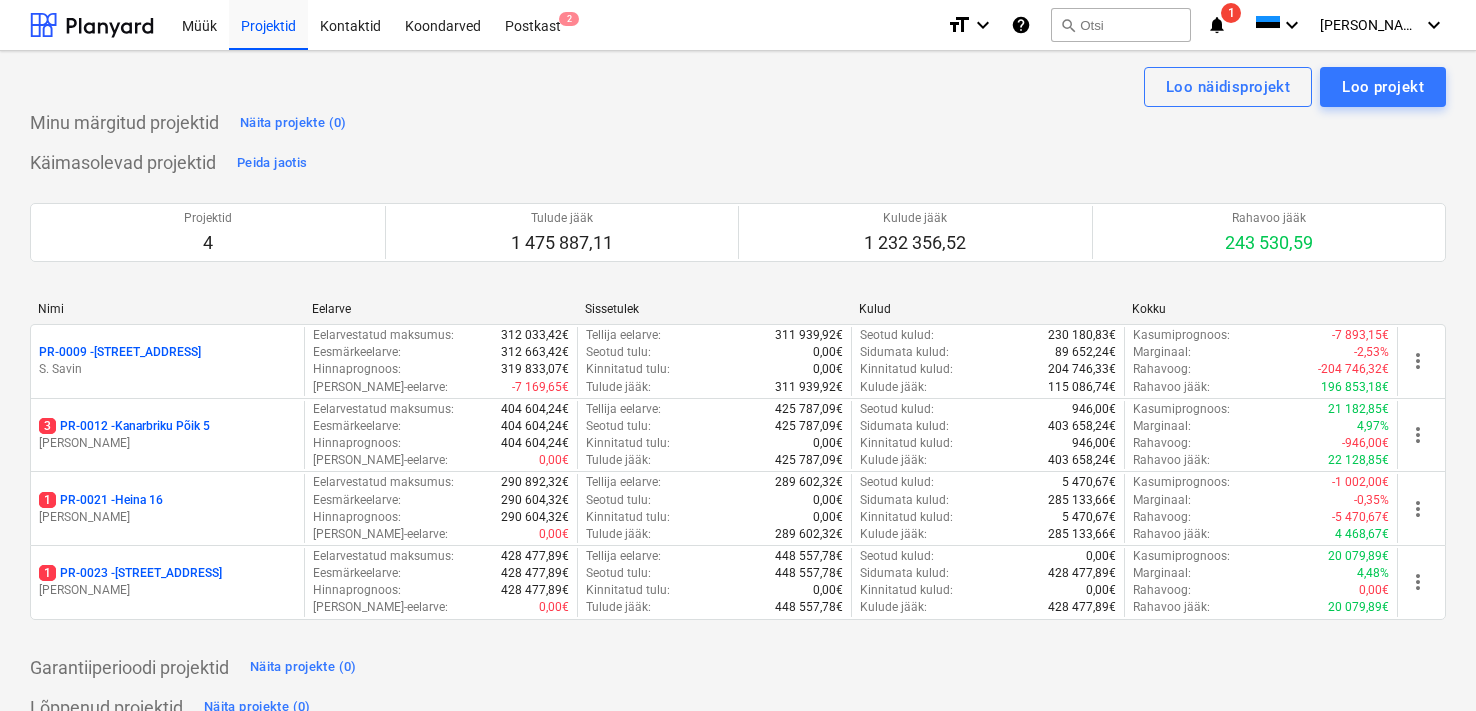 click on "[PERSON_NAME]" at bounding box center [167, 517] 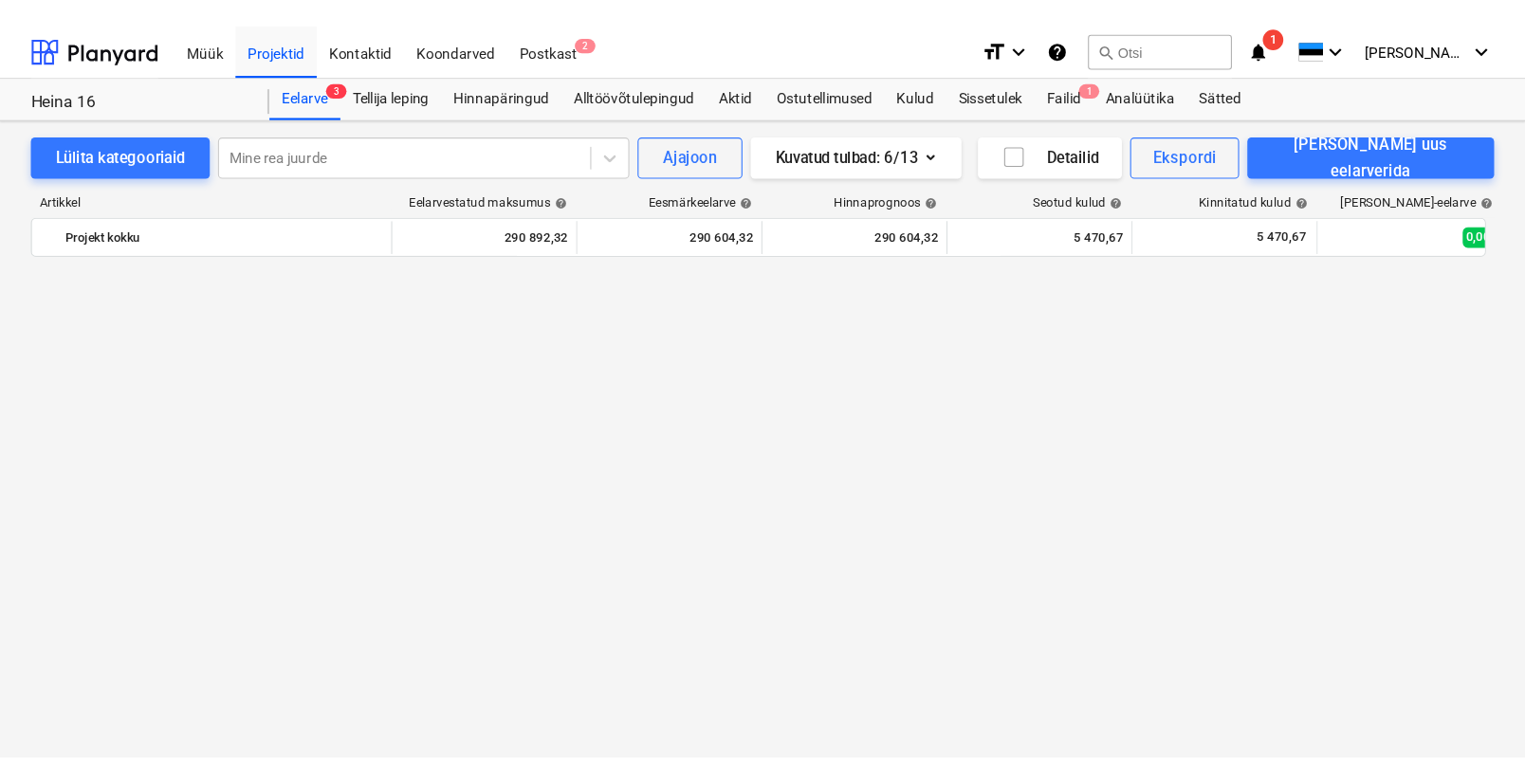 scroll, scrollTop: 0, scrollLeft: 0, axis: both 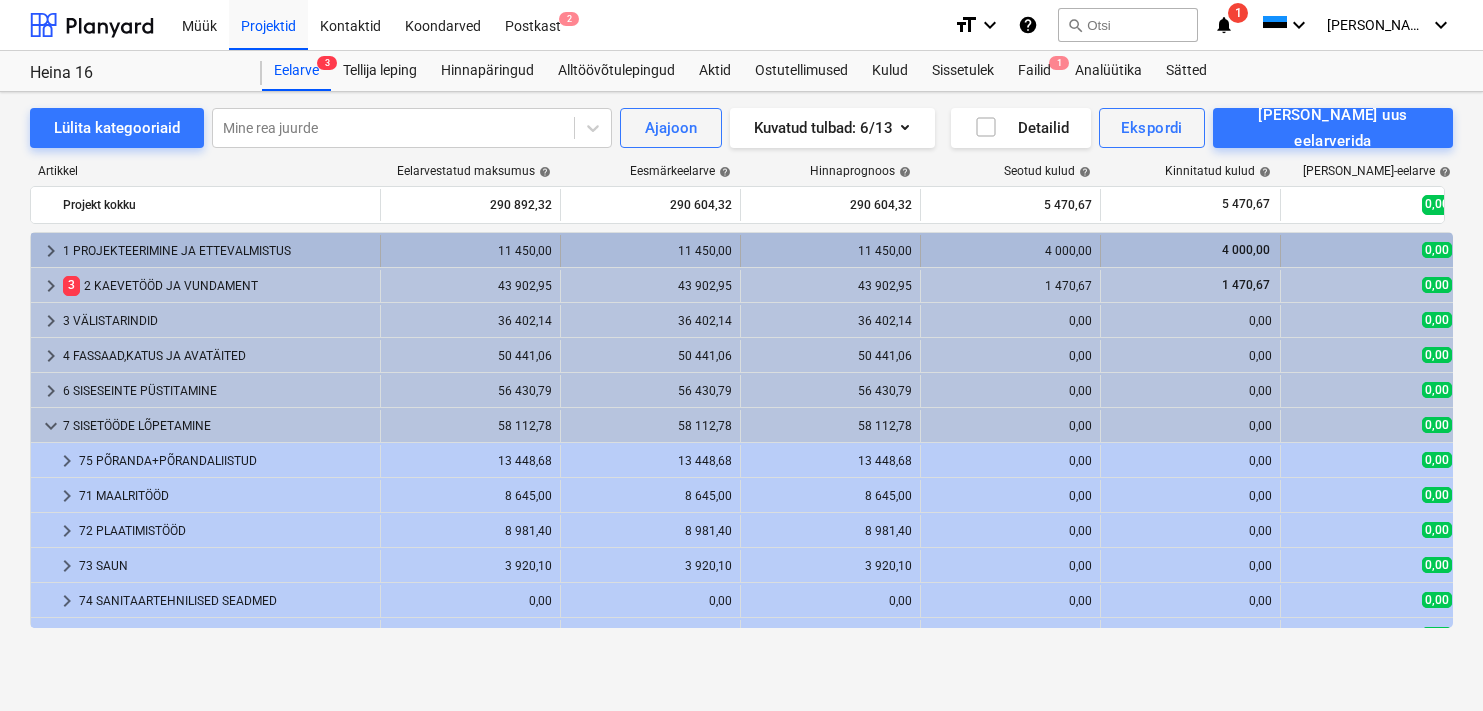 click on "1 PROJEKTEERIMINE JA ETTEVALMISTUS" at bounding box center [217, 251] 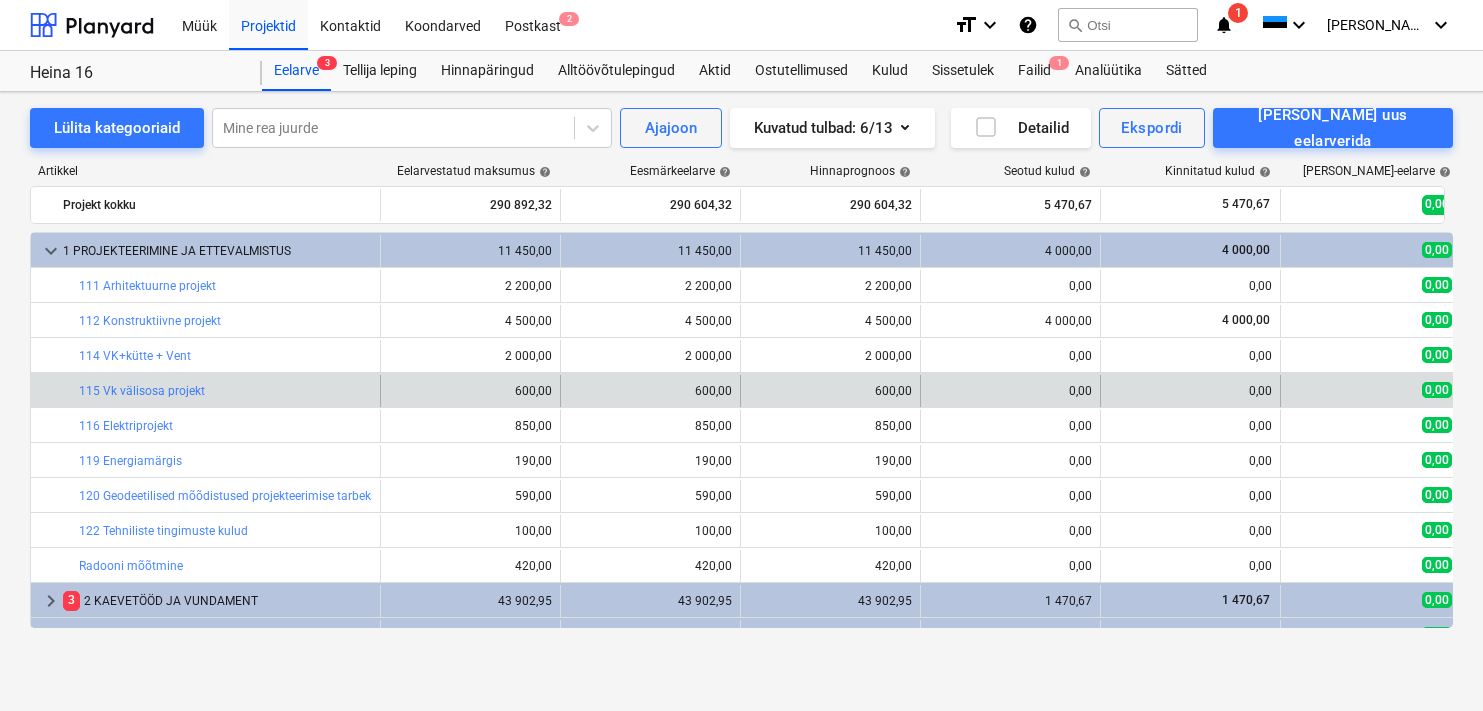 drag, startPoint x: 589, startPoint y: 394, endPoint x: 536, endPoint y: 403, distance: 53.75872 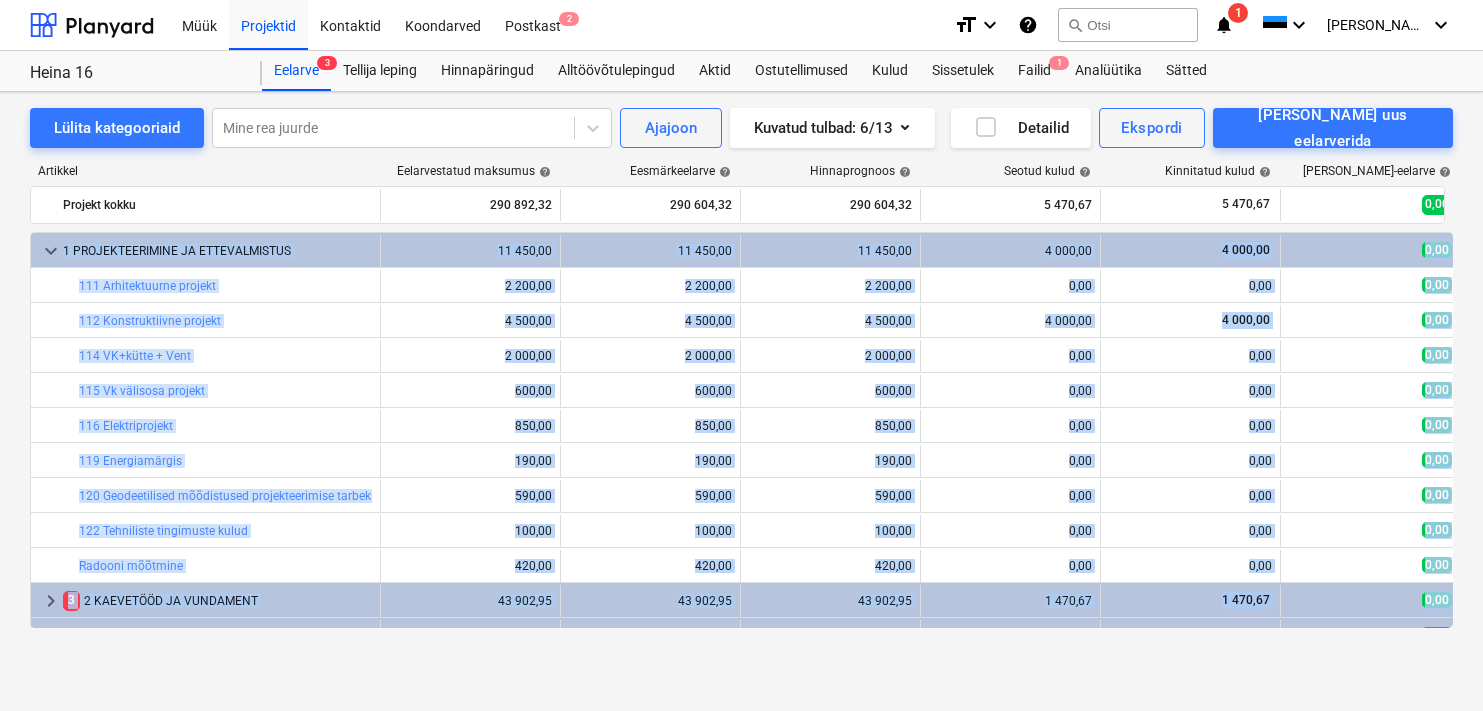 drag, startPoint x: 478, startPoint y: 624, endPoint x: 725, endPoint y: 637, distance: 247.34187 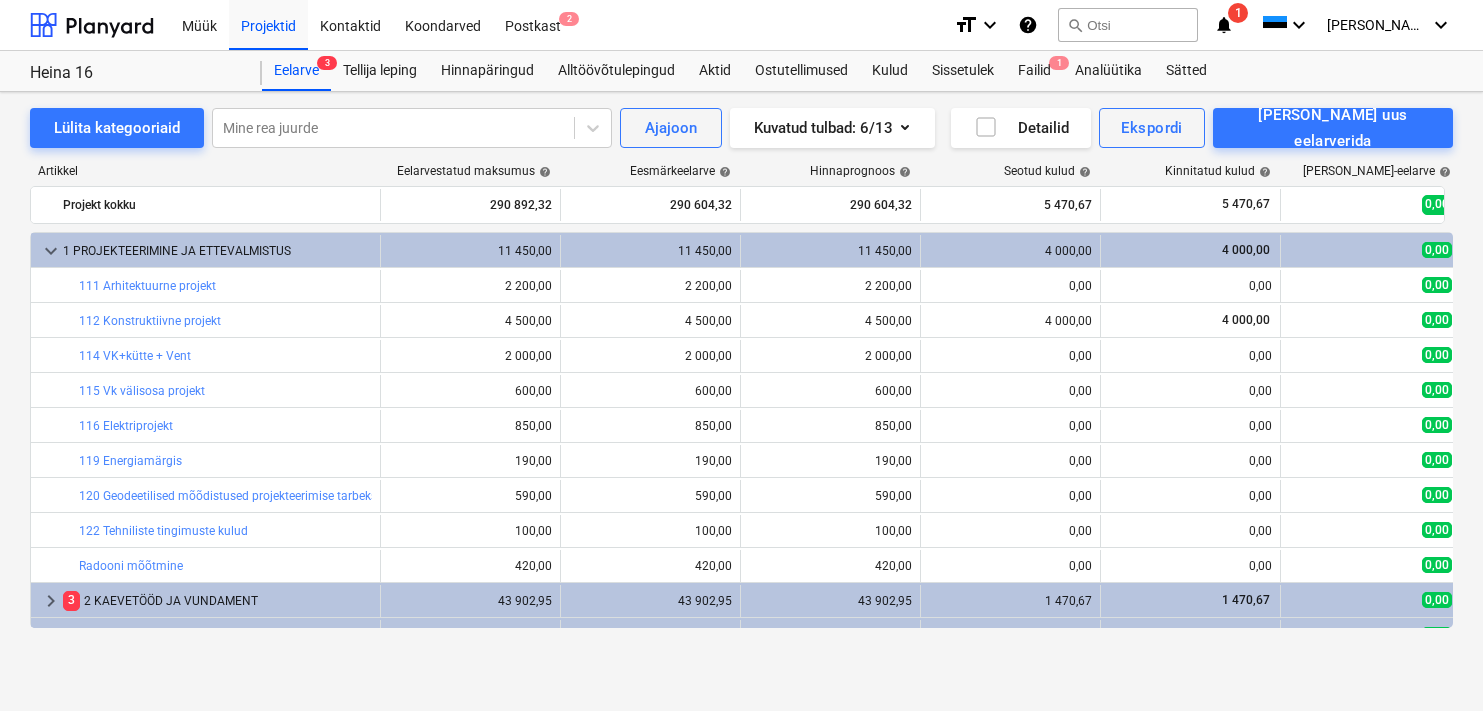 click on "Artikkel Eelarvestatud maksumus help Eesmärkeelarve help Hinnaprognoos help Seotud kulud help Kinnitatud kulud help Vahe-eelarve help Projekt kokku 290 892,32 290 604,32 290 604,32 5 470,67 5 470,67 0,00 more_vert keyboard_arrow_down 1 PROJEKTEERIMINE JA ETTEVALMISTUS 11 450,00 11 450,00 11 450,00 4 000,00 4 000,00 0,00 more_vert bar_chart 111 Arhitektuurne projekt 2 200,00 2 200,00 edit 2 200,00 0,00 0,00 0,00 more_vert bar_chart 112 Konstruktiivne projekt 4 500,00 4 500,00 edit 4 500,00 4 000,00 4 000,00 0,00 more_vert bar_chart 114 VK+kütte + Vent 2 000,00 2 000,00 edit 2 000,00 0,00 0,00 0,00 more_vert bar_chart 115 Vk välisosa projekt 600,00 600,00 edit 600,00 0,00 0,00 0,00 more_vert bar_chart 116 Elektriprojekt 850,00 850,00 edit 850,00 0,00 0,00 0,00 more_vert bar_chart 119 Energiamärgis 190,00 190,00 edit 190,00 0,00 0,00 0,00 more_vert bar_chart 120 Geodeetilised mõõdistused projekteerimise tarbeks 590,00 590,00 edit 590,00 0,00 0,00 0,00 more_vert bar_chart 122 Tehniliste tingimuste kulud 3" at bounding box center [741, 400] 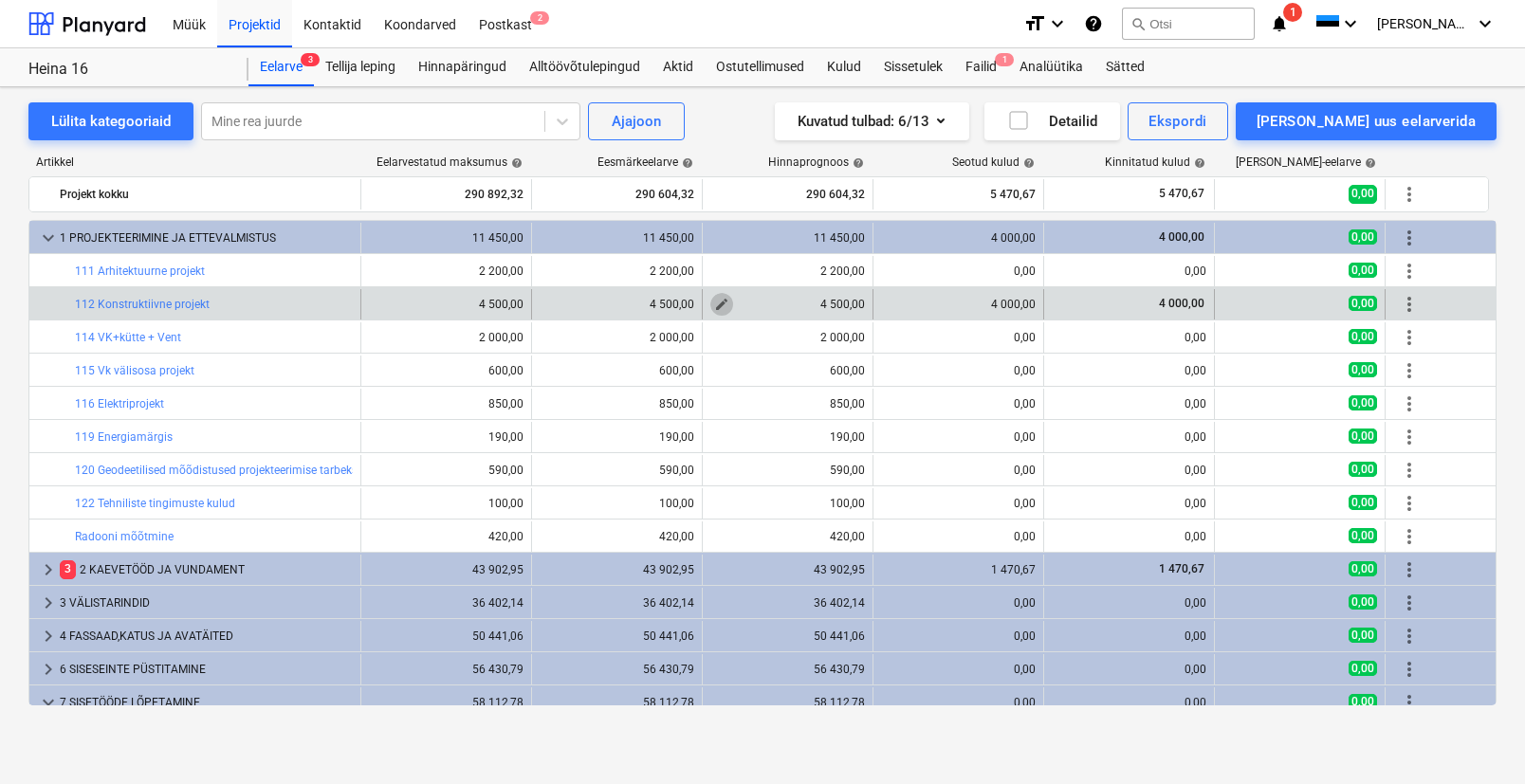 click on "edit" at bounding box center (722, 304) 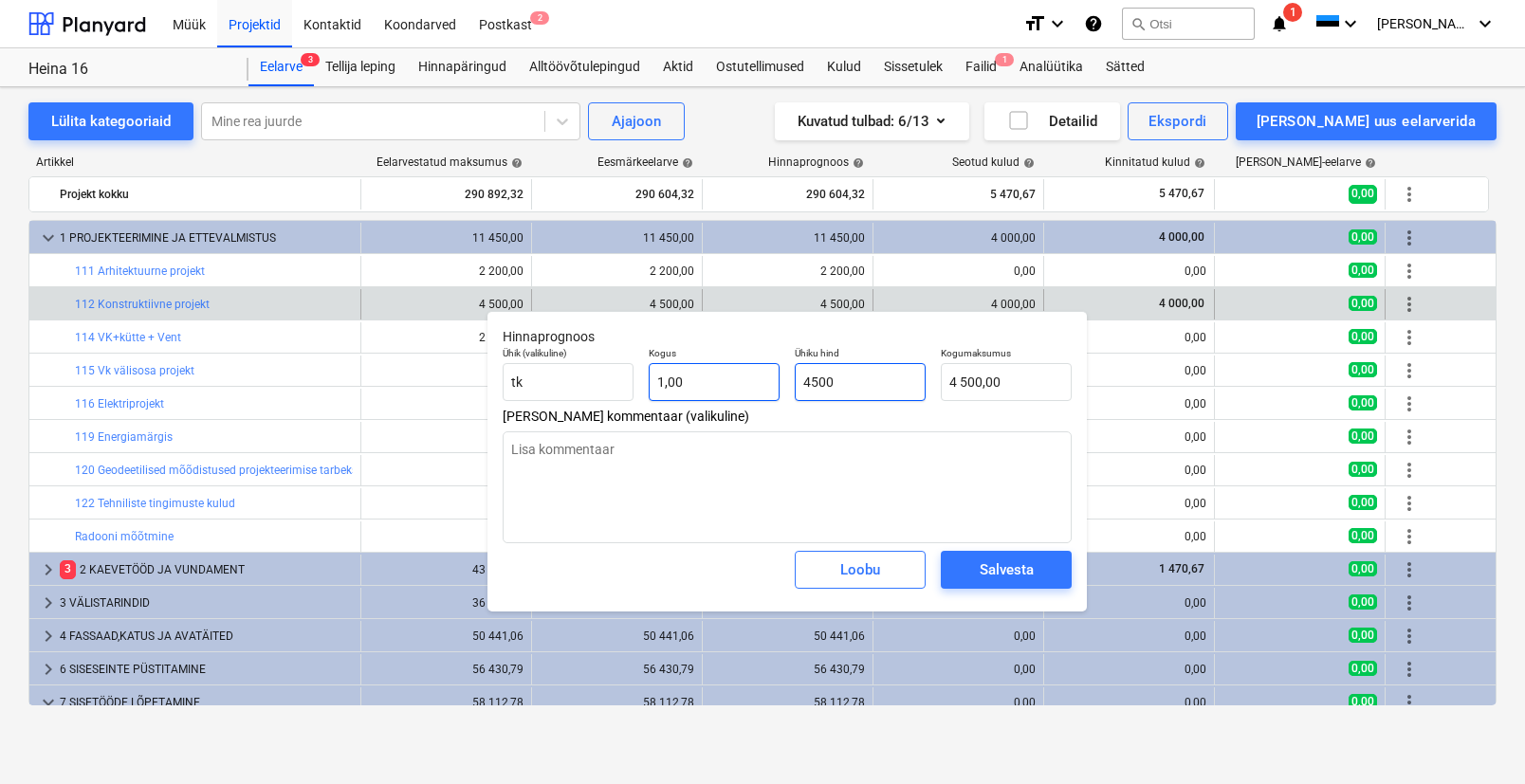 drag, startPoint x: 807, startPoint y: 380, endPoint x: 766, endPoint y: 383, distance: 41.10961 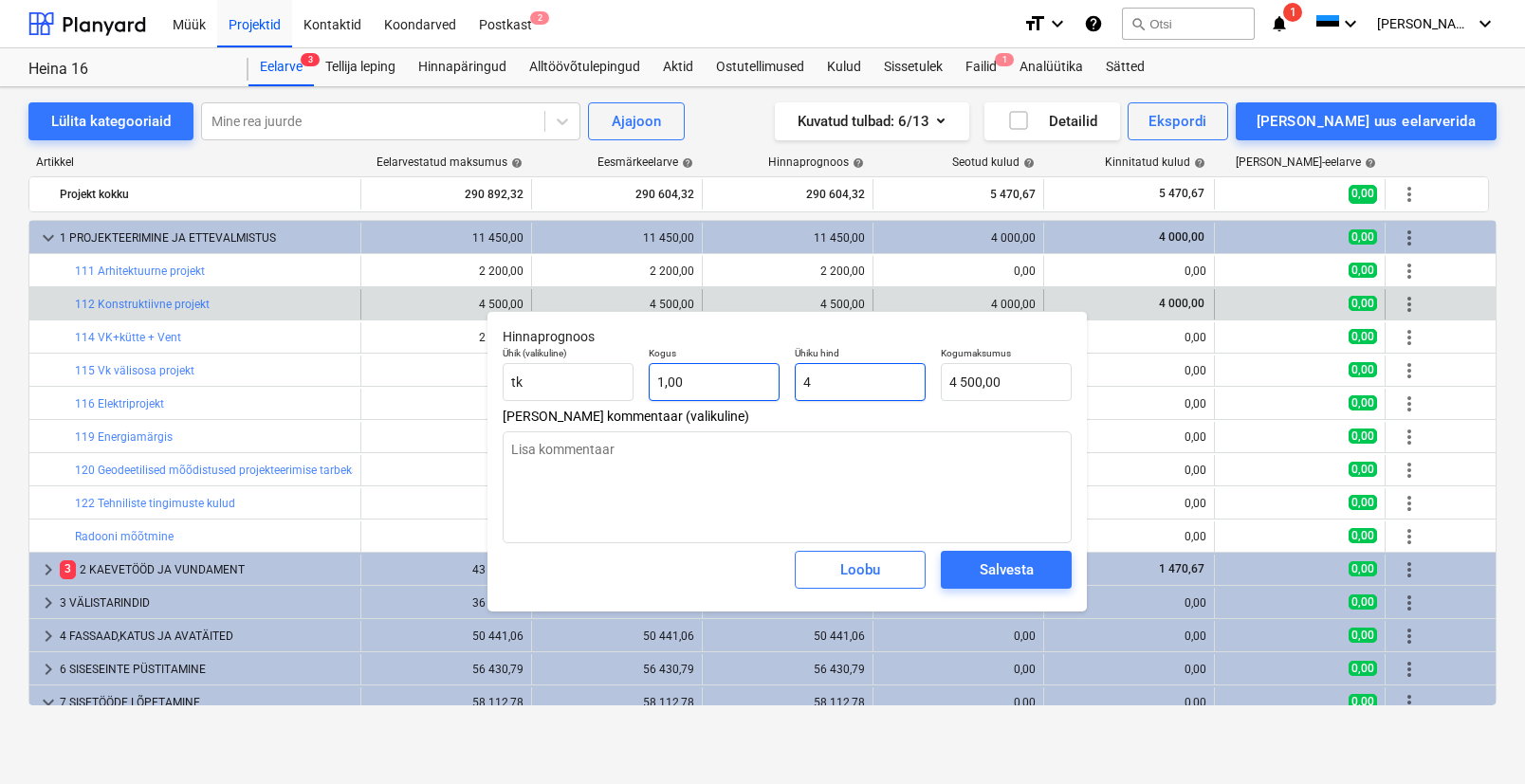 type on "x" 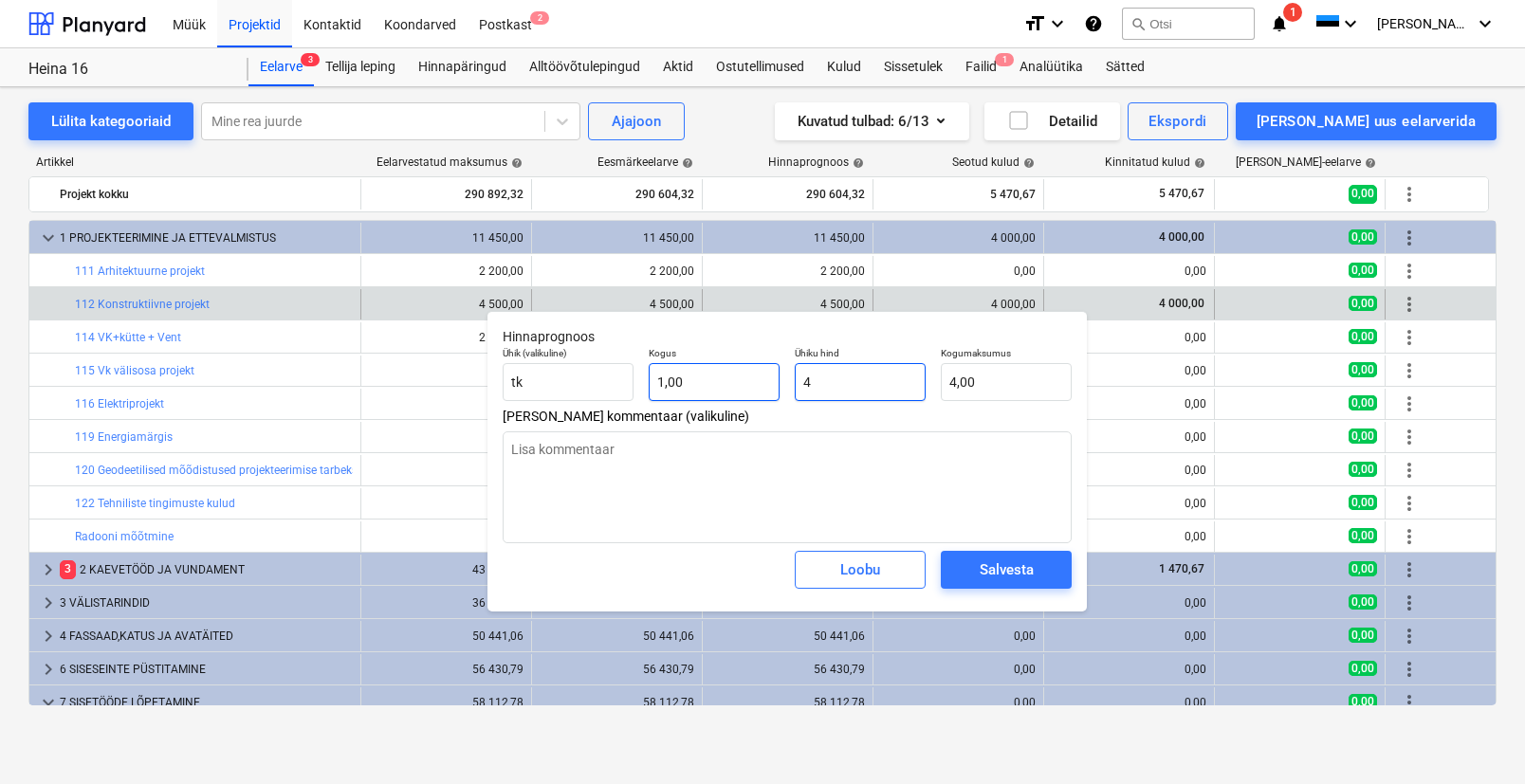type on "40" 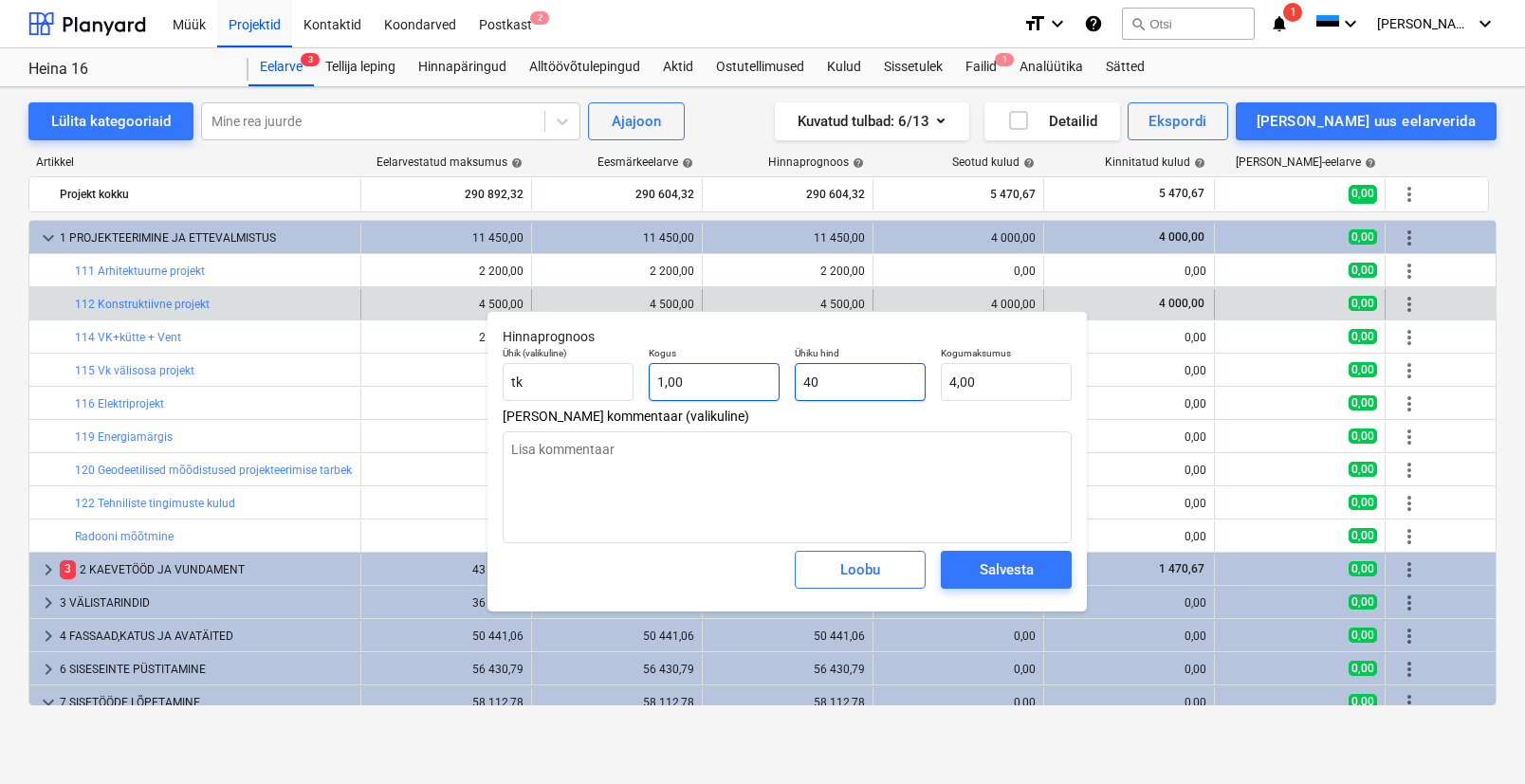 type on "40,00" 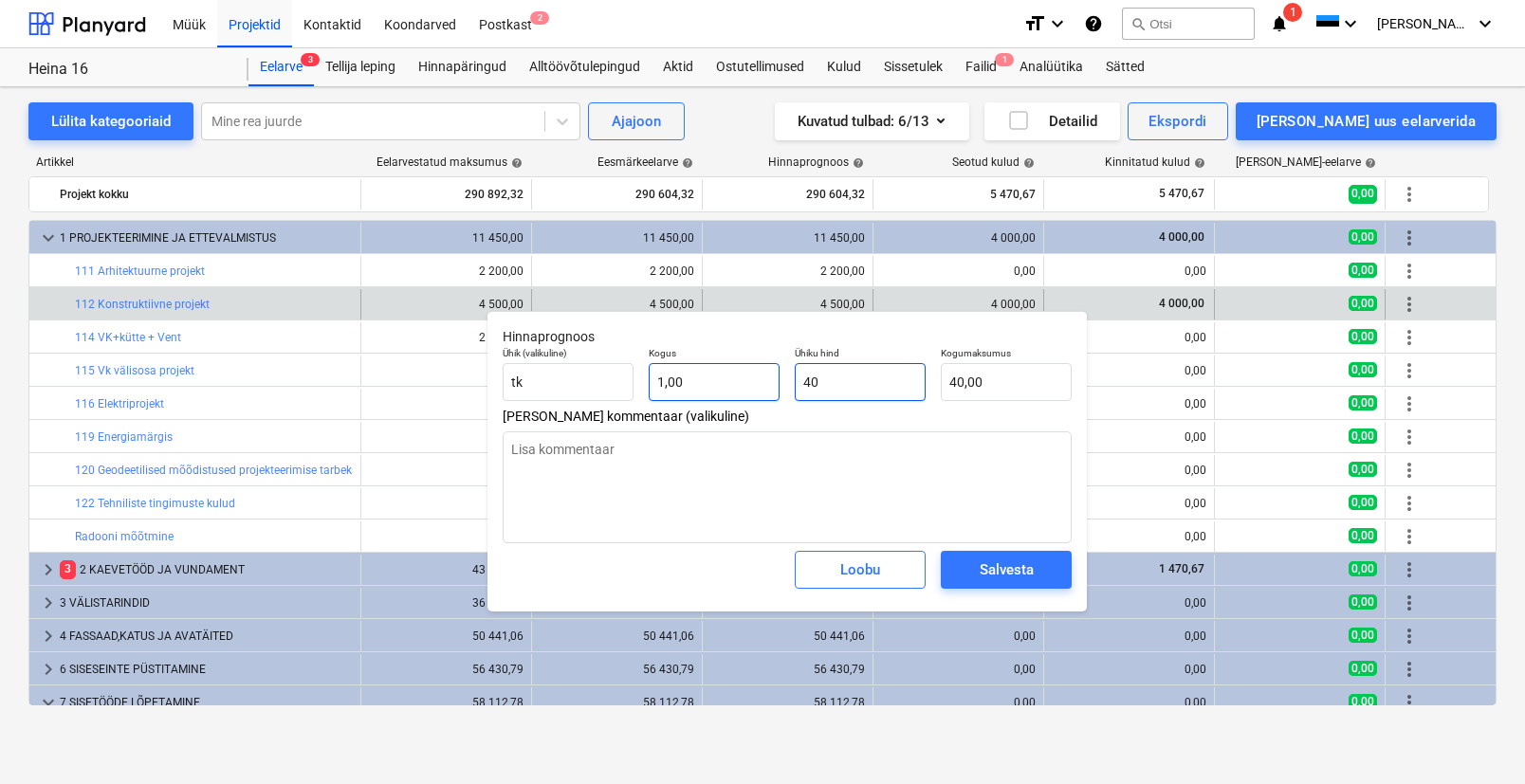 type on "400" 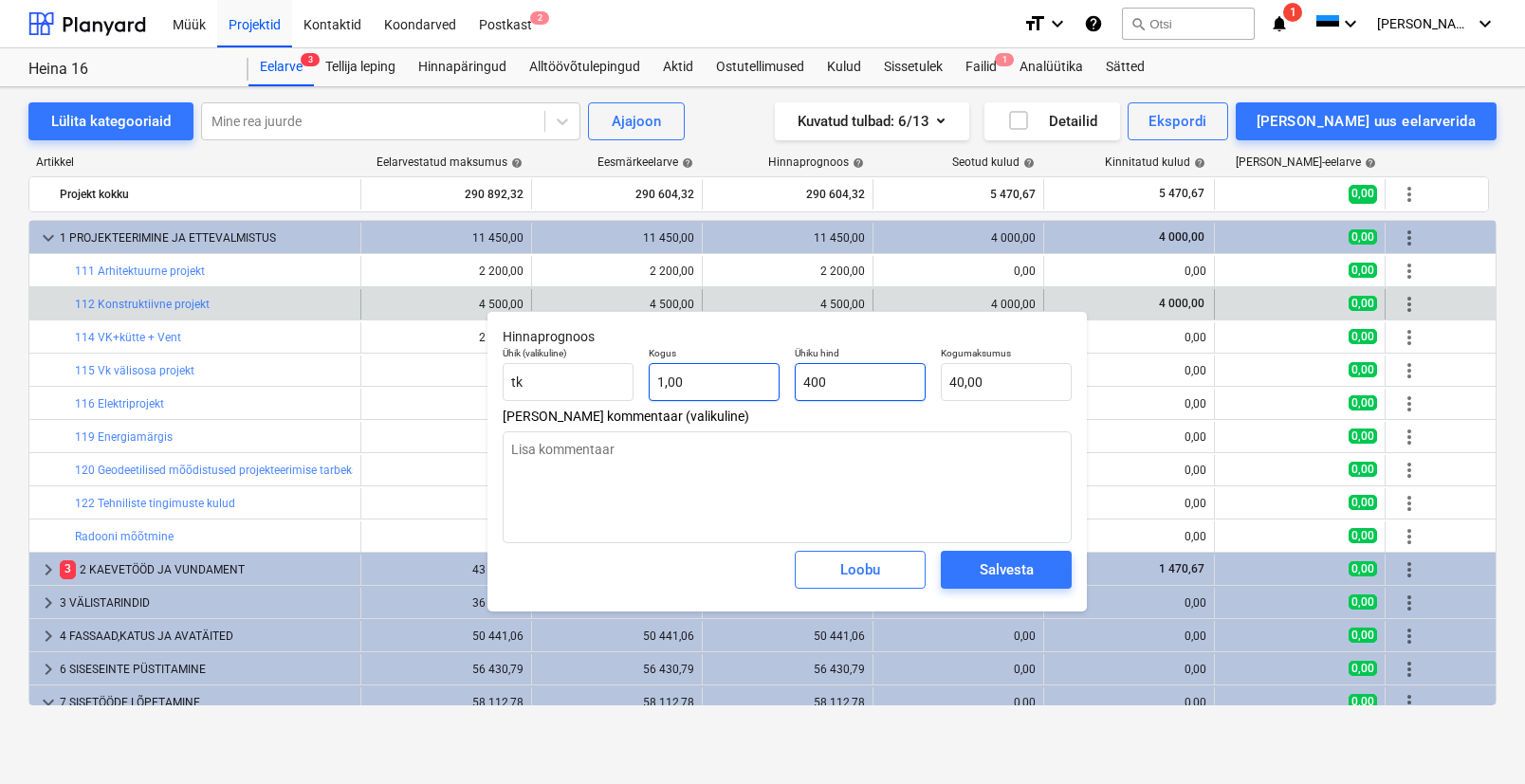 type on "400,00" 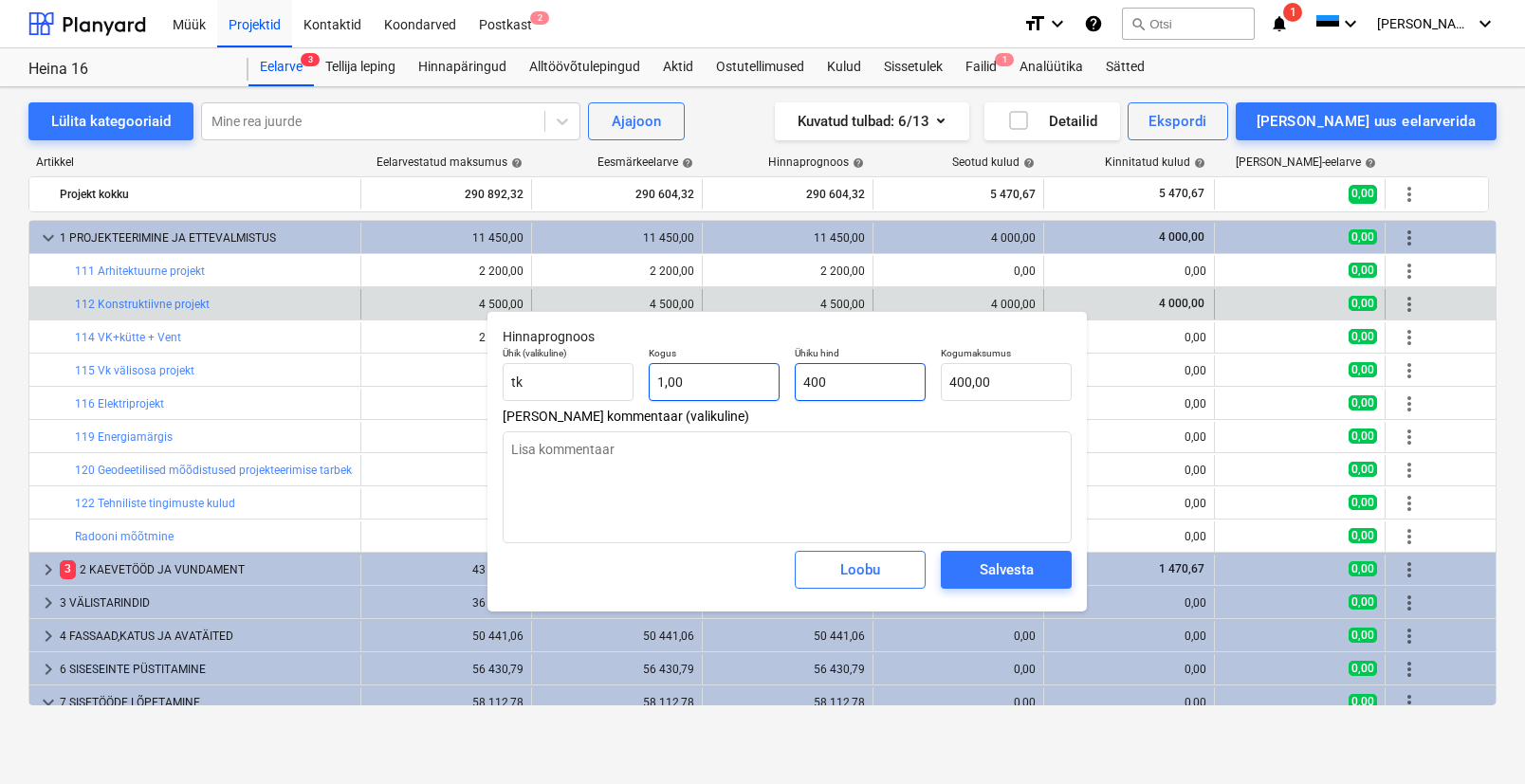 type on "4000" 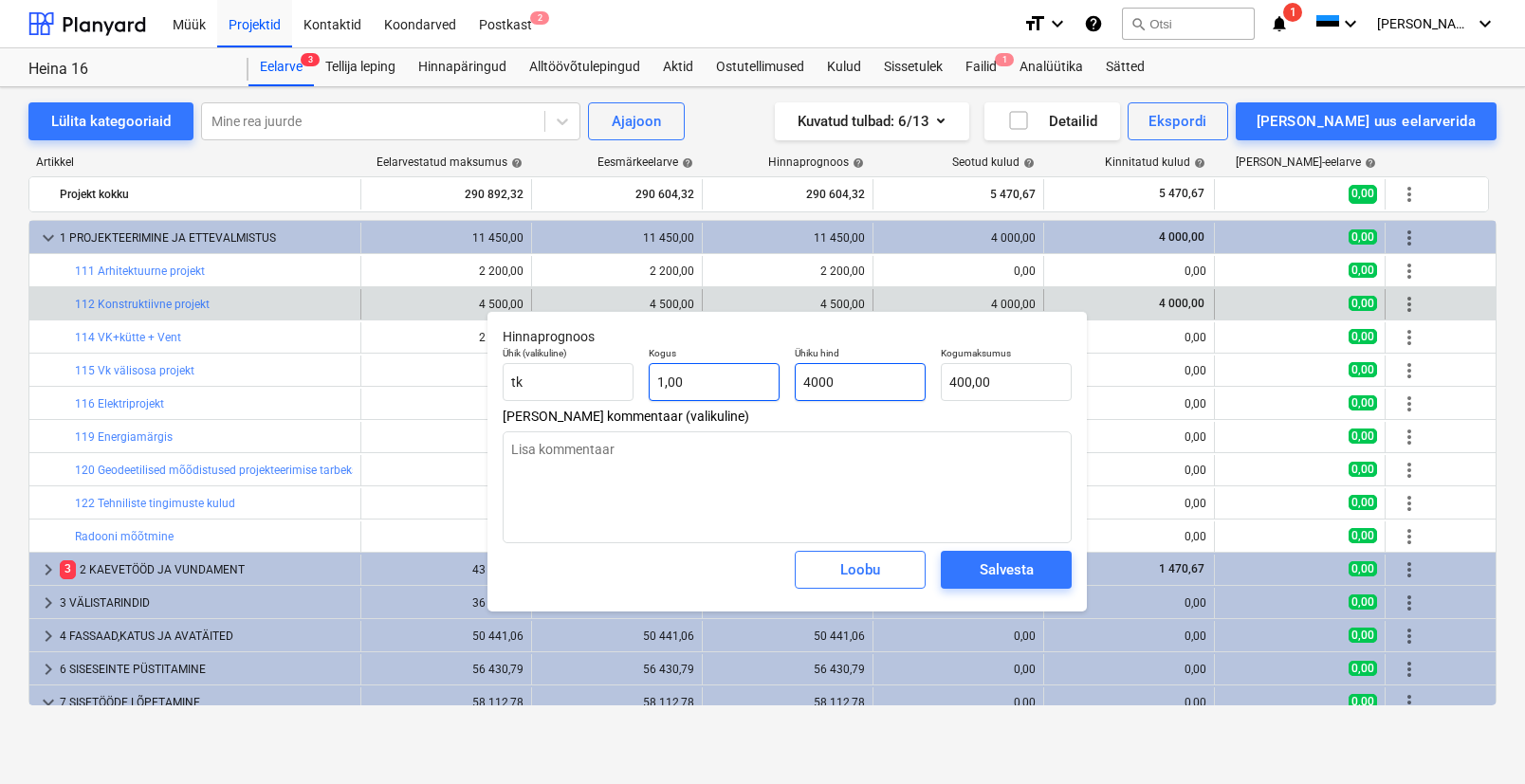 type on "4 000,00" 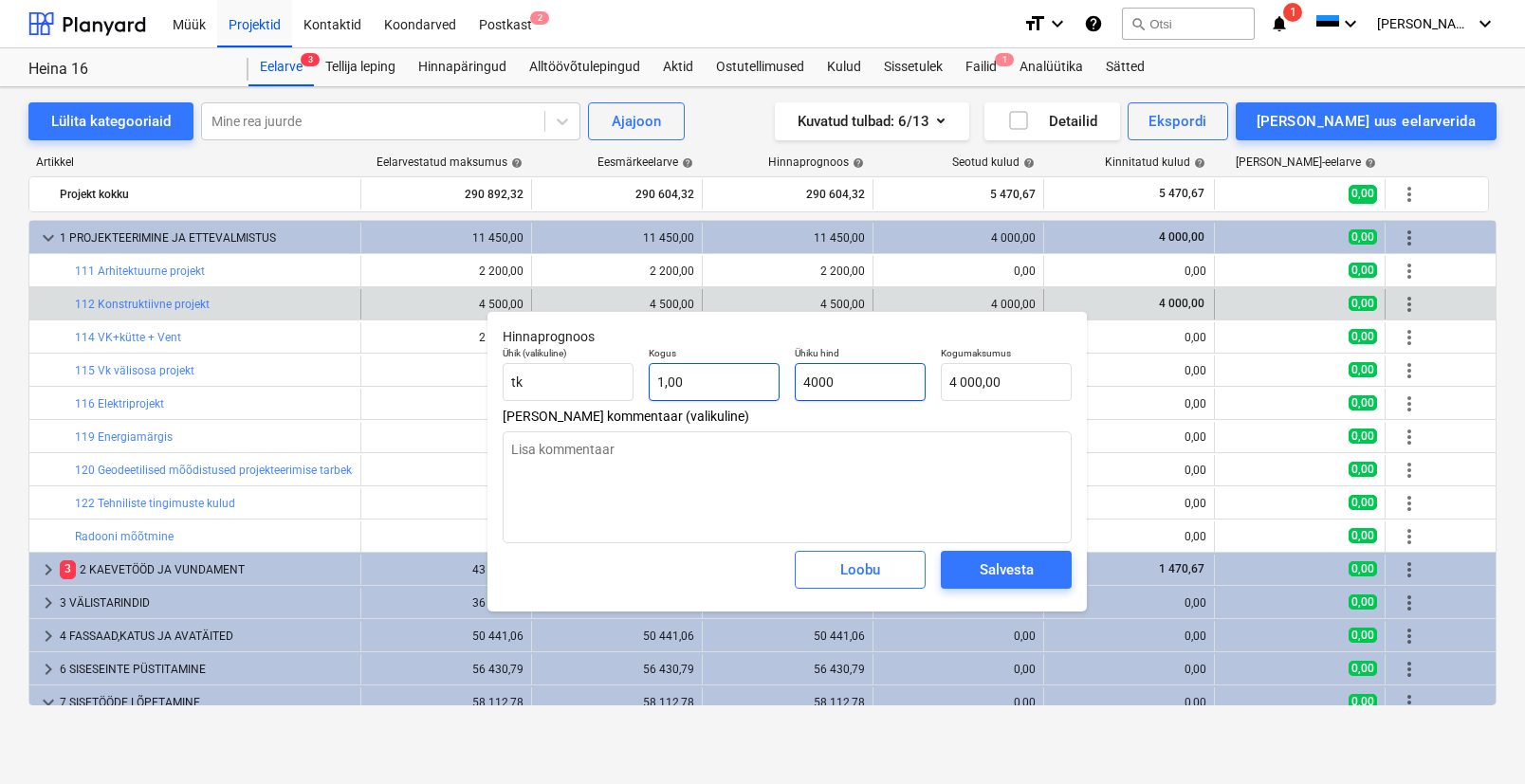 type on "4000" 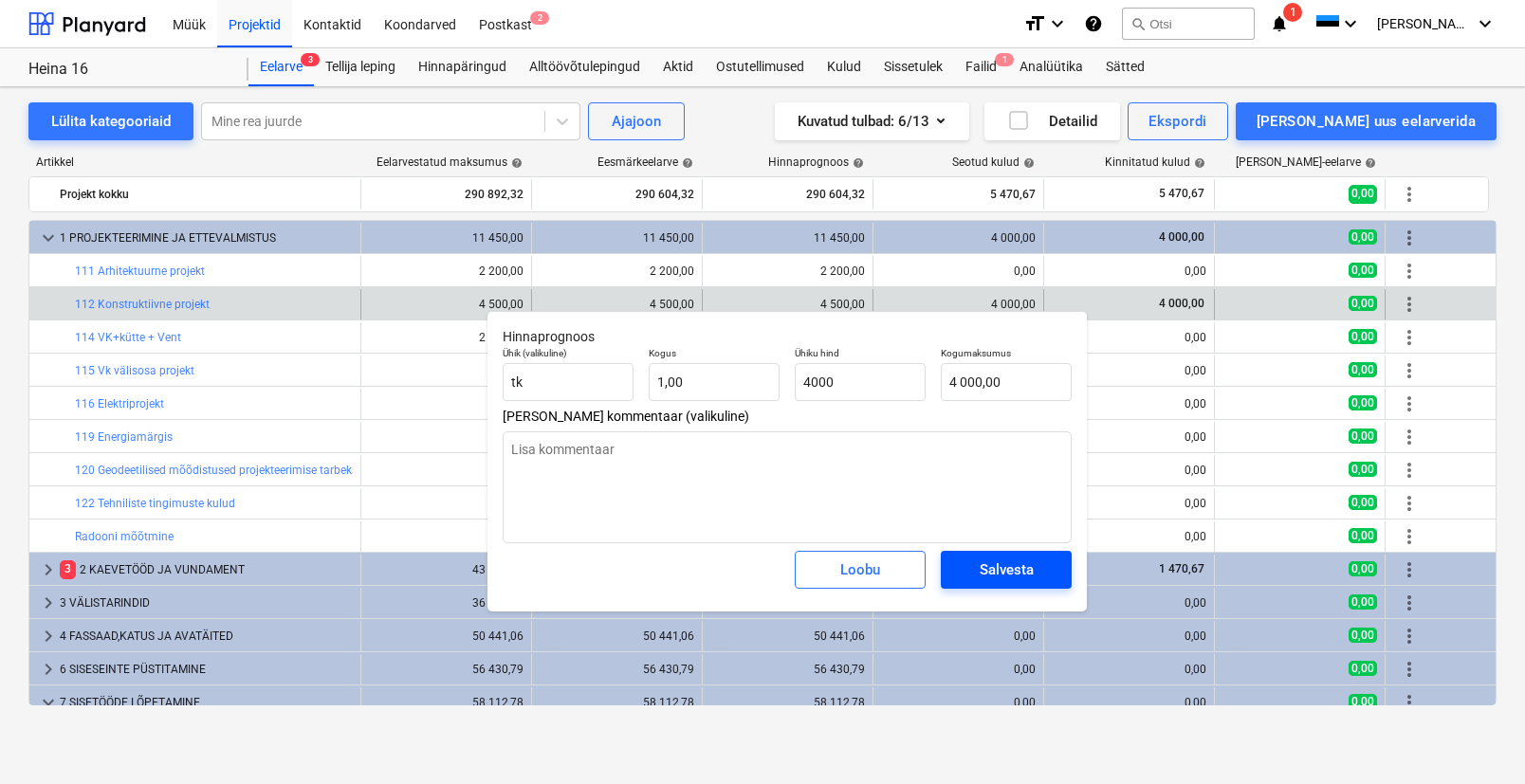 click on "Salvesta" at bounding box center (1006, 570) 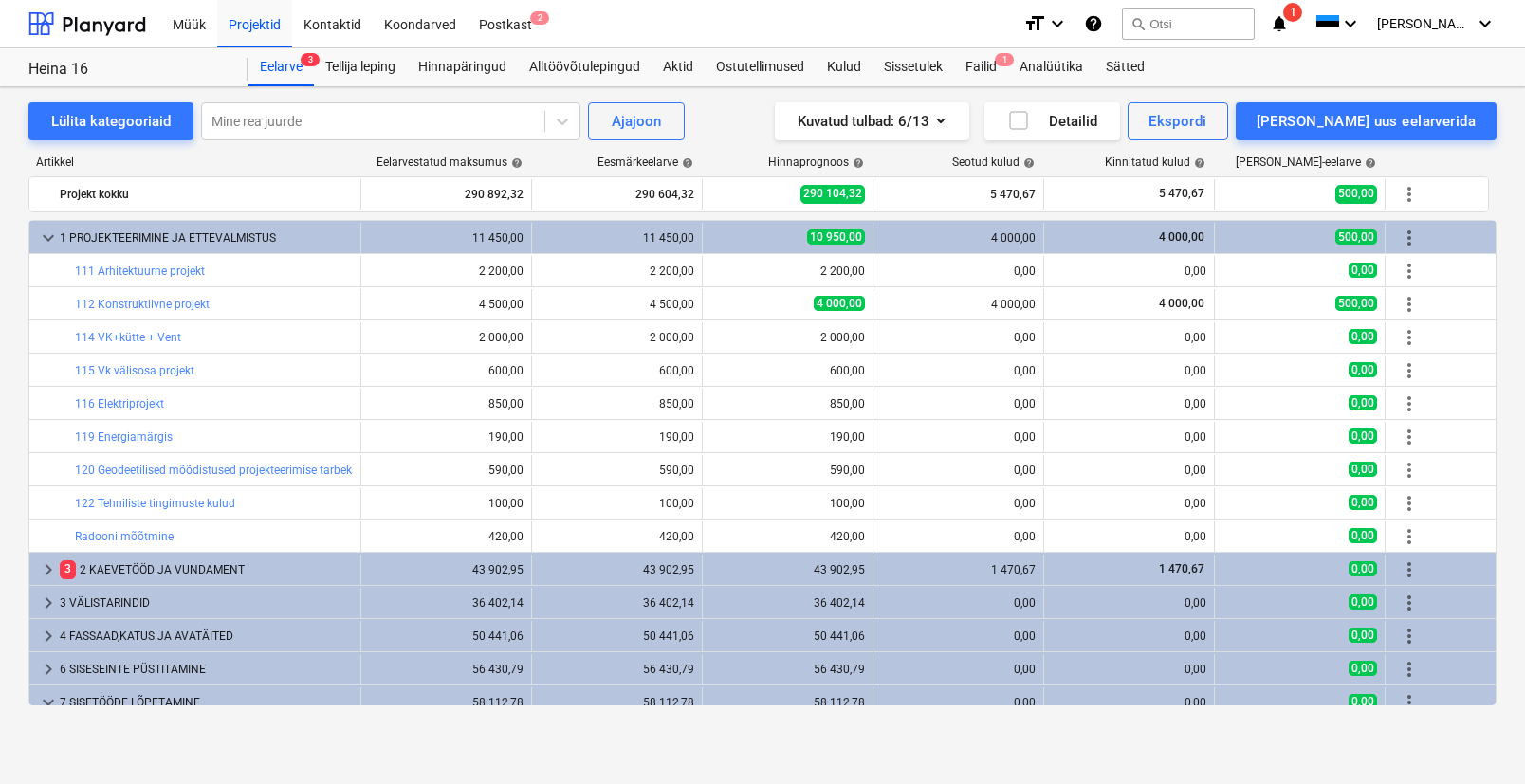 type on "x" 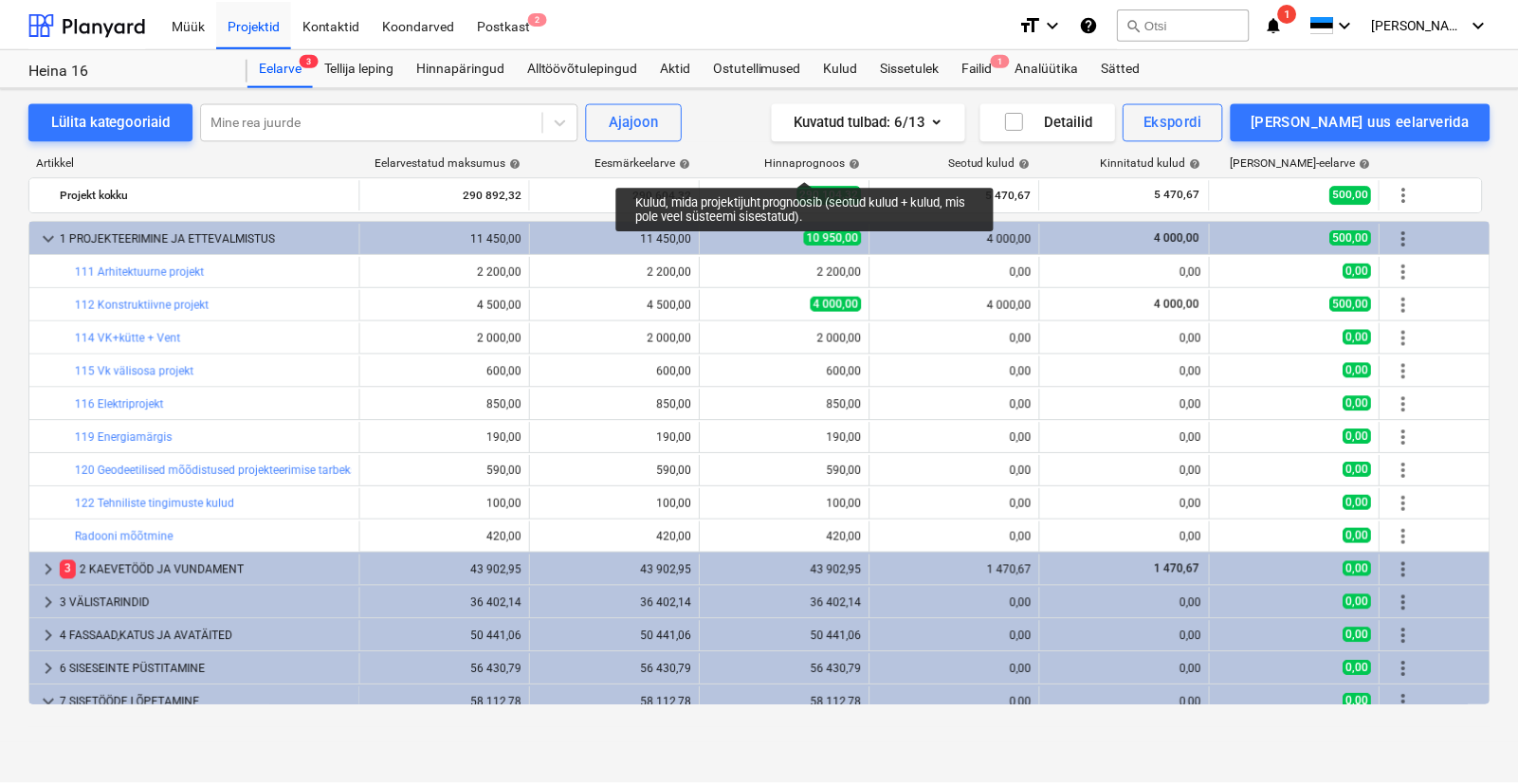 scroll, scrollTop: 60, scrollLeft: 0, axis: vertical 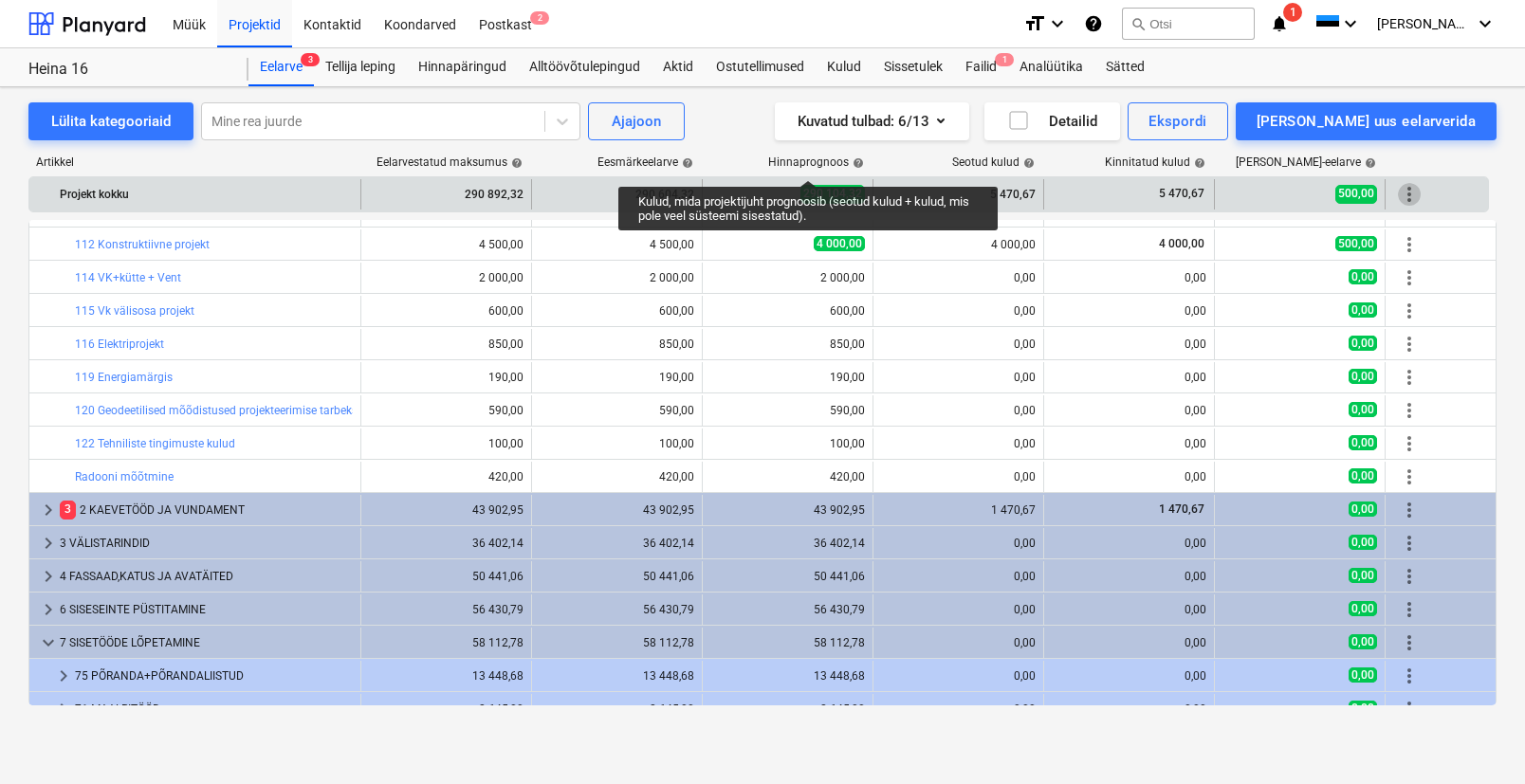 click on "more_vert" at bounding box center [1409, 194] 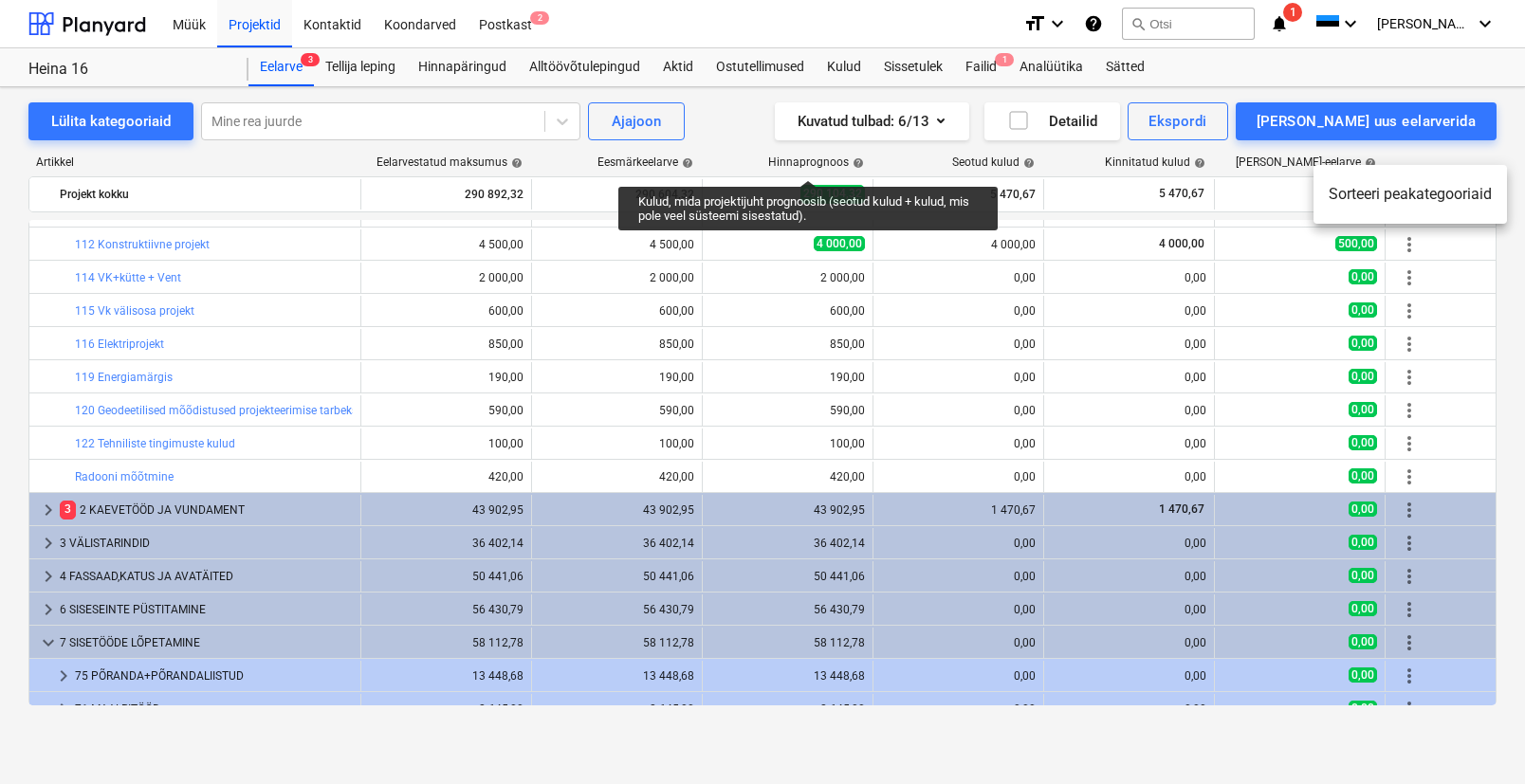 click on "Sorteeri peakategooriaid" at bounding box center (1410, 194) 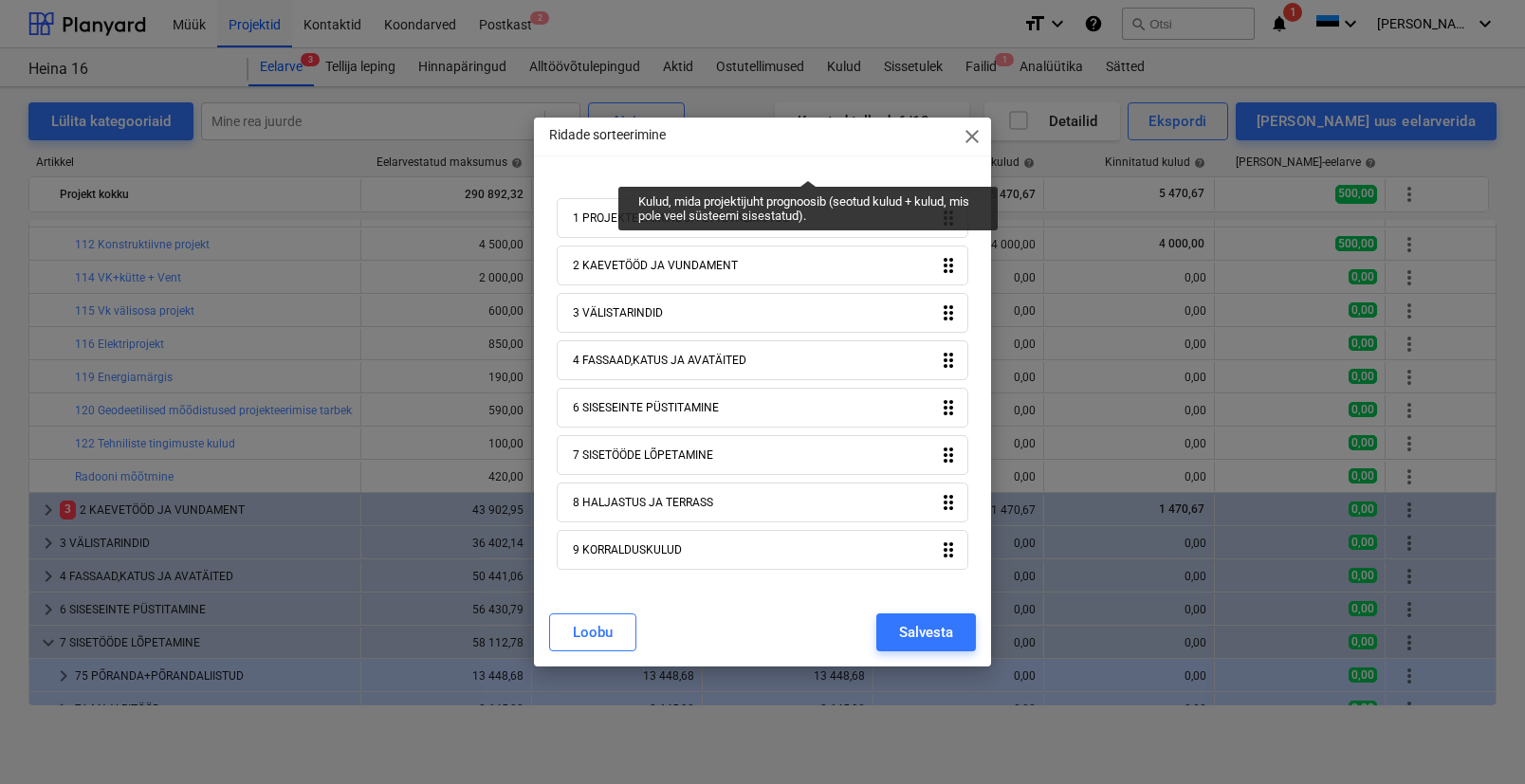 click on "close" at bounding box center (972, 137) 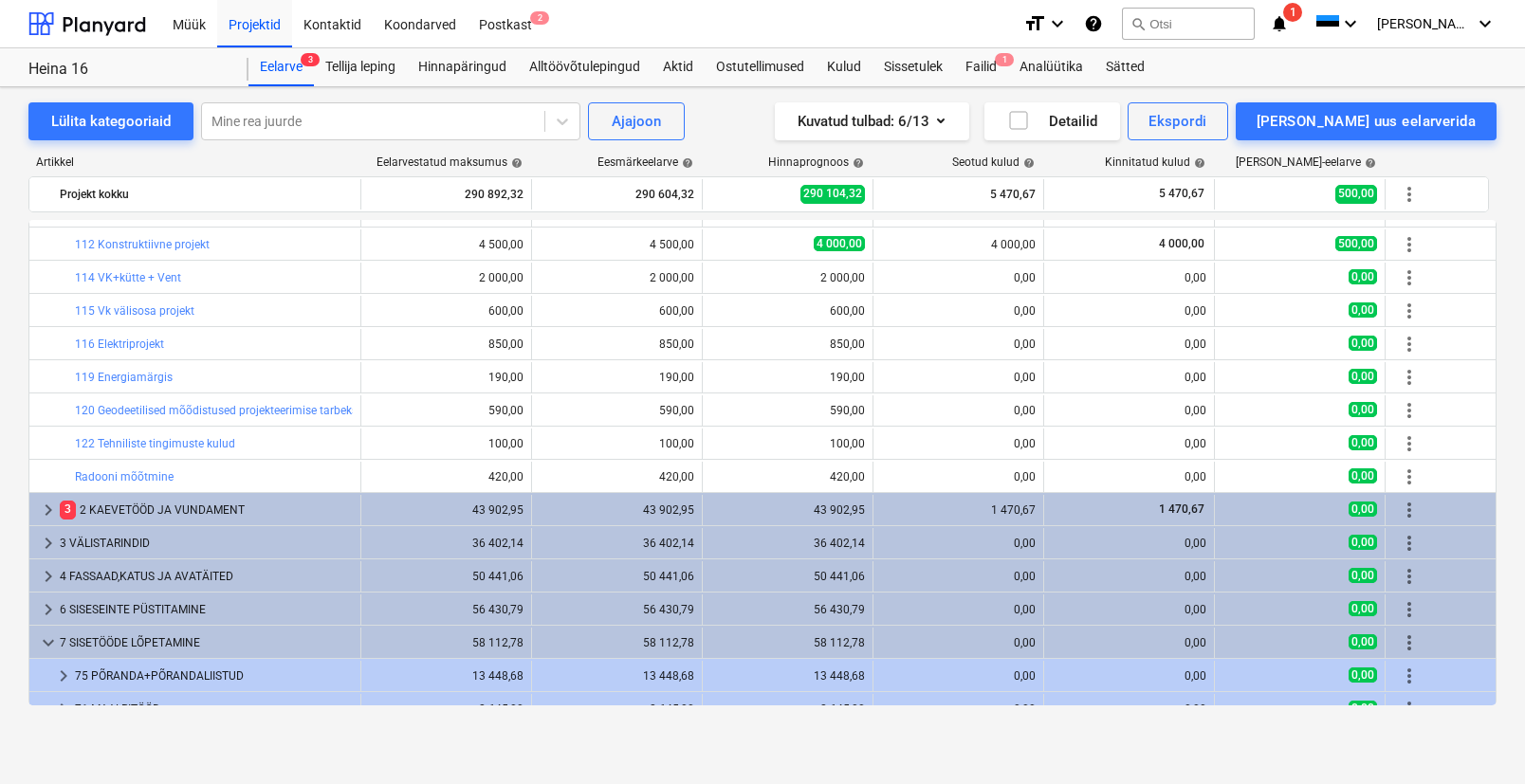 click at bounding box center (1408, 162) 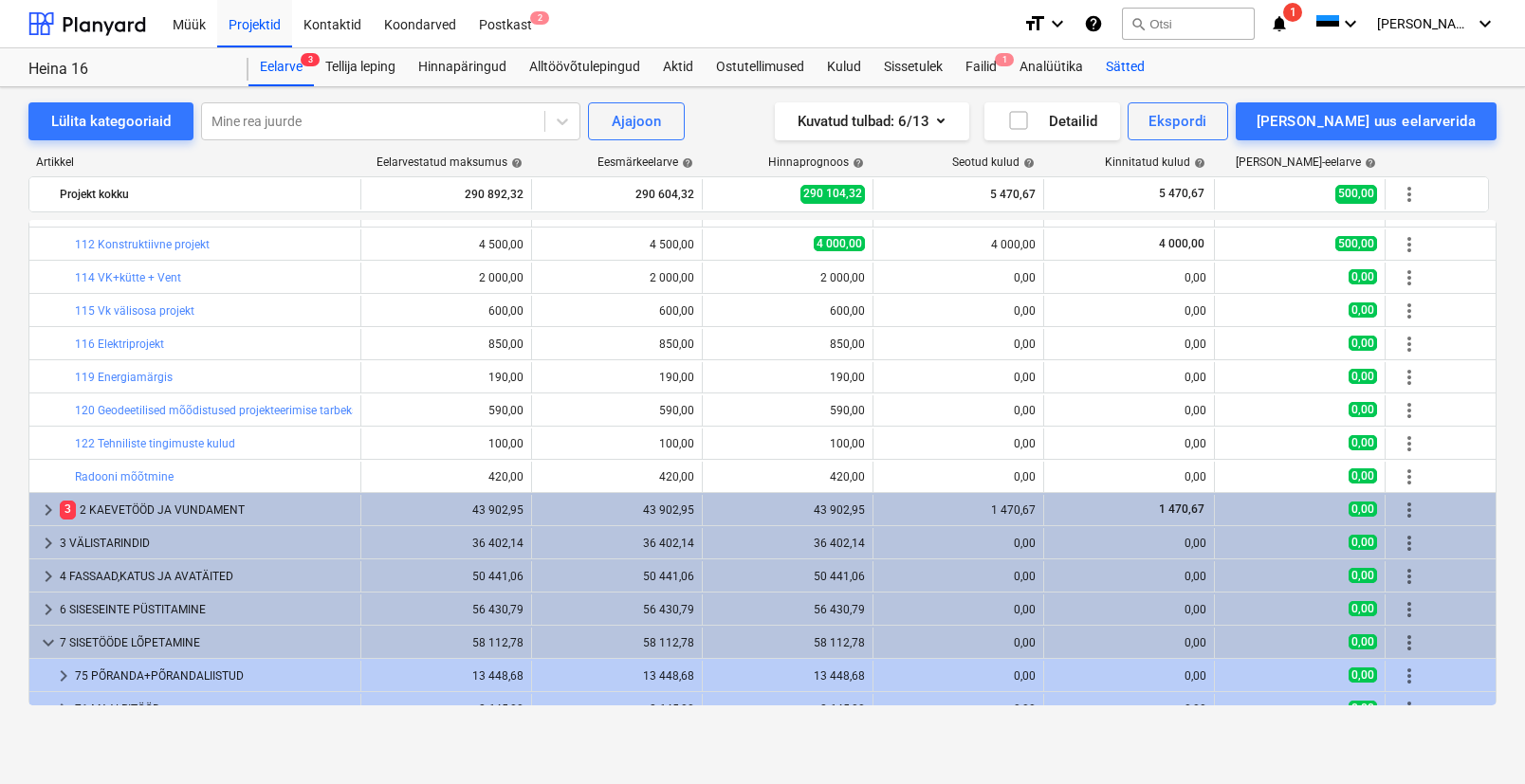 click on "Sätted" at bounding box center [1125, 67] 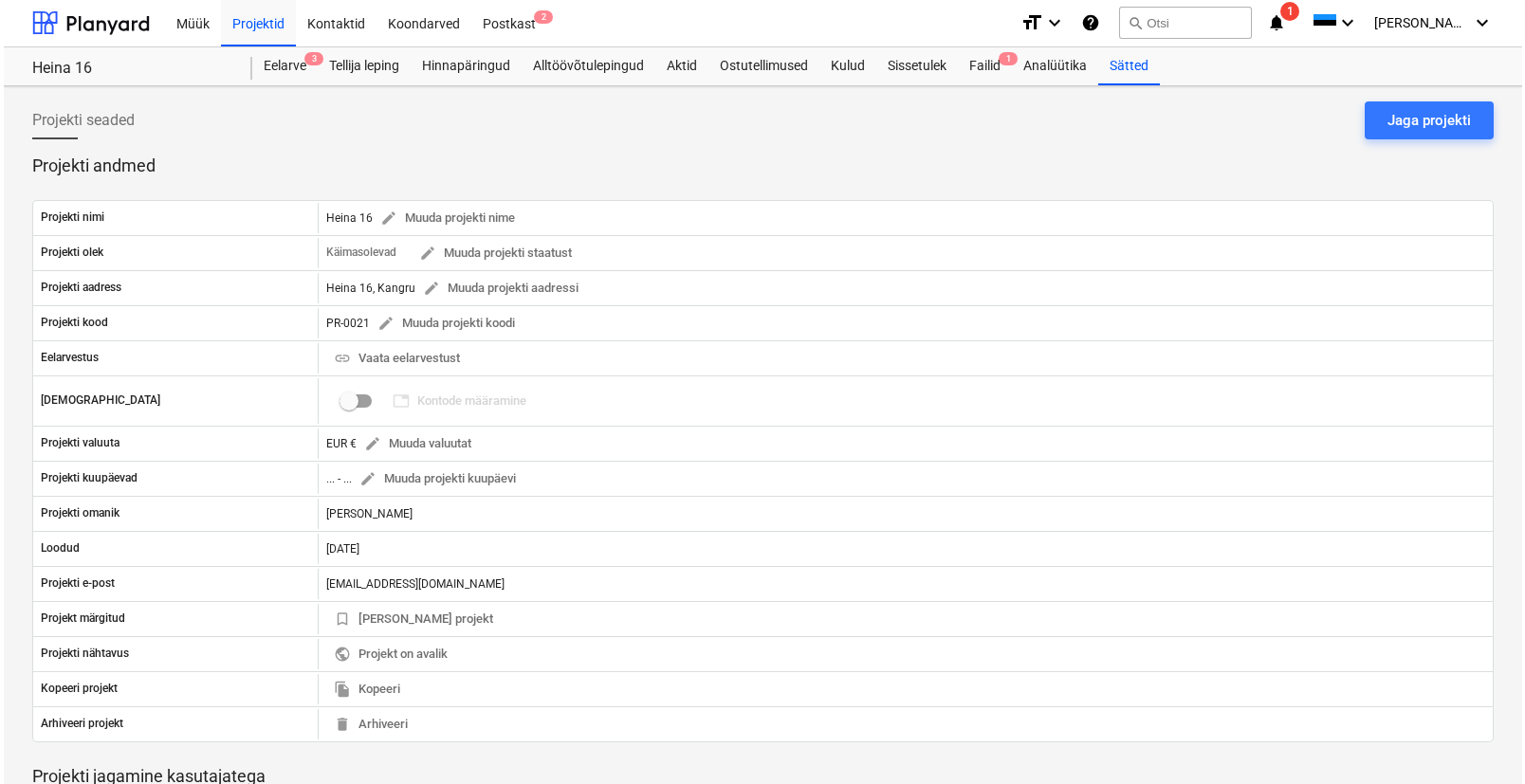 scroll, scrollTop: 0, scrollLeft: 0, axis: both 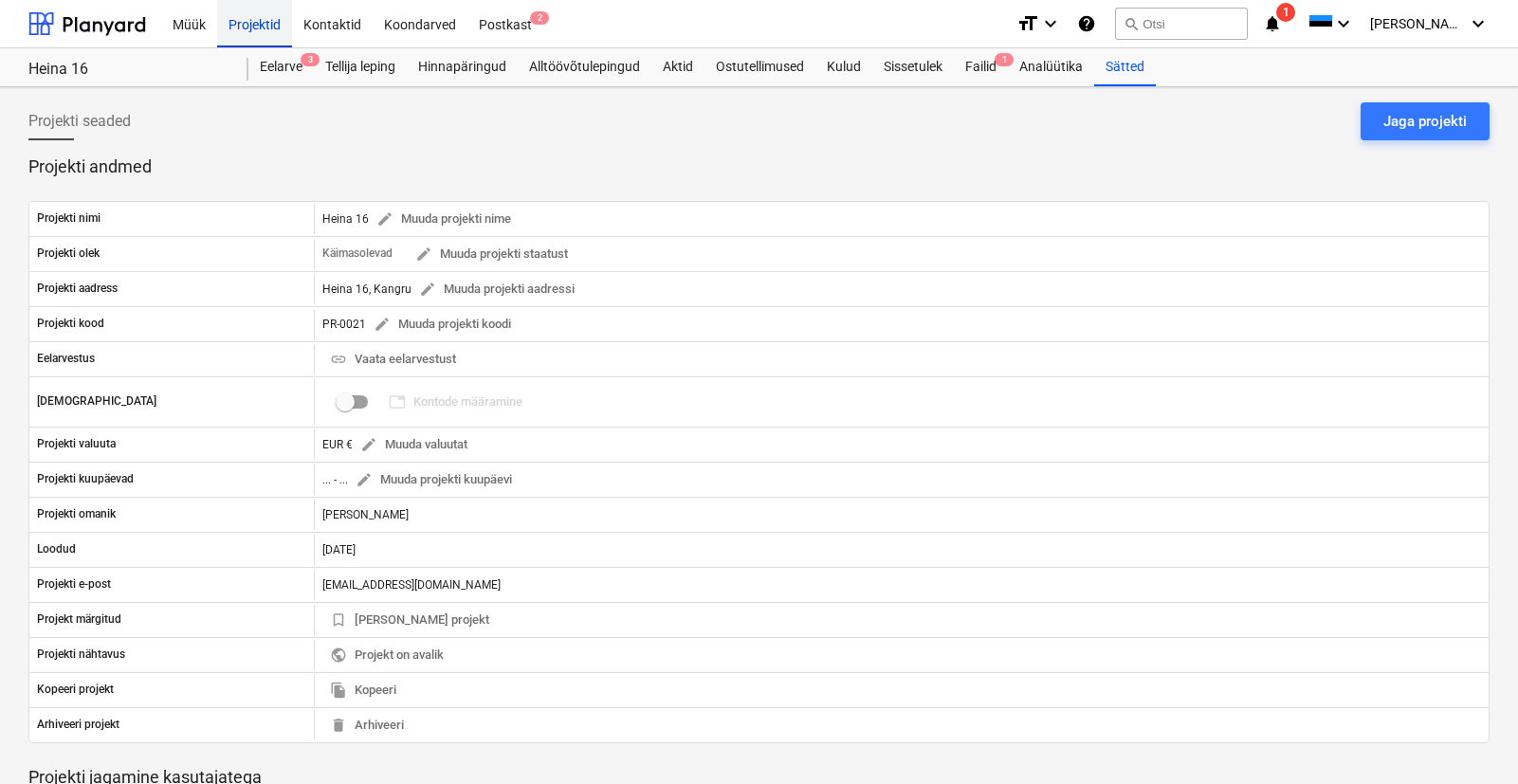 click on "Projektid" at bounding box center [254, 23] 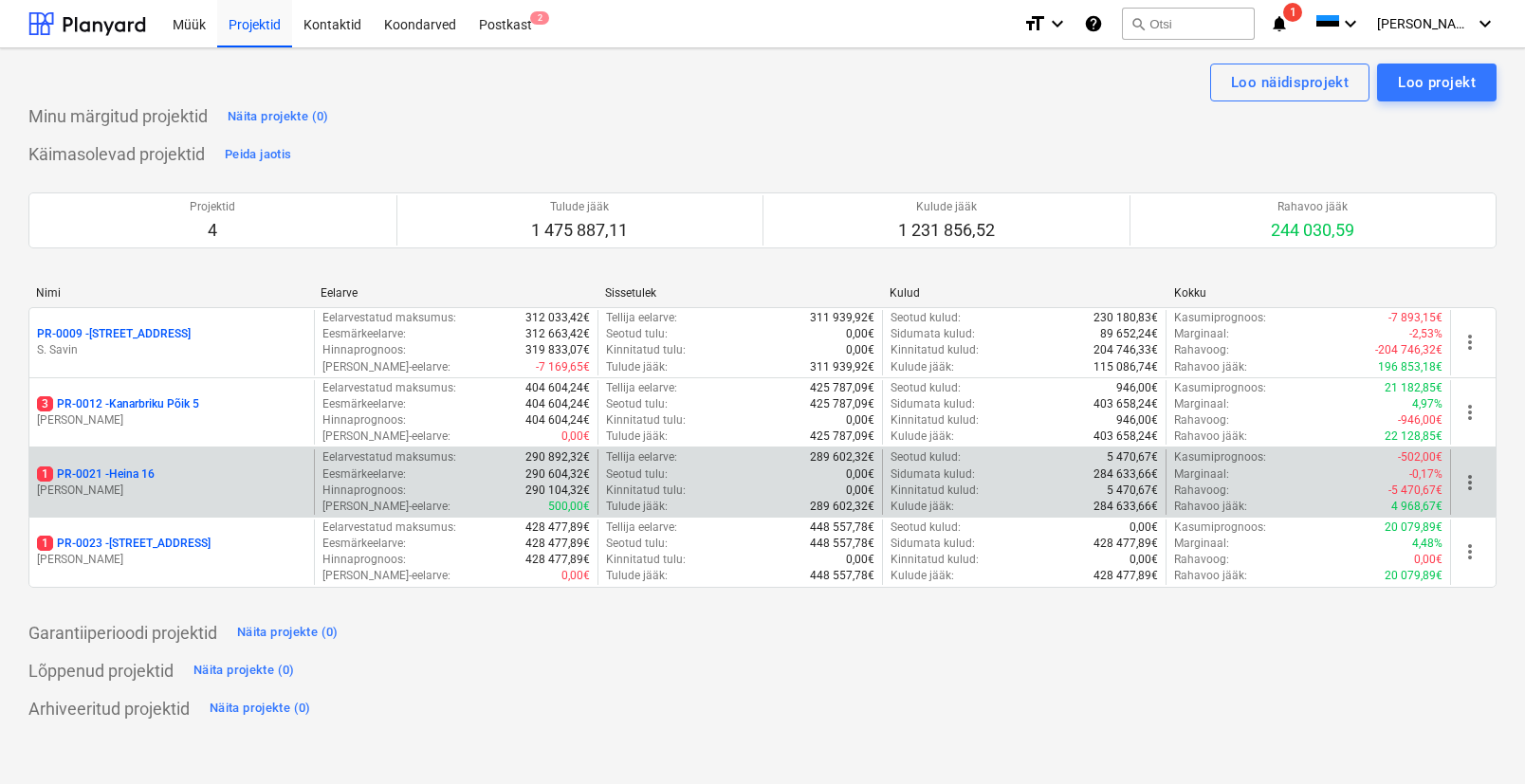 click on "1  PR-0021 -  Heina 16" at bounding box center (96, 474) 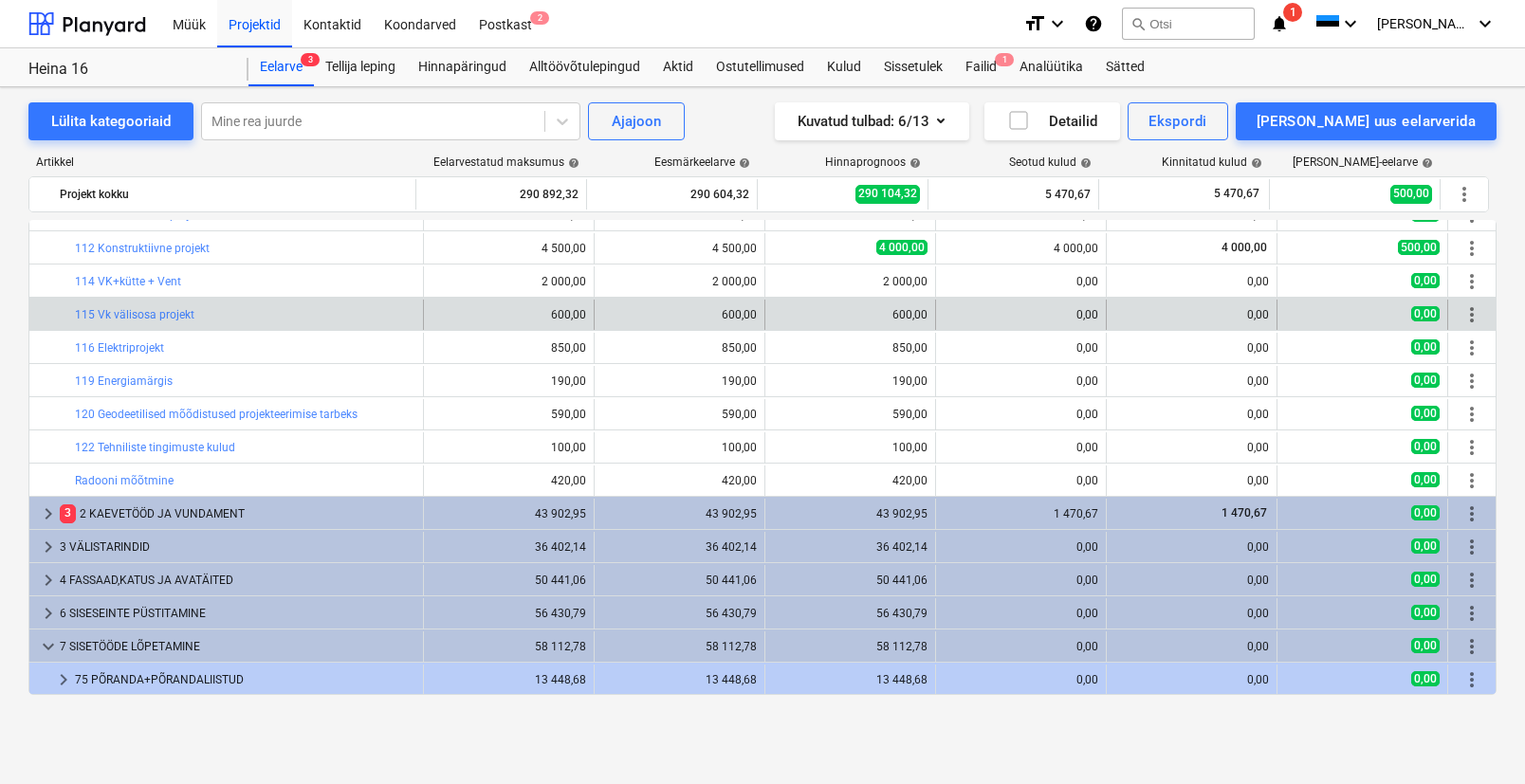 scroll, scrollTop: 0, scrollLeft: 0, axis: both 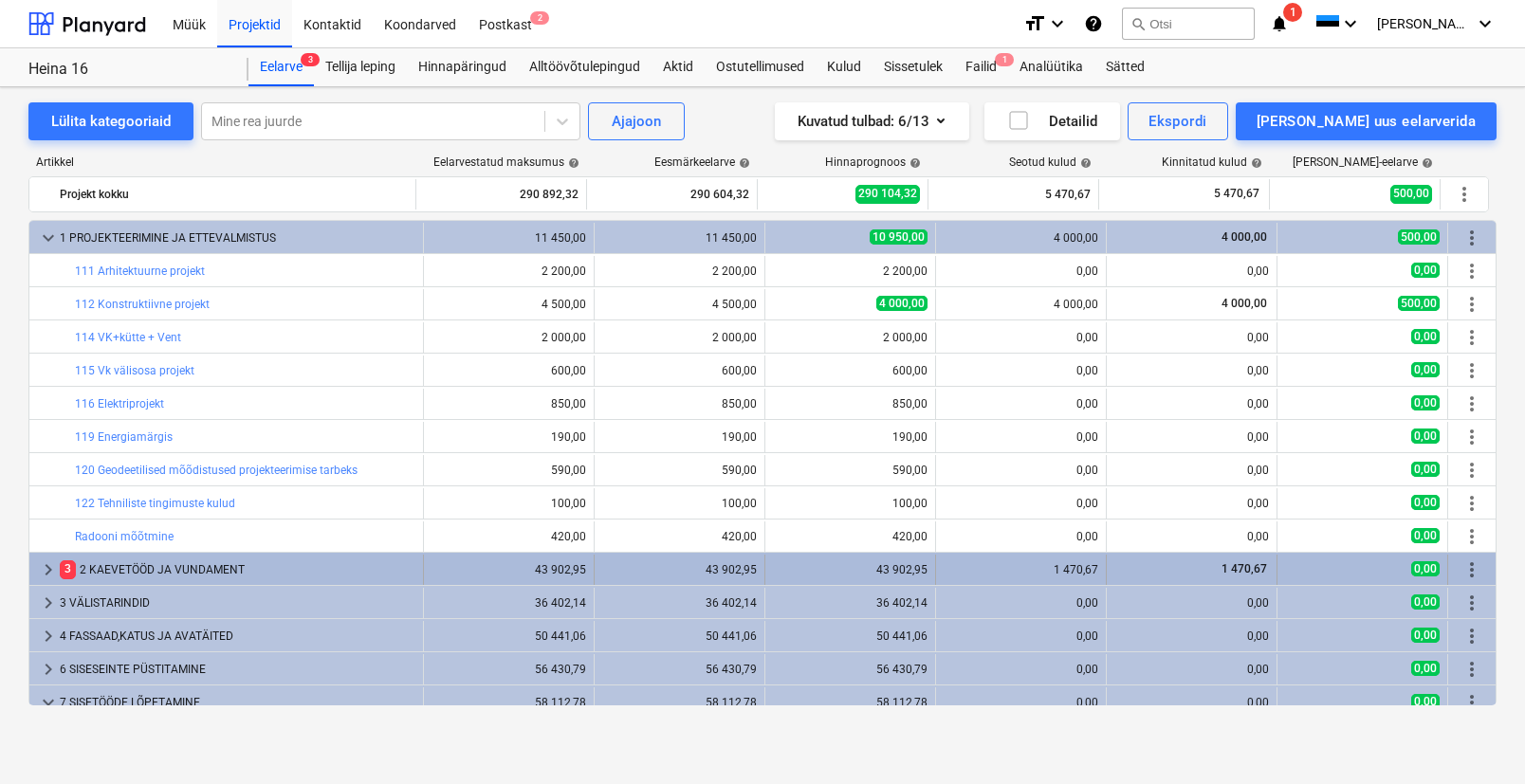 click on "3 2 KAEVETÖÖD JA VUNDAMENT" at bounding box center [237, 570] 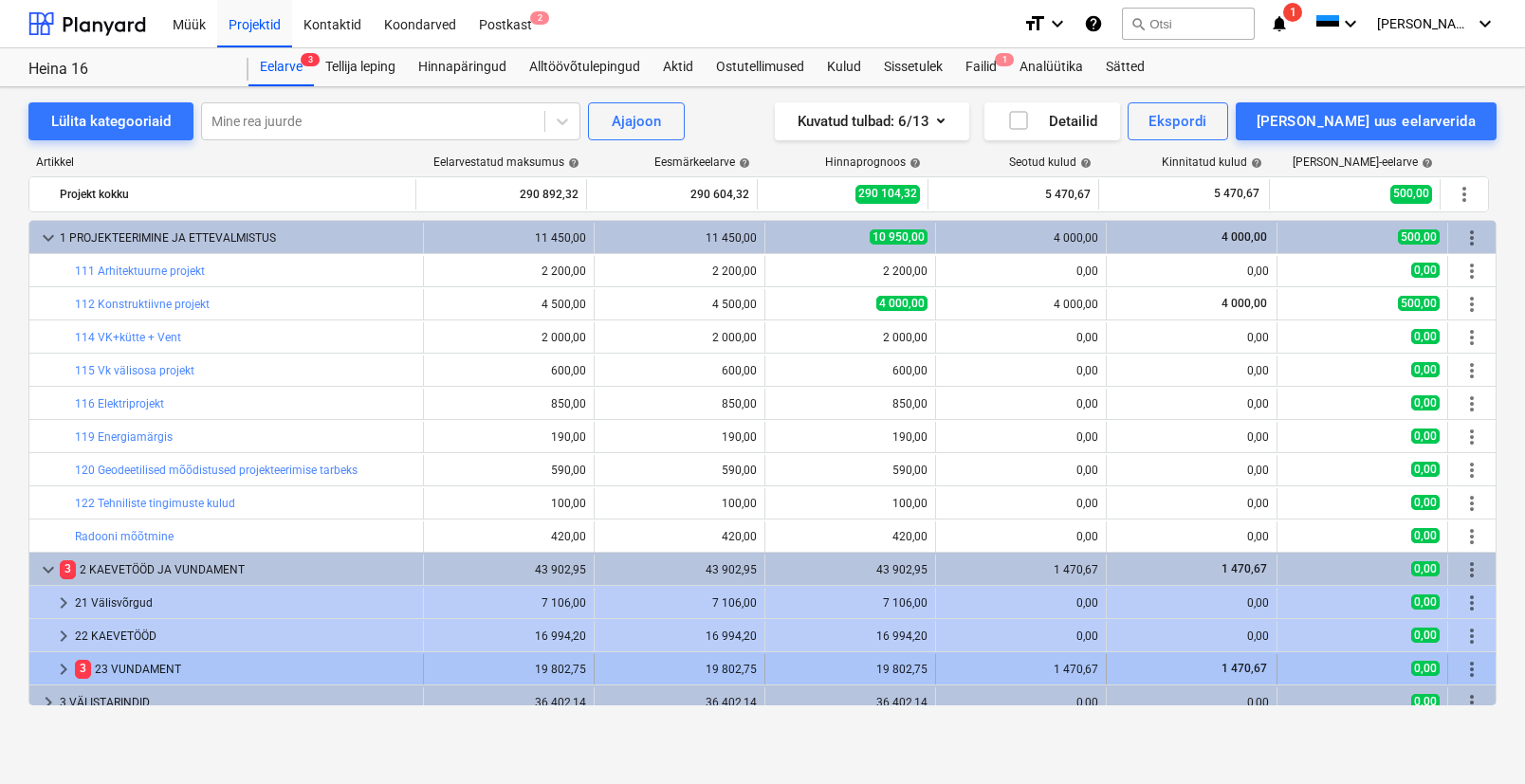 click on "3 23 VUNDAMENT" at bounding box center (245, 669) 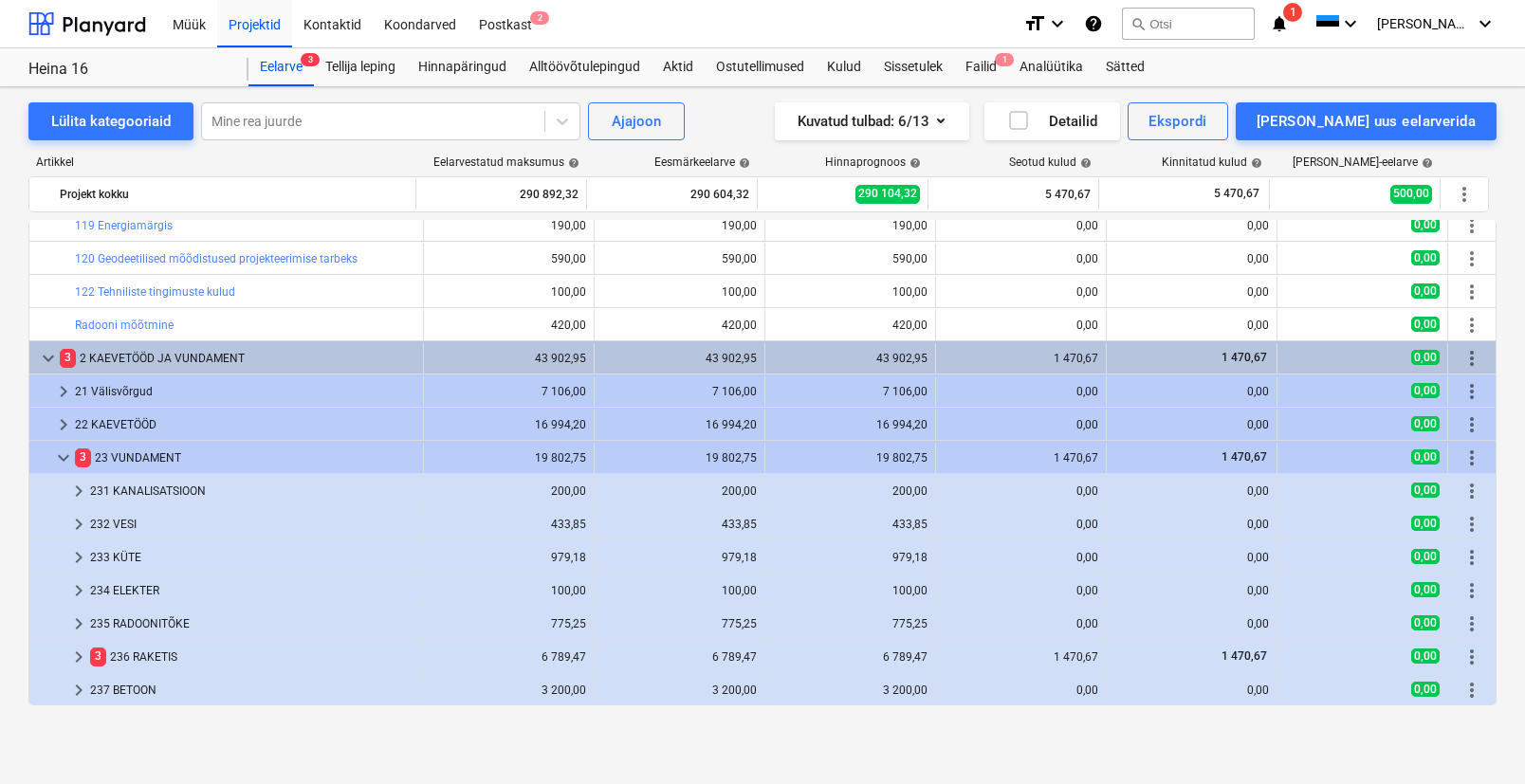 scroll, scrollTop: 240, scrollLeft: 0, axis: vertical 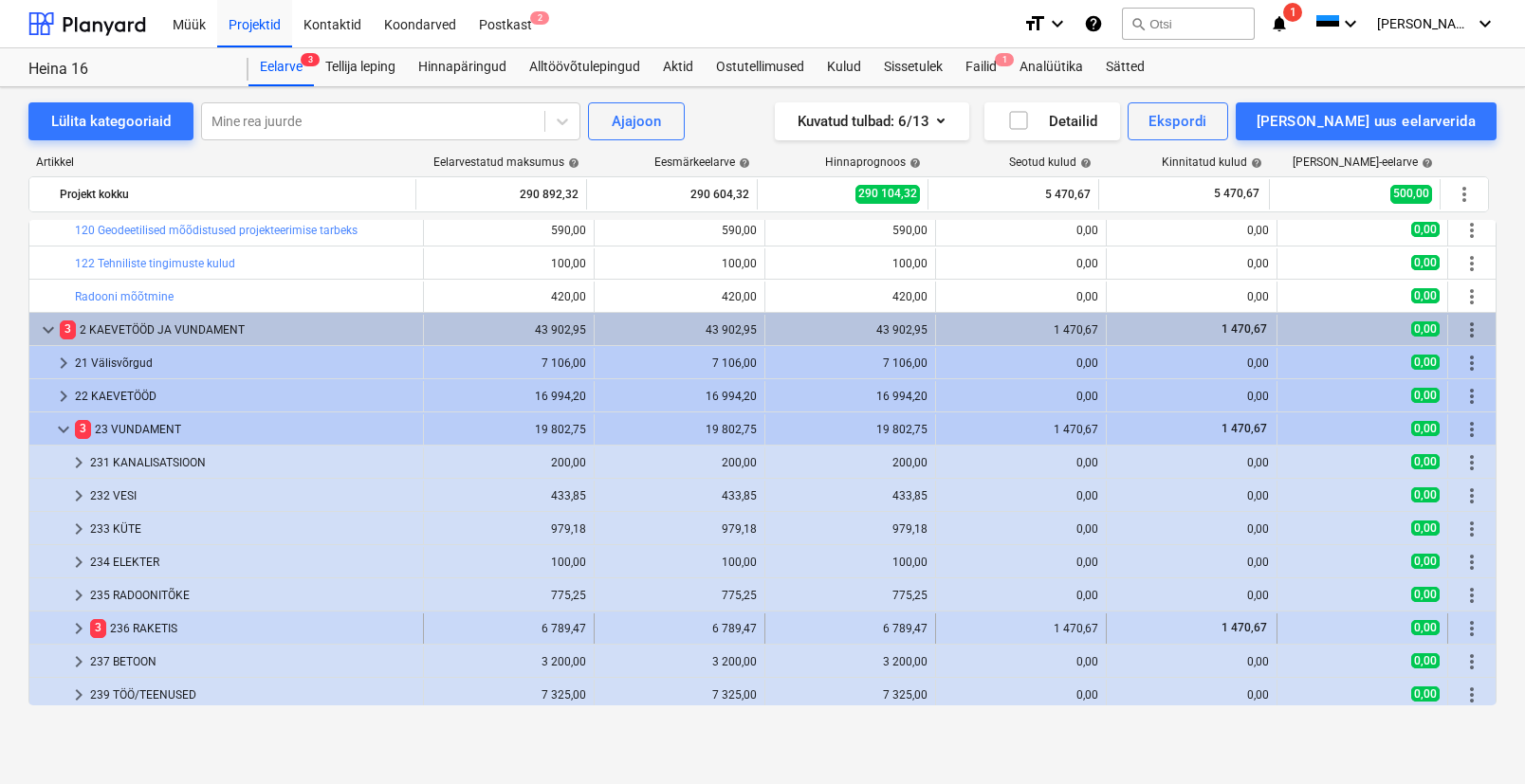 click on "3 236 RAKETIS" at bounding box center (252, 629) 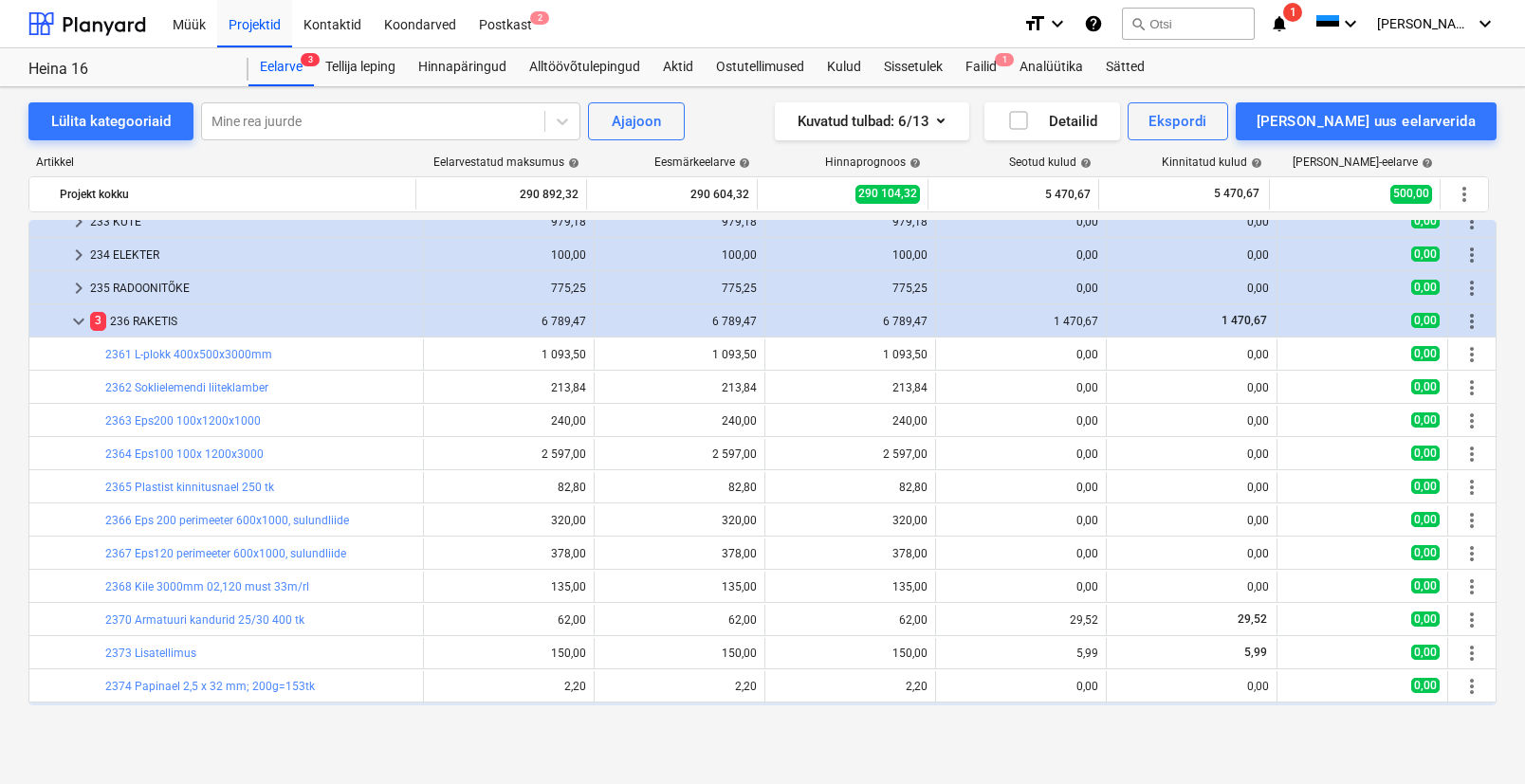 scroll, scrollTop: 968, scrollLeft: 0, axis: vertical 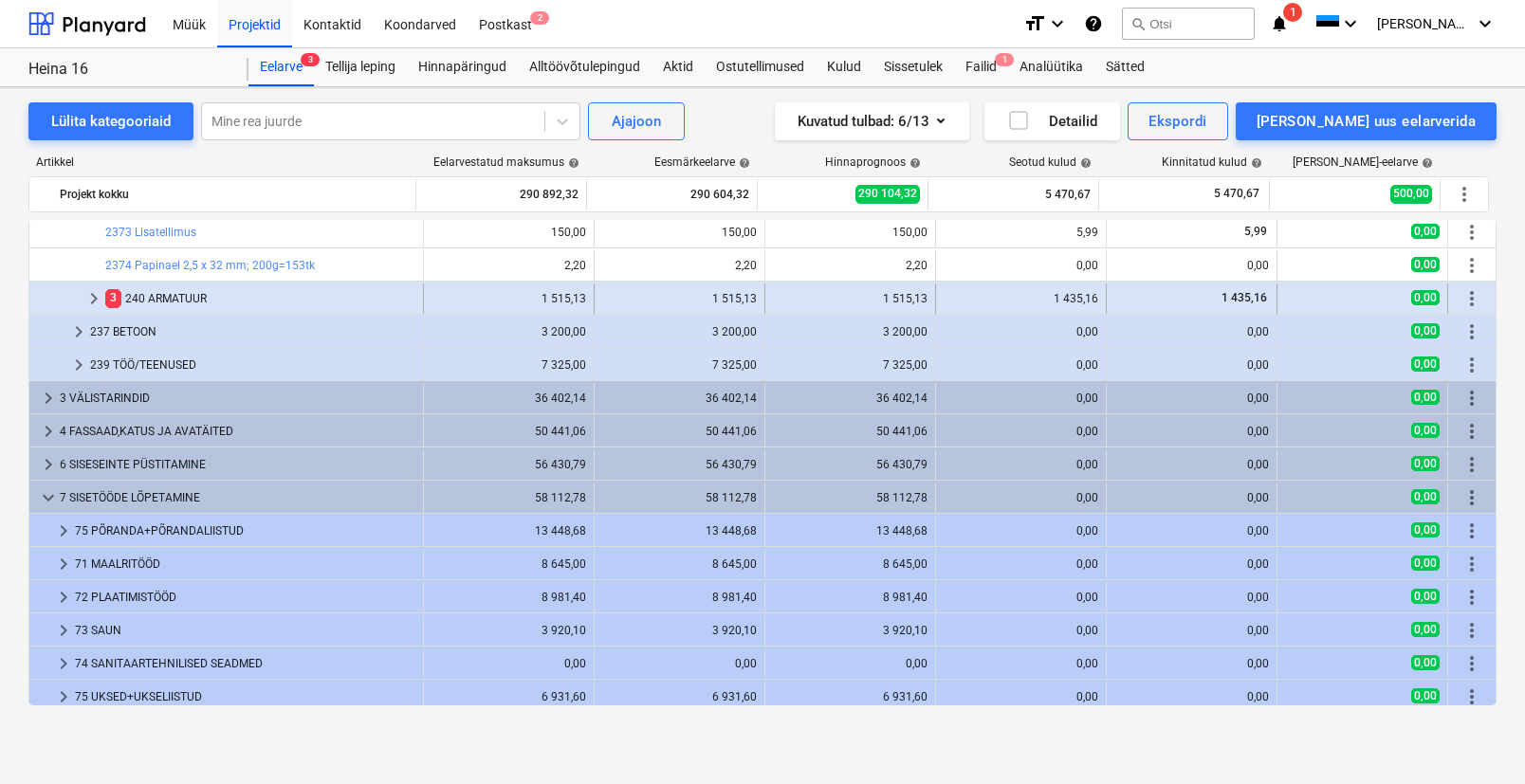 click on "3 240 ARMATUUR" at bounding box center (260, 299) 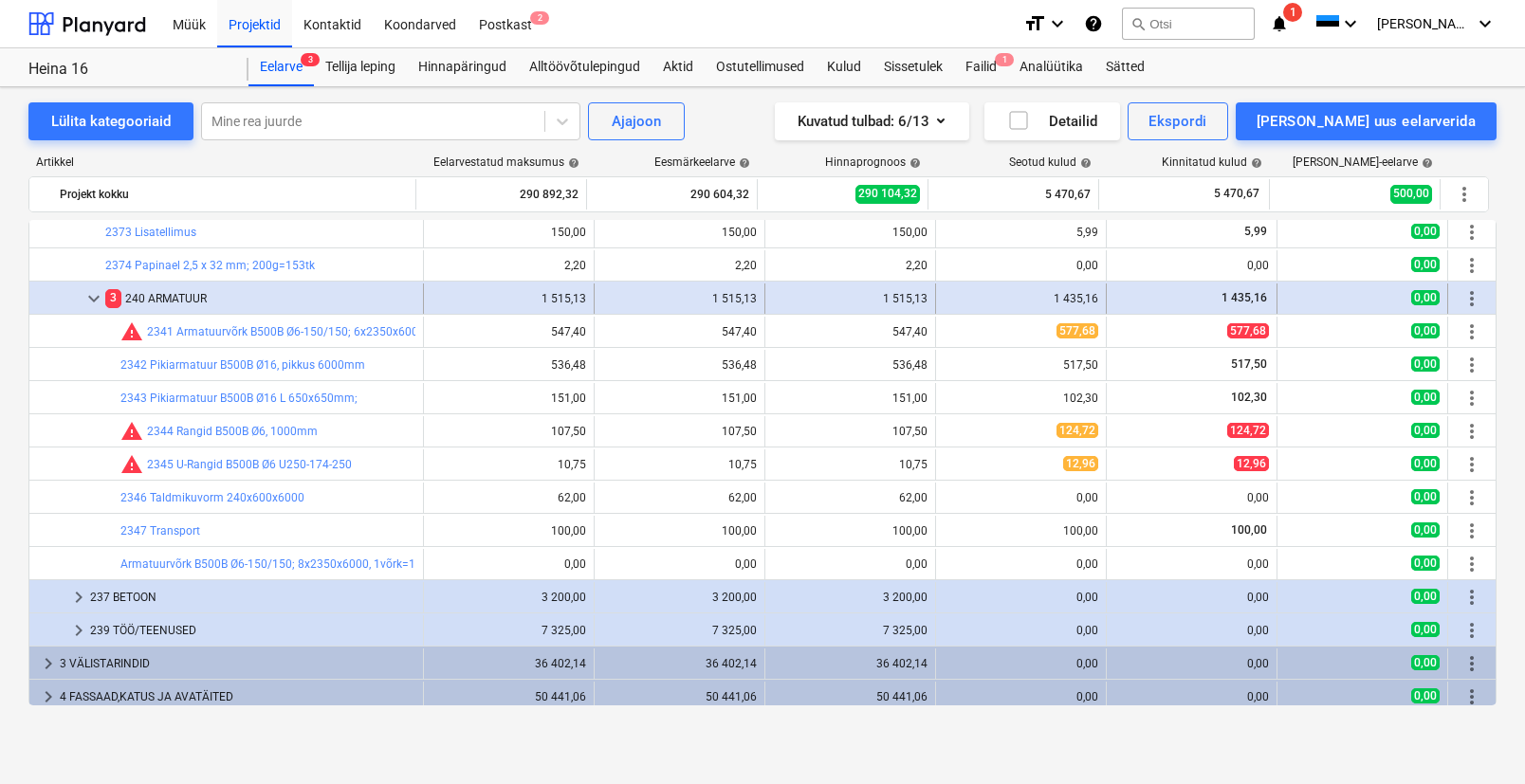 click on "3 240 ARMATUUR" at bounding box center (260, 299) 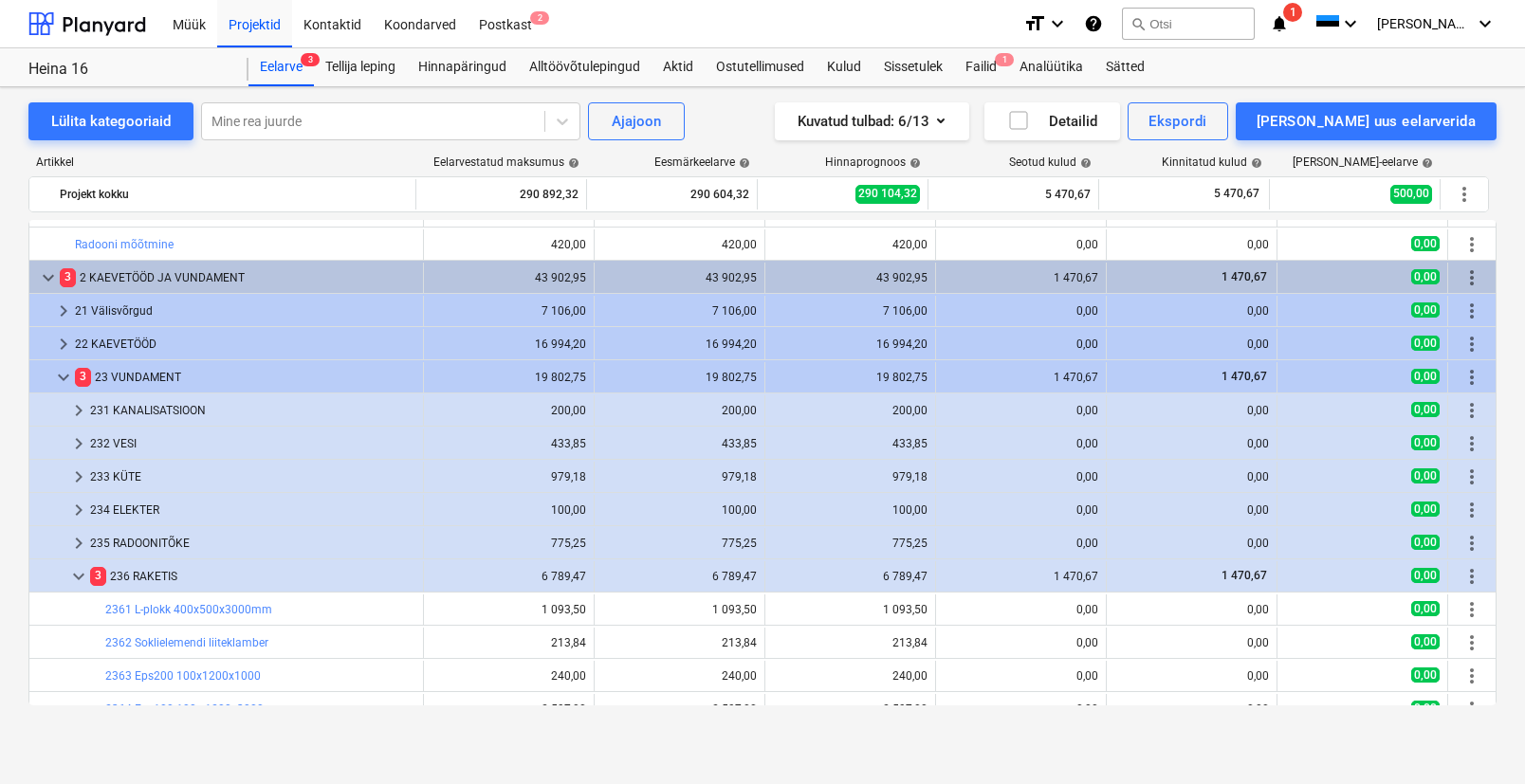 scroll, scrollTop: 0, scrollLeft: 0, axis: both 